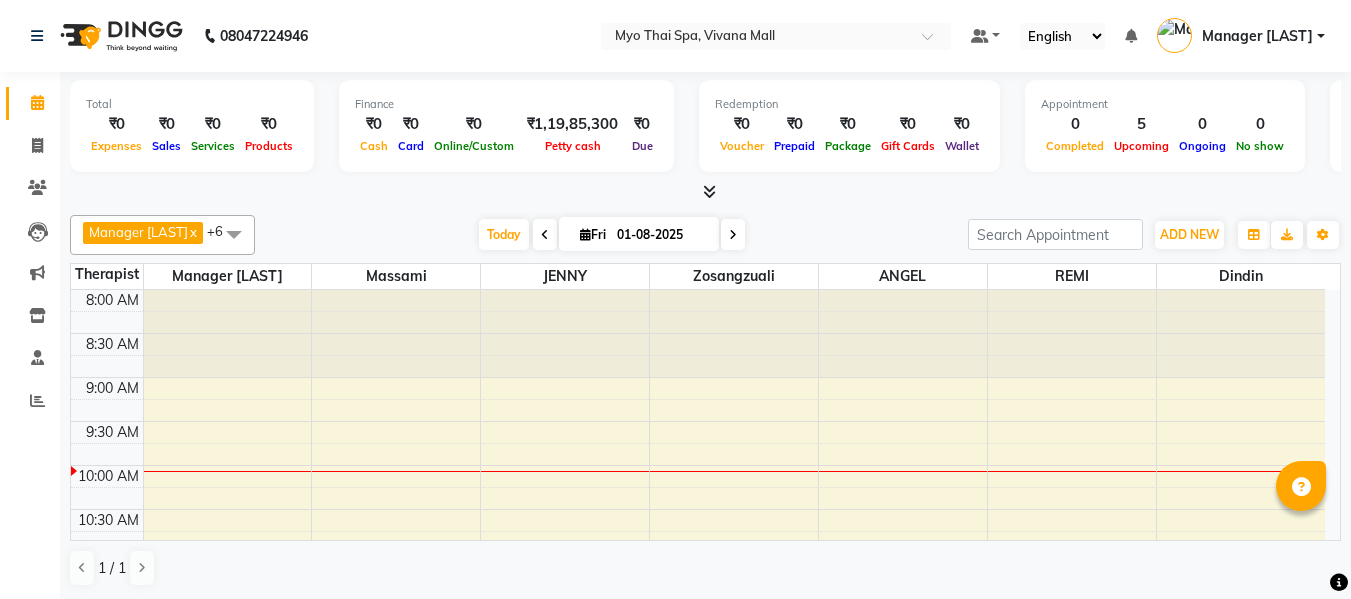 scroll, scrollTop: 0, scrollLeft: 0, axis: both 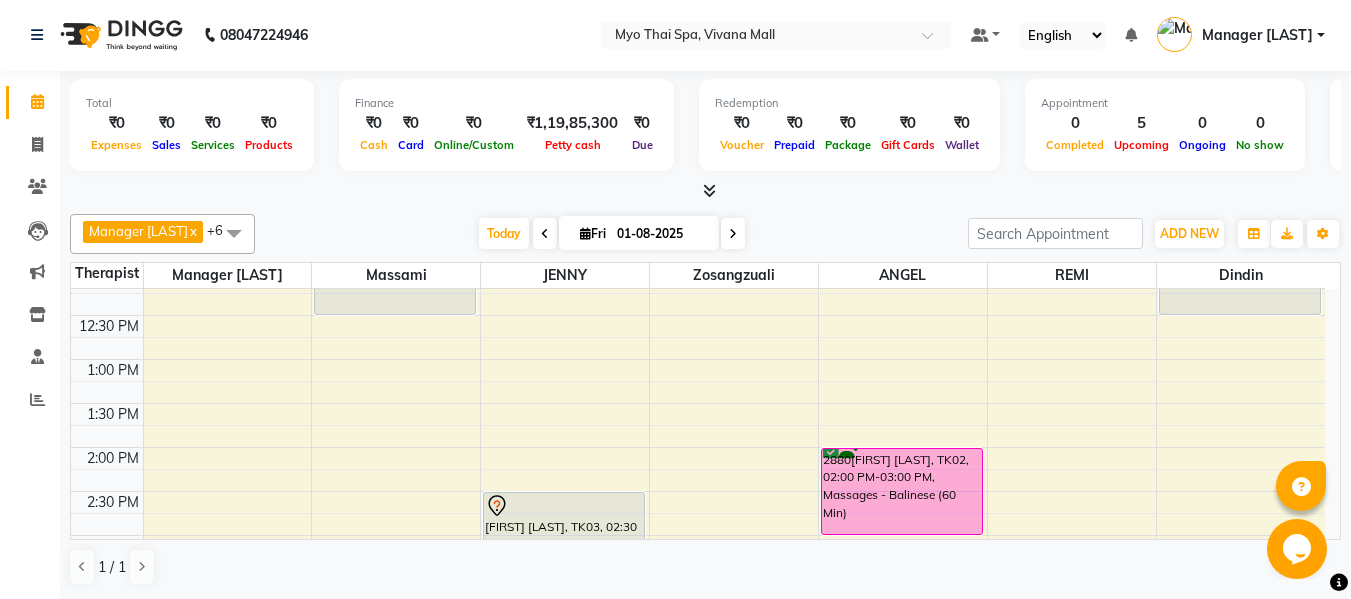 click at bounding box center (234, 233) 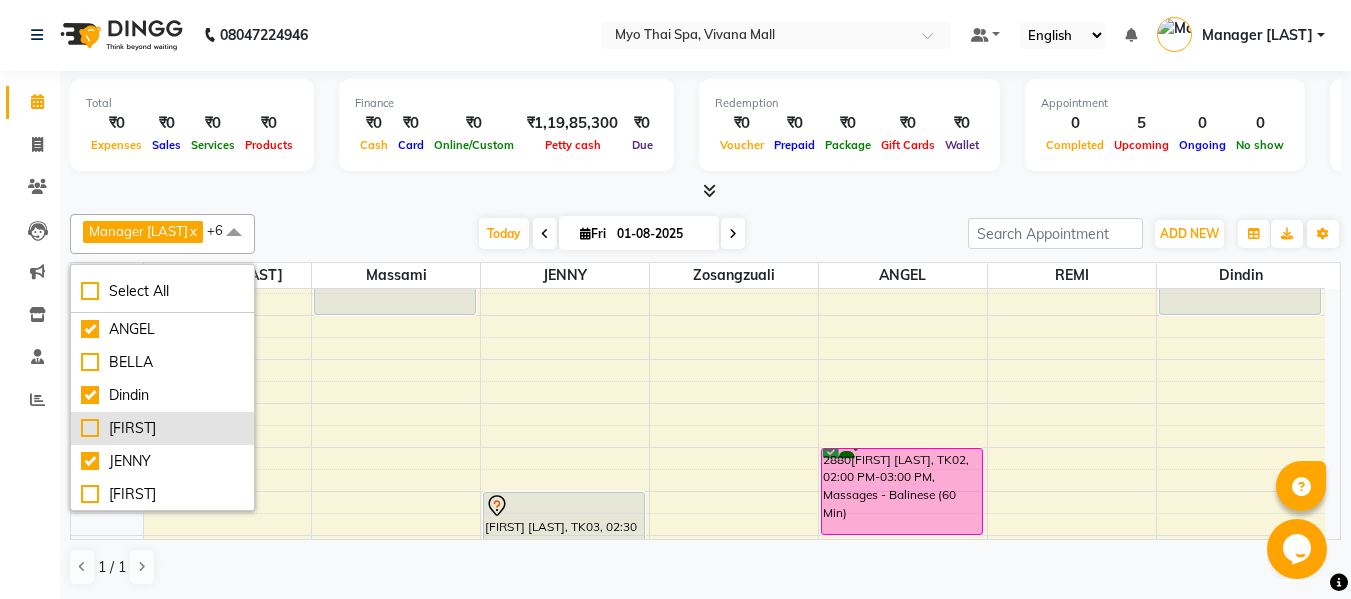 click on "[FIRST]" at bounding box center (162, 428) 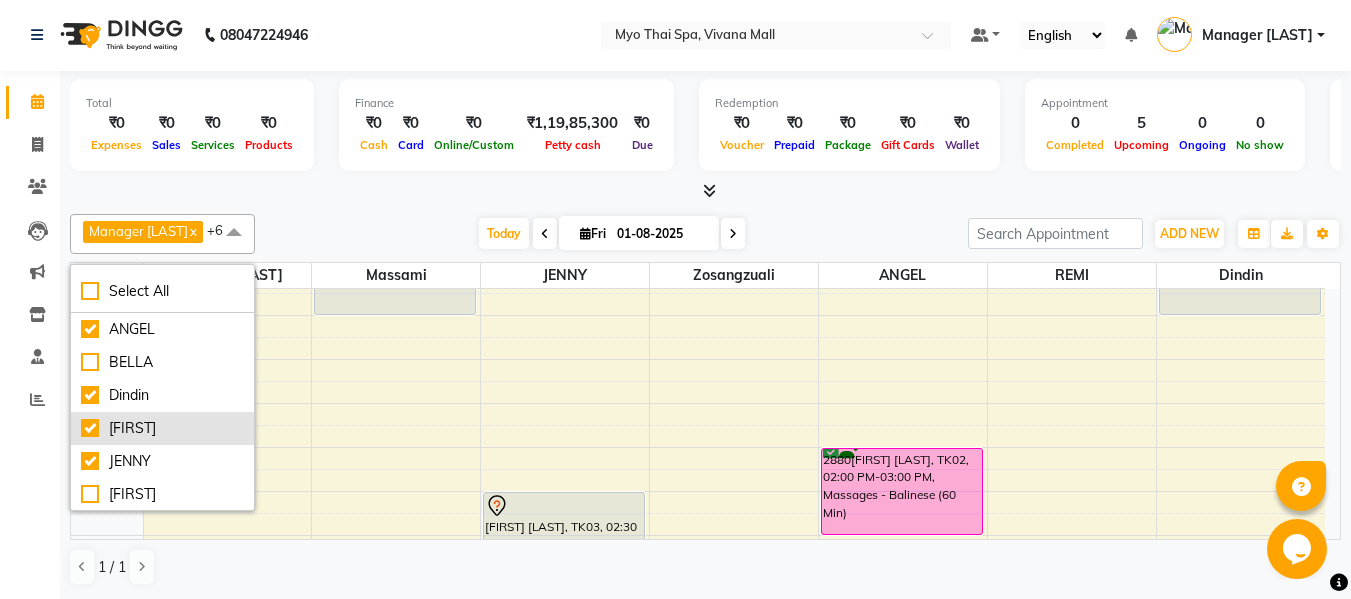 checkbox on "true" 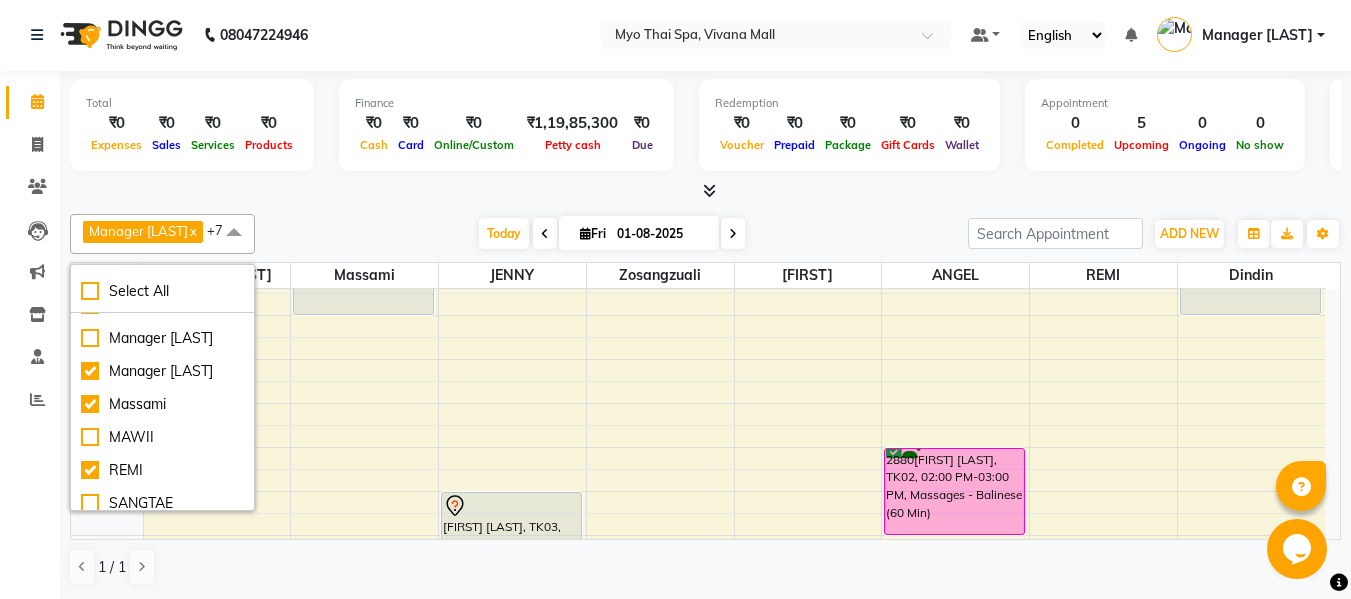 scroll, scrollTop: 232, scrollLeft: 0, axis: vertical 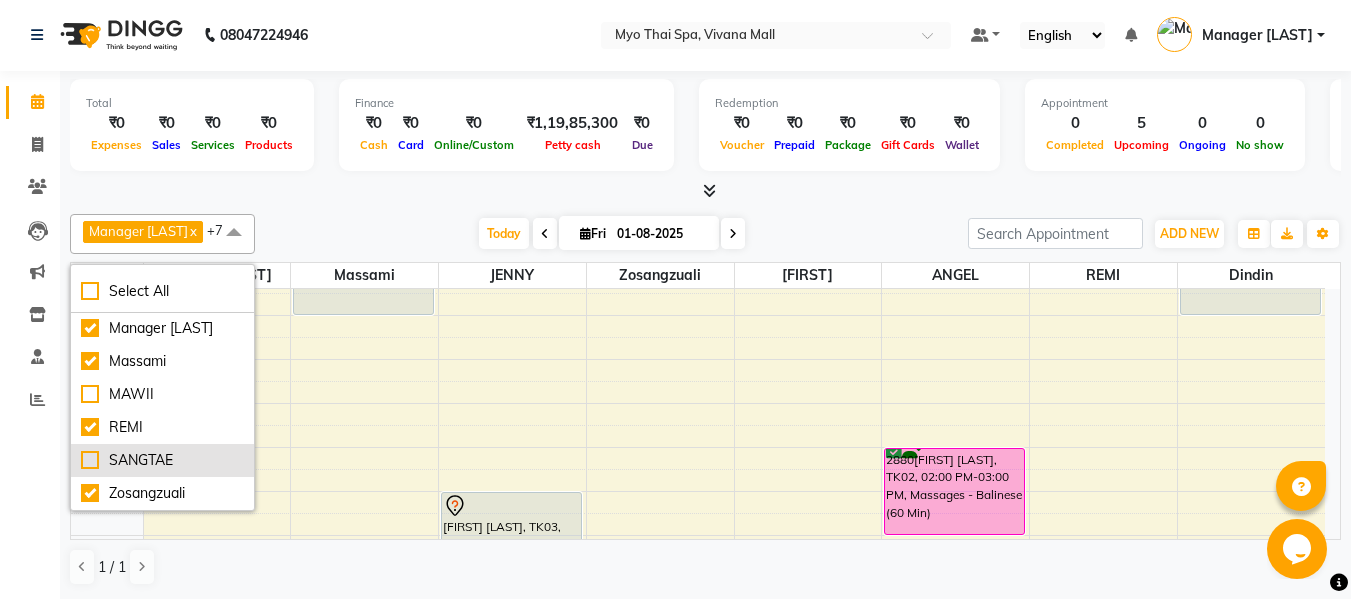 click on "SANGTAE" at bounding box center (162, 460) 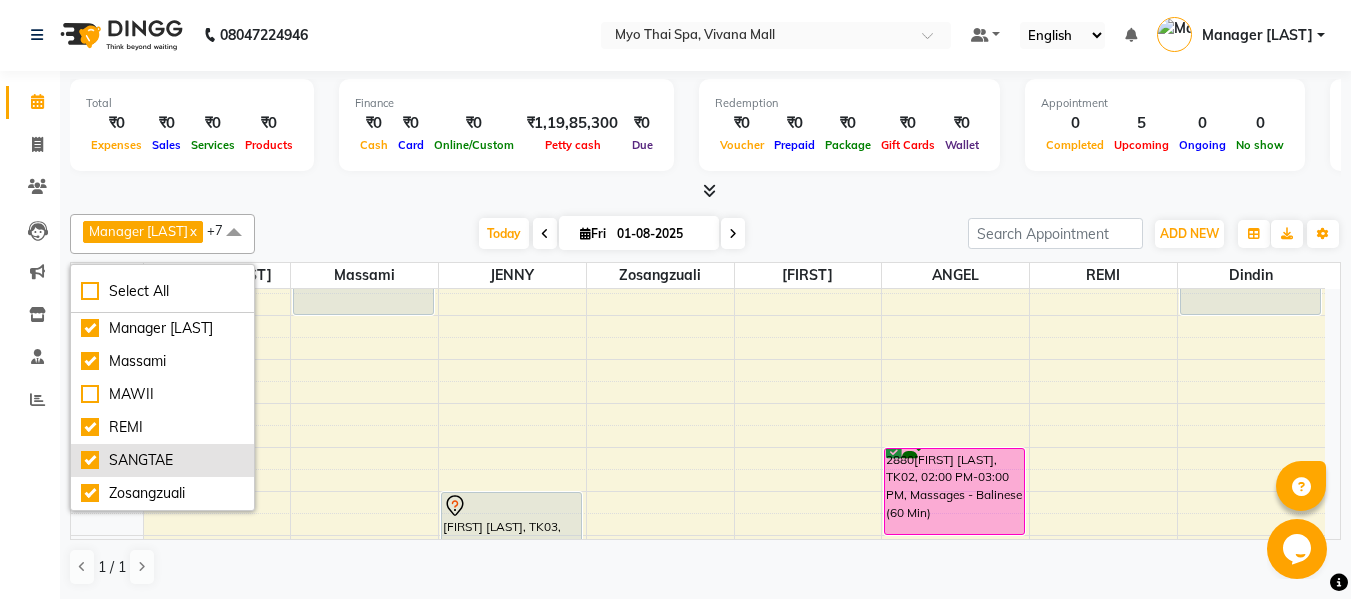 checkbox on "true" 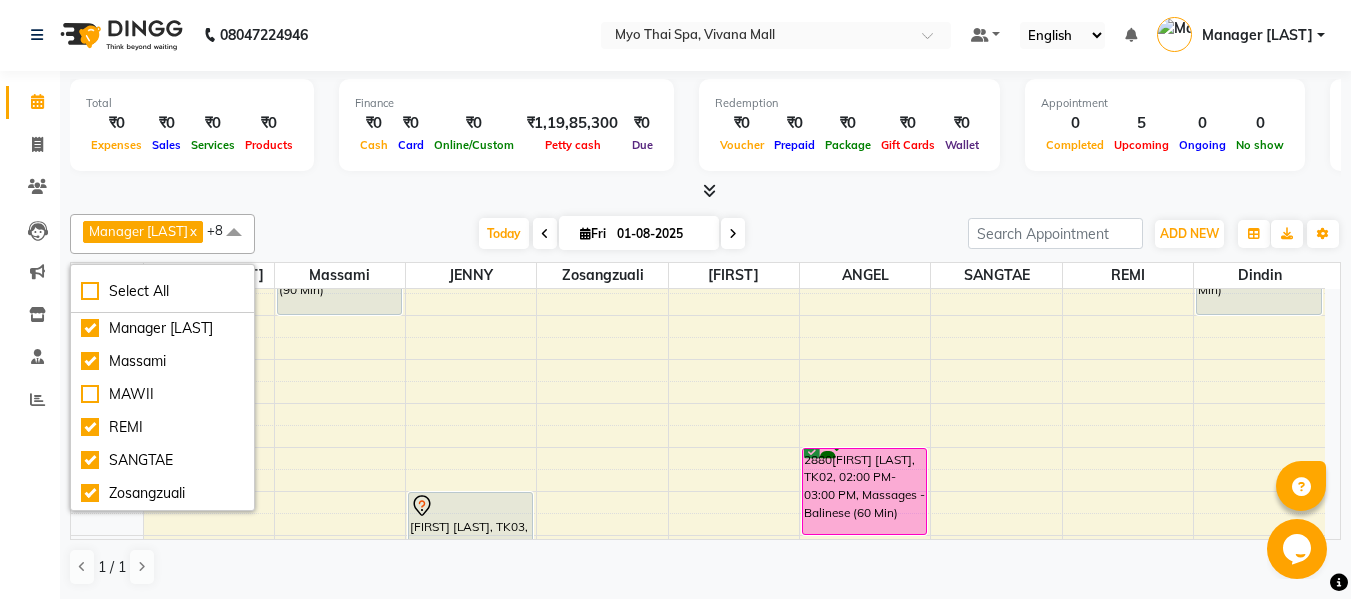 click on "Manager Churmurin  x Dindin  x Massami  x ANGEL  x Zosangzuali  x JENNY  x REMI  x Jane  x SANGTAE  x +8 Select All ANGEL BELLA Dindin Jane JENNY Kristina Manager Afreen Manager Churmurin Massami MAWII REMI SANGTAE Zosangzuali Today  Fri 01-08-2025 Toggle Dropdown Add Appointment Add Invoice Add Expense Add Attendance Add Client Toggle Dropdown Add Appointment Add Invoice Add Expense Add Attendance Add Client ADD NEW Toggle Dropdown Add Appointment Add Invoice Add Expense Add Attendance Add Client Manager Churmurin  x Dindin  x Massami  x ANGEL  x Zosangzuali  x JENNY  x REMI  x Jane  x SANGTAE  x +8 Select All ANGEL BELLA Dindin Jane JENNY Kristina Manager Afreen Manager Churmurin Massami MAWII REMI SANGTAE Zosangzuali Group By  Staff View   Room View  View as Vertical  Vertical - Week View  Horizontal  Horizontal - Week View  List  Toggle Dropdown Calendar Settings Manage Tags   Arrange Therapists   Reset Therapists  Full Screen  Show Available Stylist  Appointment Form Zoom 100% 13" at bounding box center (705, 234) 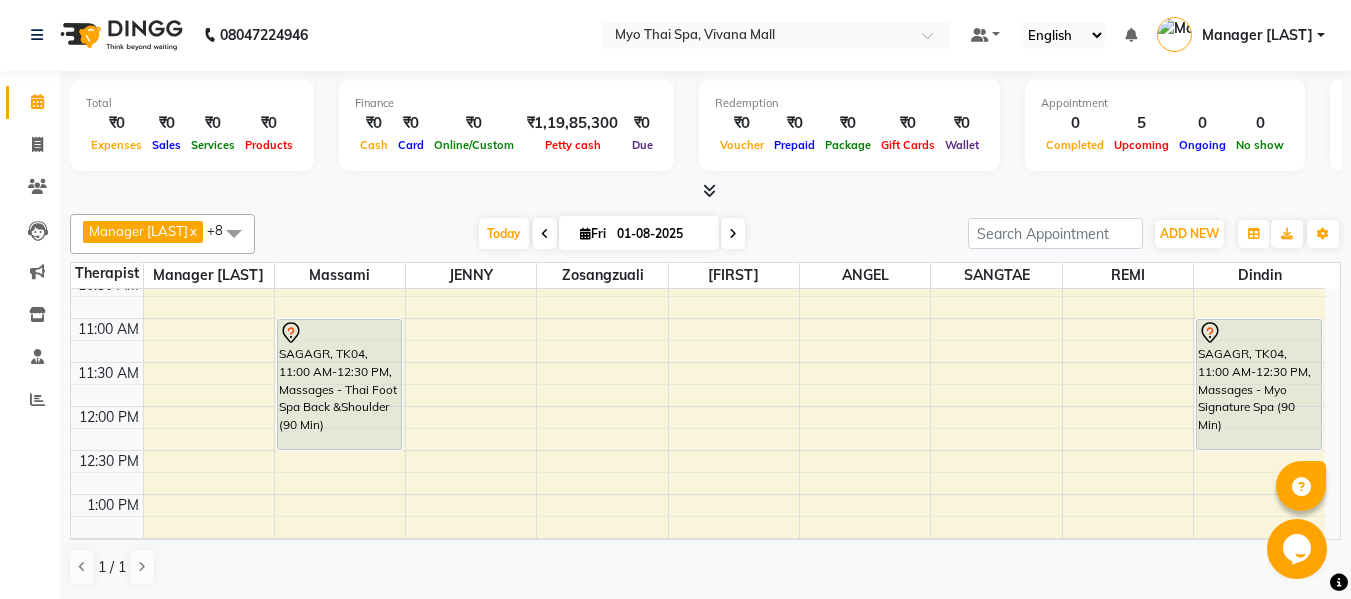 scroll, scrollTop: 269, scrollLeft: 0, axis: vertical 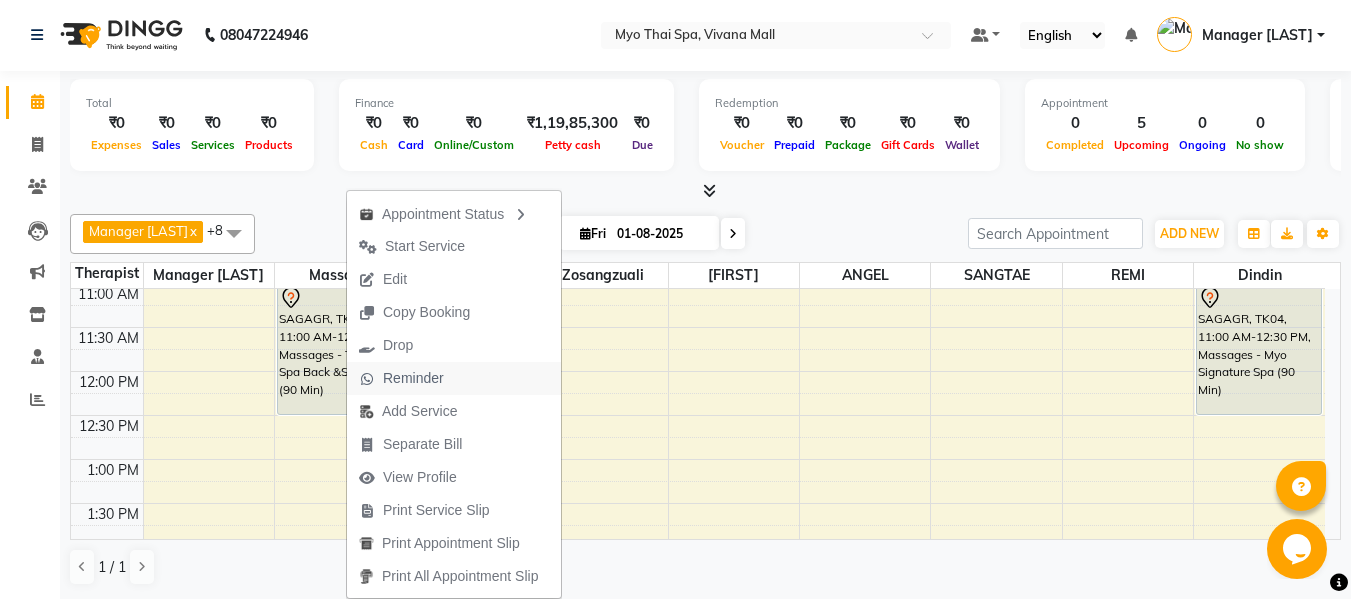 click on "Reminder" at bounding box center (413, 378) 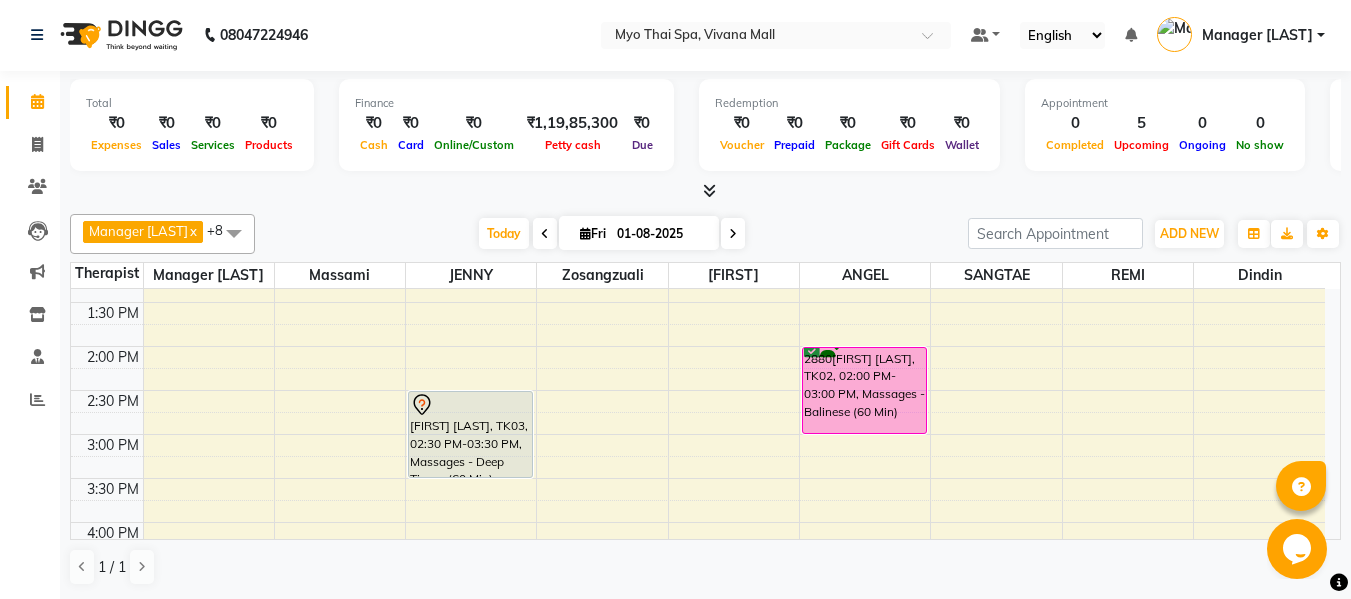 scroll, scrollTop: 469, scrollLeft: 0, axis: vertical 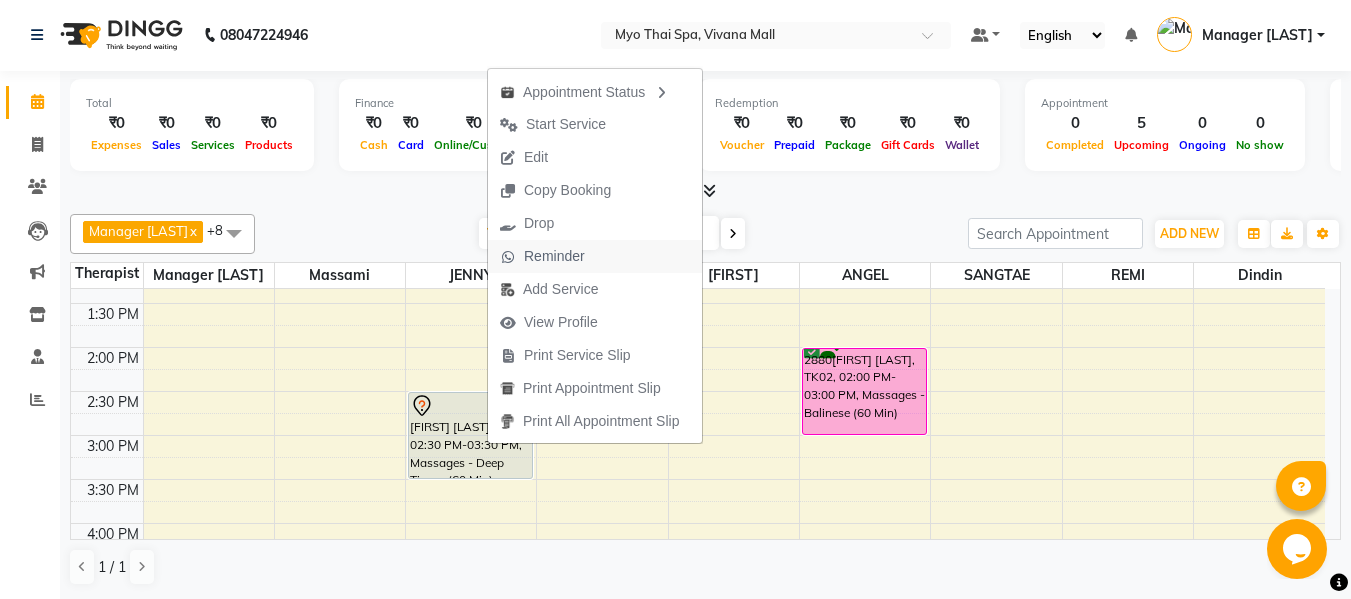 click on "Reminder" at bounding box center (554, 256) 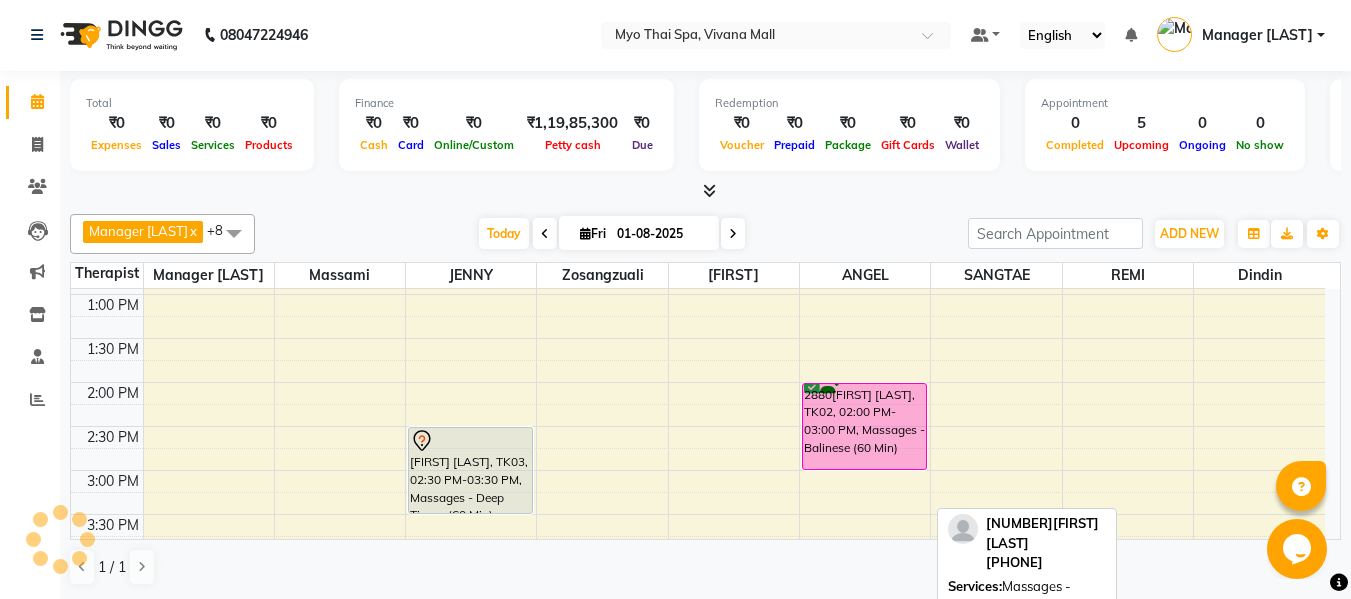 scroll, scrollTop: 469, scrollLeft: 0, axis: vertical 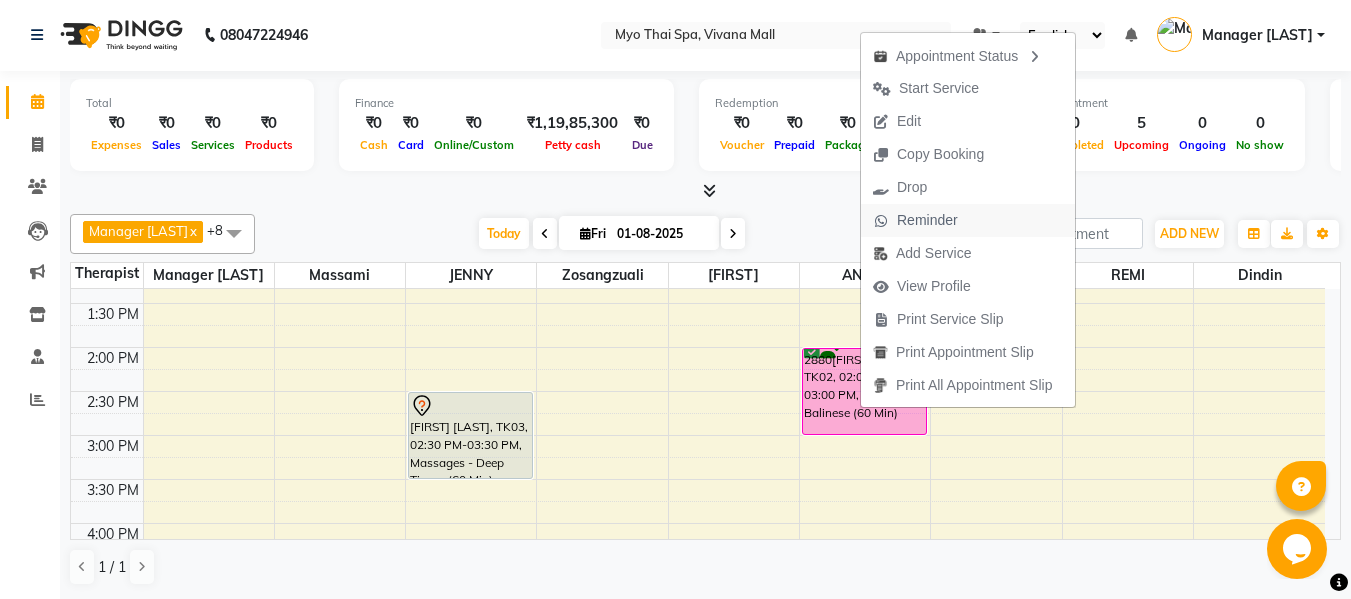 click on "Reminder" at bounding box center (927, 220) 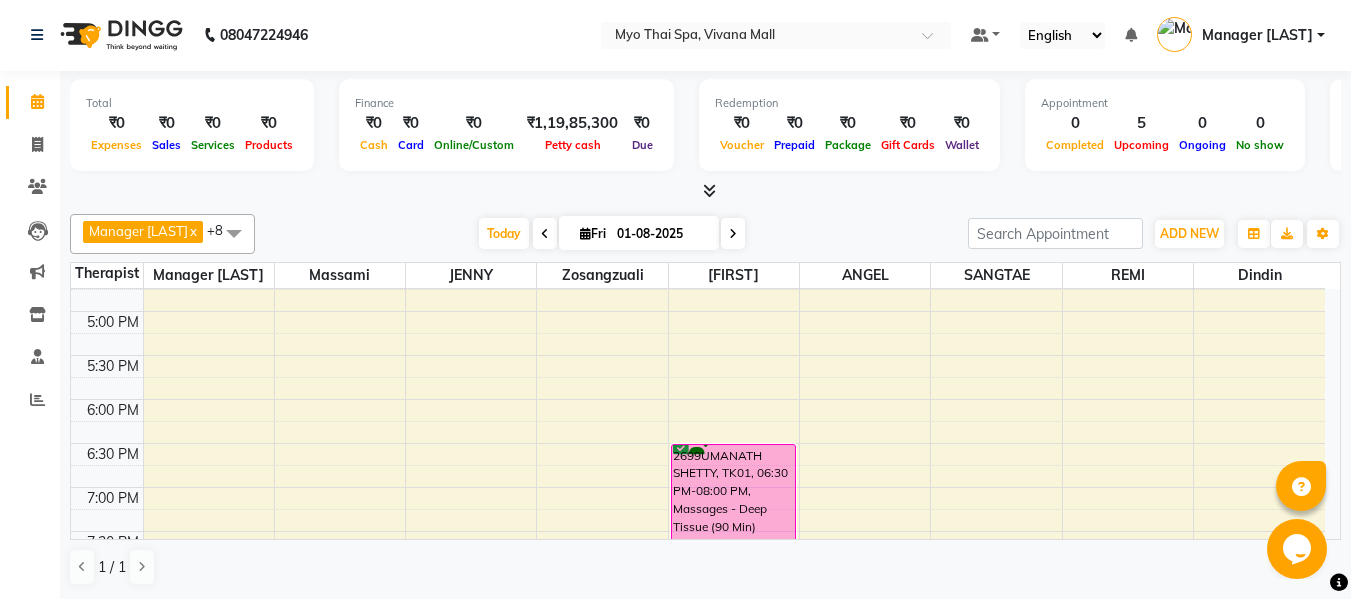 scroll, scrollTop: 969, scrollLeft: 0, axis: vertical 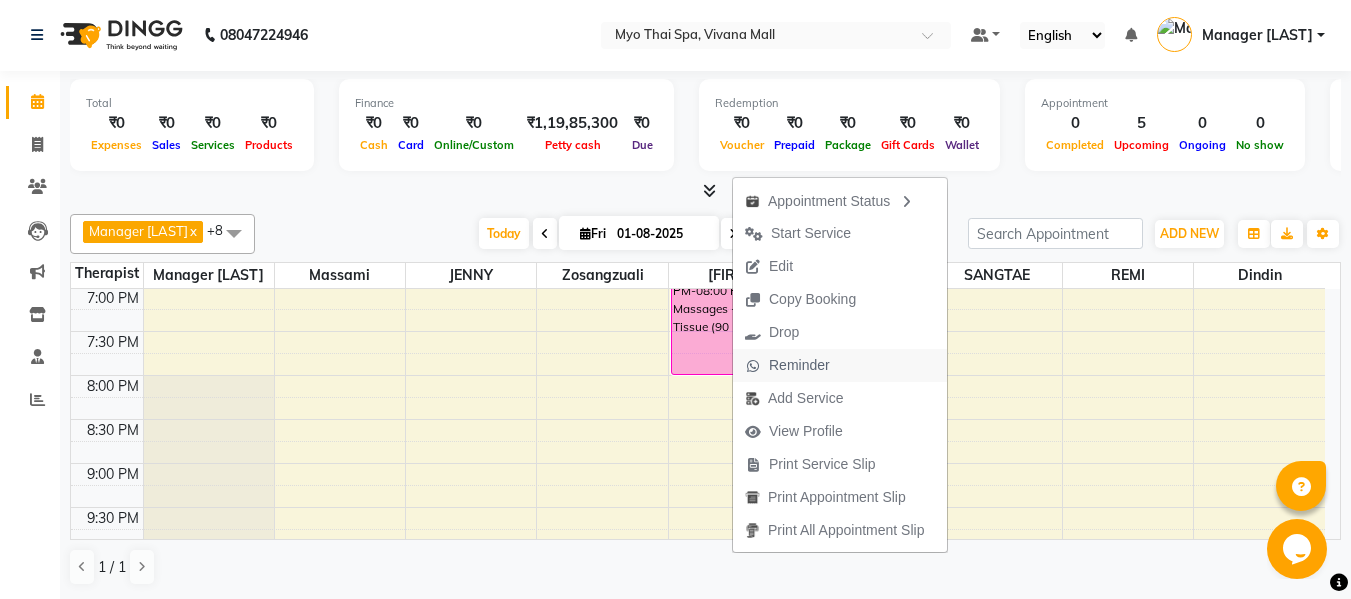 click on "Reminder" at bounding box center [799, 365] 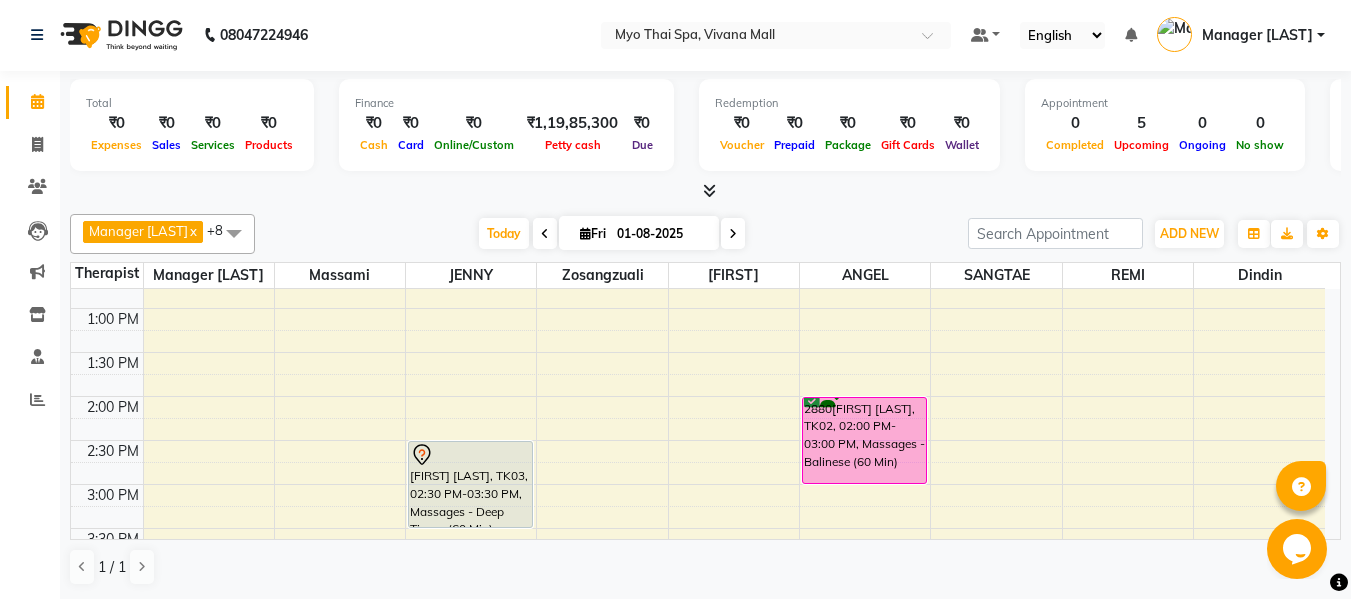 scroll, scrollTop: 390, scrollLeft: 0, axis: vertical 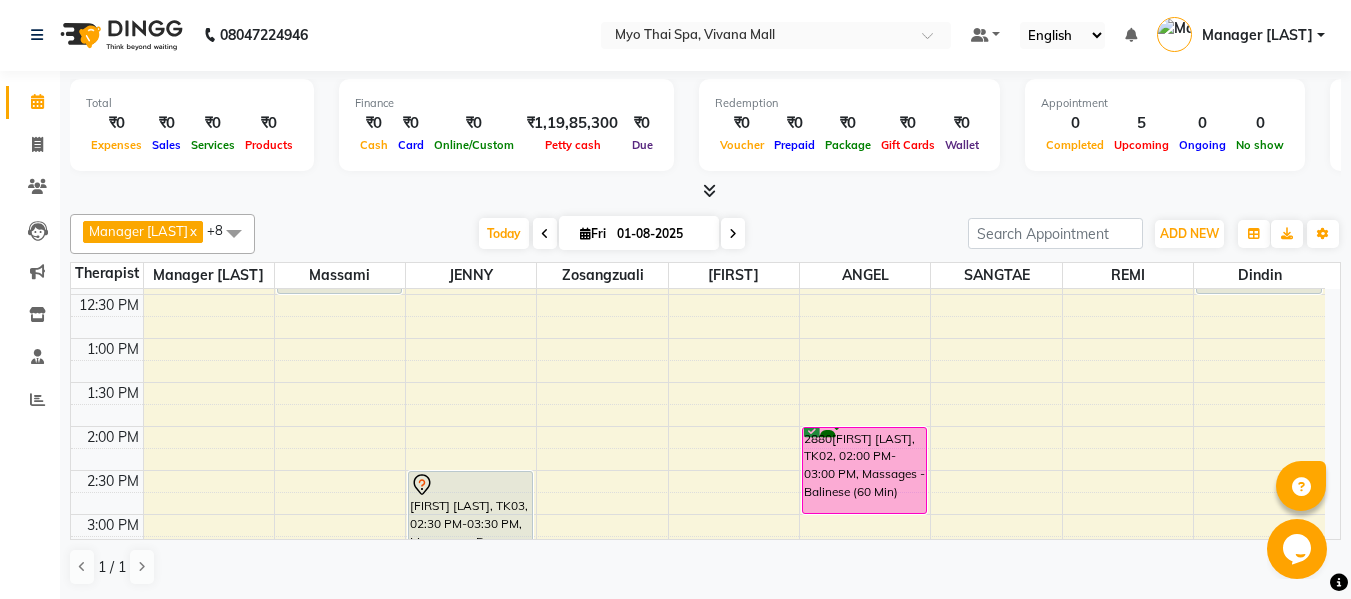 click on "Manager [LAST] x Dindin x Massami x ANGEL x Zosangzuali x JENNY x REMI x Jane x SANGTAE x +8 Select All ANGEL BELLA Dindin Jane JENNY Kristina Manager Afreen Manager [LAST] Massami MAWII REMI SANGTAE Zosangzuali Today Fri 01-08-2025 Toggle Dropdown Add Appointment Add Invoice Add Expense Add Attendance Add Client Toggle Dropdown Add Appointment Add Invoice Add Expense Add Attendance Add Client ADD NEW Toggle Dropdown Add Appointment Add Invoice Add Expense Add Attendance Add Client Manager [LAST] x Dindin x Massami x ANGEL x Zosangzuali x JENNY x REMI x Jane x SANGTAE x +8 Select All ANGEL BELLA Dindin Jane JENNY Kristina Manager Afreen Manager [LAST] Massami MAWII REMI SANGTAE Zosangzuali Group By Staff View Room View View as Vertical Vertical - Week View Horizontal Horizontal - Week View List Toggle Dropdown Calendar Settings Manage Tags Arrange Therapists Reset Therapists Full Screen Show Available Stylist Appointment Form Zoom 100% 13 JENNY" 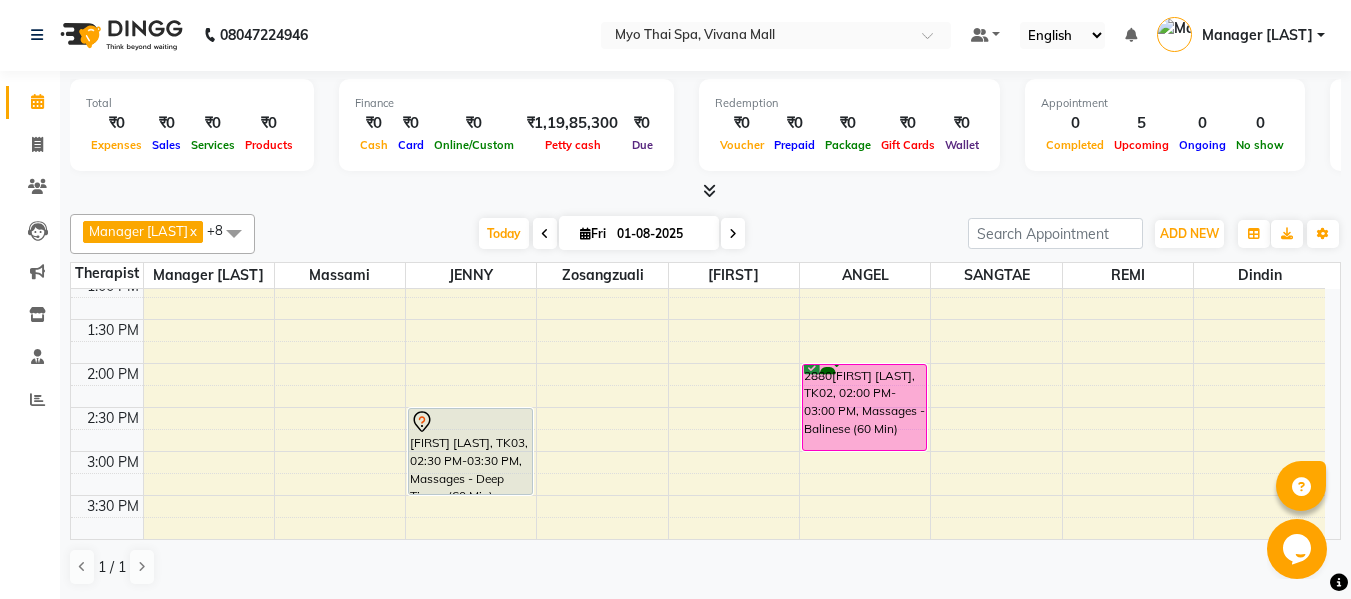 scroll, scrollTop: 500, scrollLeft: 0, axis: vertical 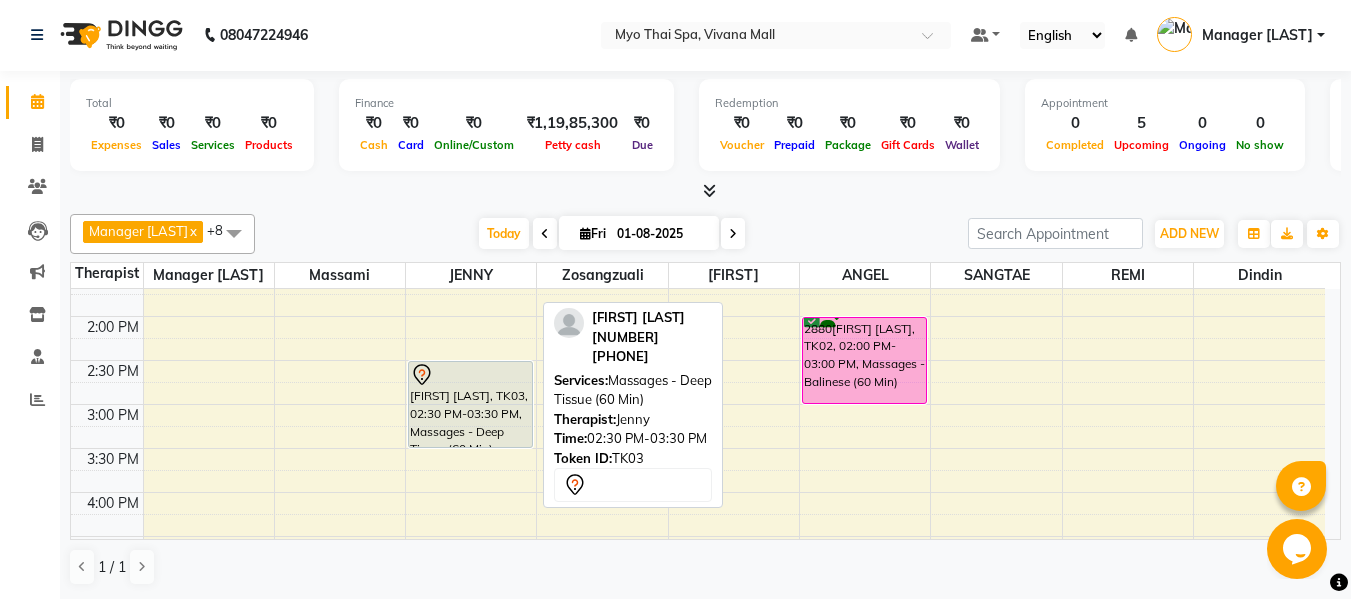 click on "[FIRST] [LAST], TK03, 02:30 PM-03:30 PM, Massages - Deep Tissue (60 Min)" at bounding box center (470, 404) 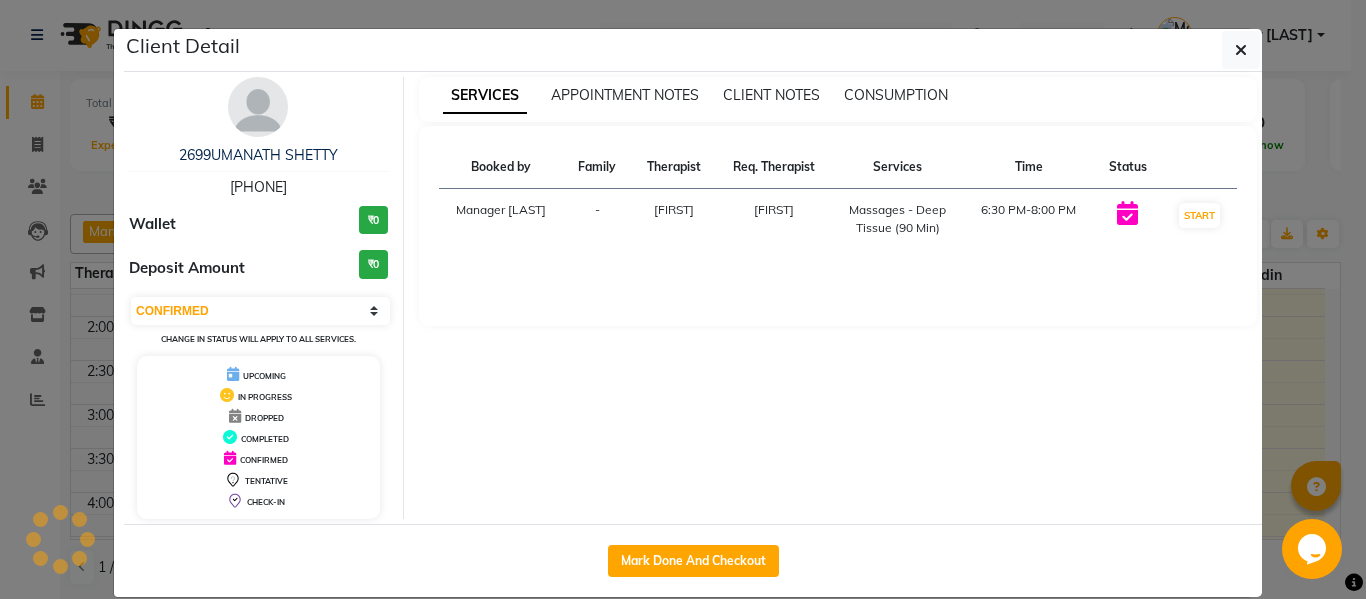 select on "7" 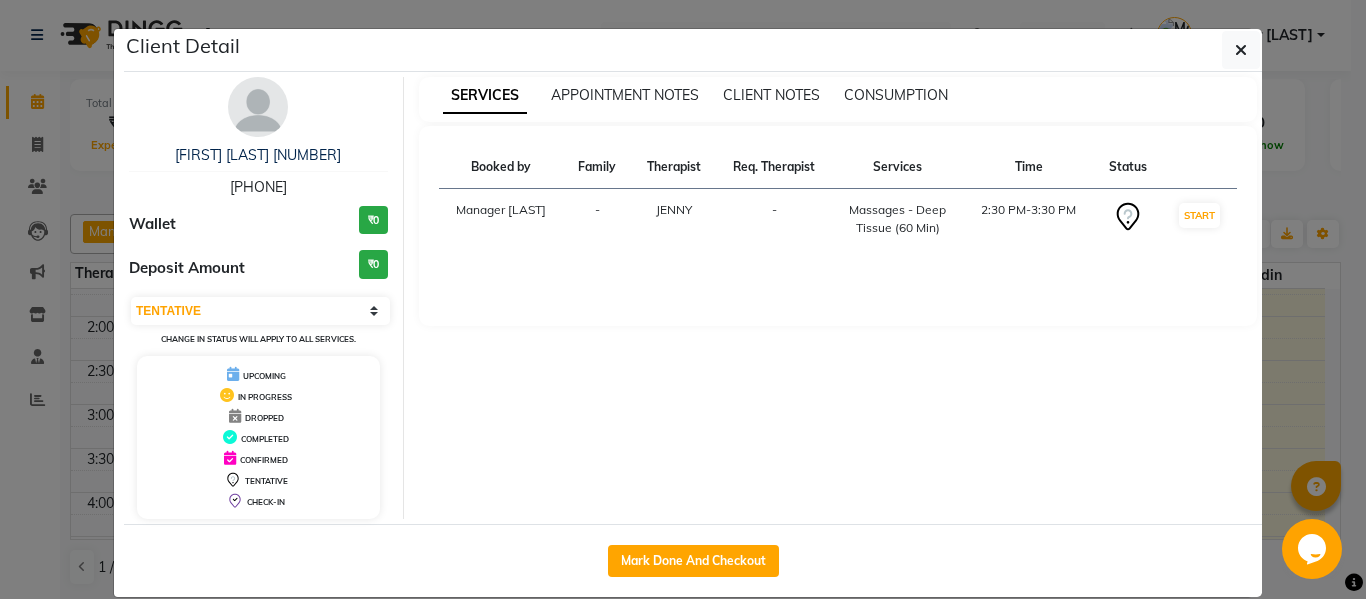 drag, startPoint x: 303, startPoint y: 190, endPoint x: 200, endPoint y: 174, distance: 104.23531 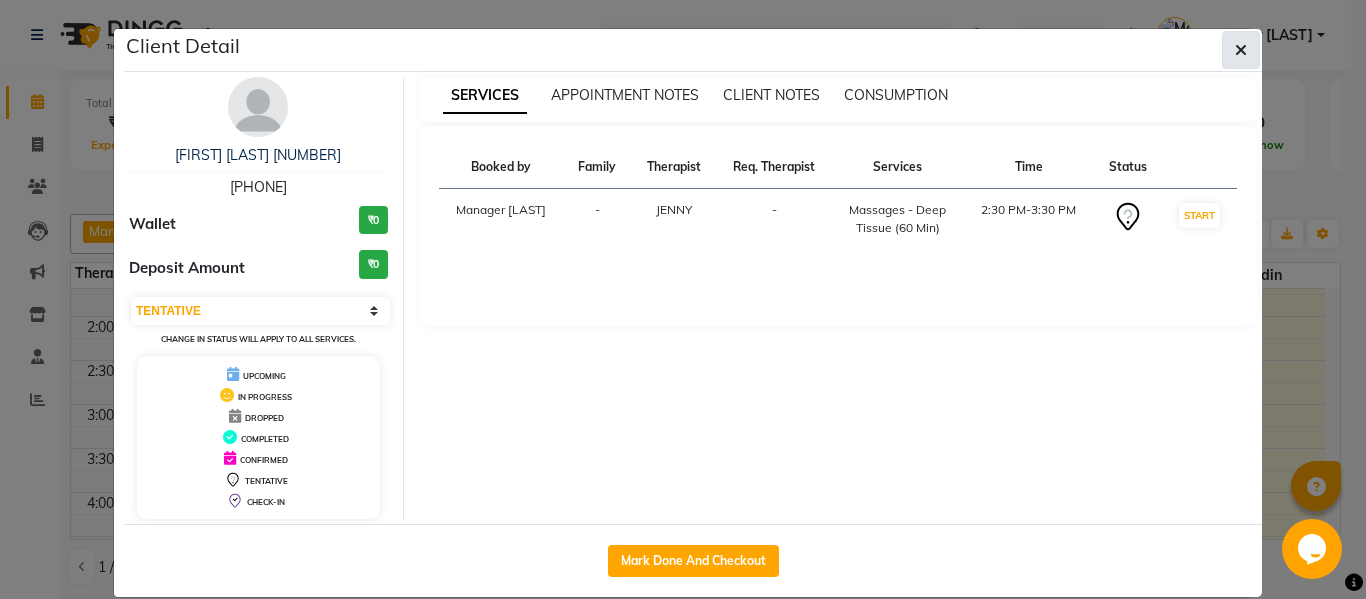 click 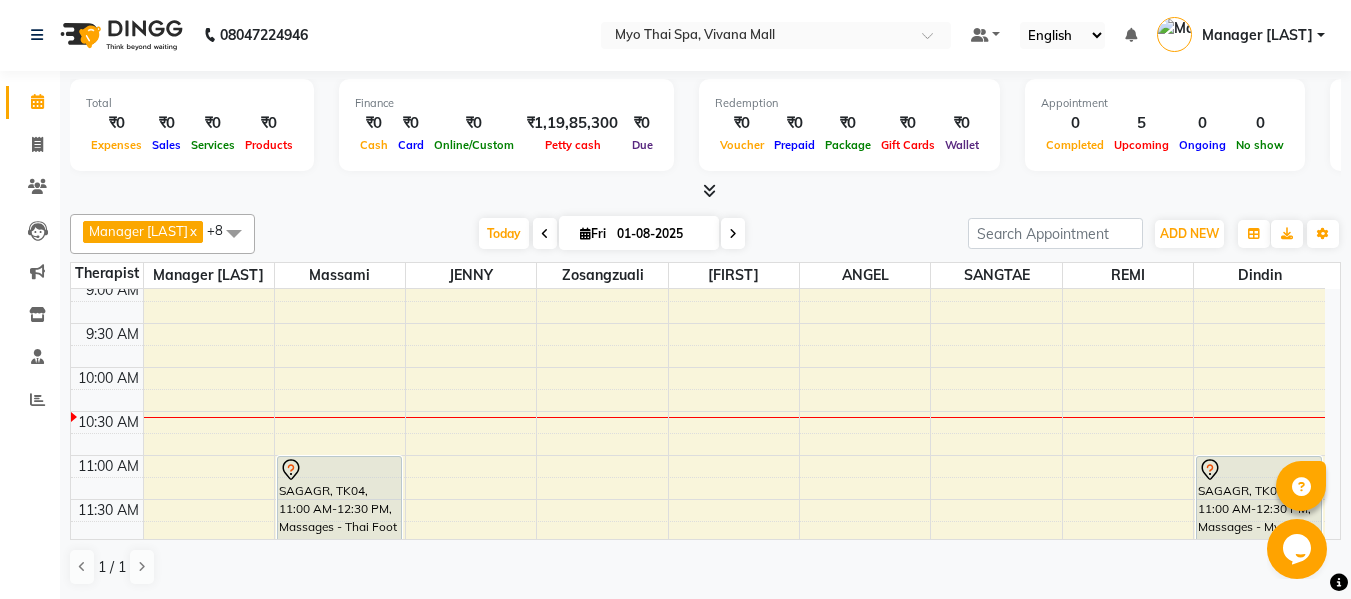 scroll, scrollTop: 90, scrollLeft: 0, axis: vertical 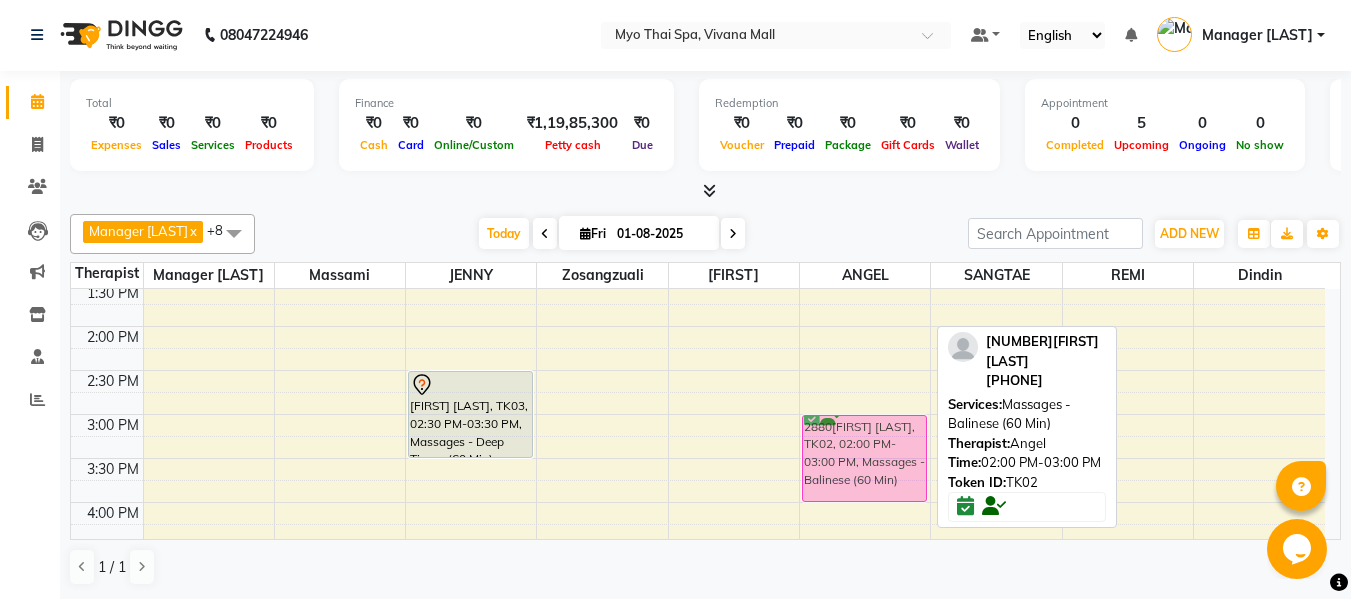 drag, startPoint x: 889, startPoint y: 387, endPoint x: 886, endPoint y: 471, distance: 84.05355 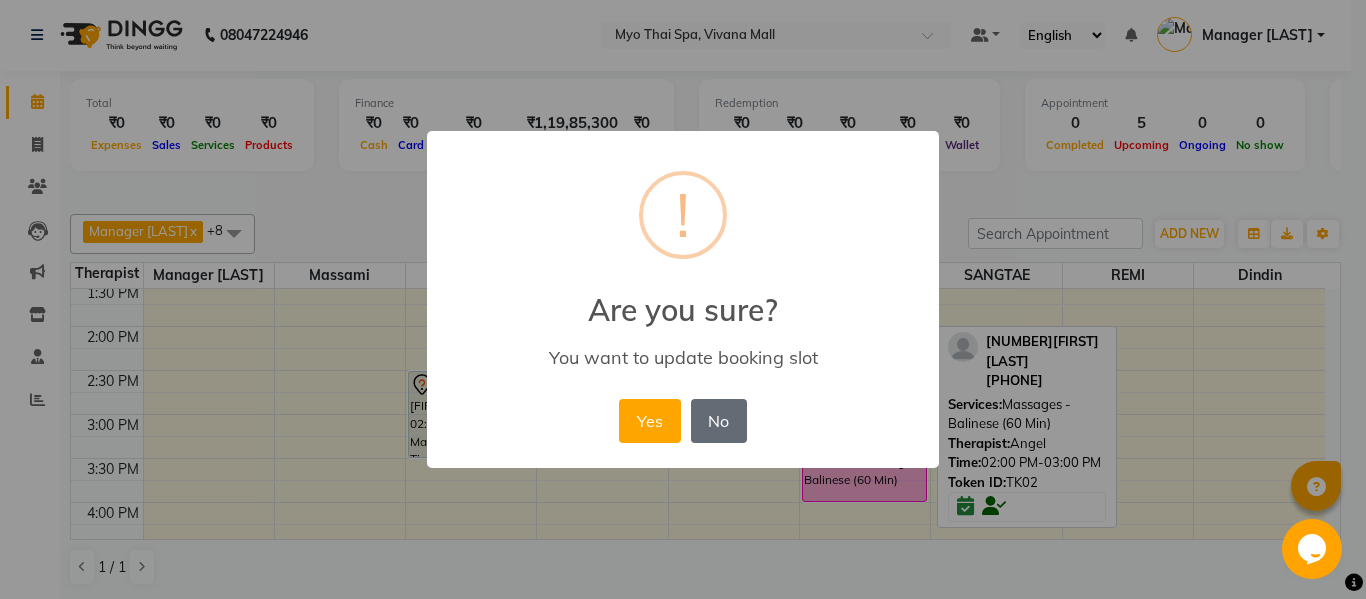 click on "No" at bounding box center [719, 421] 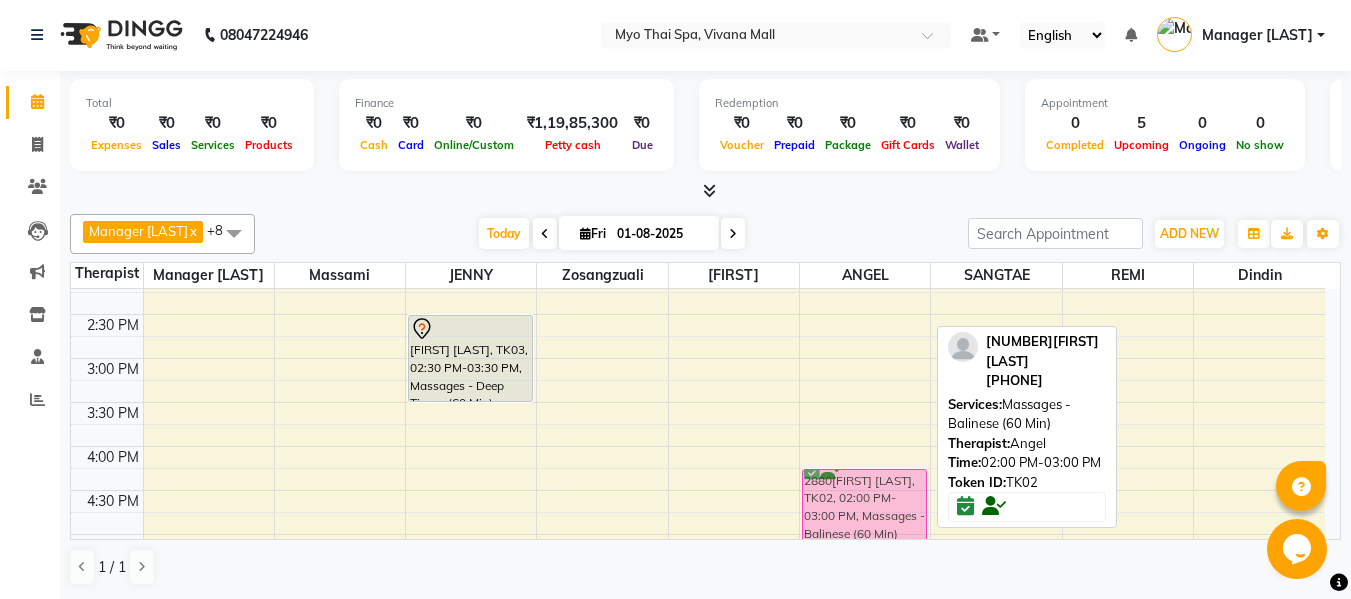 scroll, scrollTop: 567, scrollLeft: 0, axis: vertical 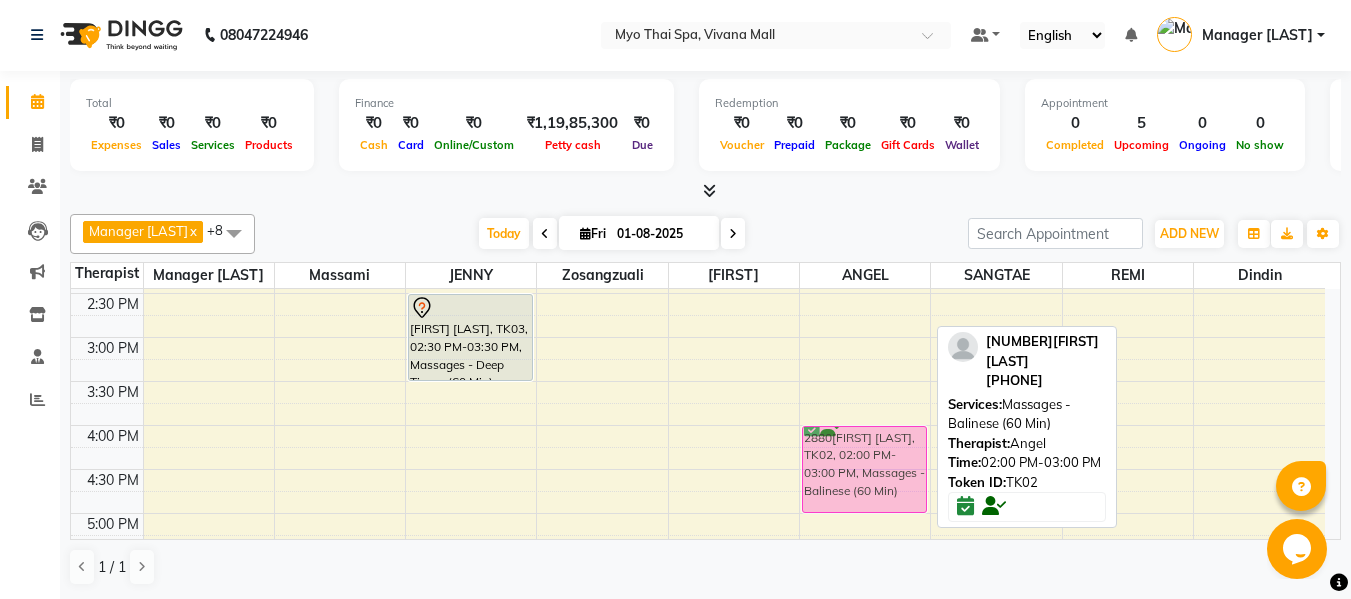 drag, startPoint x: 858, startPoint y: 380, endPoint x: 851, endPoint y: 476, distance: 96.25487 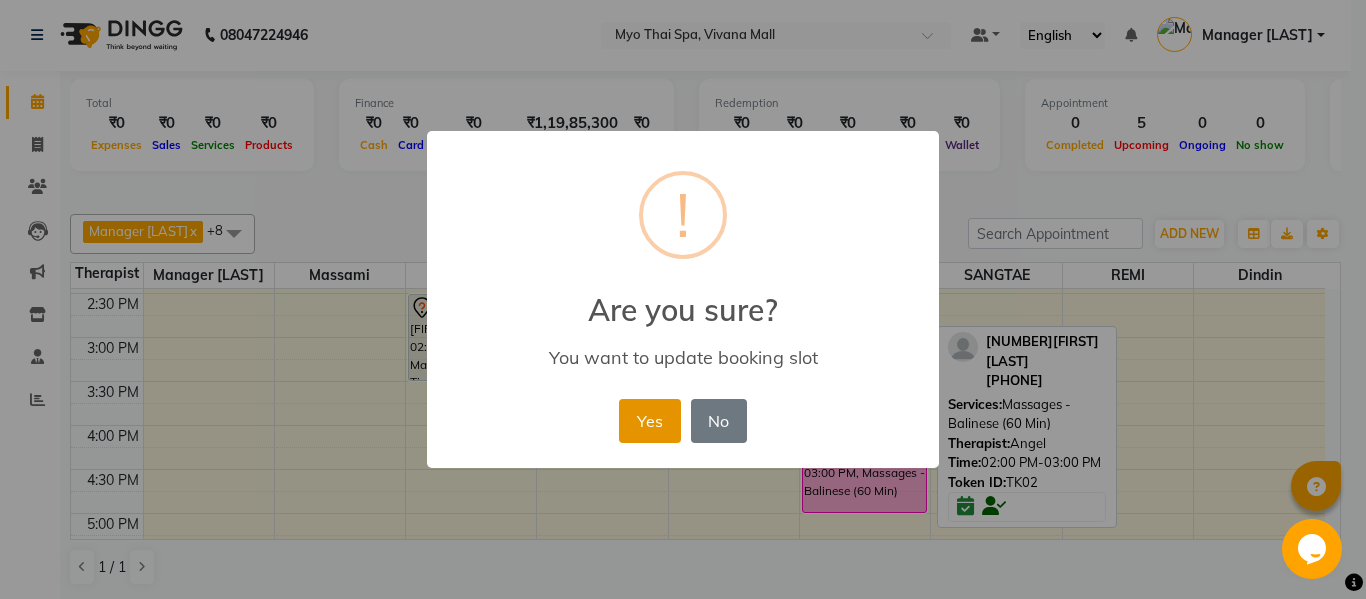 click on "Yes" at bounding box center (649, 421) 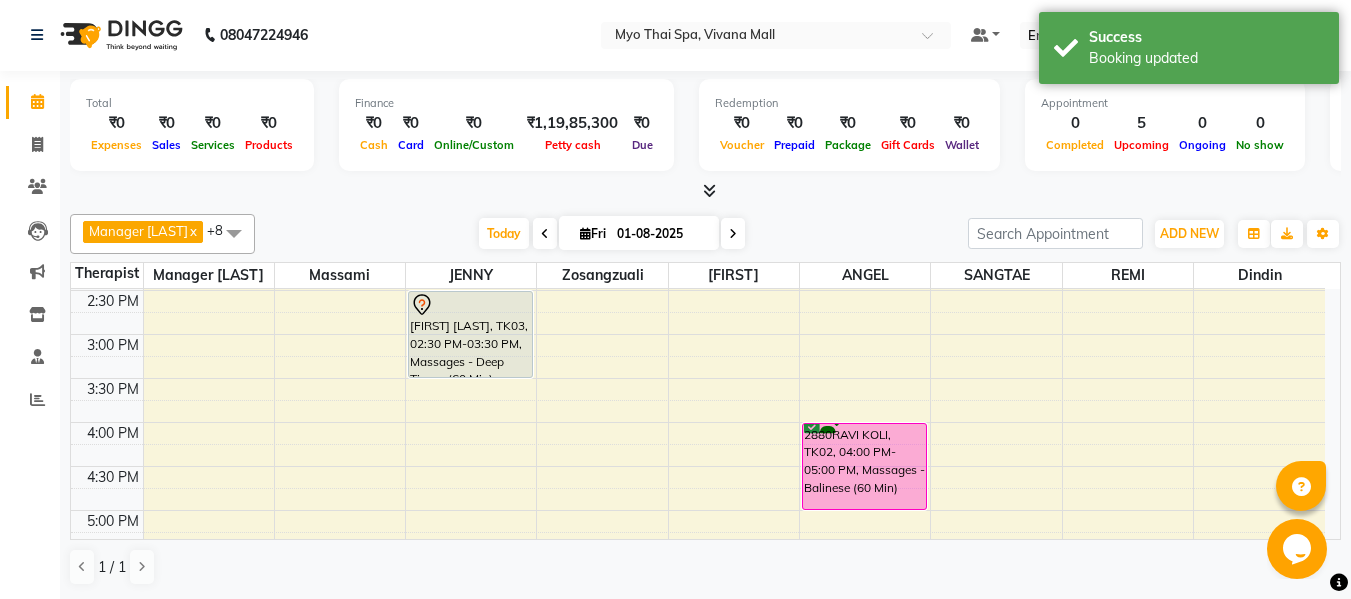 scroll, scrollTop: 567, scrollLeft: 0, axis: vertical 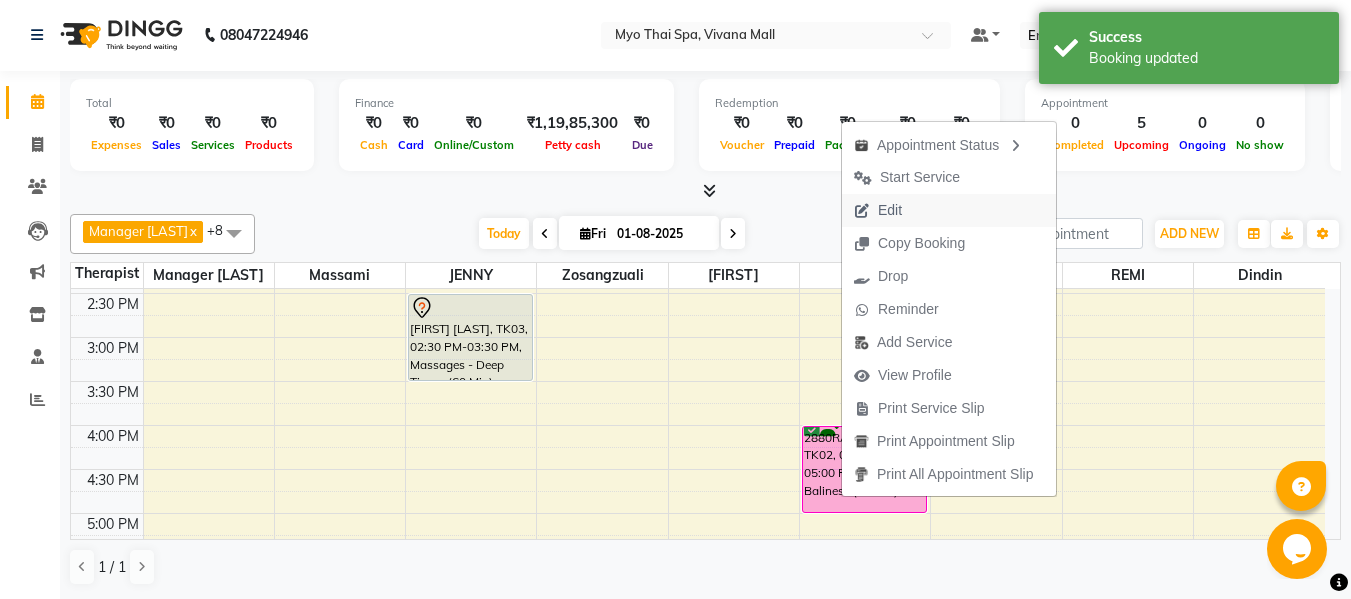 click on "Edit" at bounding box center [890, 210] 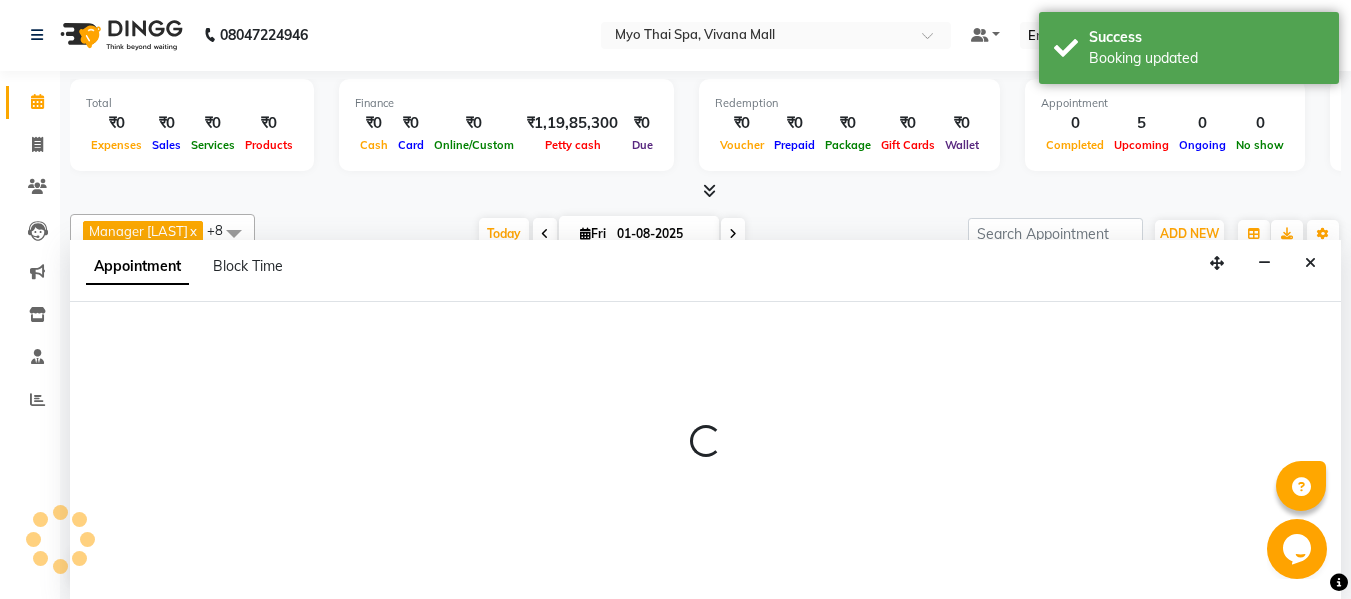 select on "confirm booking" 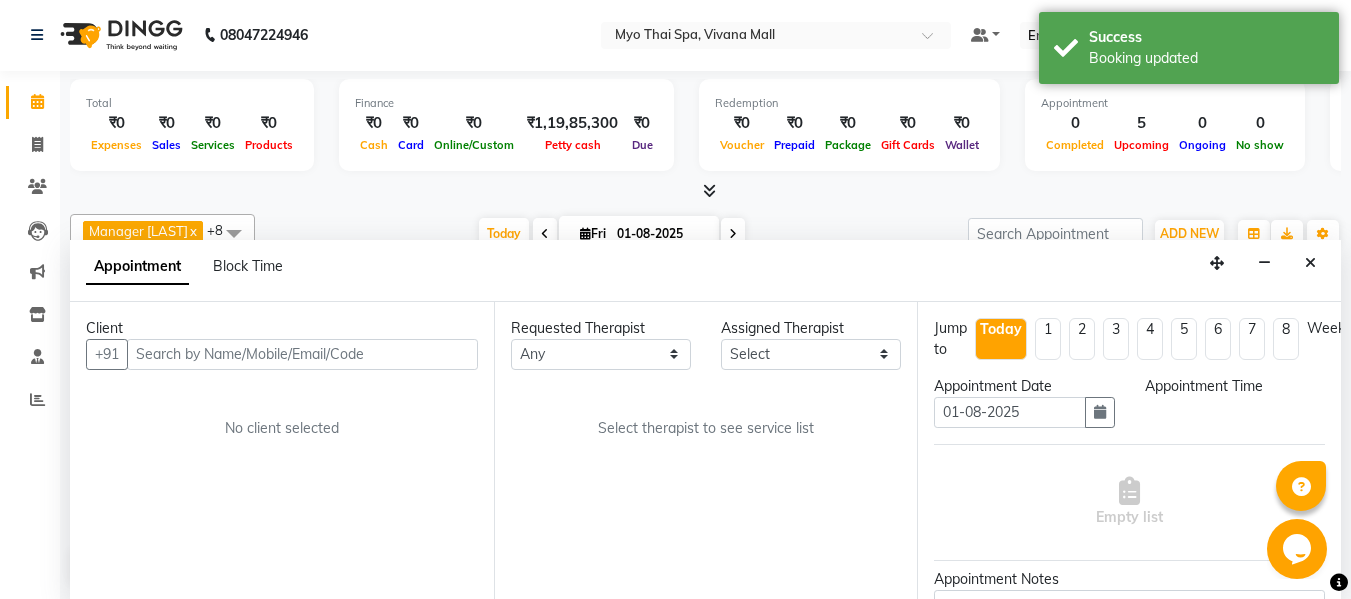 select on "70774" 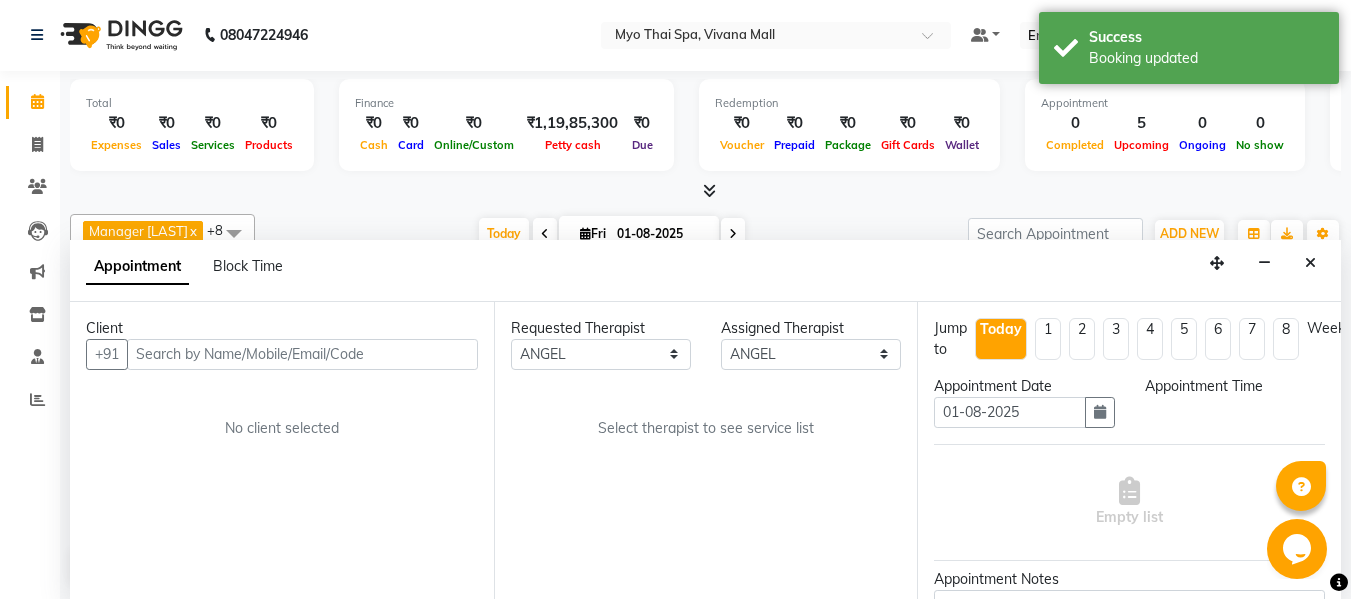 scroll, scrollTop: 177, scrollLeft: 0, axis: vertical 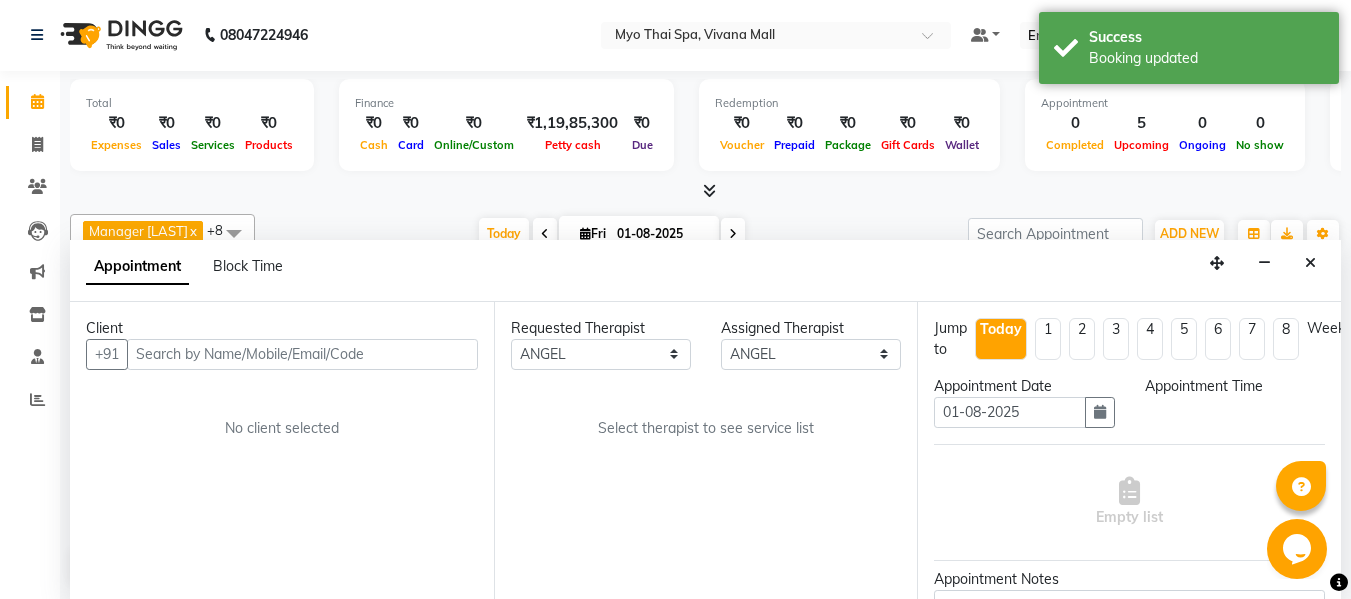 select on "960" 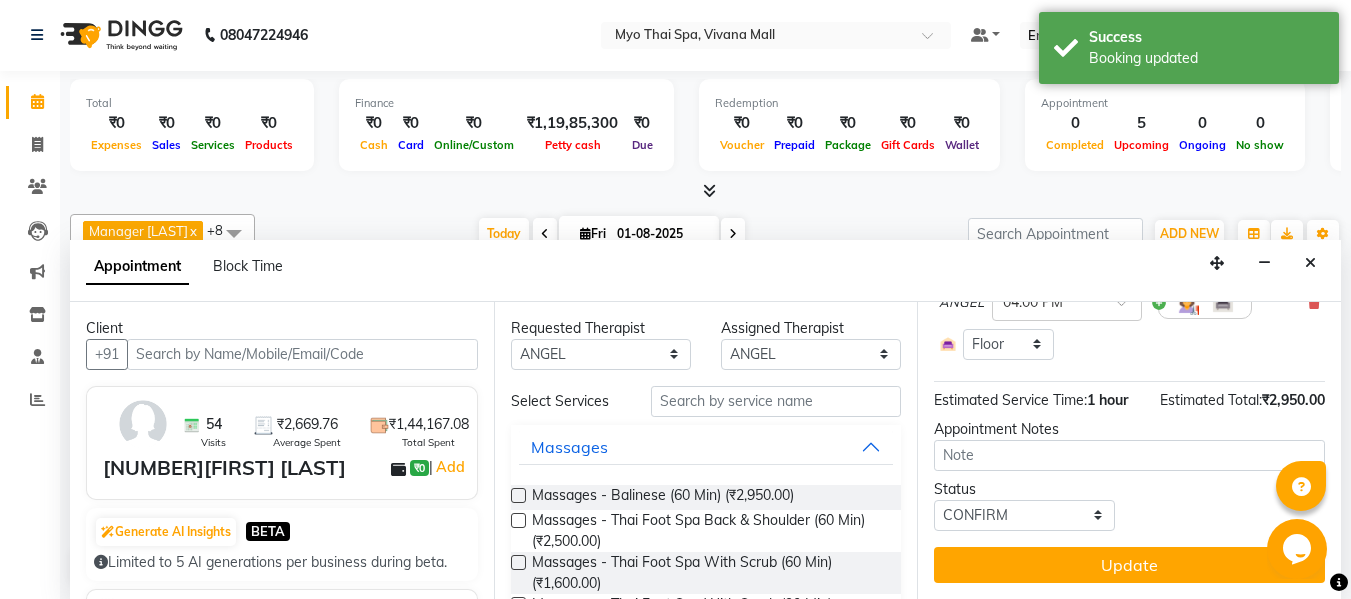 scroll, scrollTop: 217, scrollLeft: 0, axis: vertical 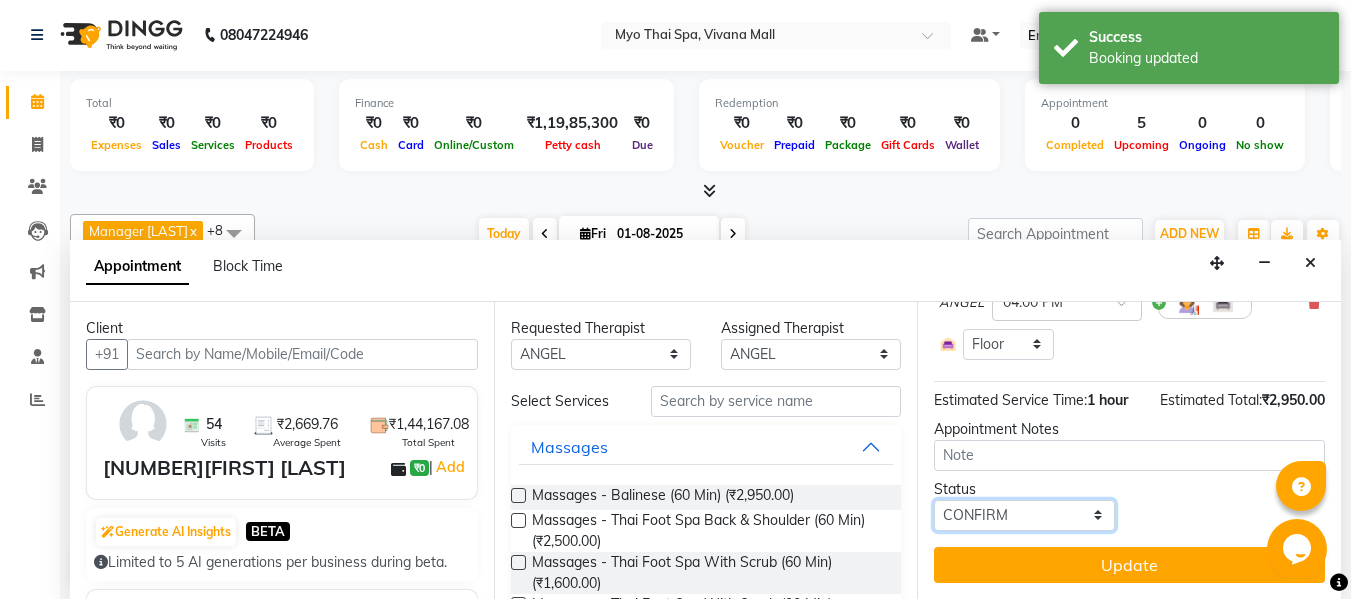 click on "Select TENTATIVE CONFIRM CHECK-IN UPCOMING" at bounding box center (1024, 515) 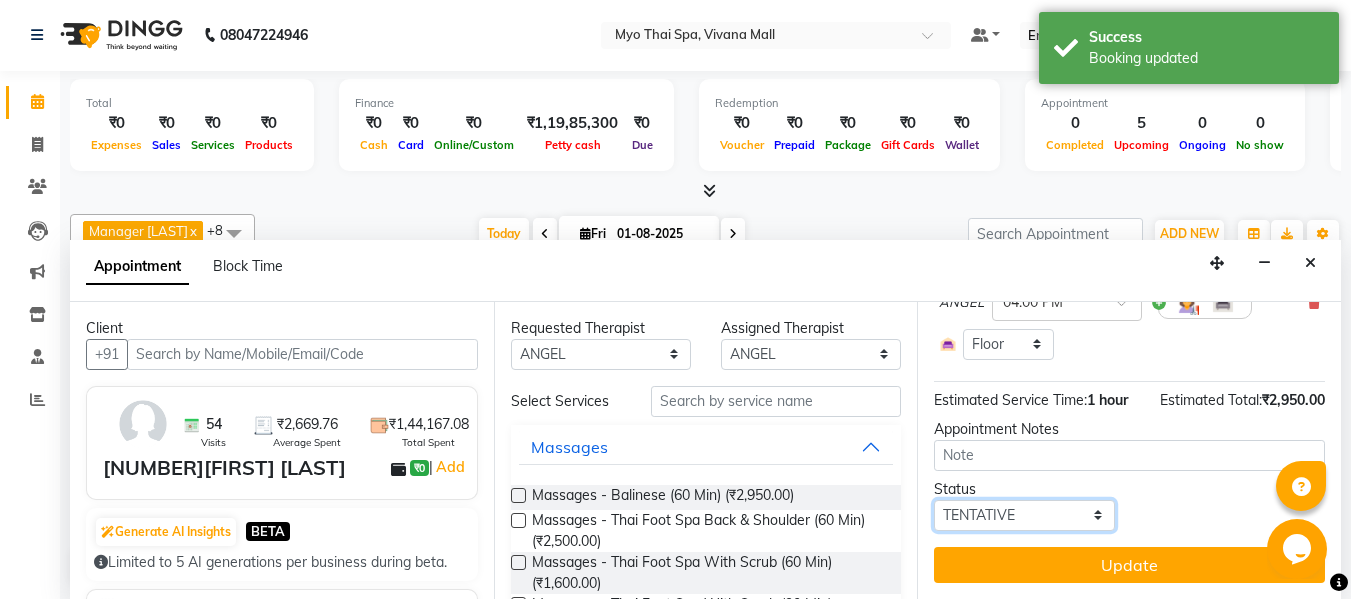 click on "Select TENTATIVE CONFIRM CHECK-IN UPCOMING" at bounding box center (1024, 515) 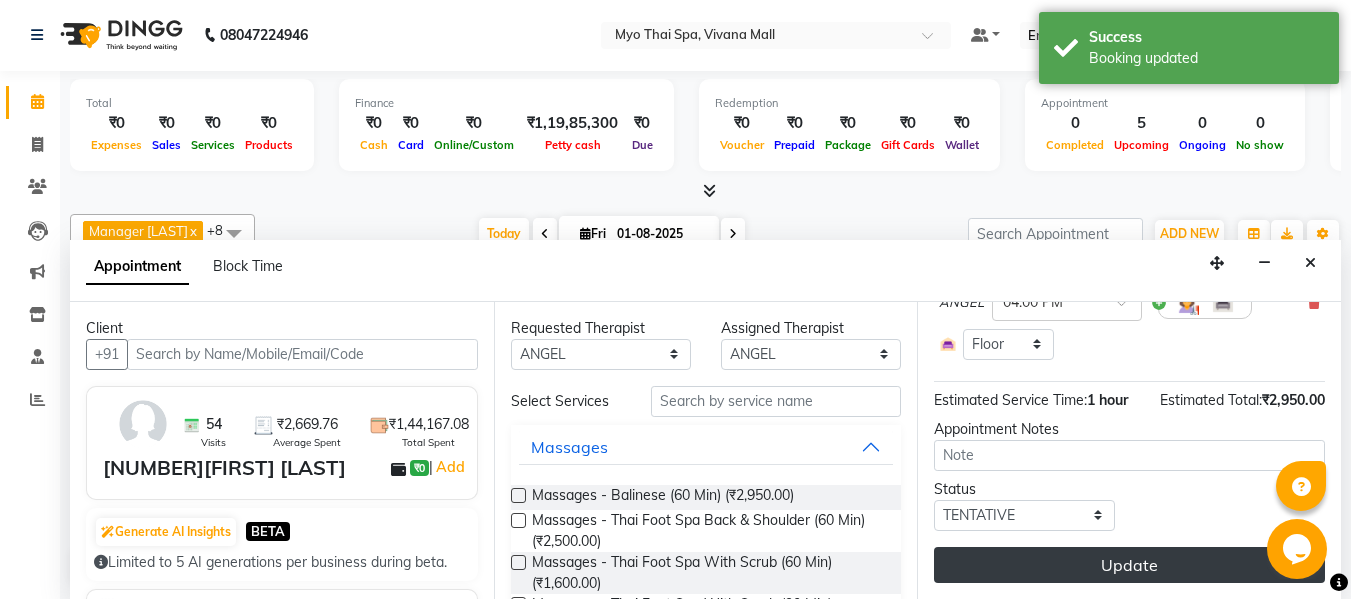 click on "Update" at bounding box center (1129, 565) 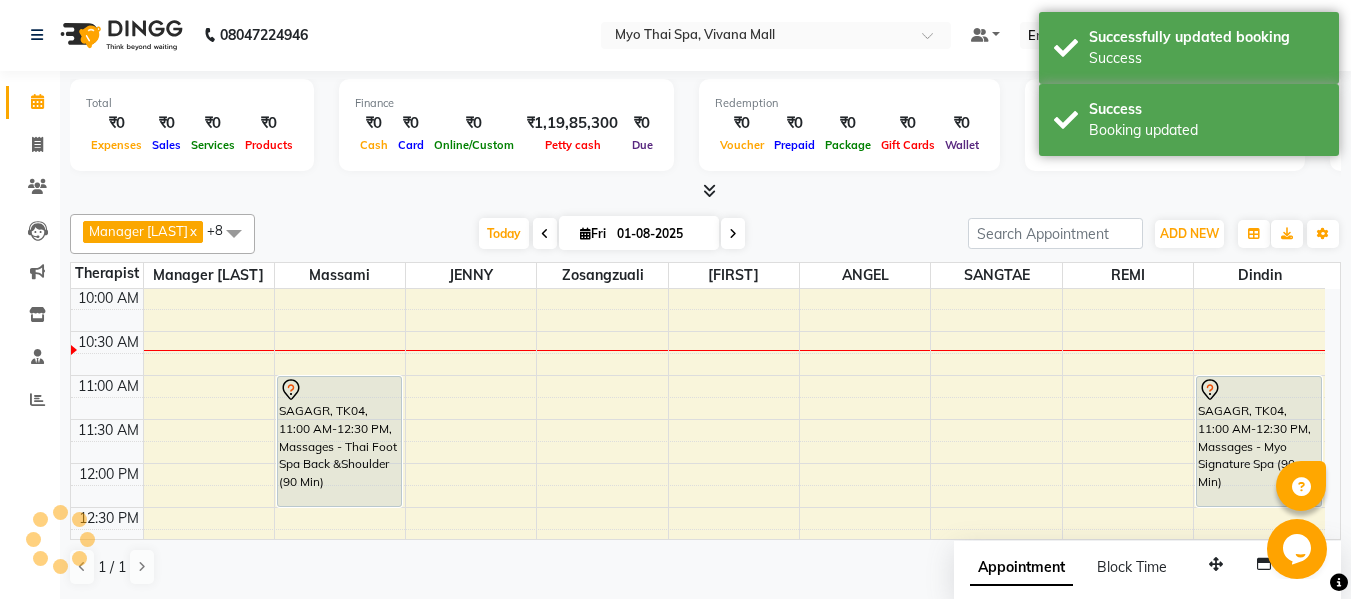 scroll, scrollTop: 0, scrollLeft: 0, axis: both 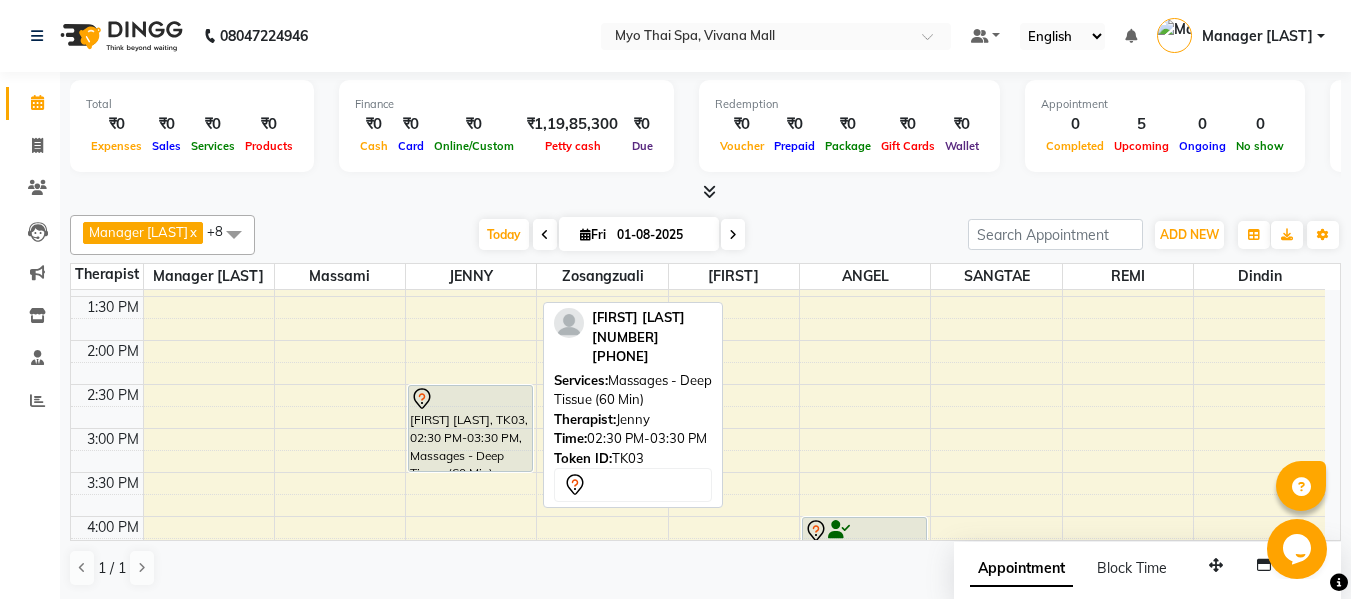 click on "[FIRST] [LAST], TK03, 02:30 PM-03:30 PM, Massages - Deep Tissue (60 Min)" at bounding box center [470, 428] 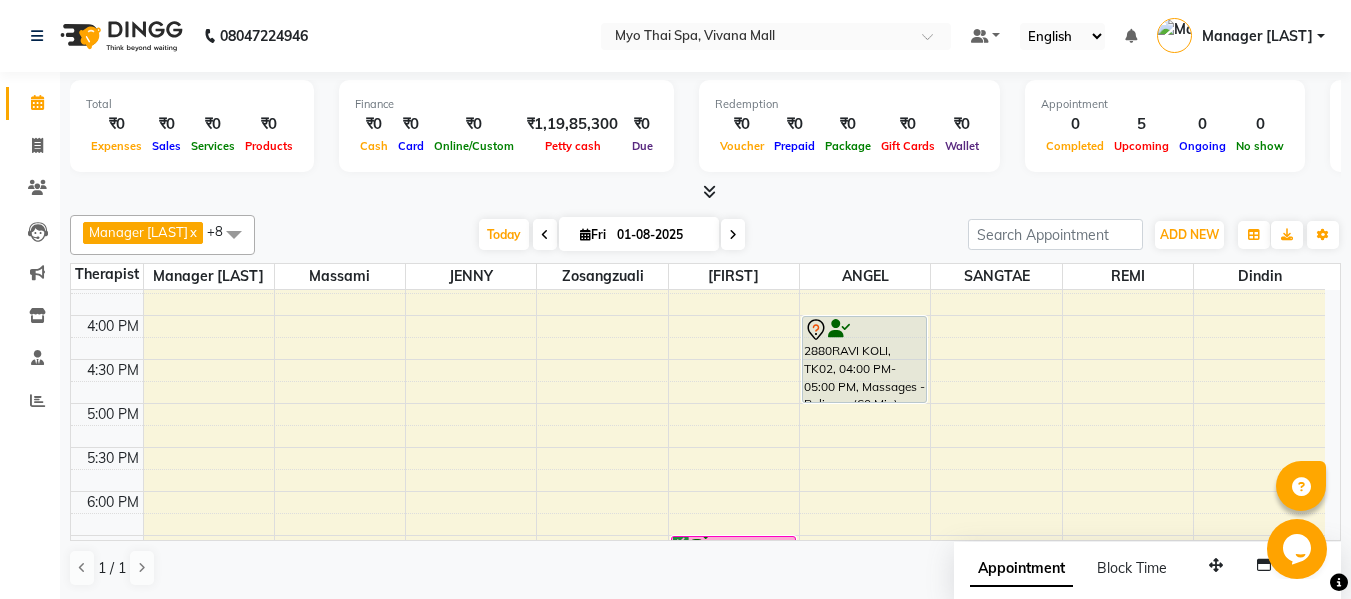 scroll, scrollTop: 677, scrollLeft: 0, axis: vertical 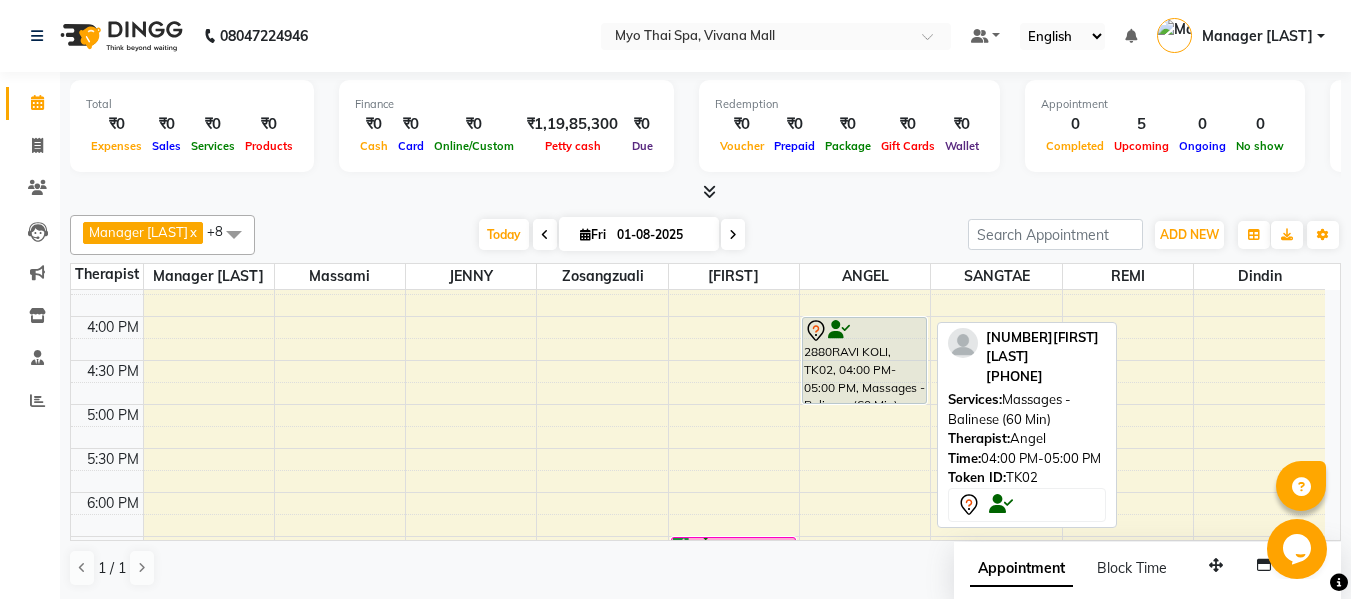 click on "2880RAVI KOLI, TK02, 04:00 PM-05:00 PM, Massages - Balinese (60 Min)" at bounding box center [864, 360] 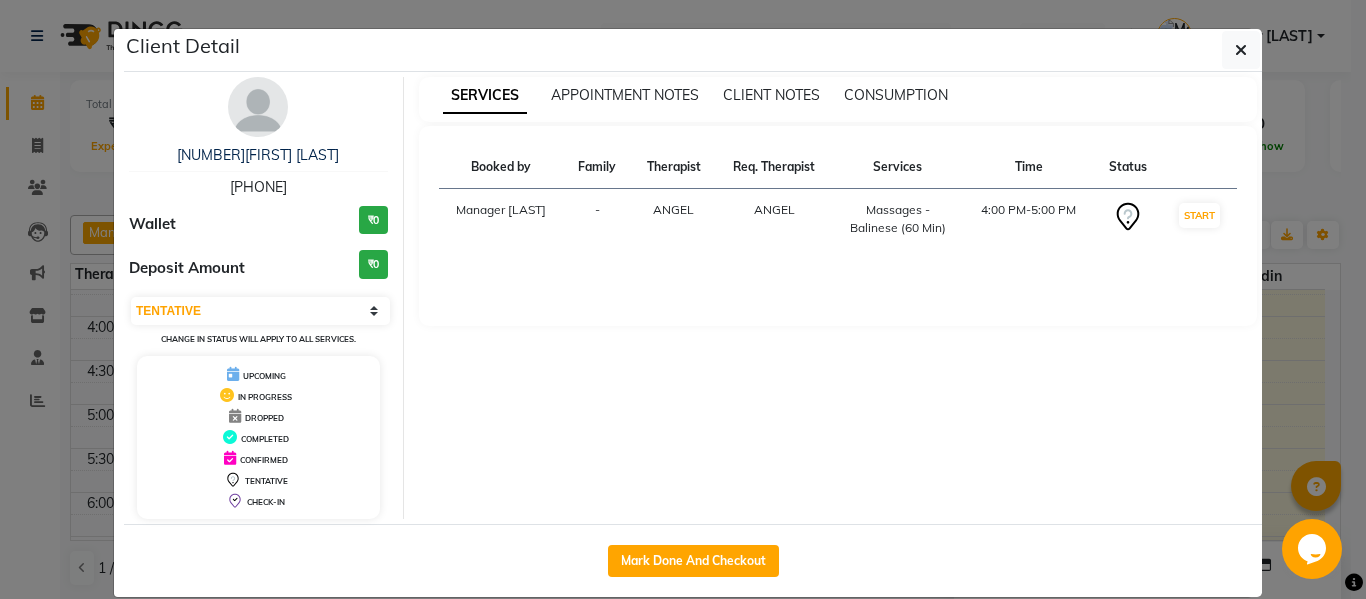 drag, startPoint x: 319, startPoint y: 179, endPoint x: 186, endPoint y: 177, distance: 133.01503 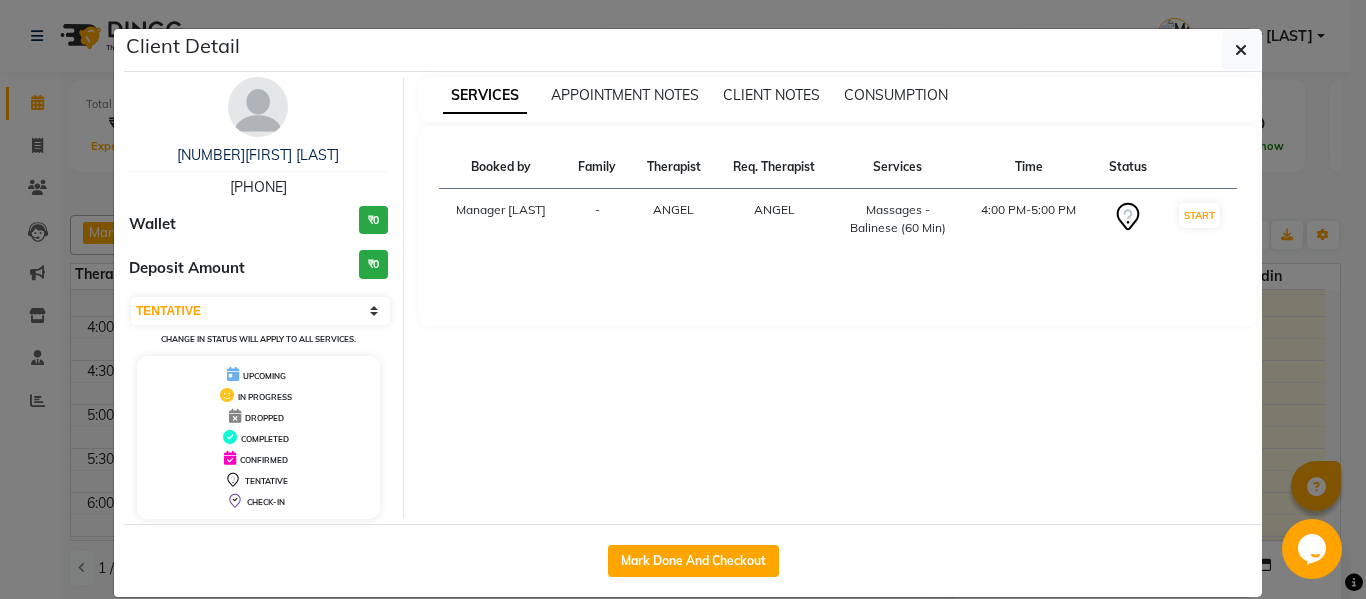 copy on "[PHONE]" 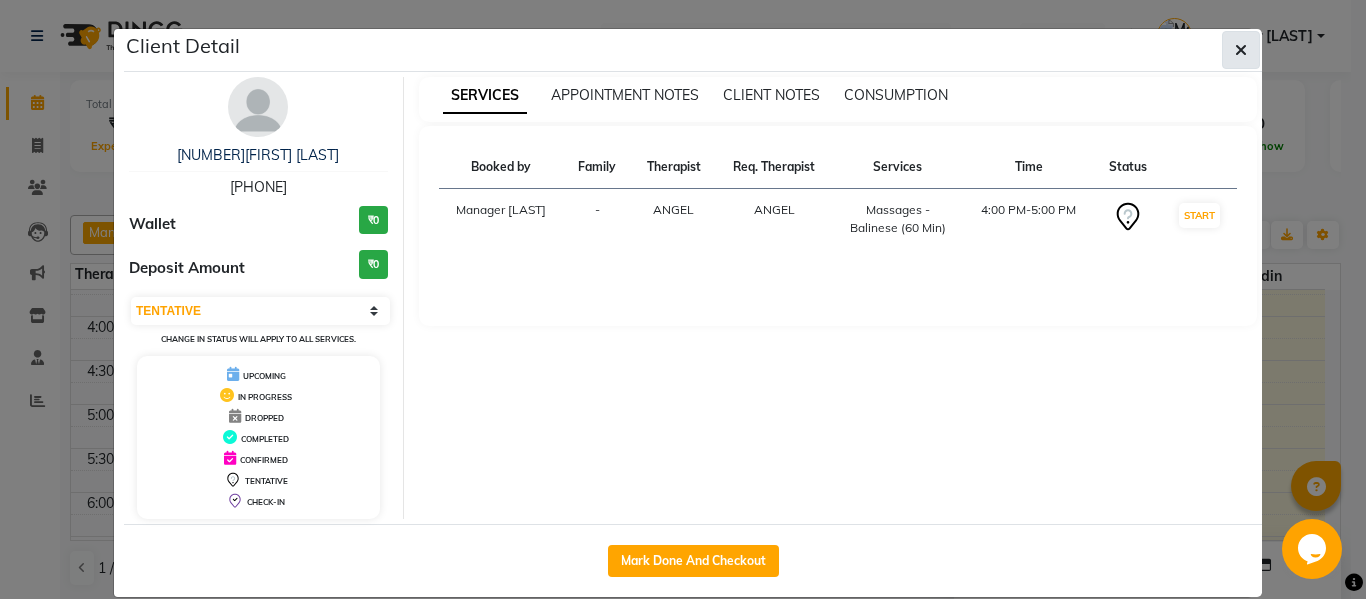 click 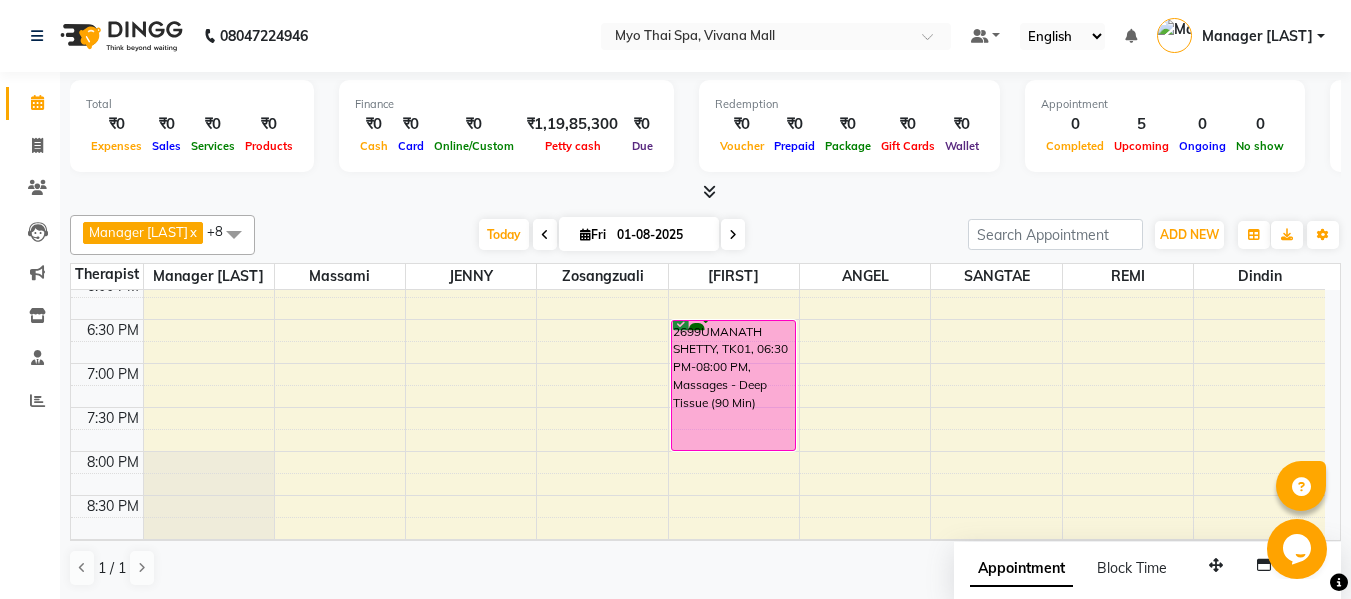 scroll, scrollTop: 877, scrollLeft: 0, axis: vertical 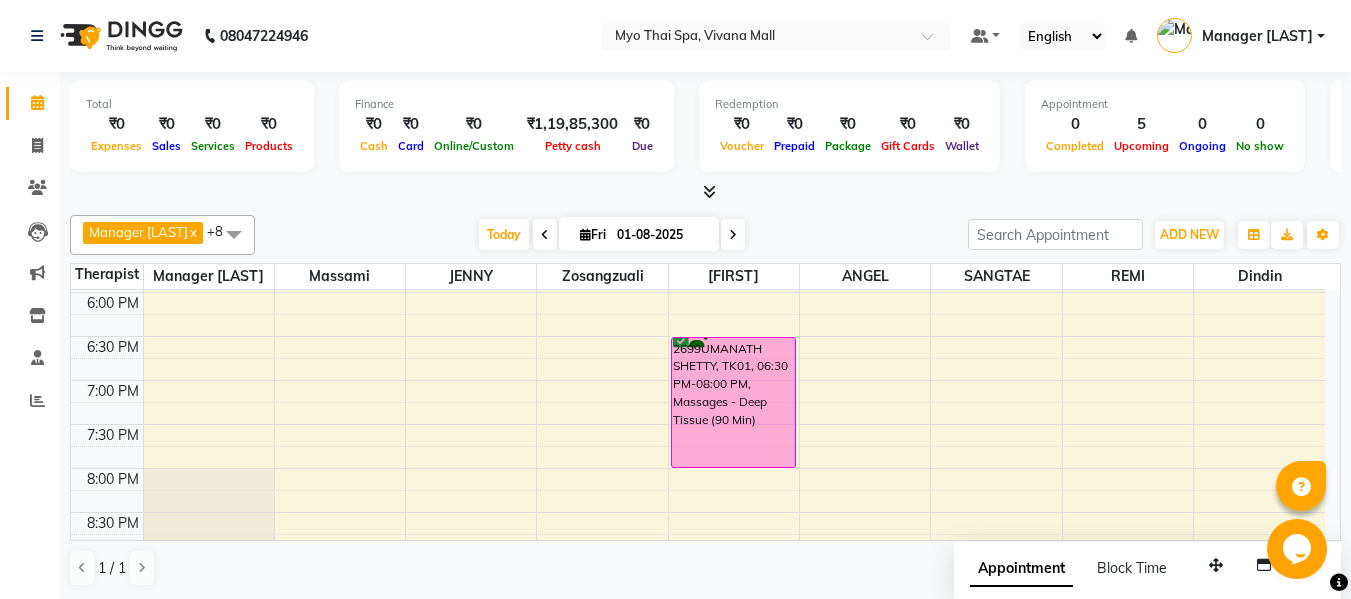 click on "2699UMANATH SHETTY, TK01, 06:30 PM-08:00 PM, Massages - Deep Tissue (90 Min)" at bounding box center (733, 402) 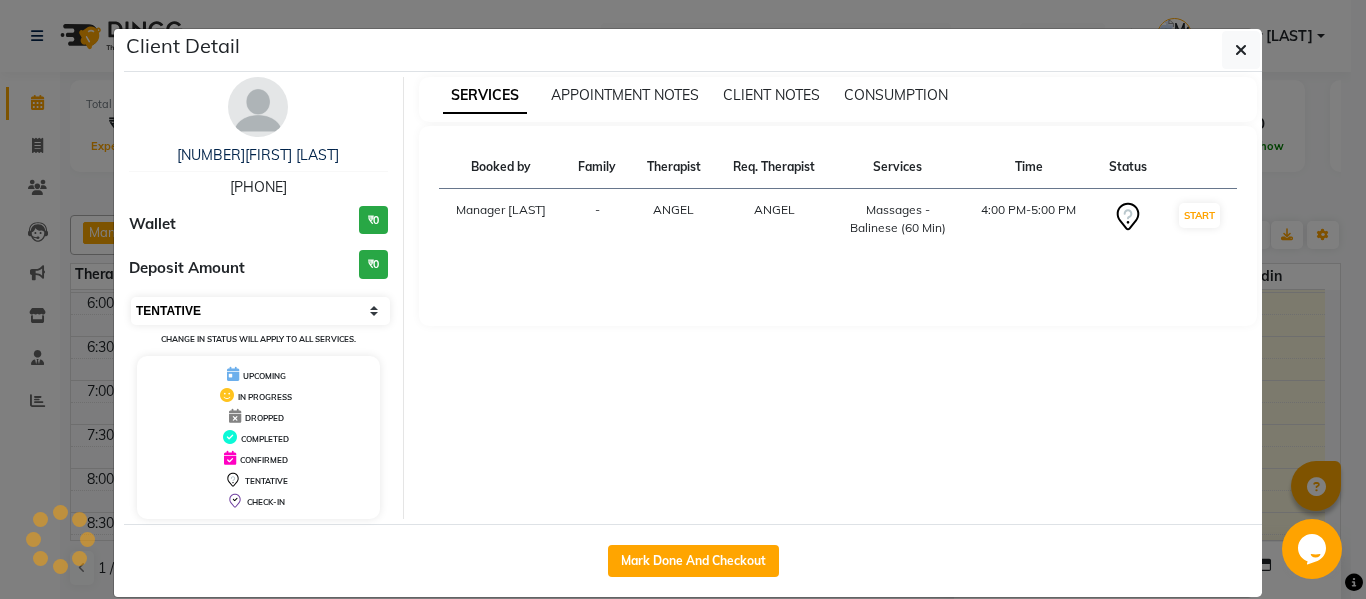 select on "6" 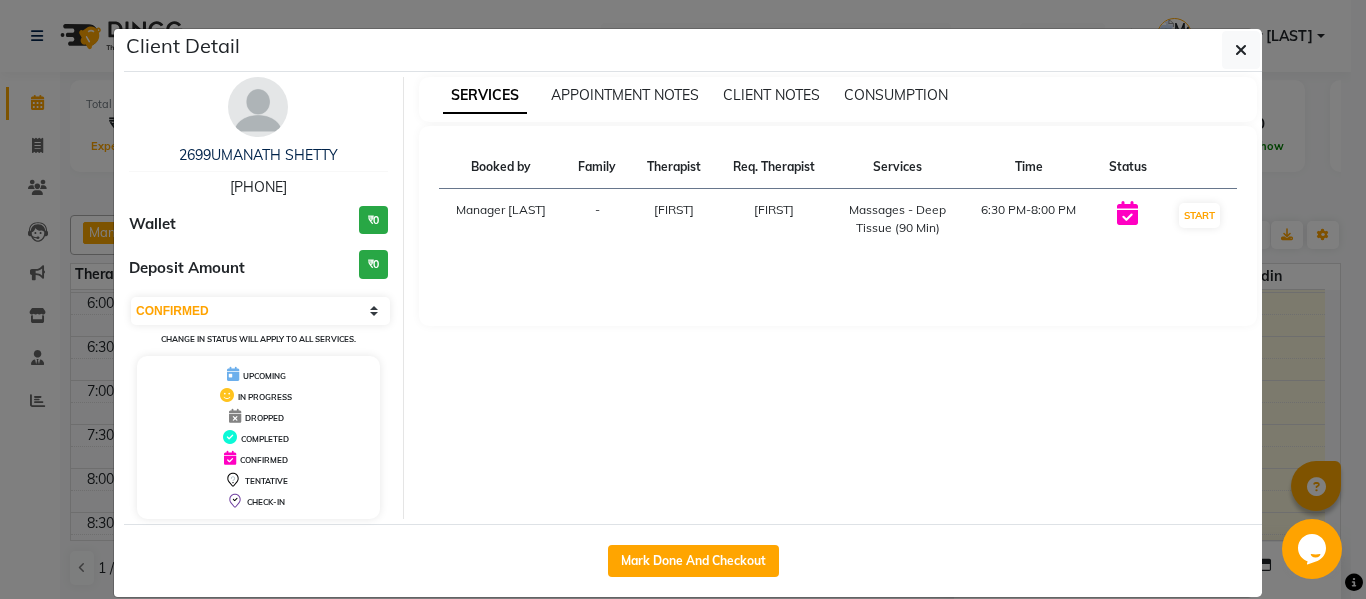 drag, startPoint x: 307, startPoint y: 186, endPoint x: 188, endPoint y: 168, distance: 120.353645 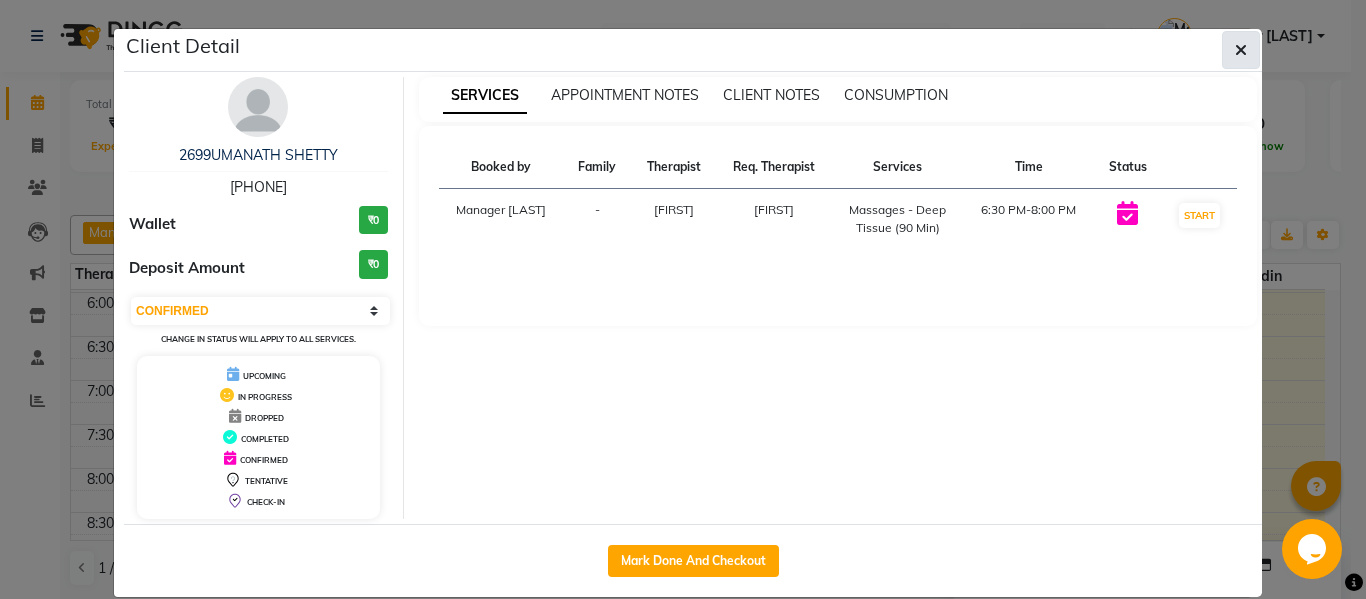 click 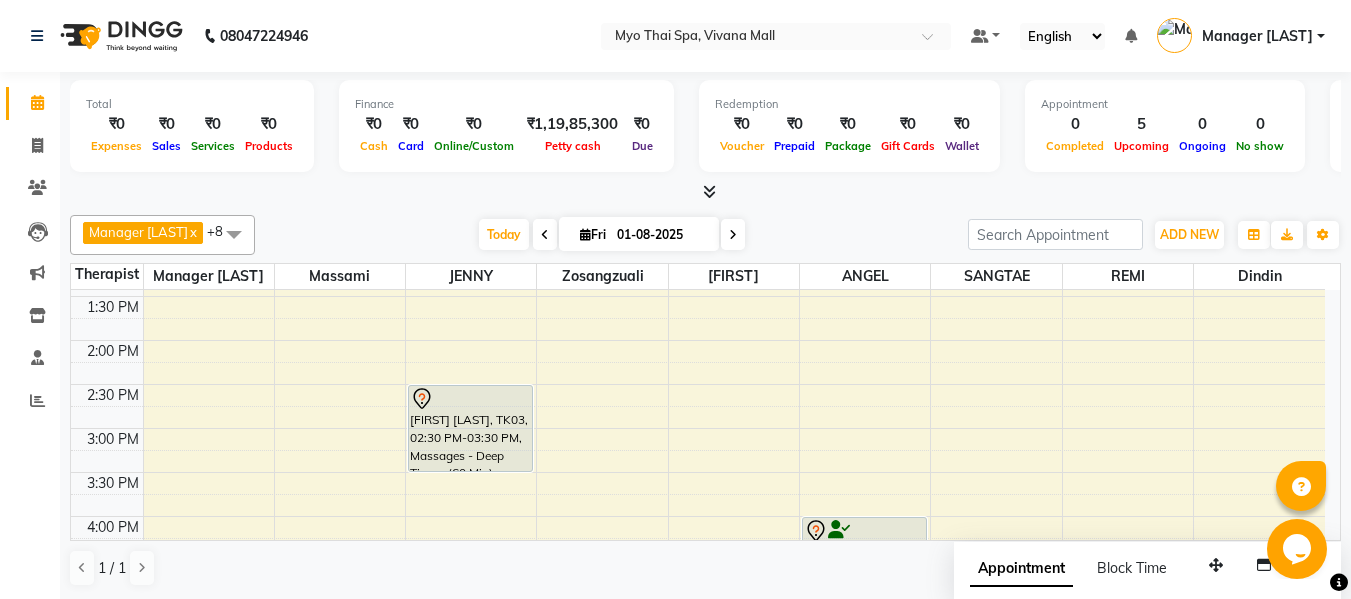scroll, scrollTop: 377, scrollLeft: 0, axis: vertical 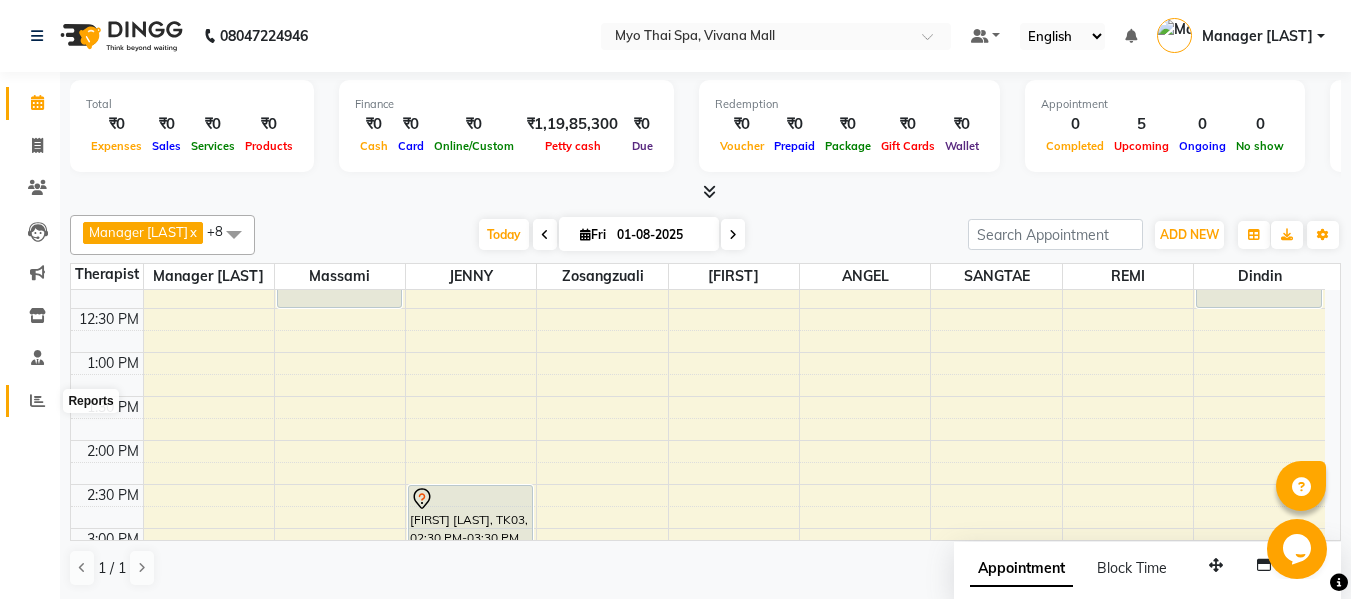 click 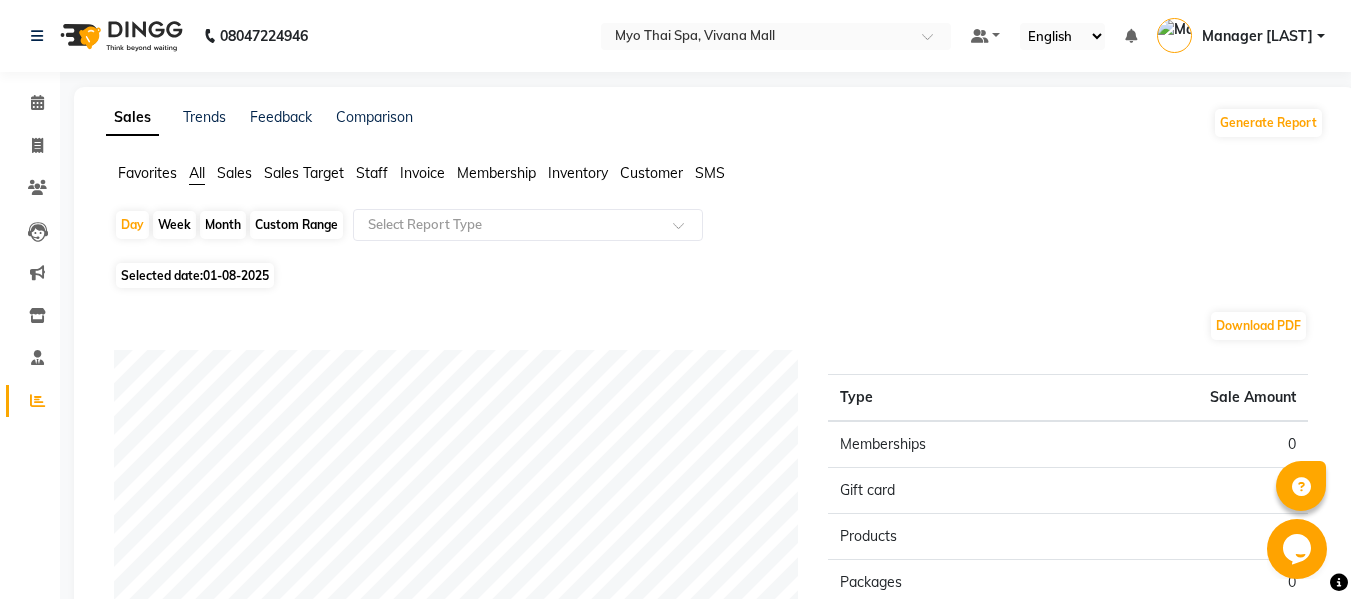 click on "Invoice" 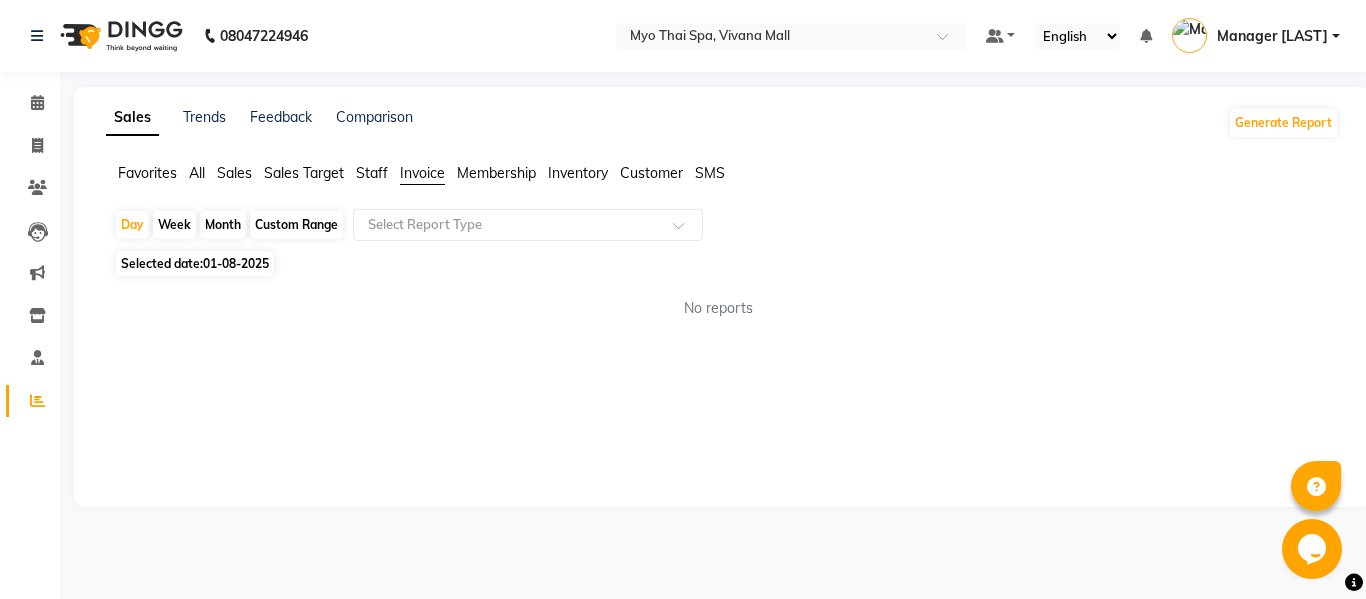 click on "Custom Range" 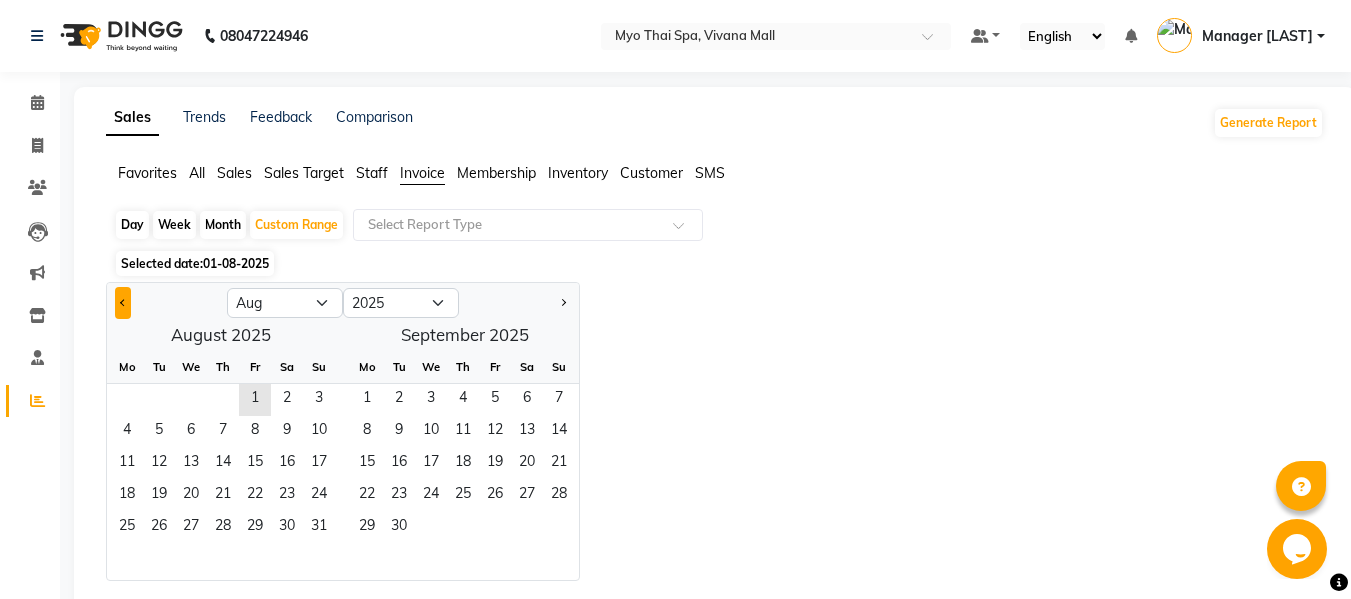 click 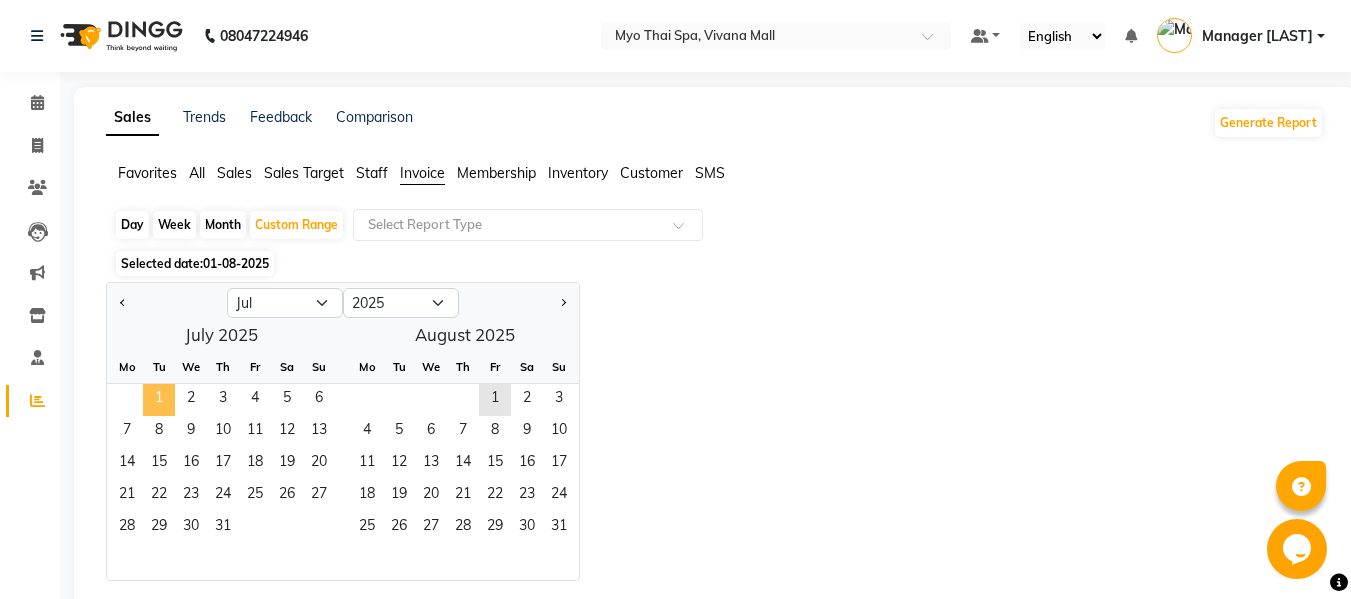 click on "1" 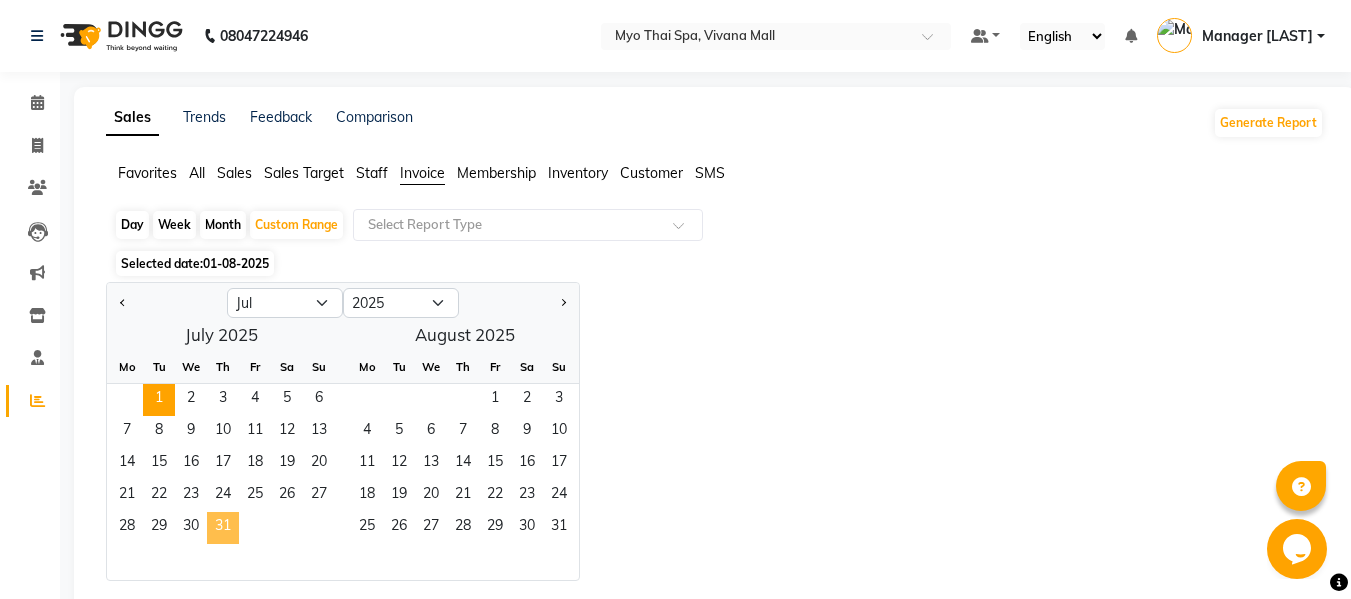 click on "31" 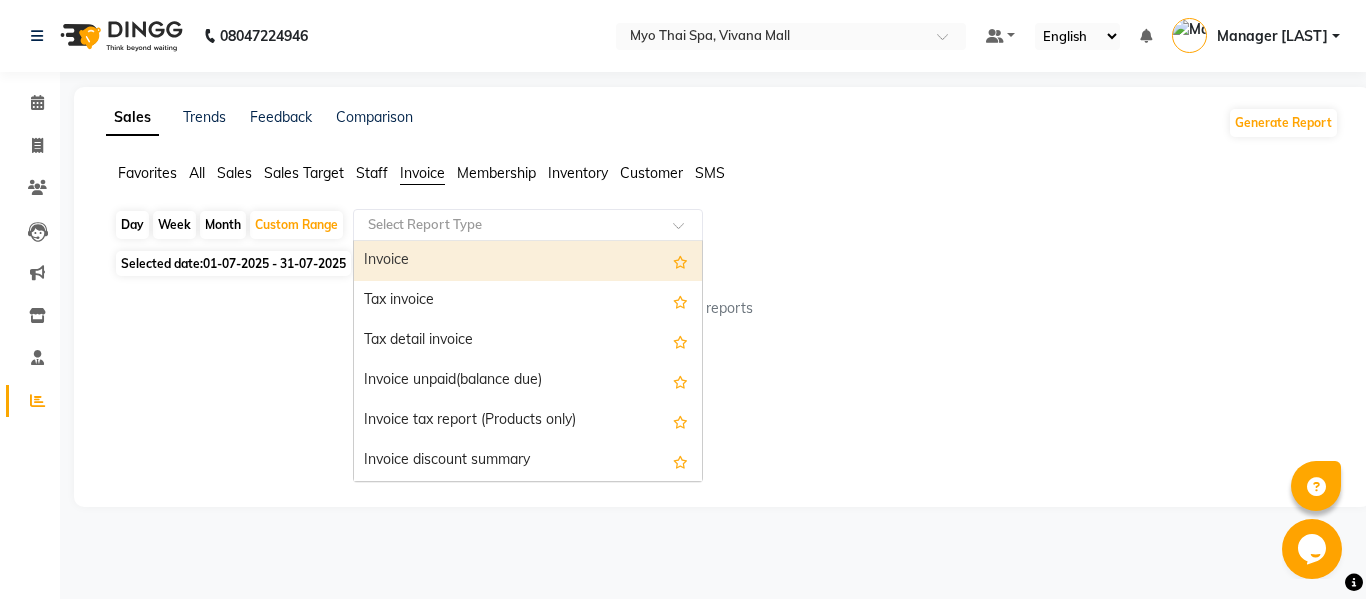 click 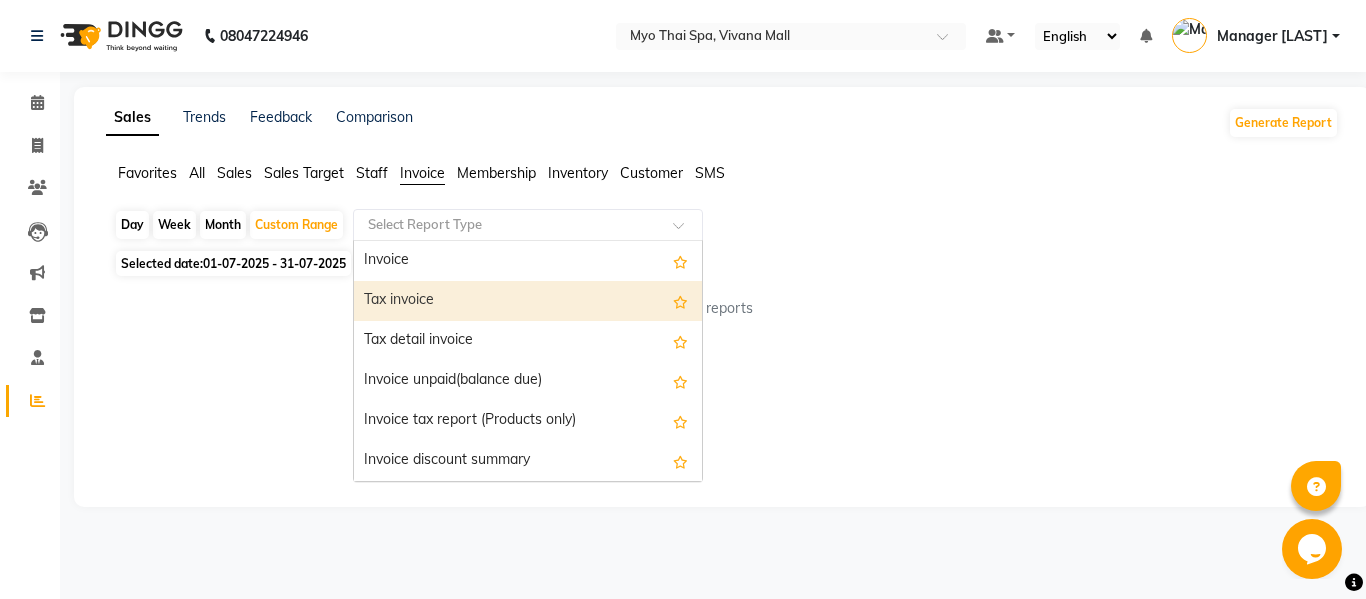 click on "Tax invoice" at bounding box center (528, 301) 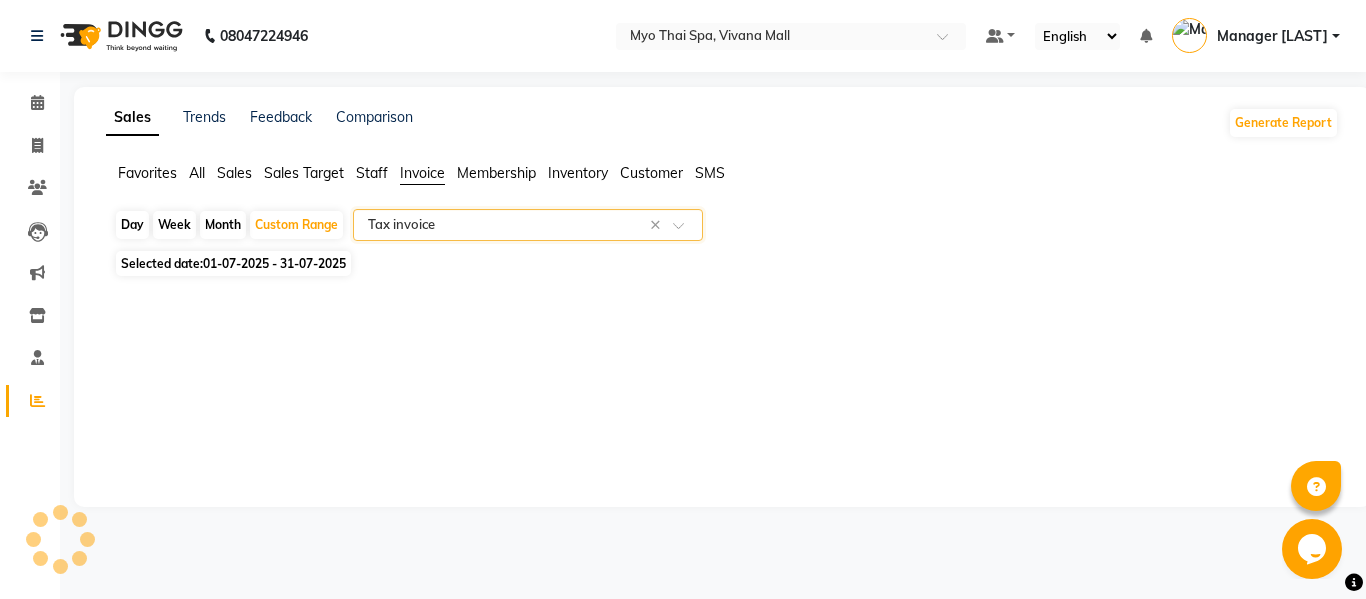 select on "full_report" 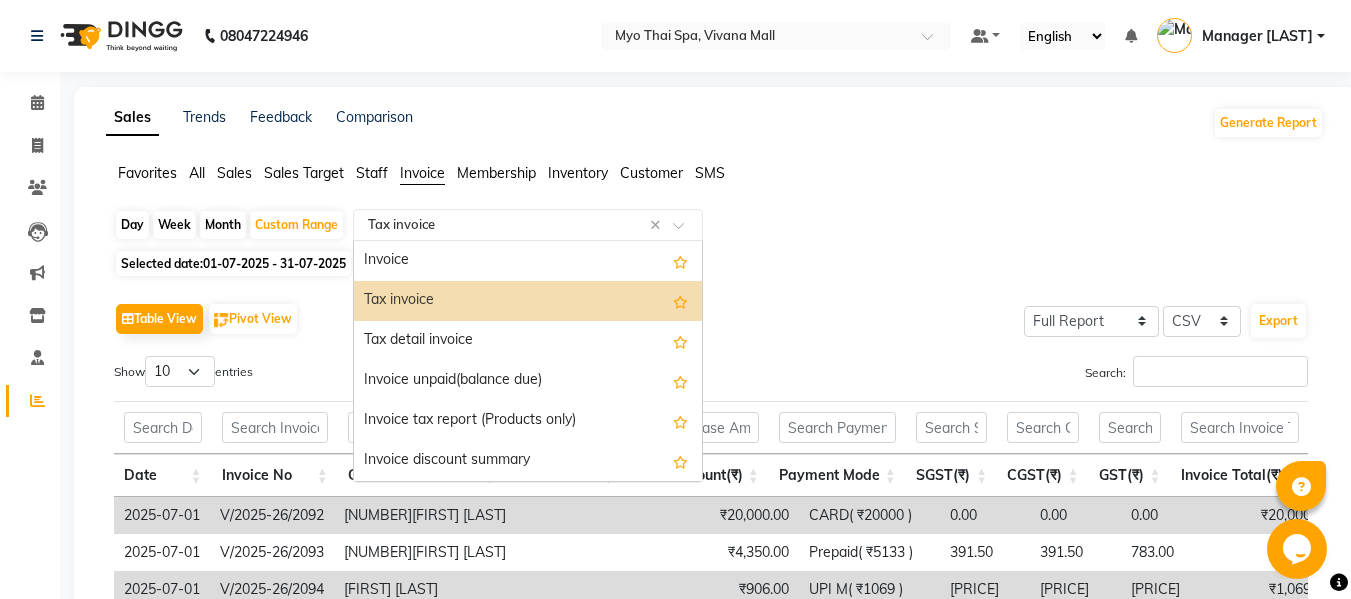 click 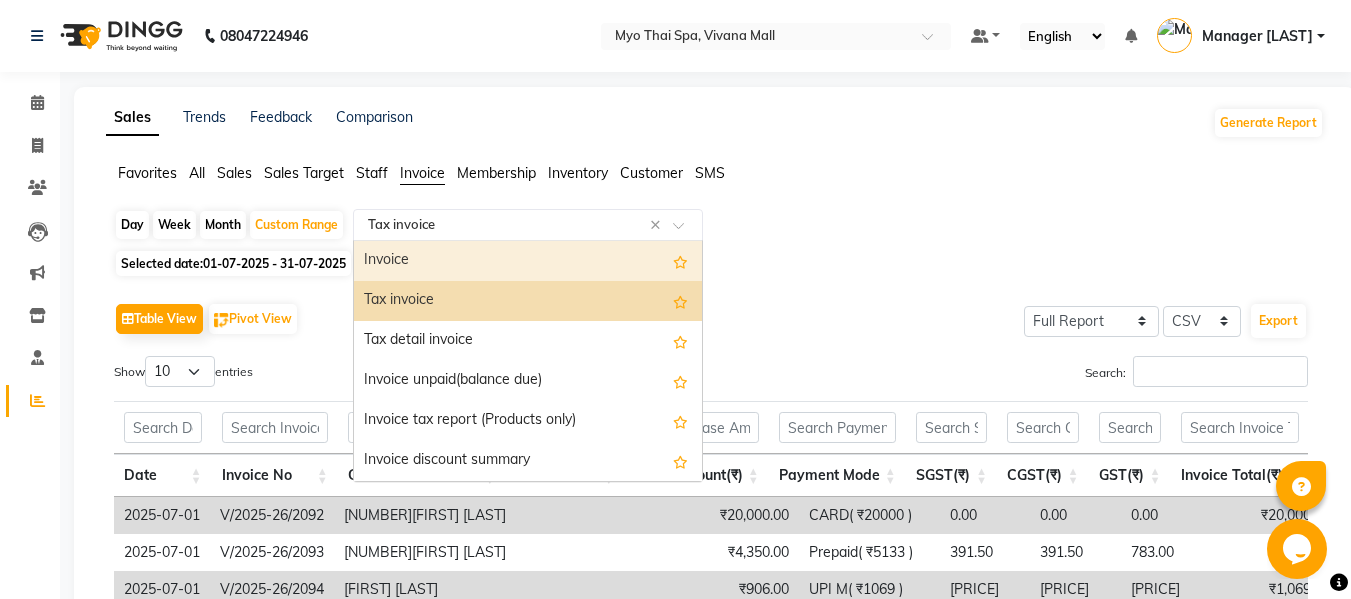click on "Invoice" at bounding box center (528, 261) 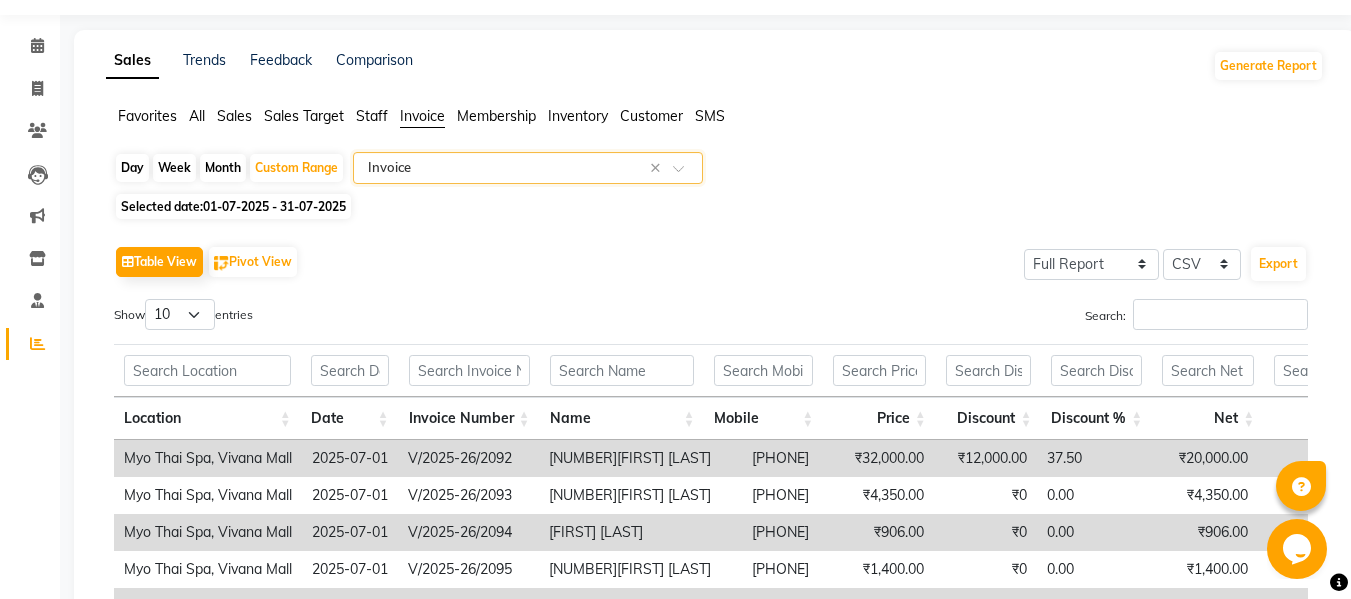 scroll, scrollTop: 49, scrollLeft: 0, axis: vertical 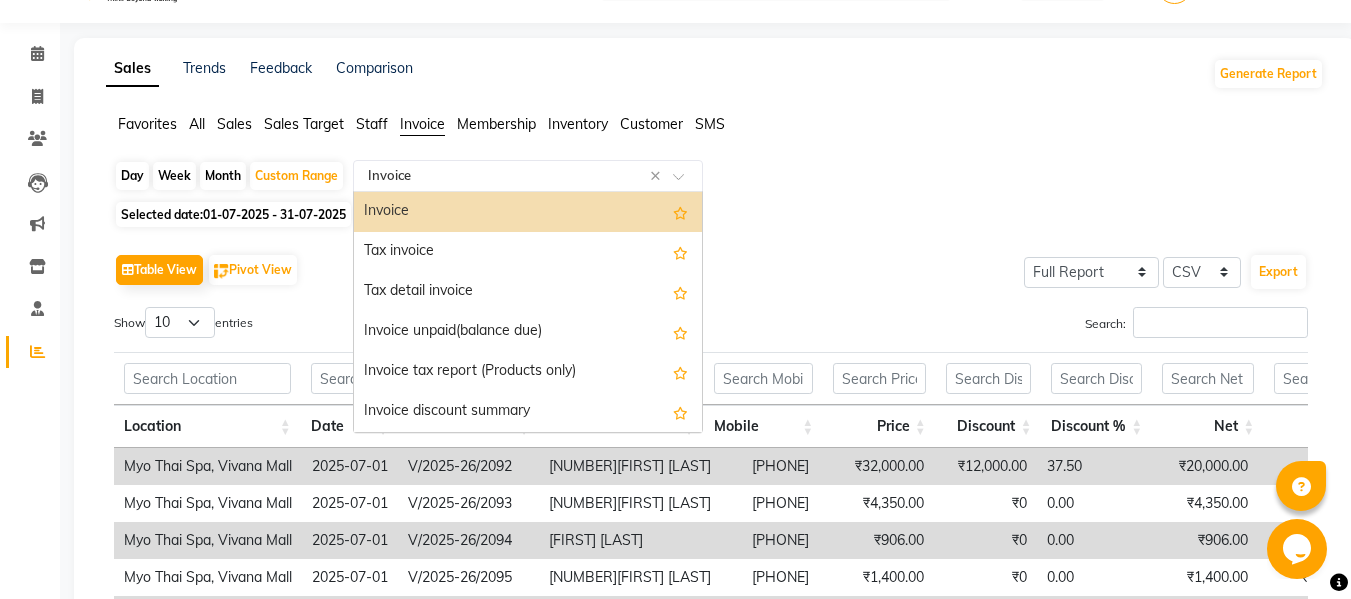 click 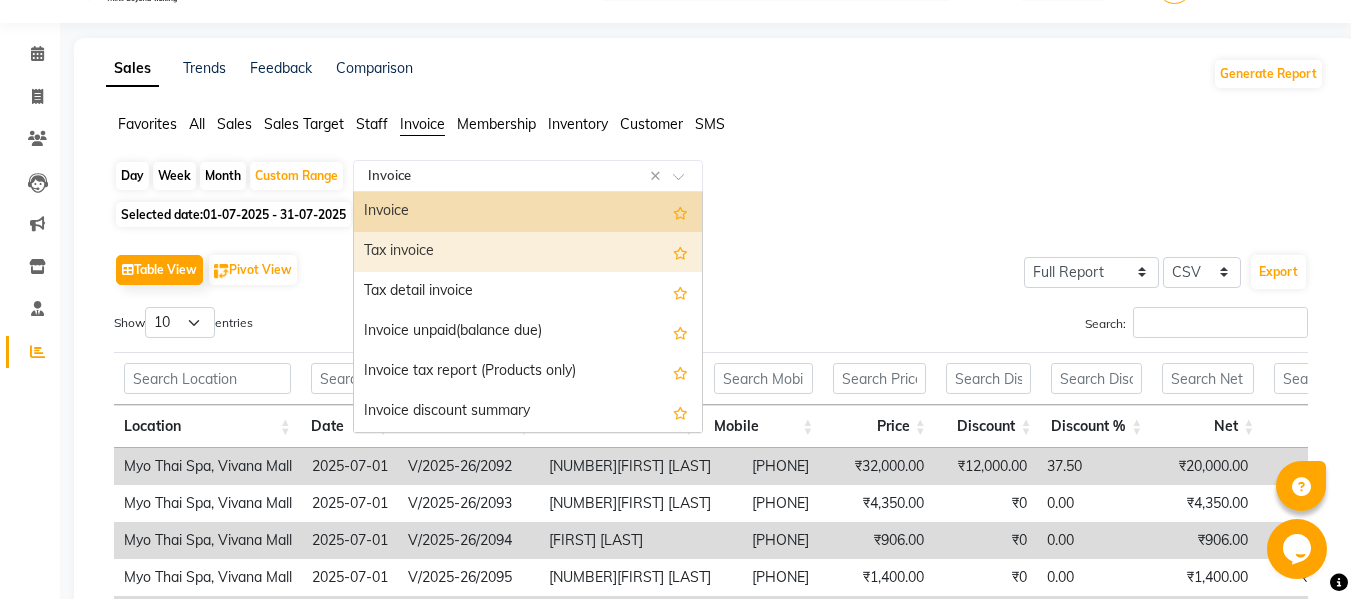click on "Tax invoice" at bounding box center [528, 252] 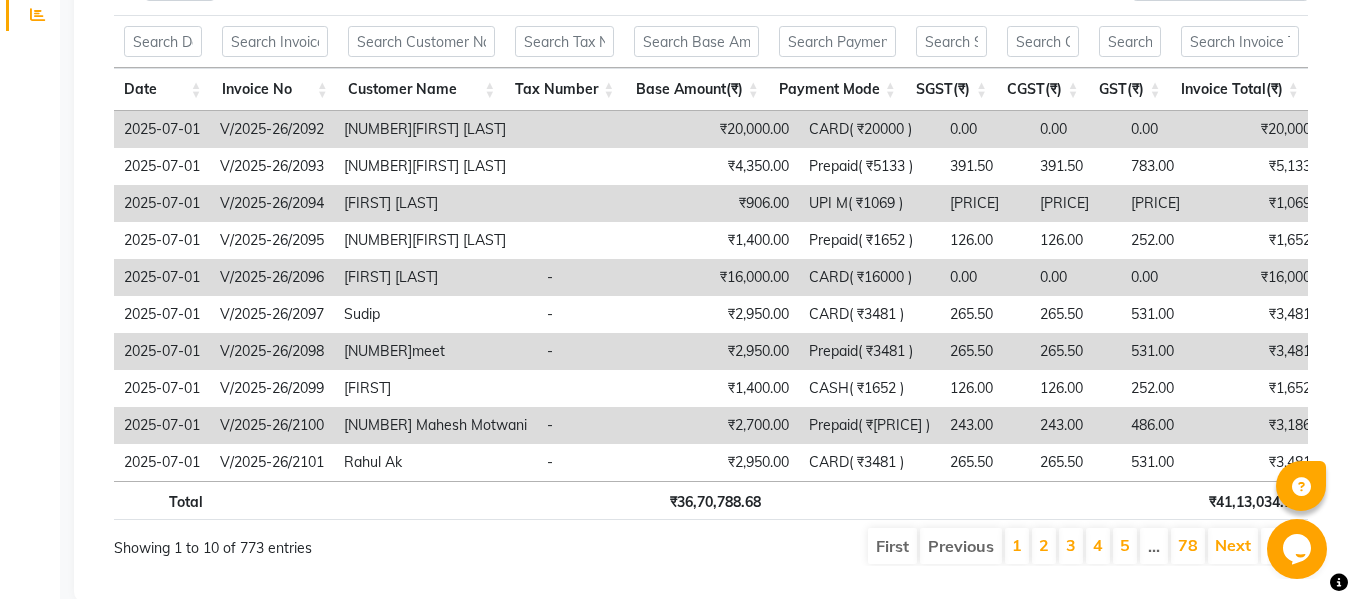 scroll, scrollTop: 449, scrollLeft: 0, axis: vertical 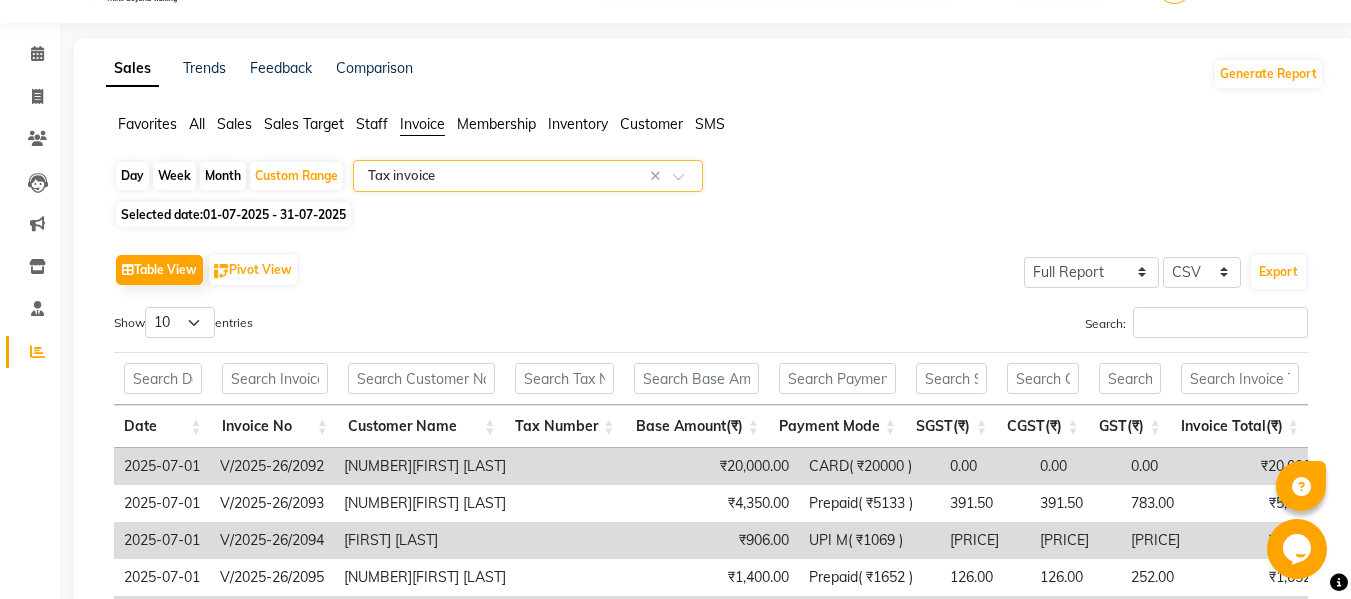 click 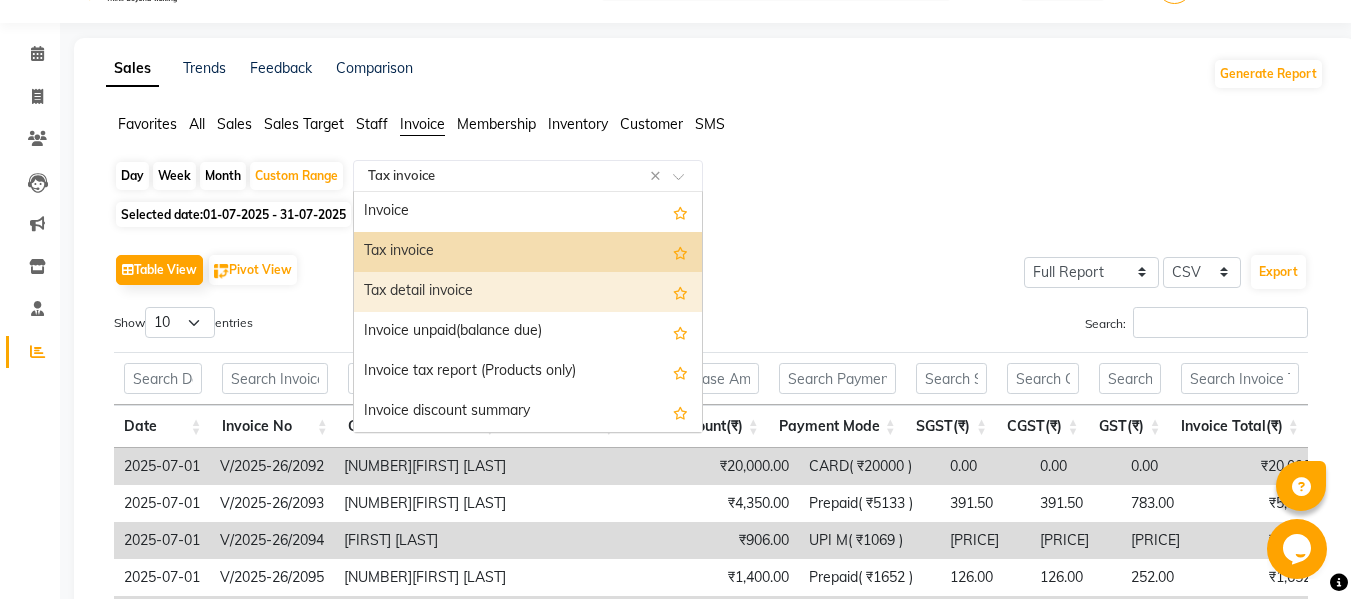 click on "Tax detail invoice" at bounding box center (528, 292) 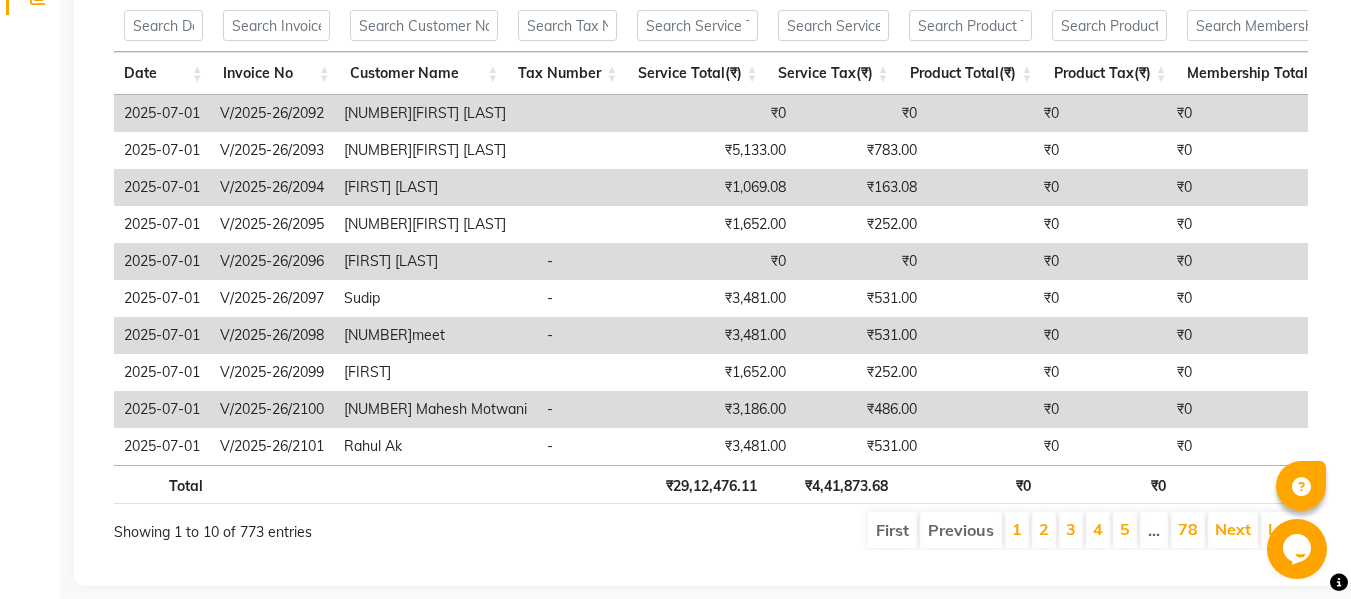 scroll, scrollTop: 449, scrollLeft: 0, axis: vertical 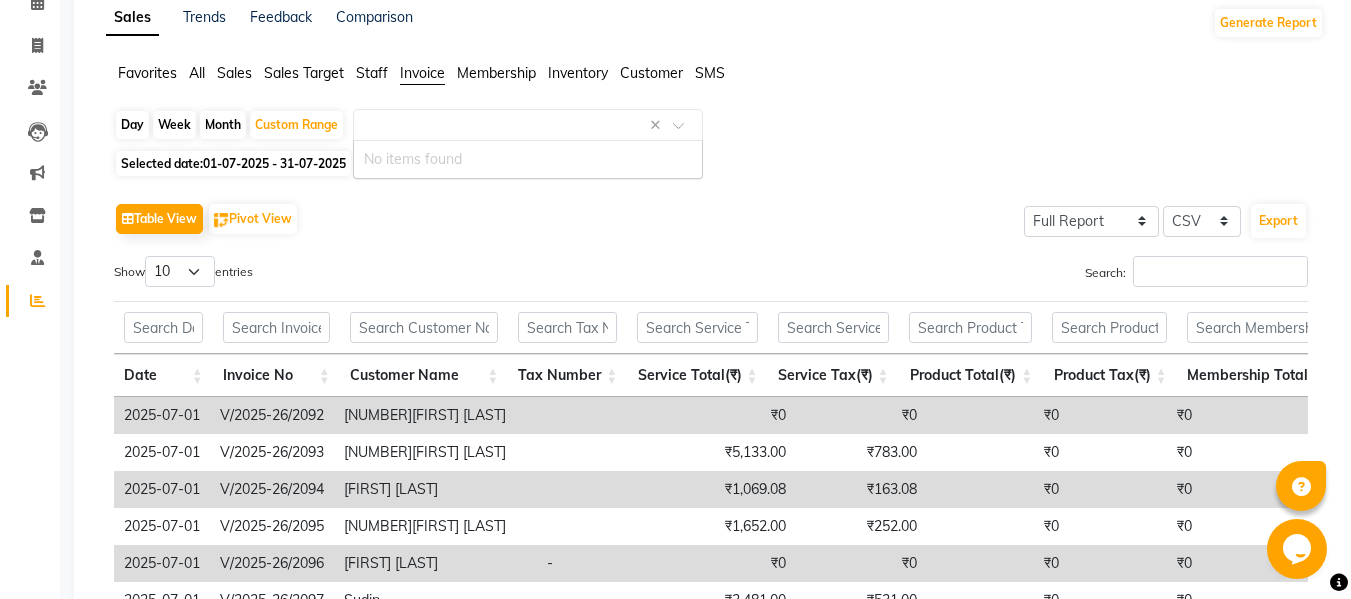 type 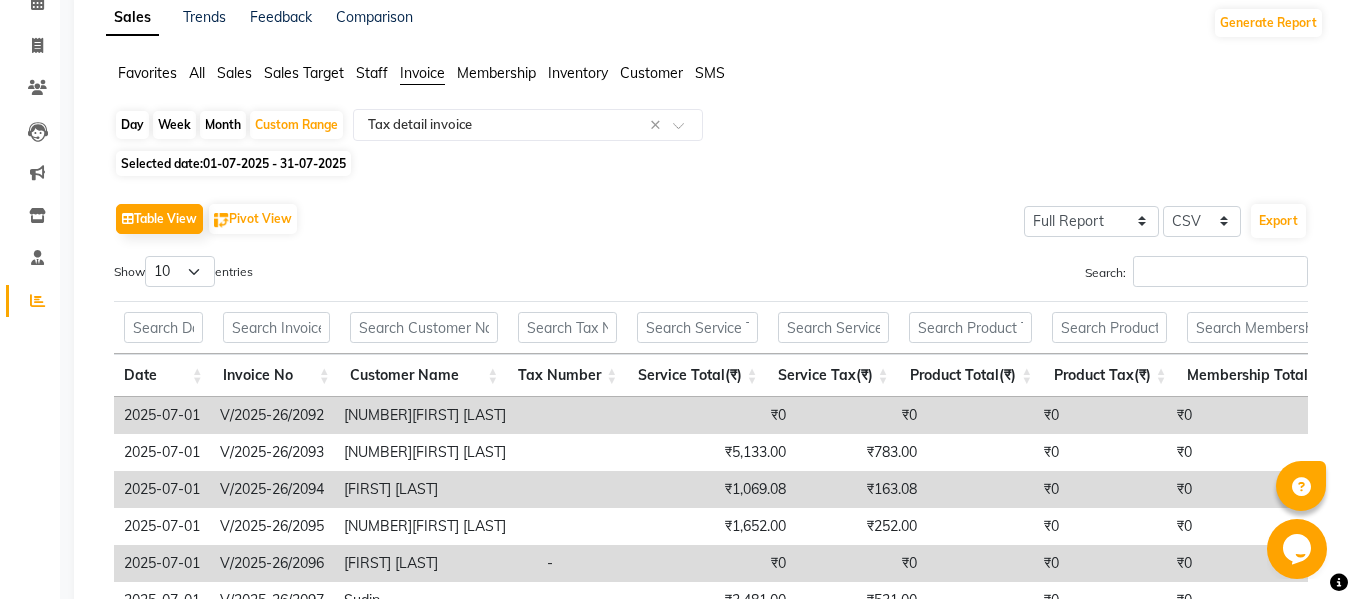 click on "Staff" 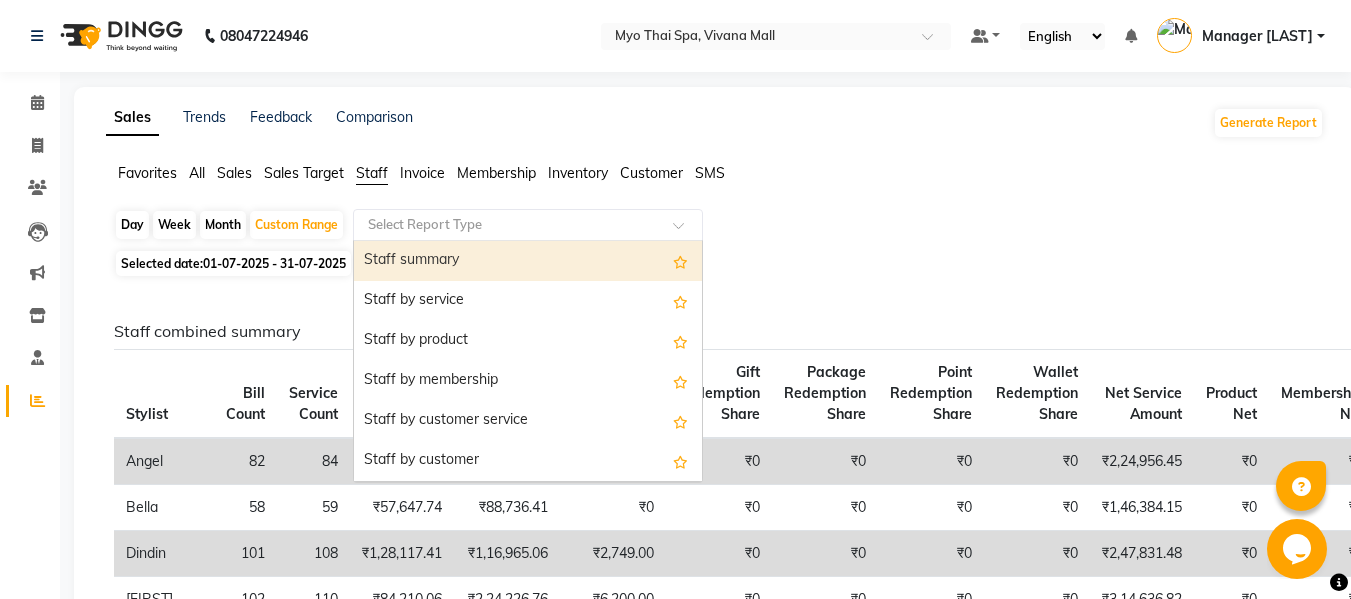 click 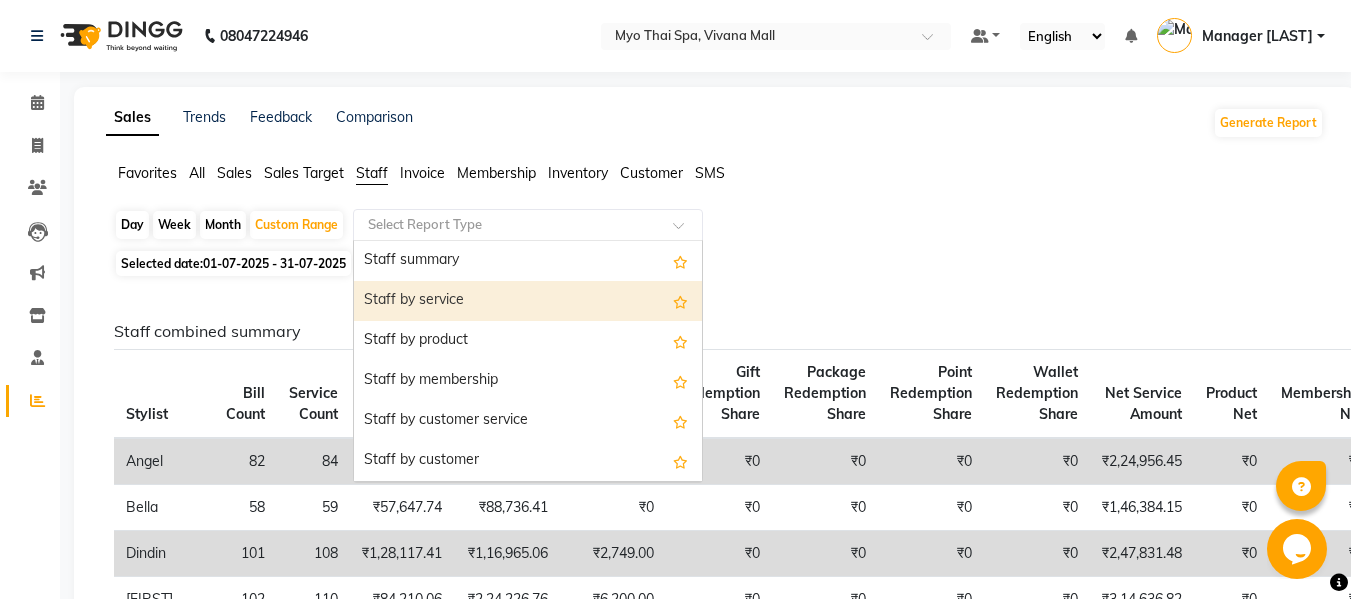 click on "Staff by service" at bounding box center [528, 301] 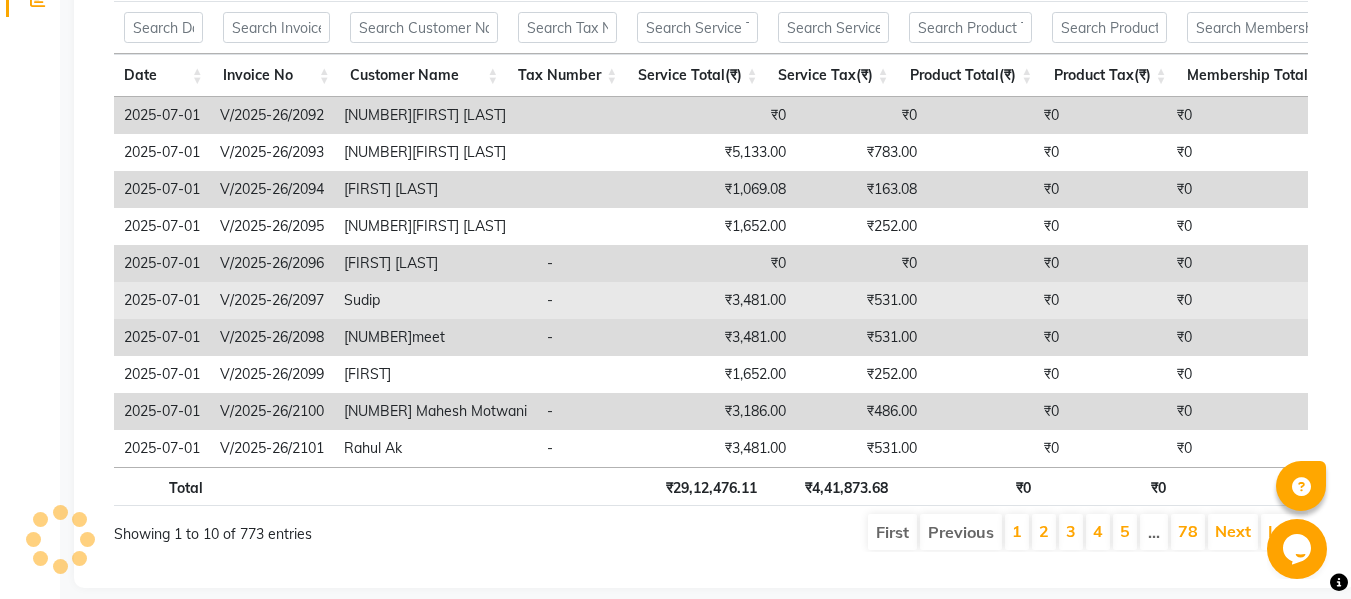 scroll, scrollTop: 449, scrollLeft: 0, axis: vertical 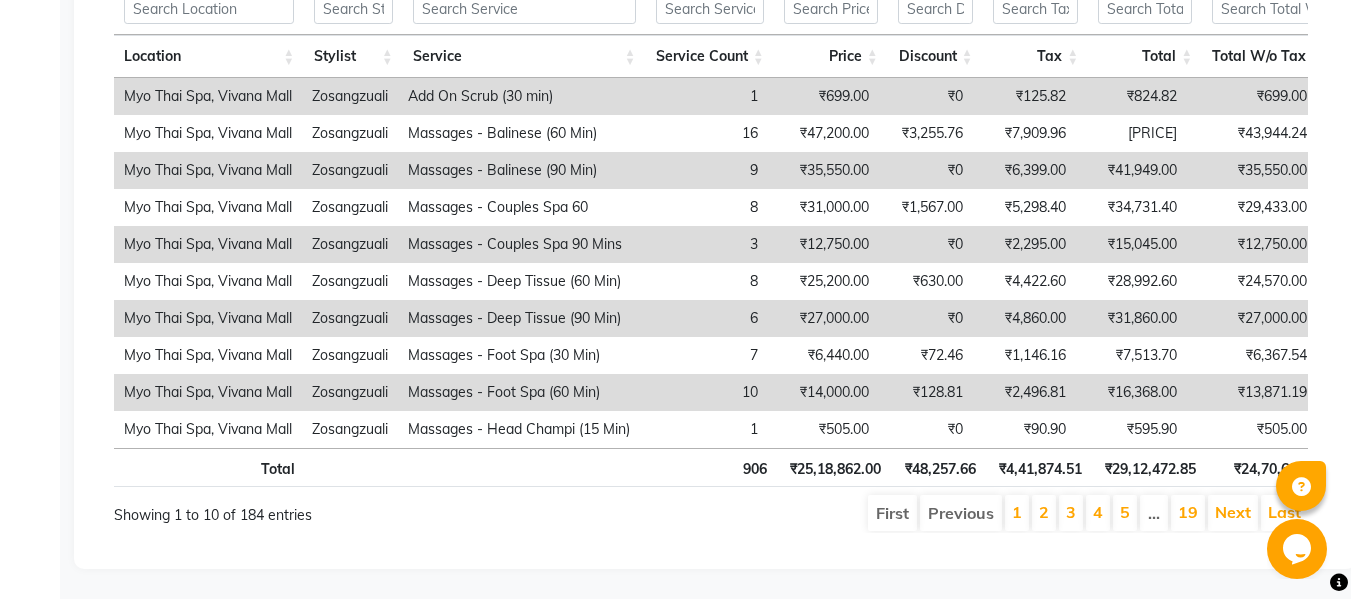 drag, startPoint x: 402, startPoint y: 420, endPoint x: 1095, endPoint y: 473, distance: 695.02374 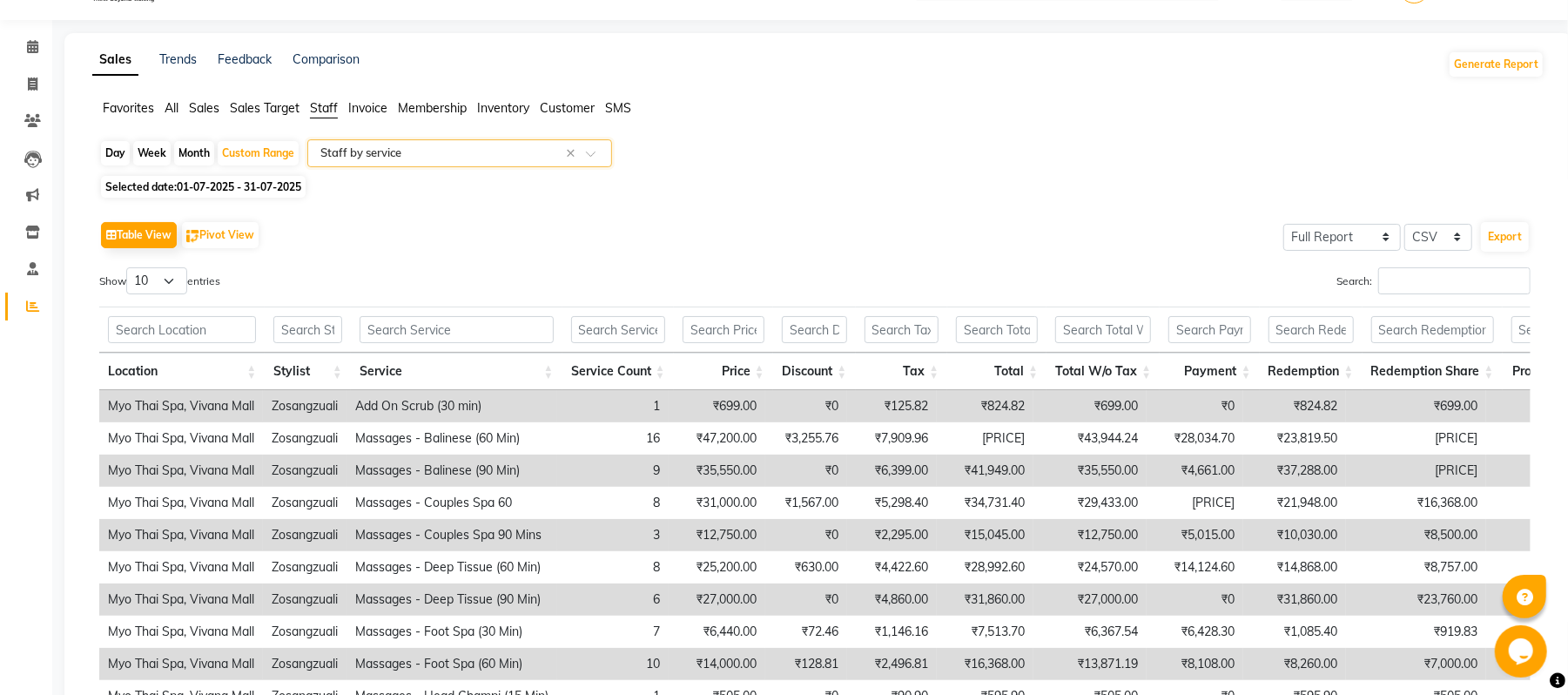 drag, startPoint x: 1101, startPoint y: 2, endPoint x: 1121, endPoint y: 200, distance: 199.00754 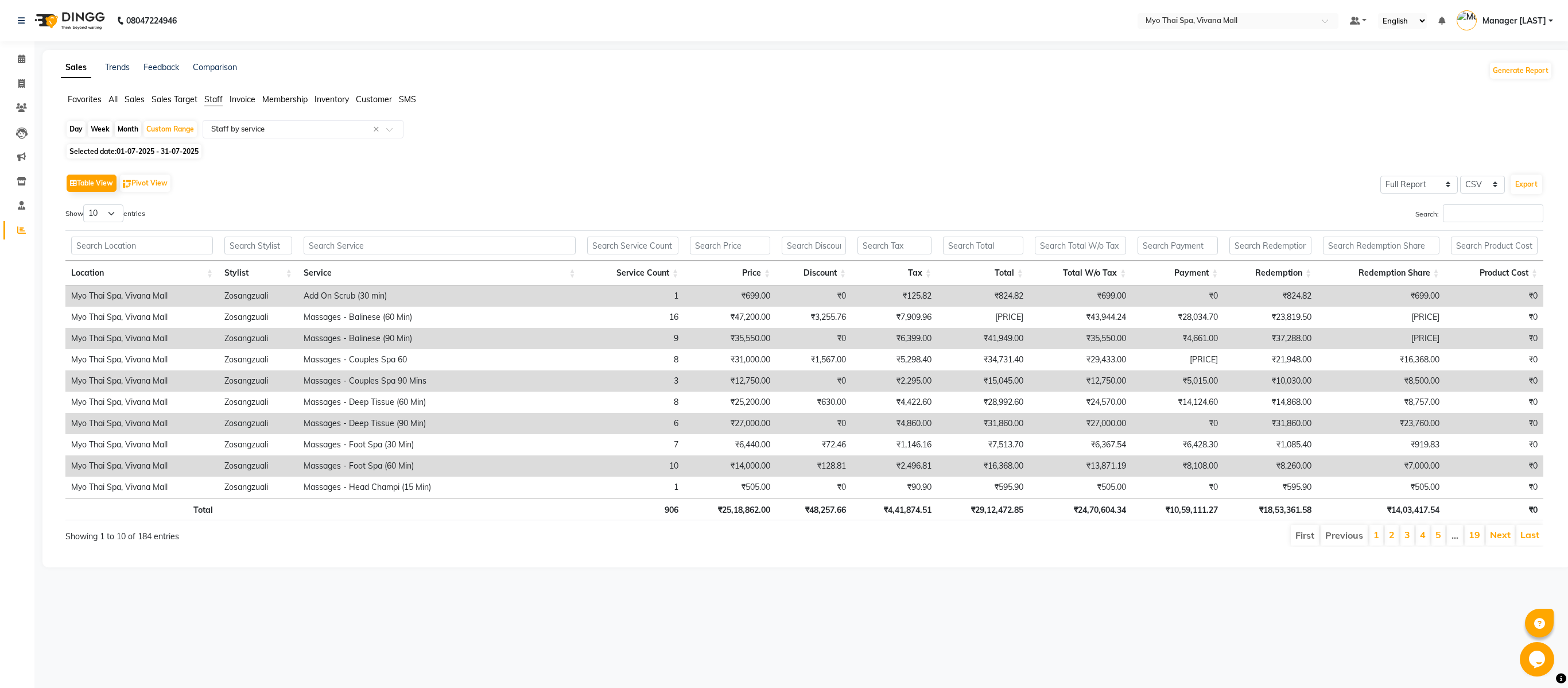 drag, startPoint x: 999, startPoint y: 1, endPoint x: 1027, endPoint y: 141, distance: 142.77255 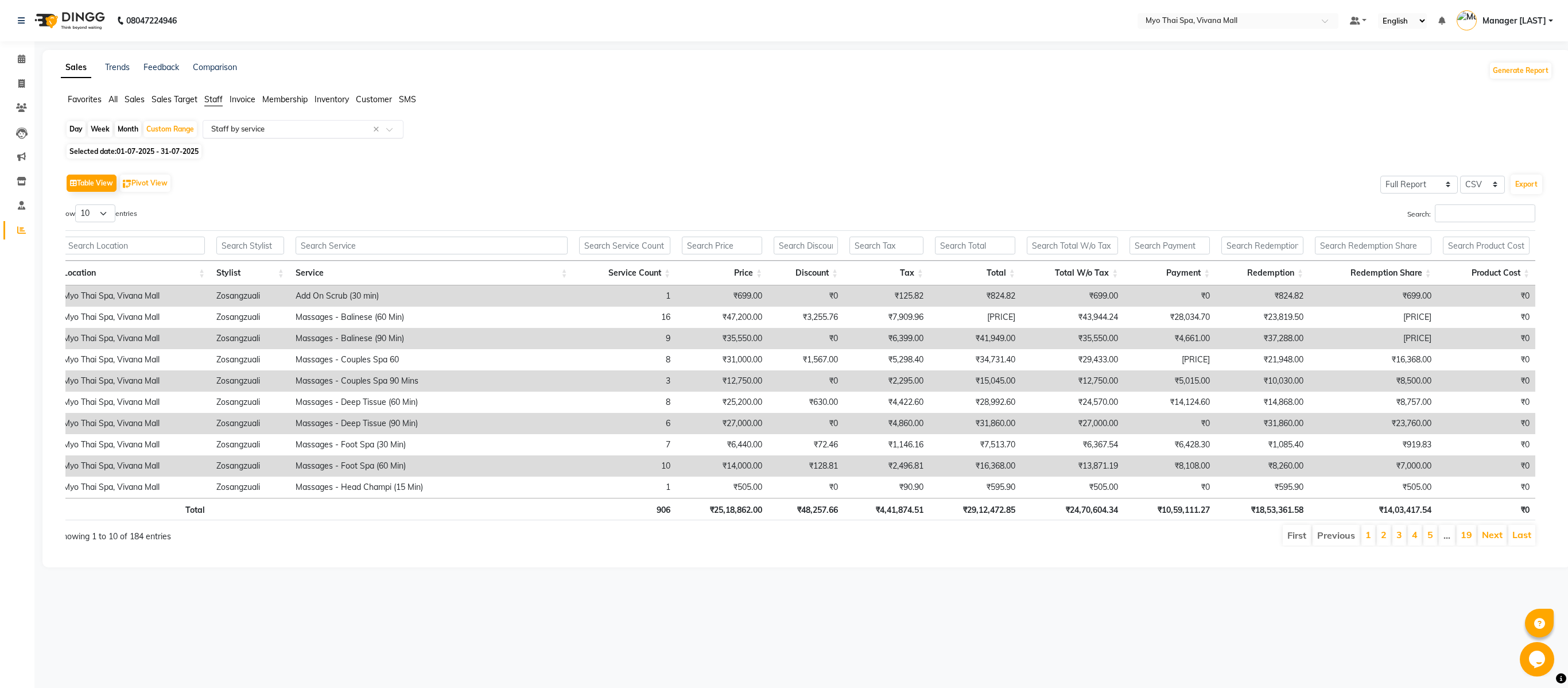 click on "Select Report Type × Staff by service ×" 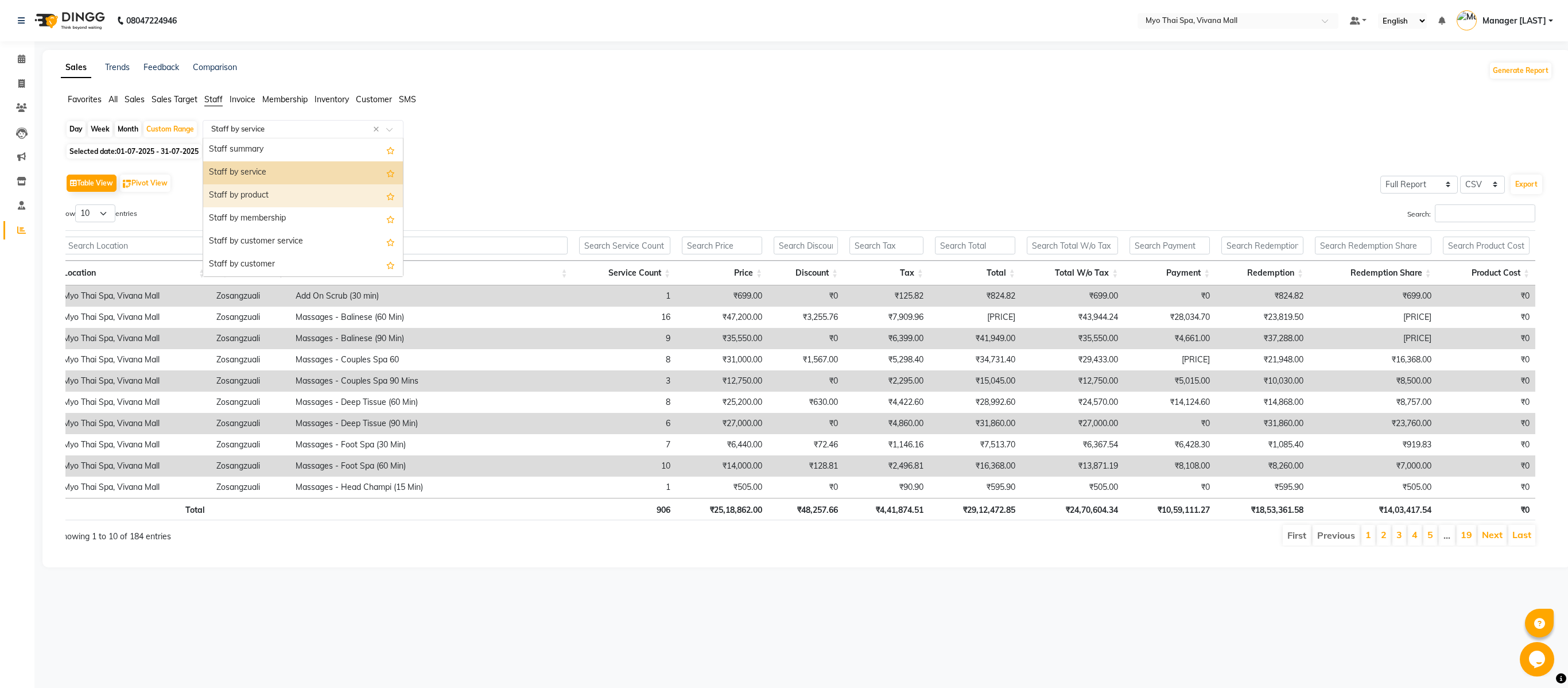 click on "Staff by product" at bounding box center (303, 196) 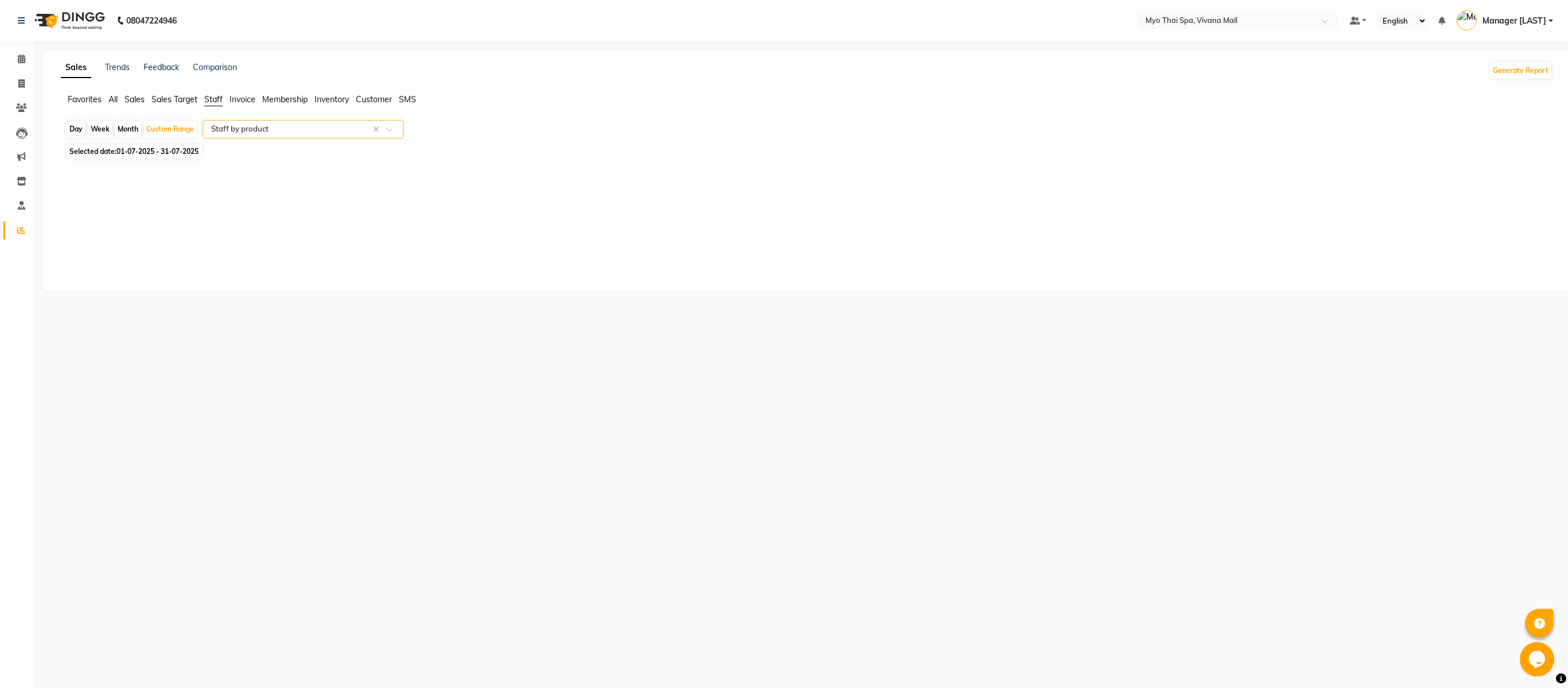 click 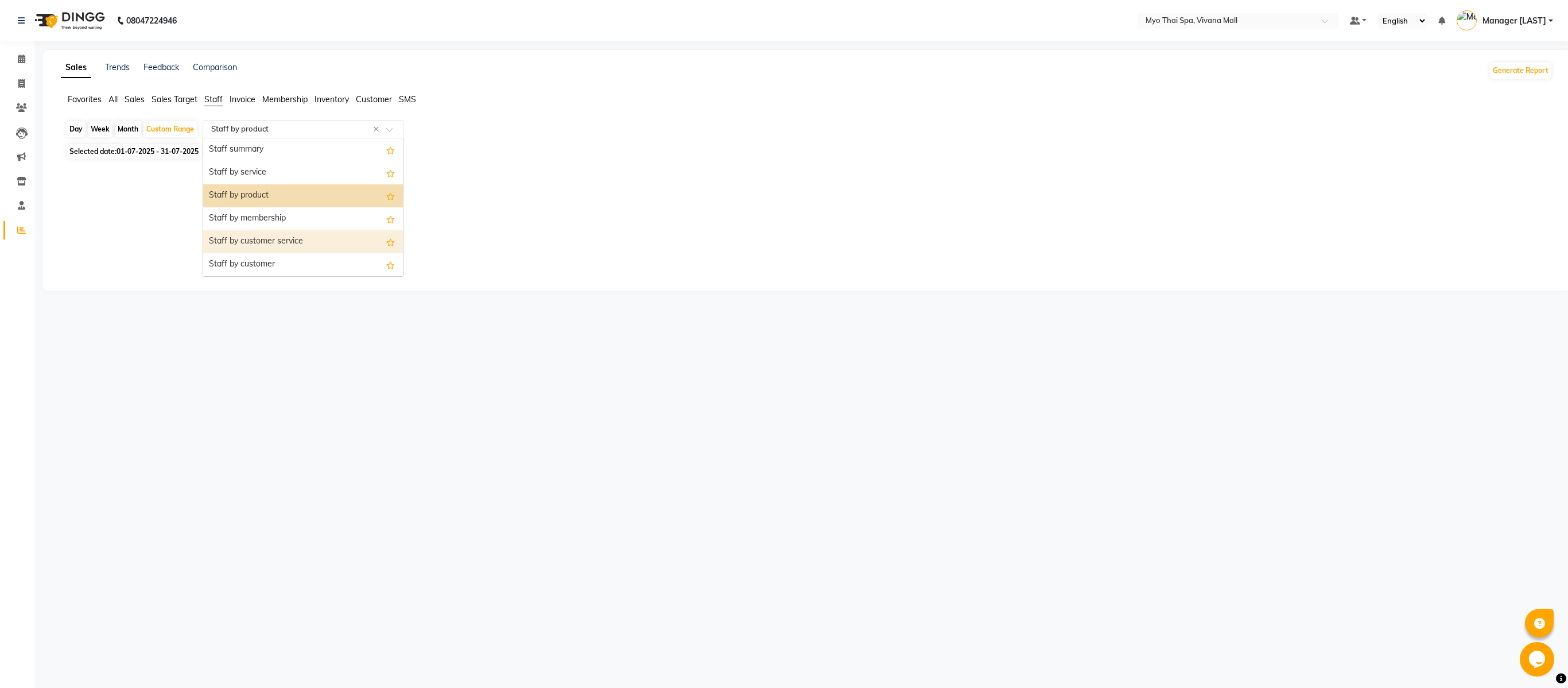 click on "Staff by customer service" at bounding box center (303, 242) 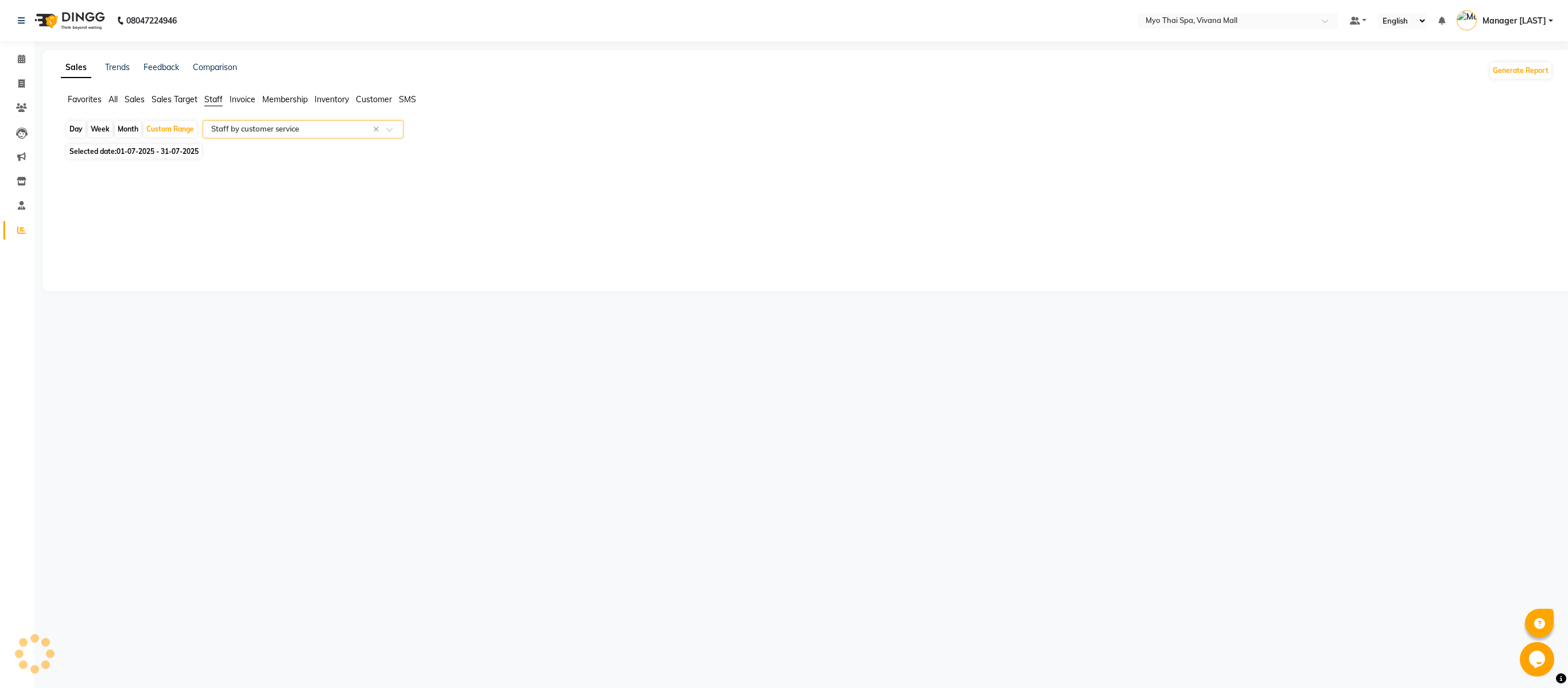 select on "full_report" 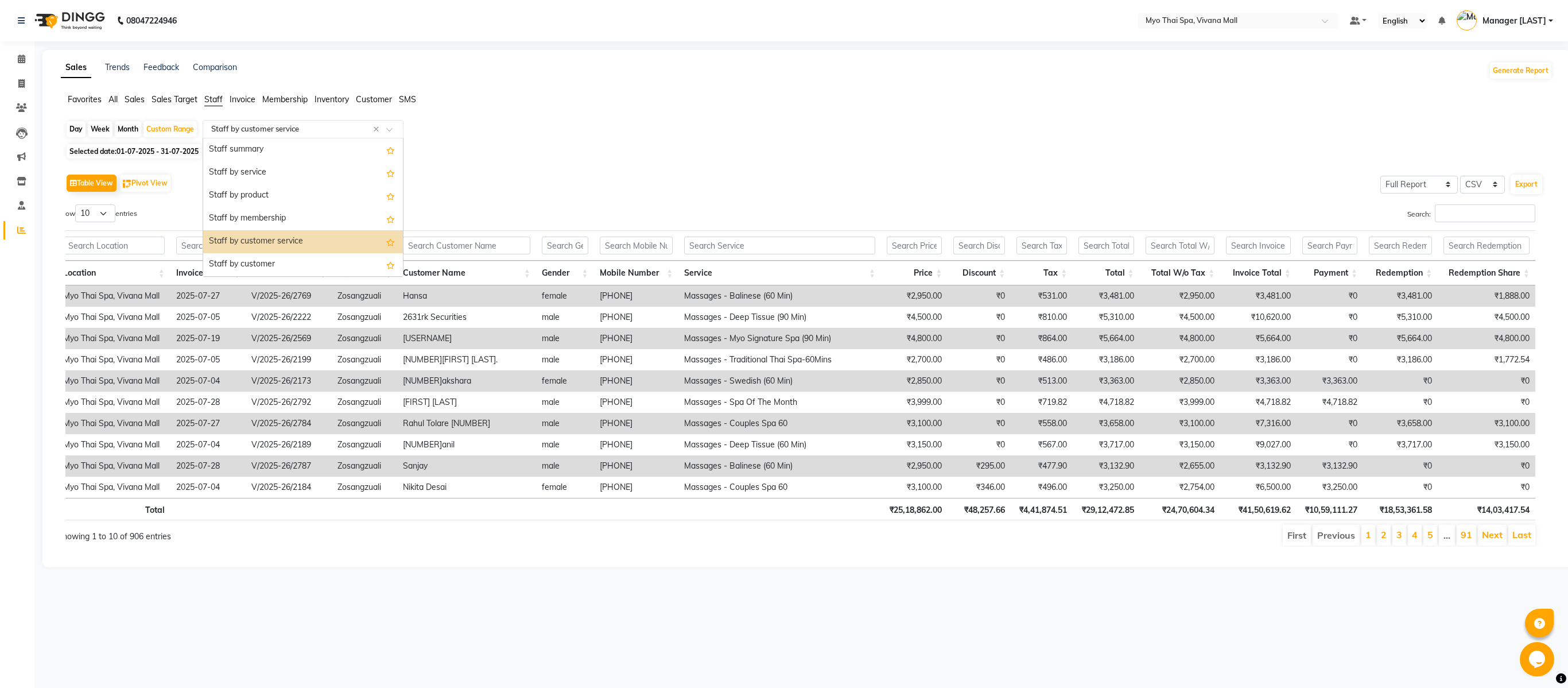 click 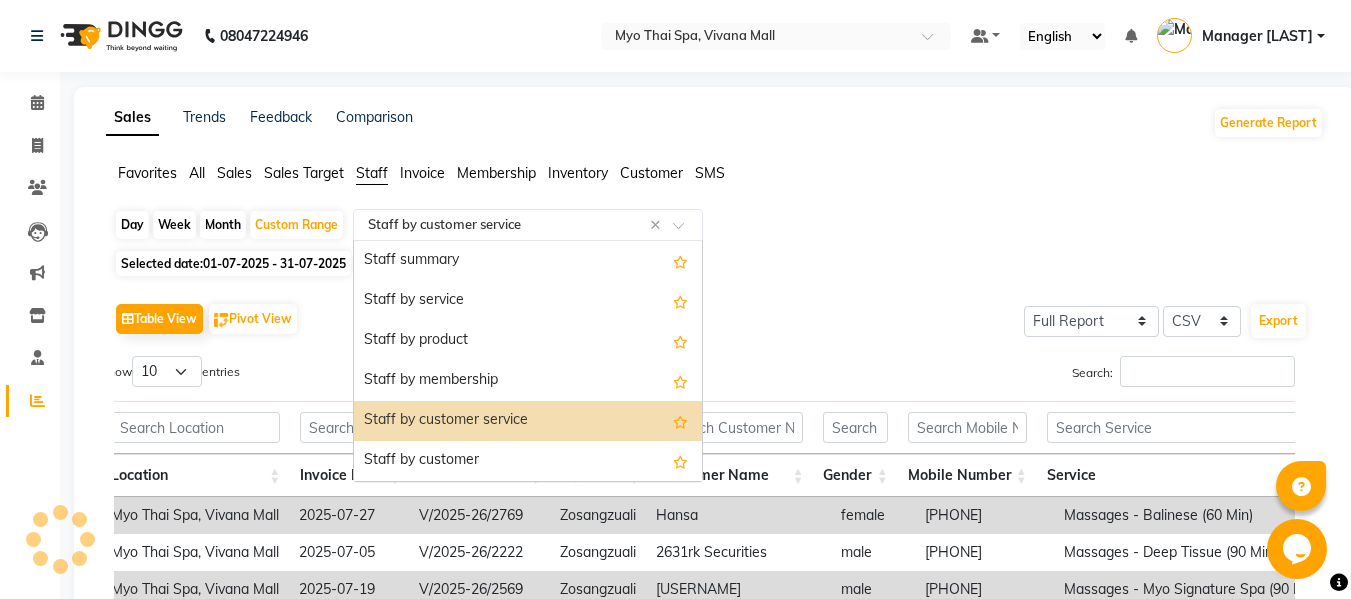scroll, scrollTop: 0, scrollLeft: 13, axis: horizontal 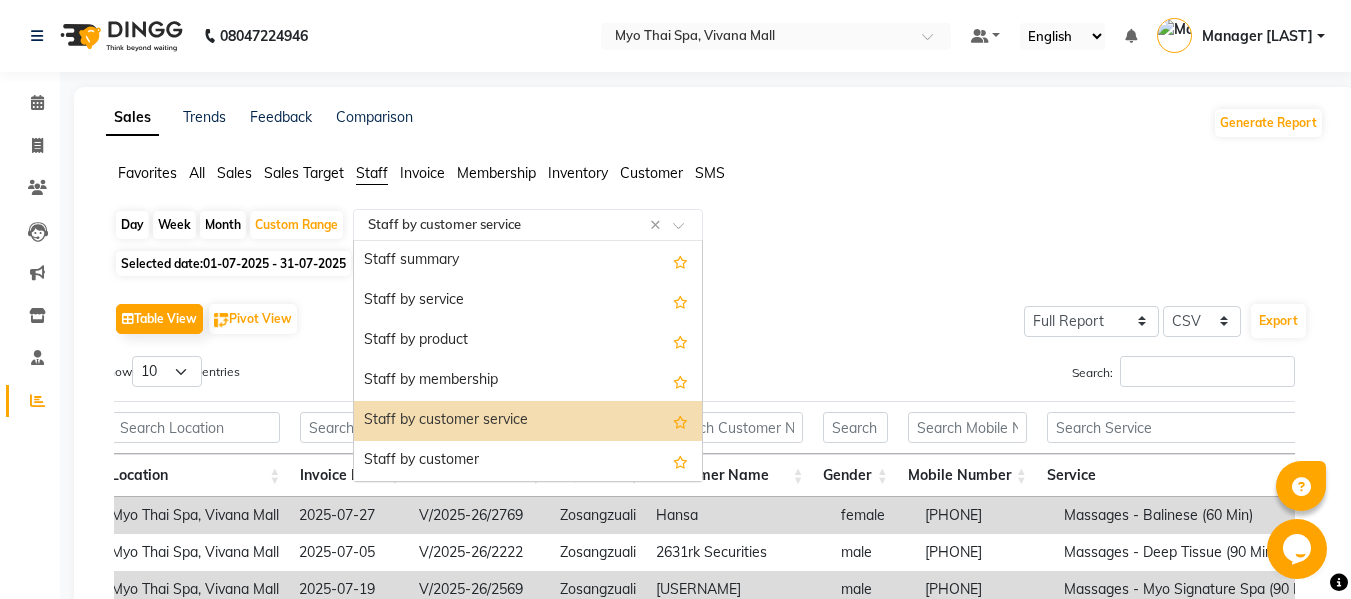 drag, startPoint x: 2694, startPoint y: 0, endPoint x: 836, endPoint y: 286, distance: 1879.8829 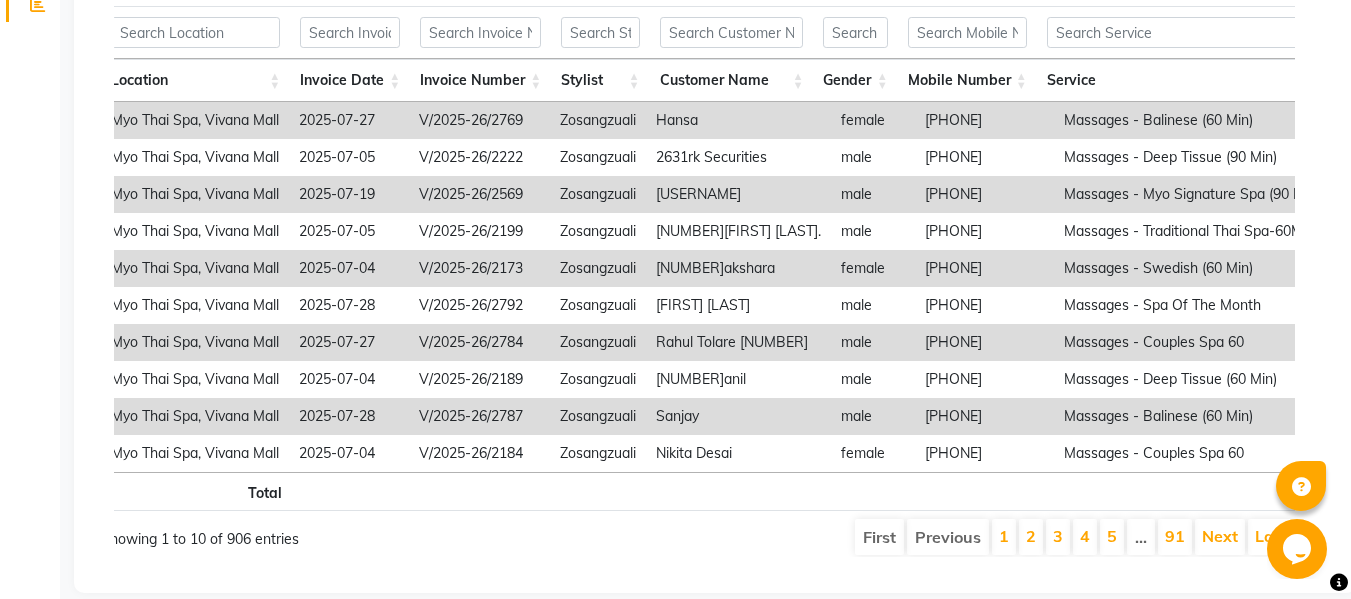 scroll, scrollTop: 400, scrollLeft: 0, axis: vertical 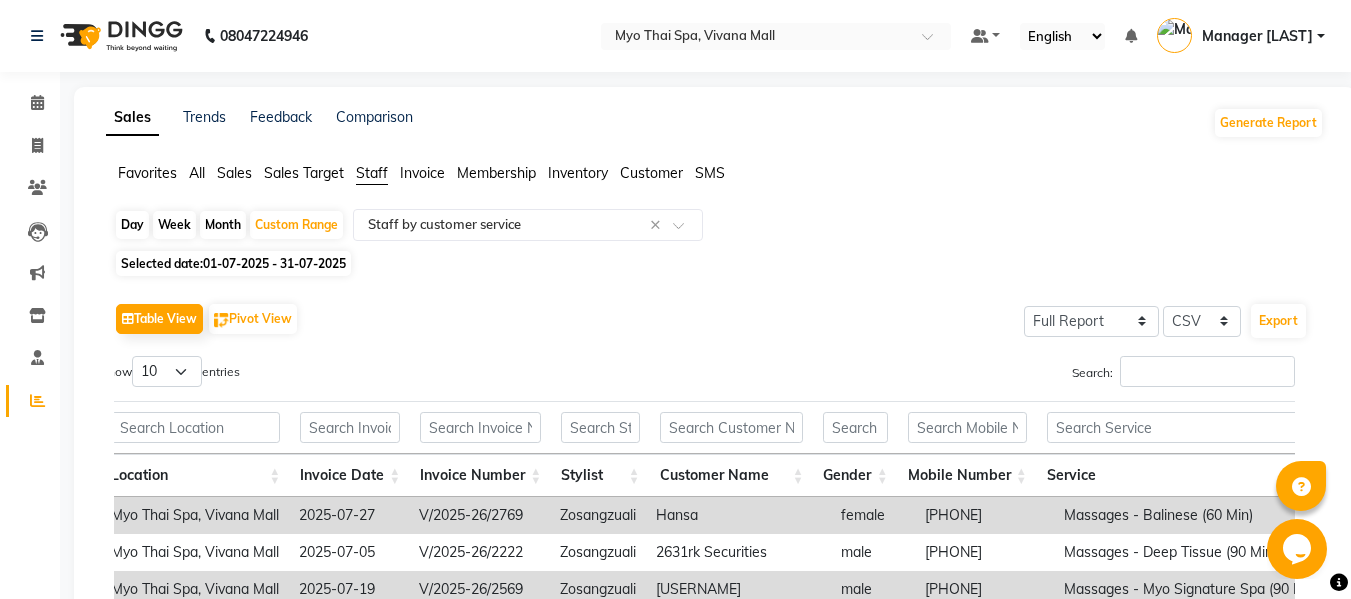 click on "Invoice" 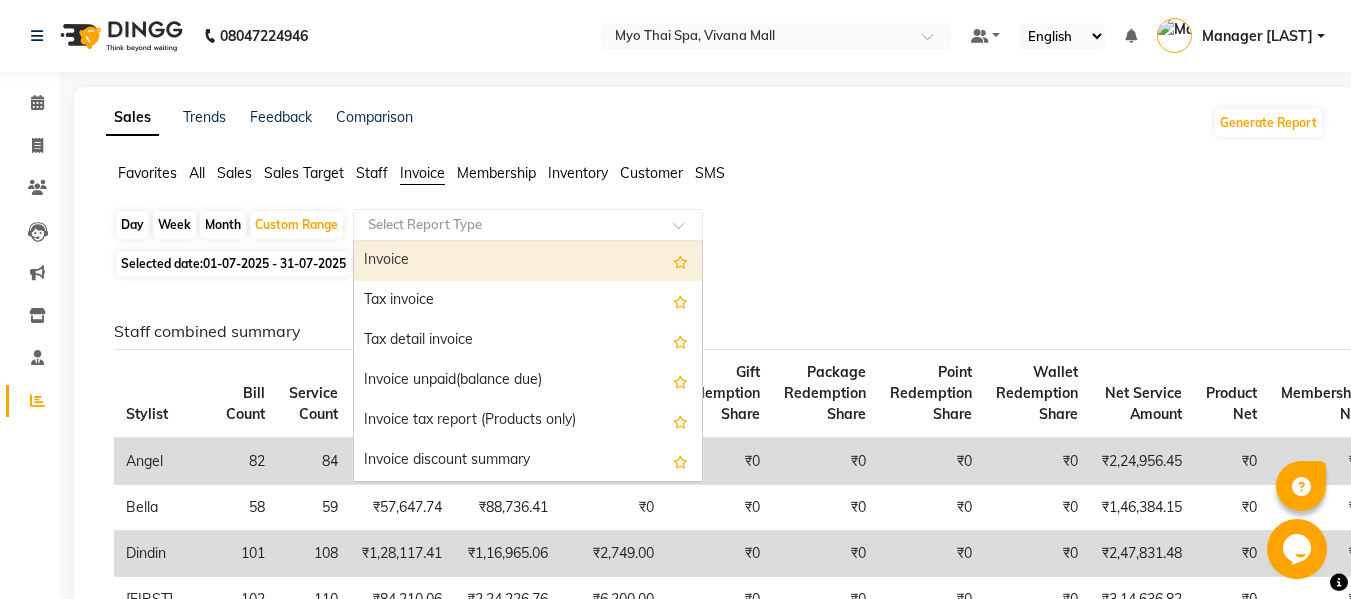 click 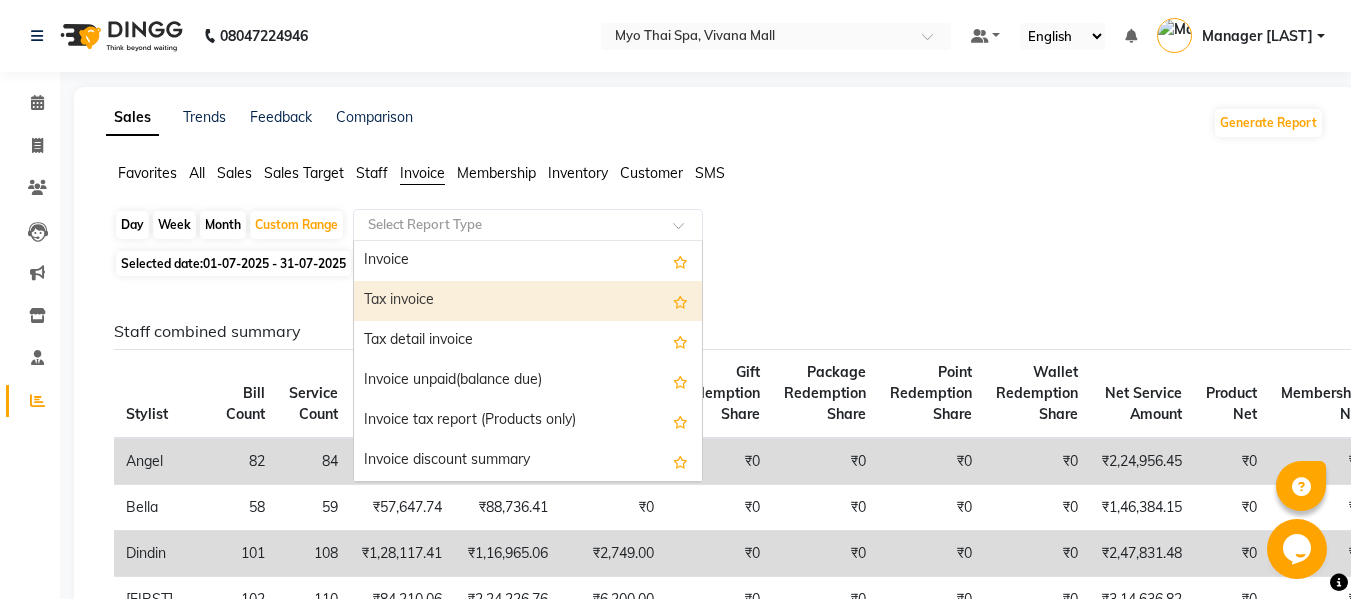 click on "Tax invoice" at bounding box center (528, 301) 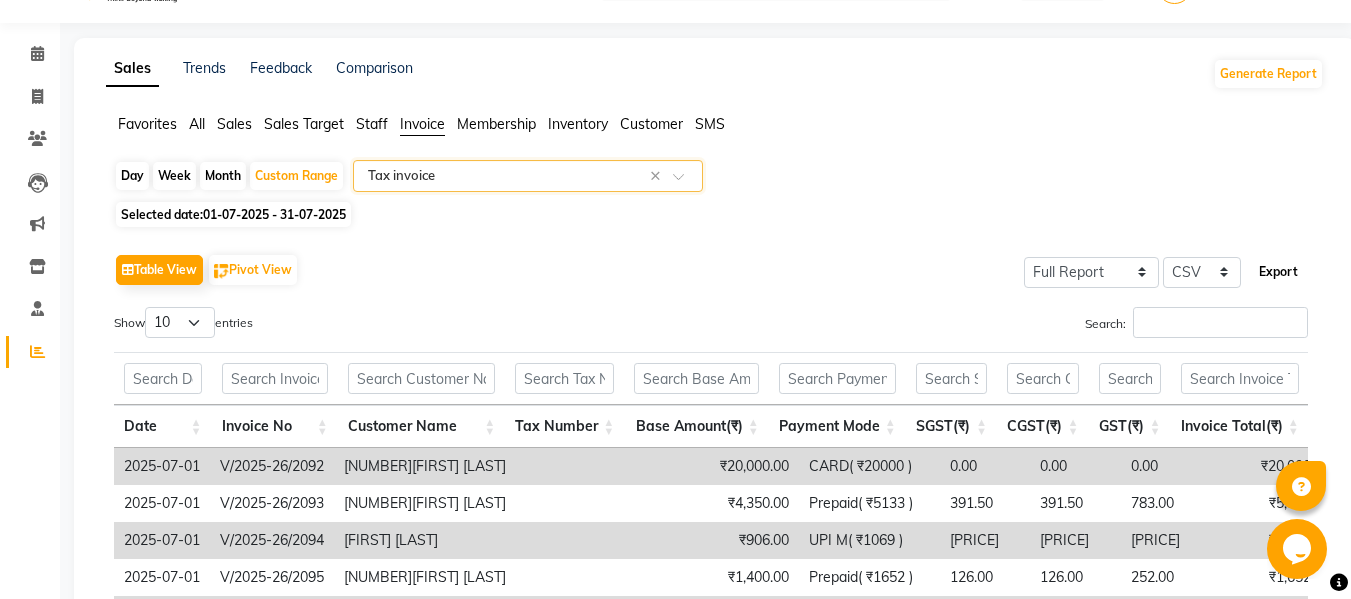 click on "Export" 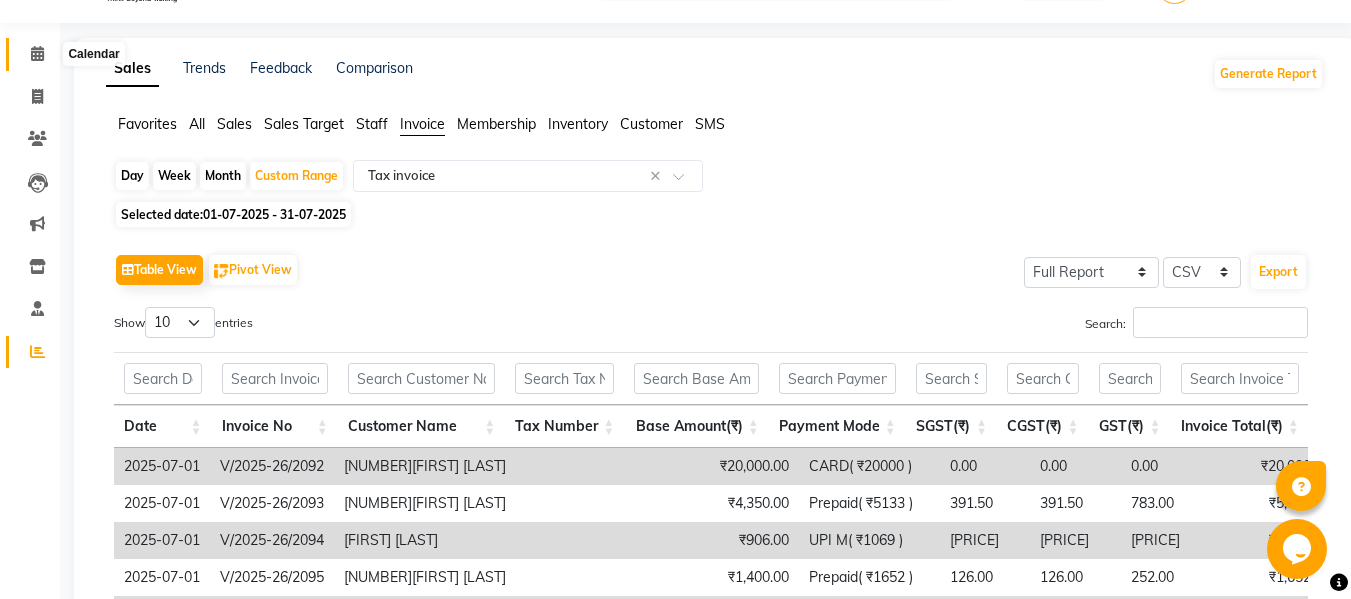 click 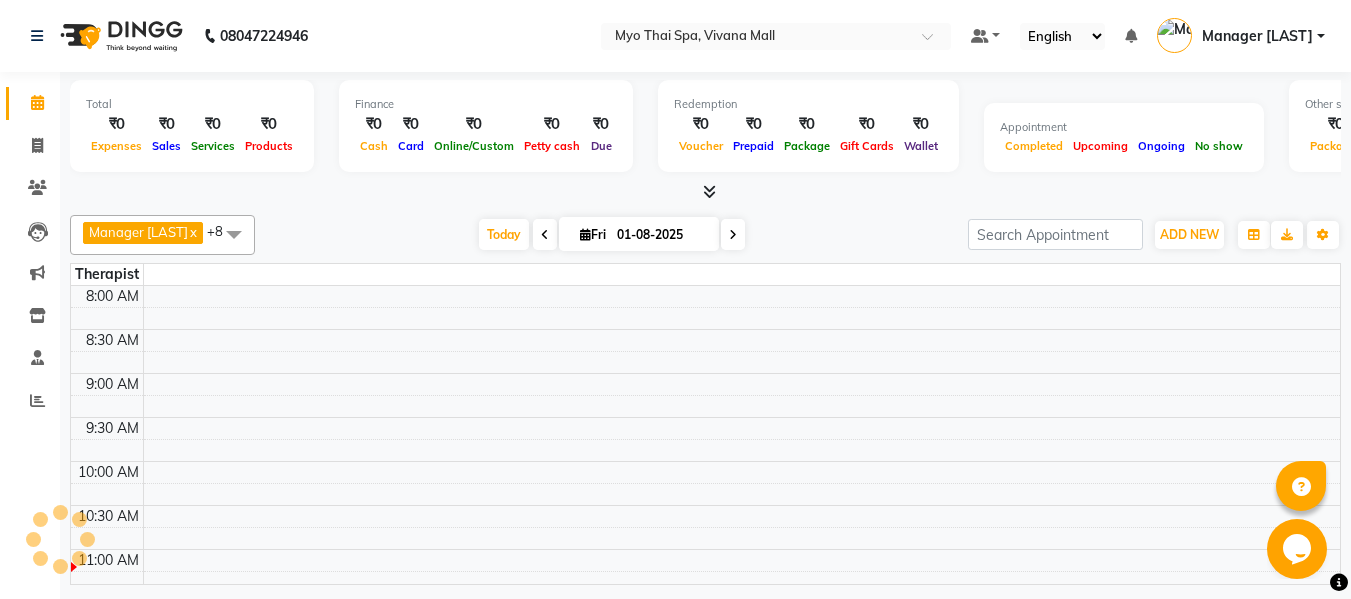 scroll, scrollTop: 0, scrollLeft: 0, axis: both 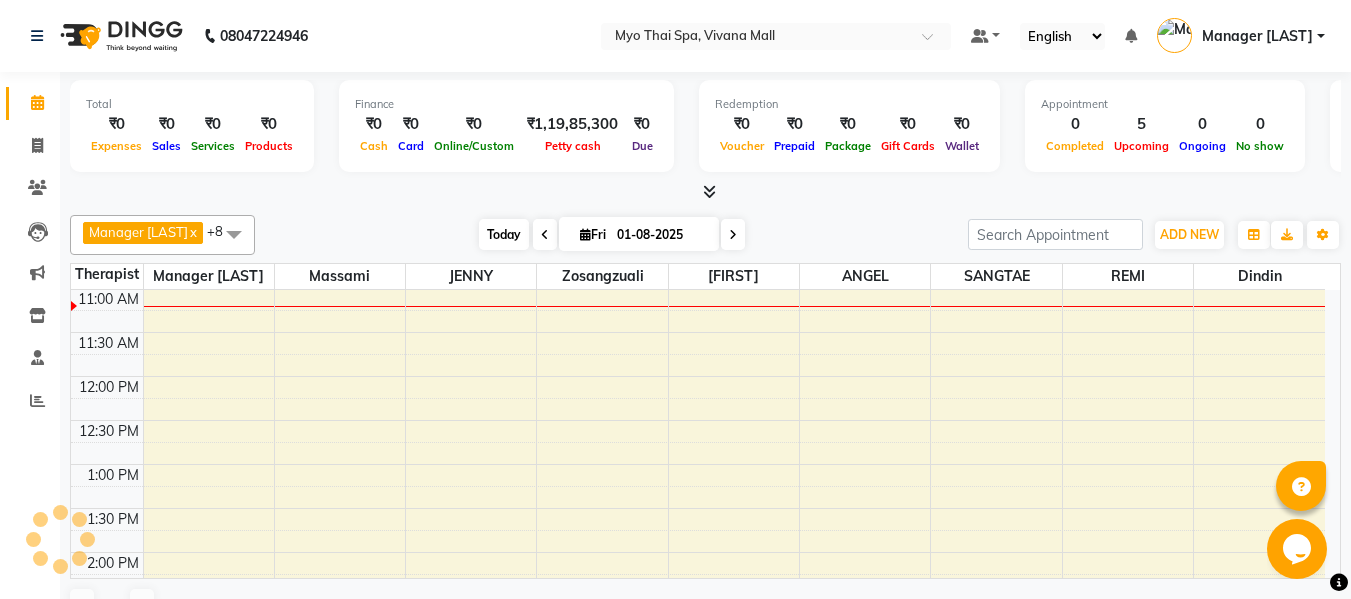 click on "Today" at bounding box center (504, 234) 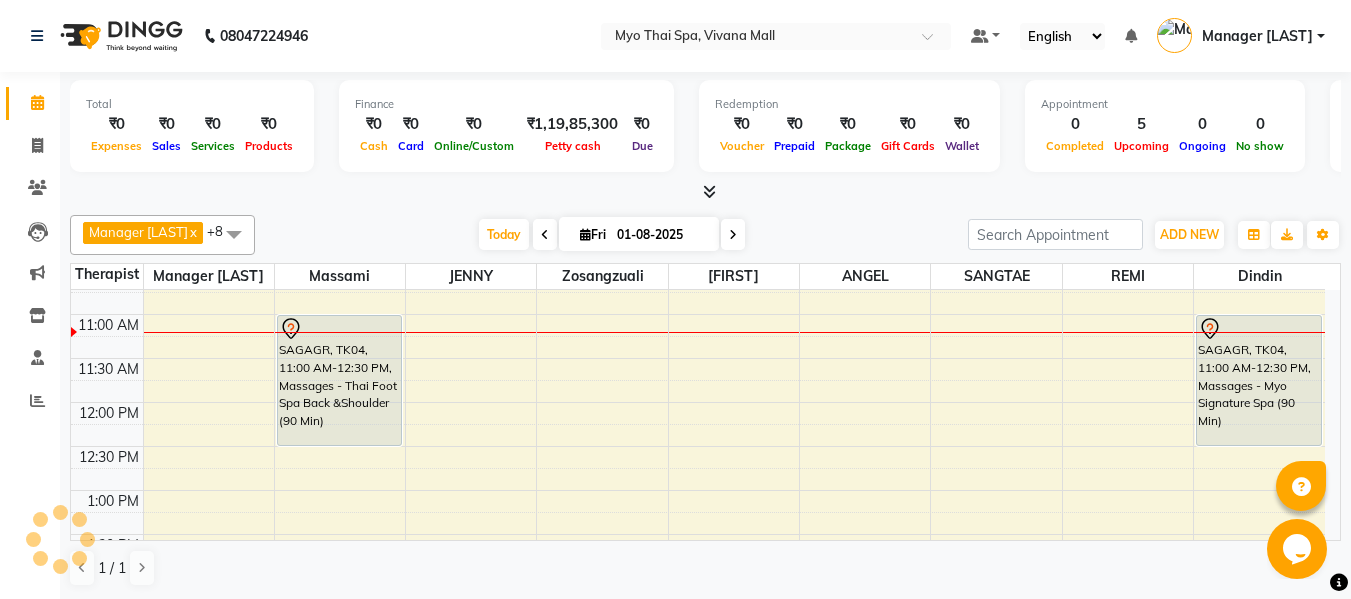 scroll, scrollTop: 265, scrollLeft: 0, axis: vertical 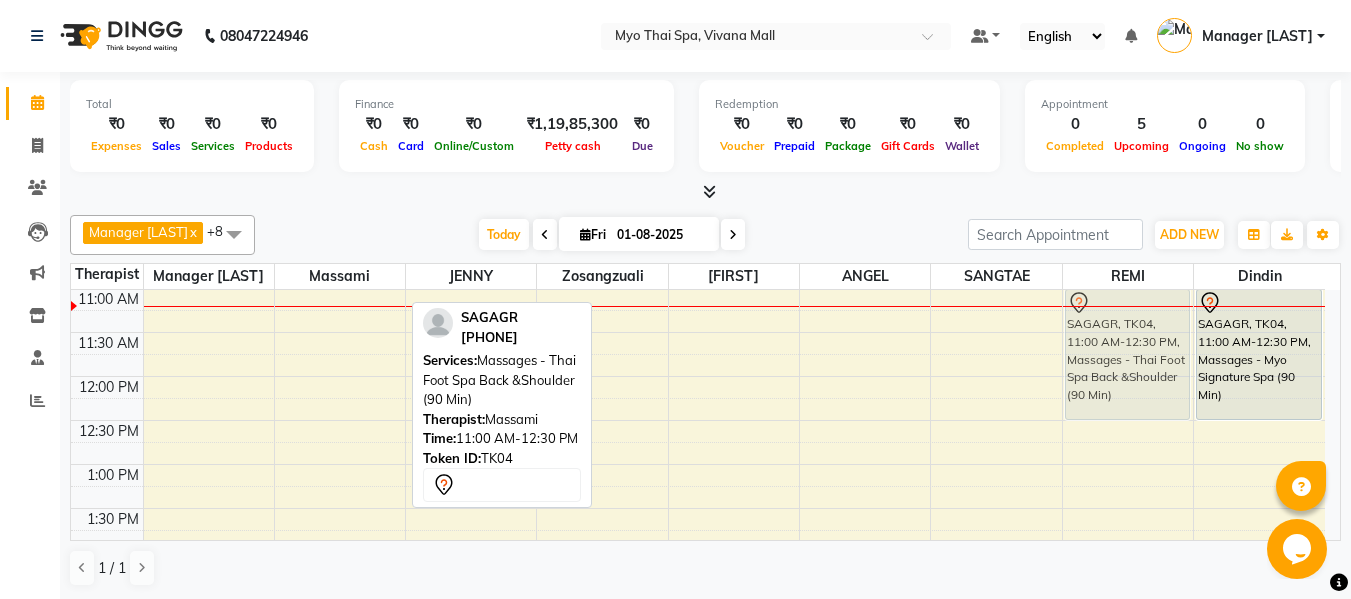 drag, startPoint x: 331, startPoint y: 349, endPoint x: 1150, endPoint y: 357, distance: 819.03906 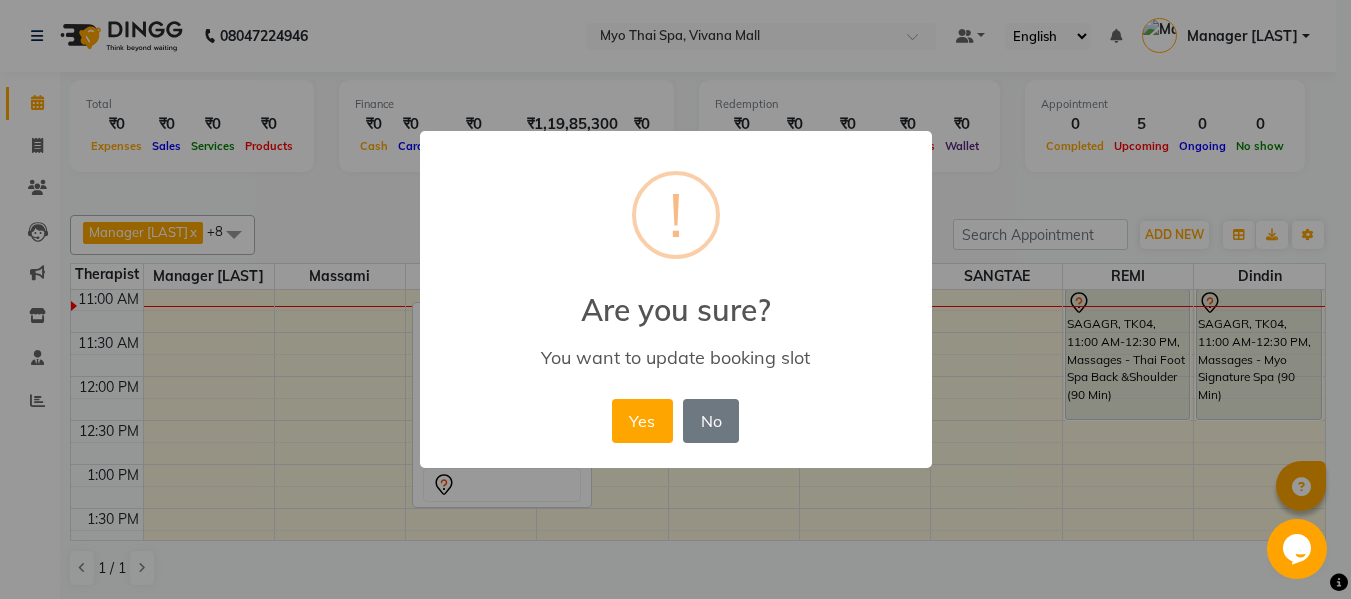 scroll, scrollTop: 264, scrollLeft: 0, axis: vertical 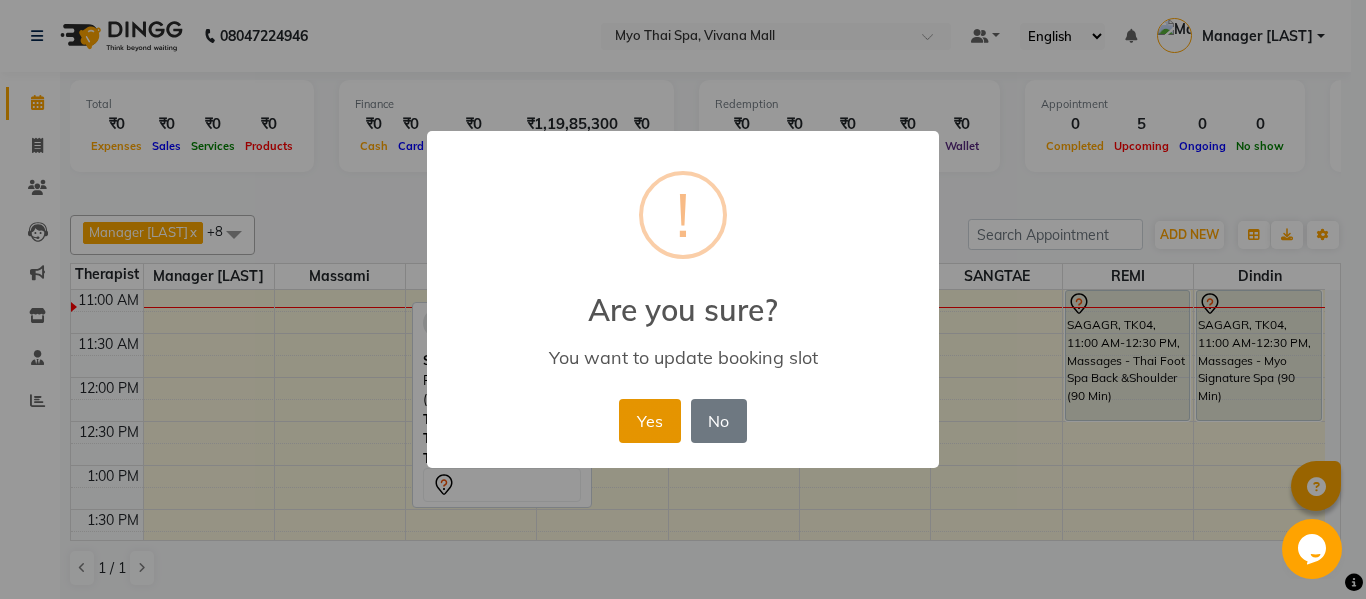 click on "Yes" at bounding box center [649, 421] 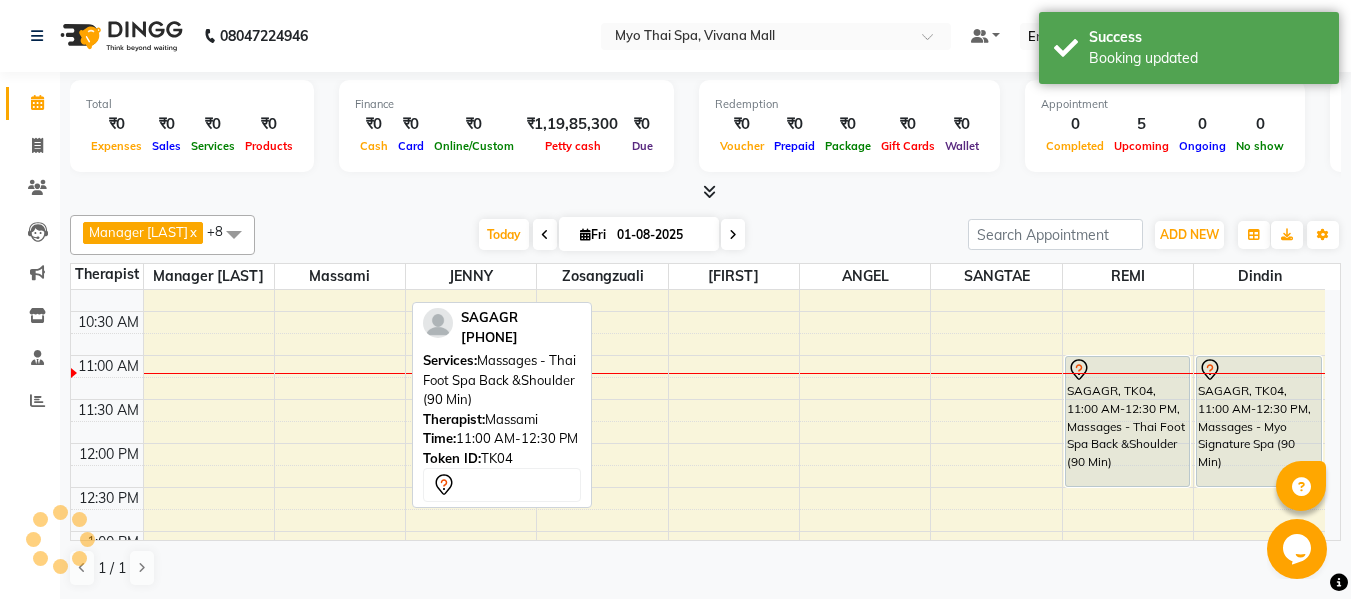 scroll, scrollTop: 164, scrollLeft: 0, axis: vertical 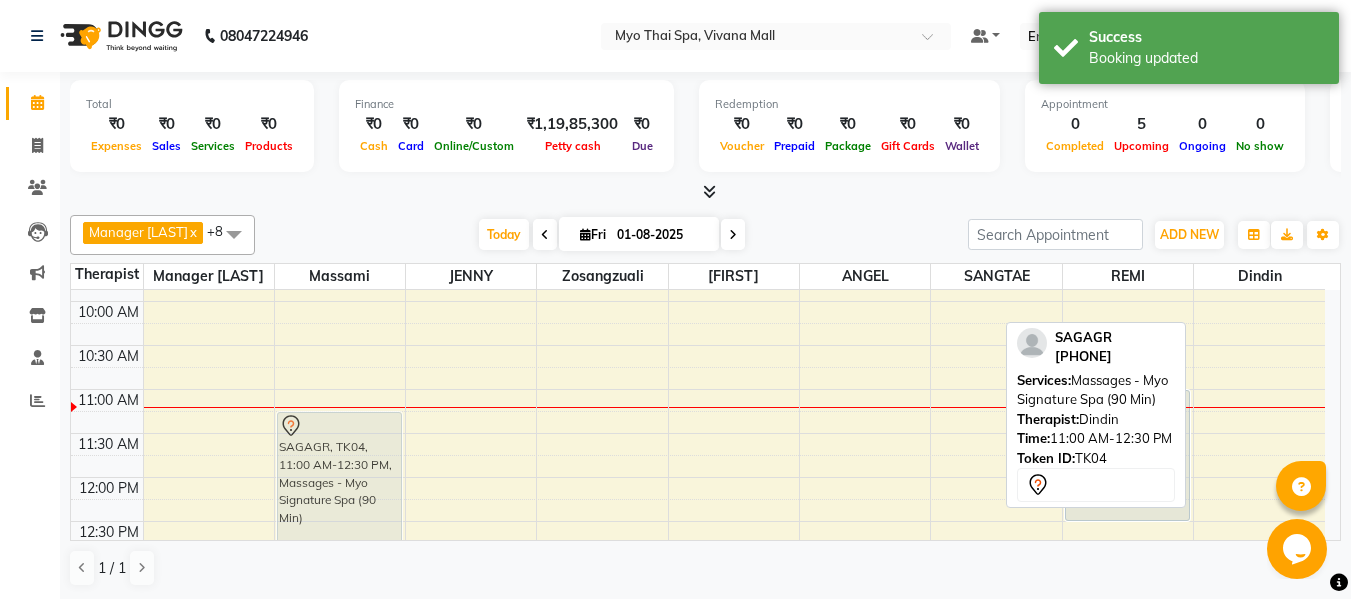 drag, startPoint x: 1234, startPoint y: 449, endPoint x: 379, endPoint y: 428, distance: 855.2579 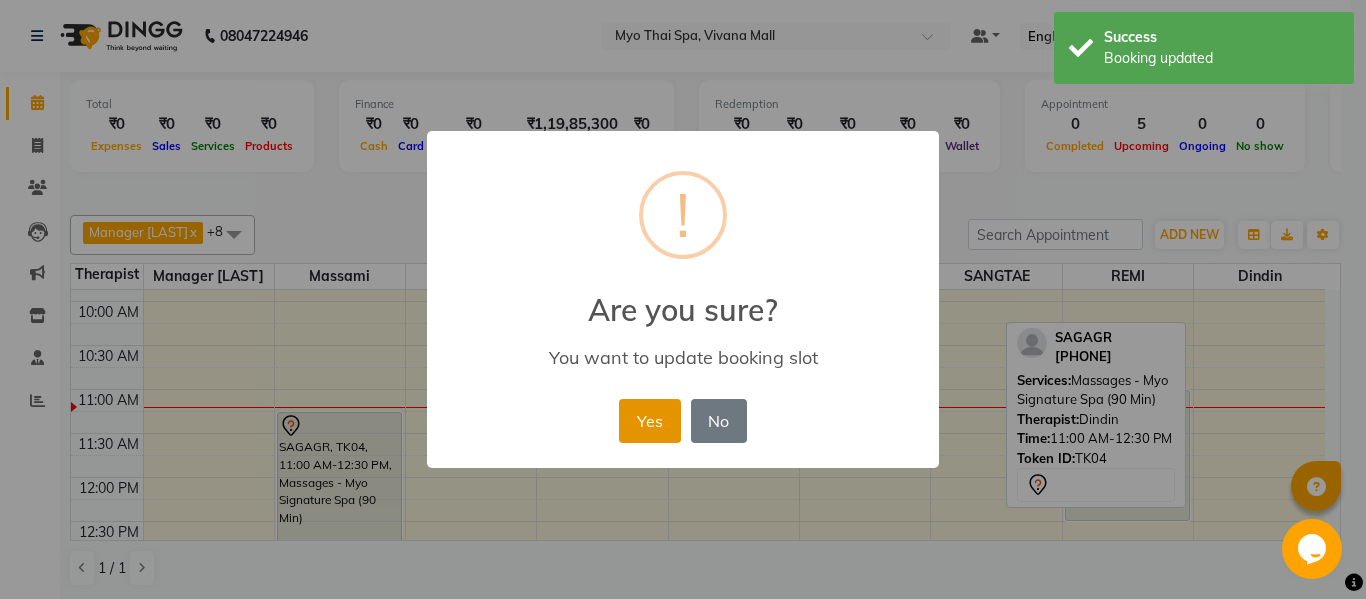 click on "Yes" at bounding box center (649, 421) 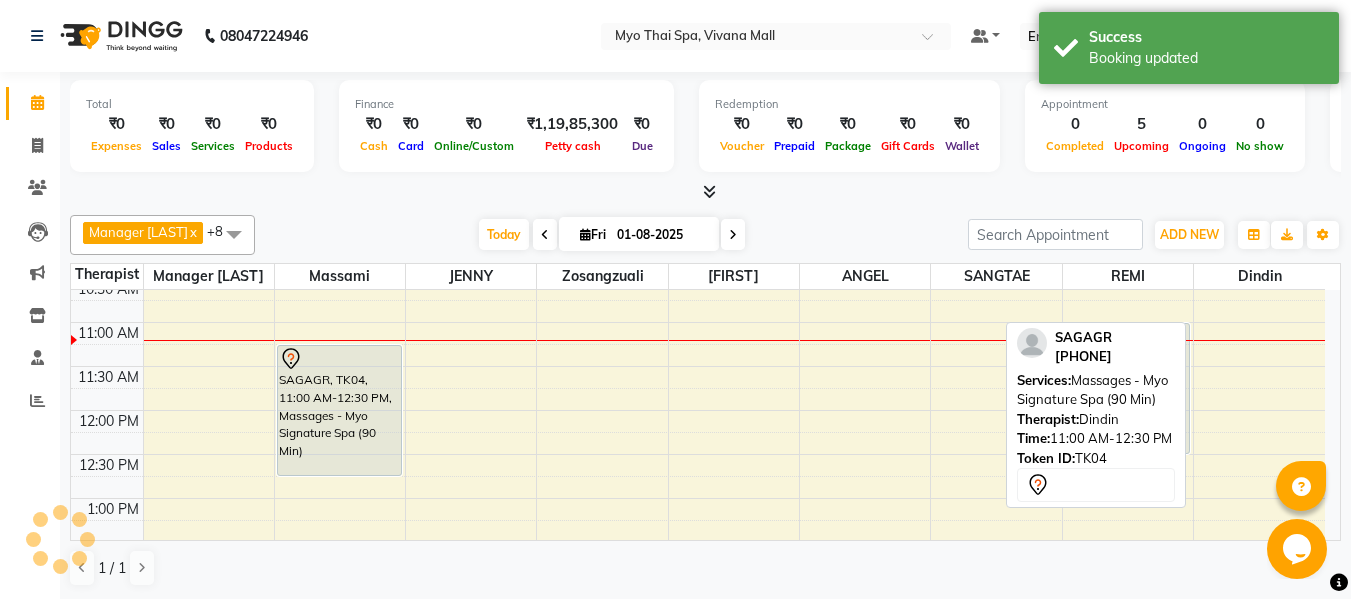 scroll, scrollTop: 264, scrollLeft: 0, axis: vertical 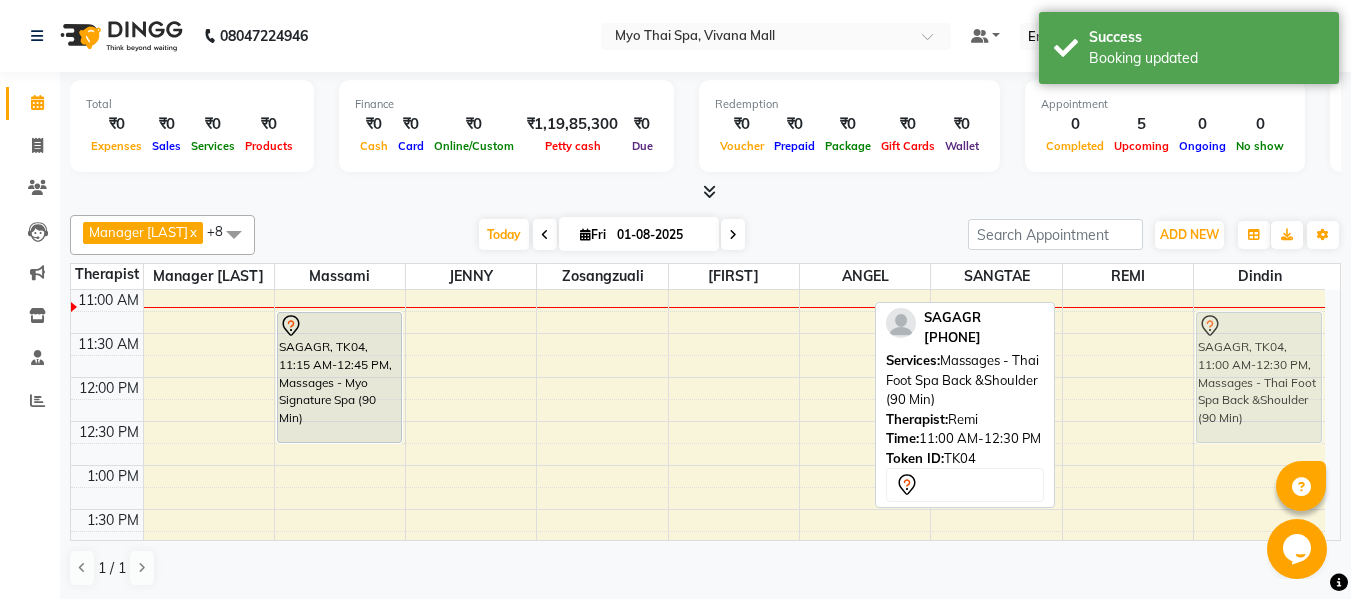 drag, startPoint x: 1156, startPoint y: 351, endPoint x: 1233, endPoint y: 375, distance: 80.65358 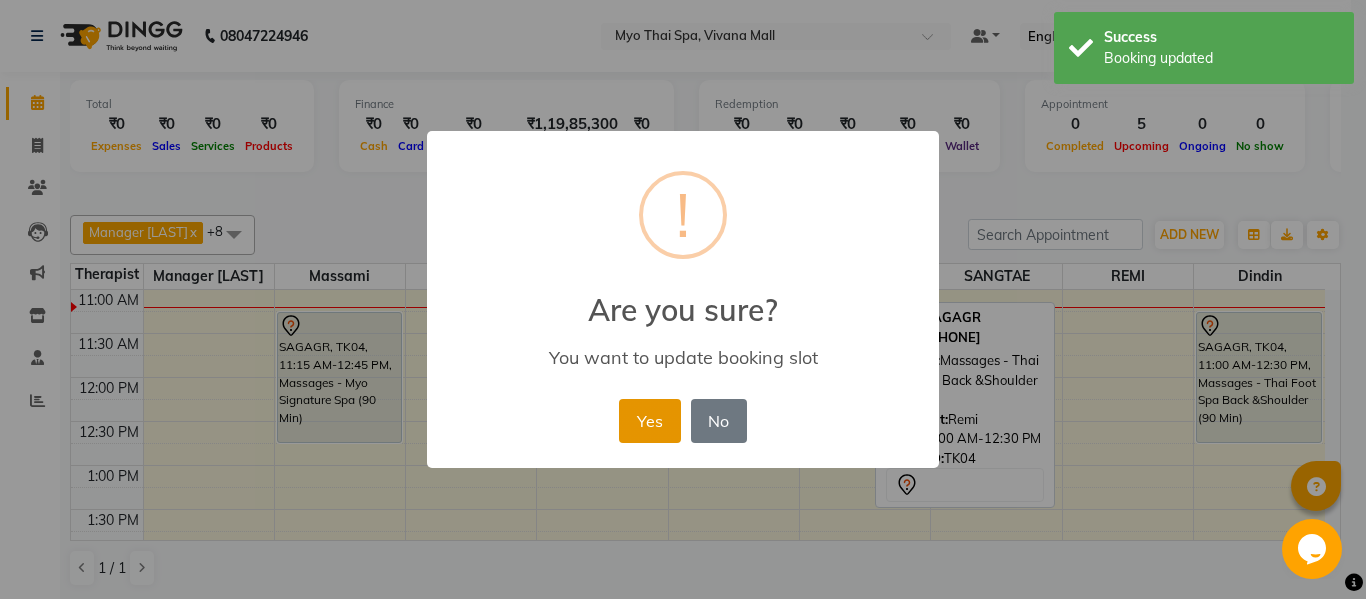 click on "Yes" at bounding box center [649, 421] 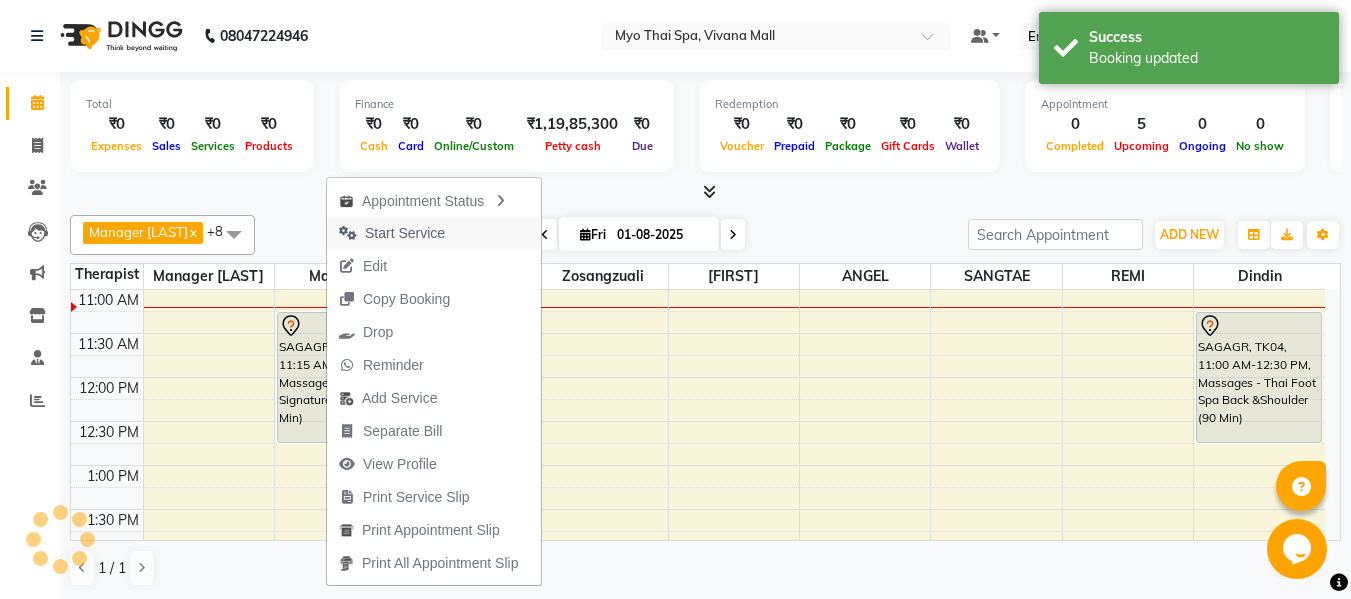 click on "Start Service" at bounding box center (405, 233) 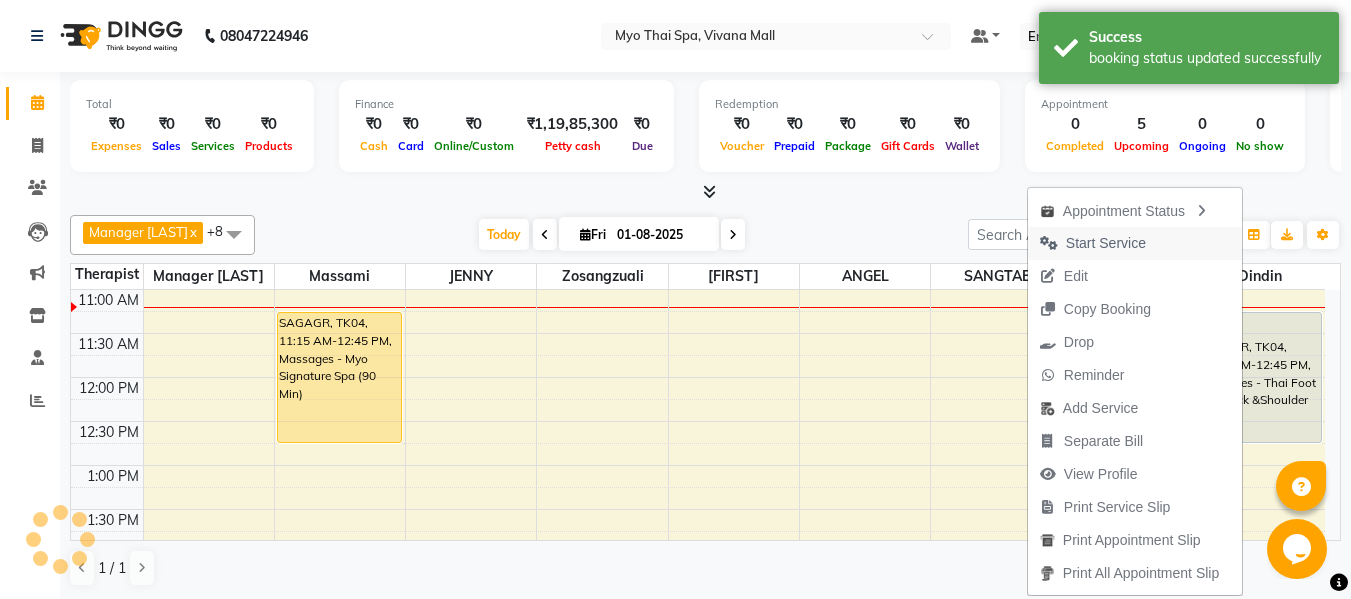 click on "Start Service" at bounding box center [1106, 243] 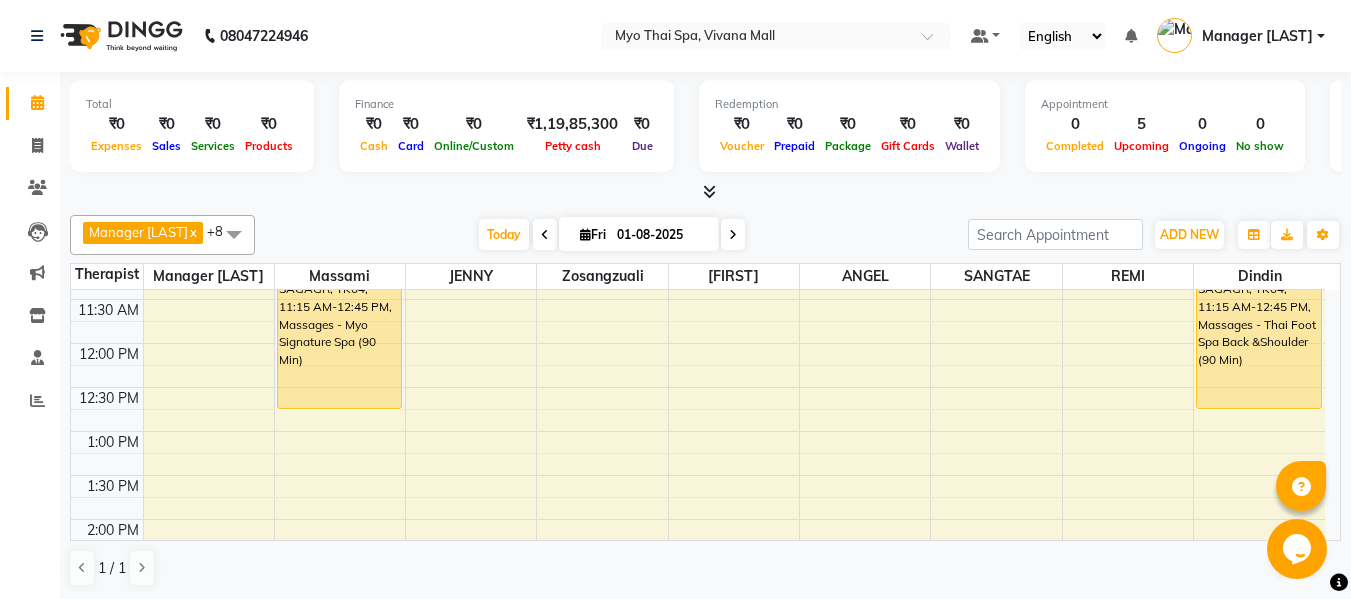 scroll, scrollTop: 264, scrollLeft: 0, axis: vertical 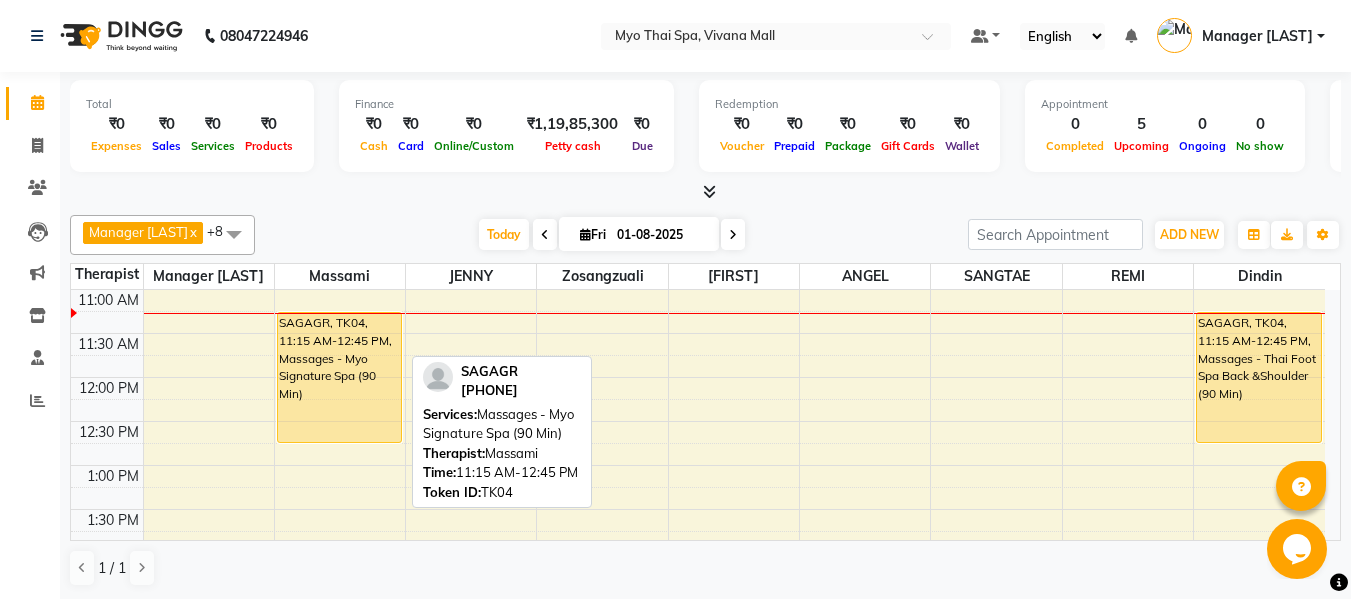 click on "SAGAGR, TK04, 11:15 AM-12:45 PM, Massages - Myo Signature Spa (90 Min)" at bounding box center [339, 377] 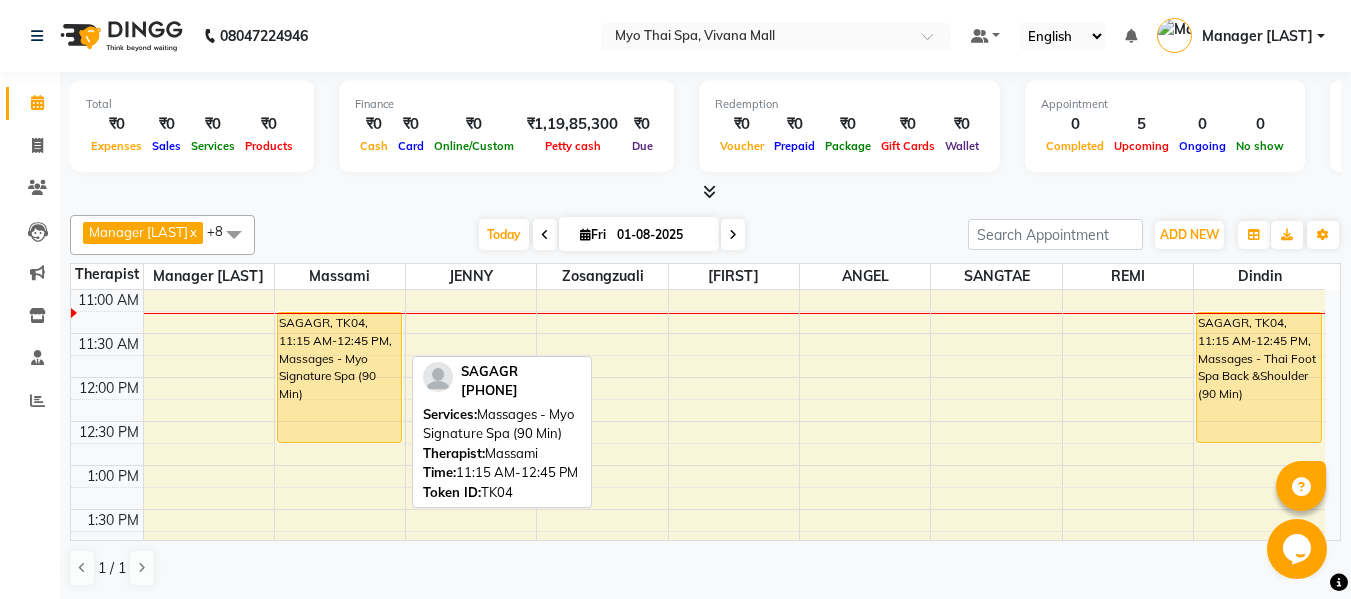 click on "SAGAGR, TK04, 11:15 AM-12:45 PM, Massages - Myo Signature Spa (90 Min)" at bounding box center [339, 377] 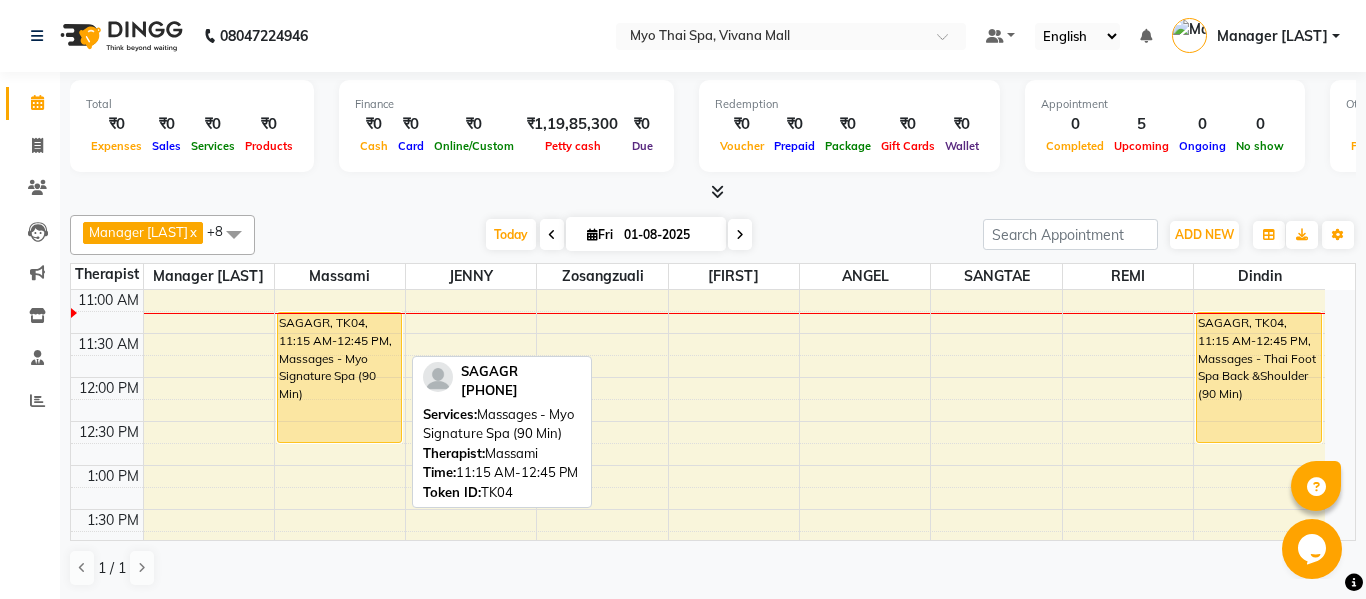 select on "1" 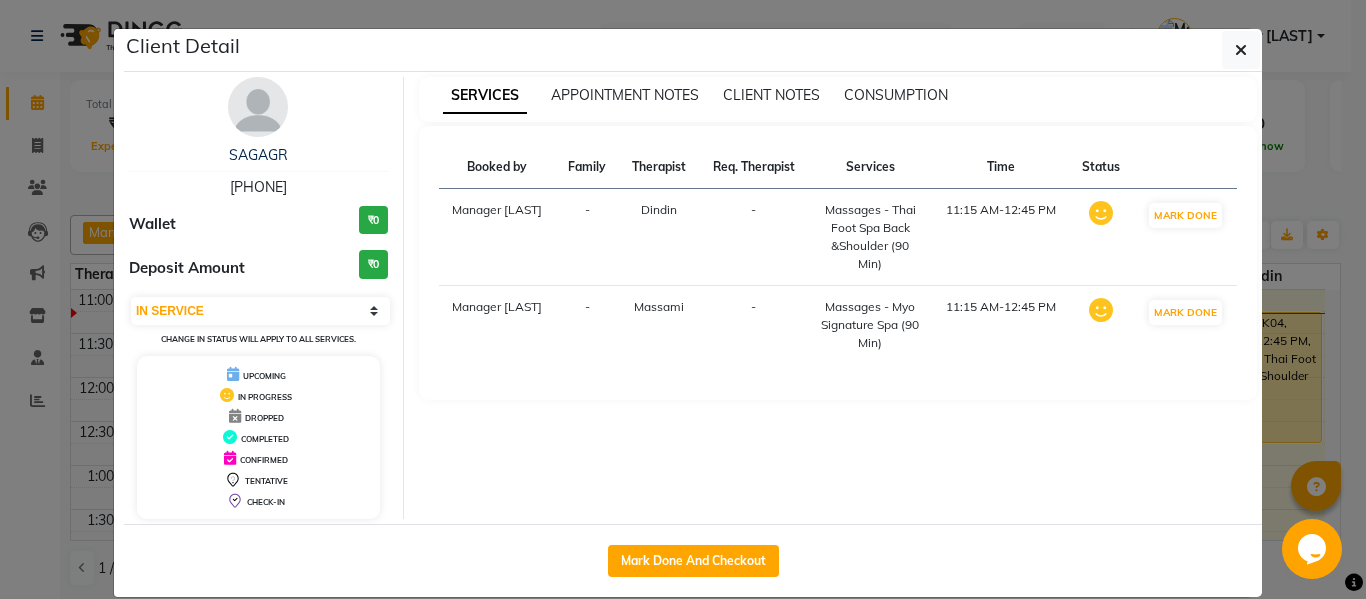 drag, startPoint x: 298, startPoint y: 184, endPoint x: 193, endPoint y: 183, distance: 105.00476 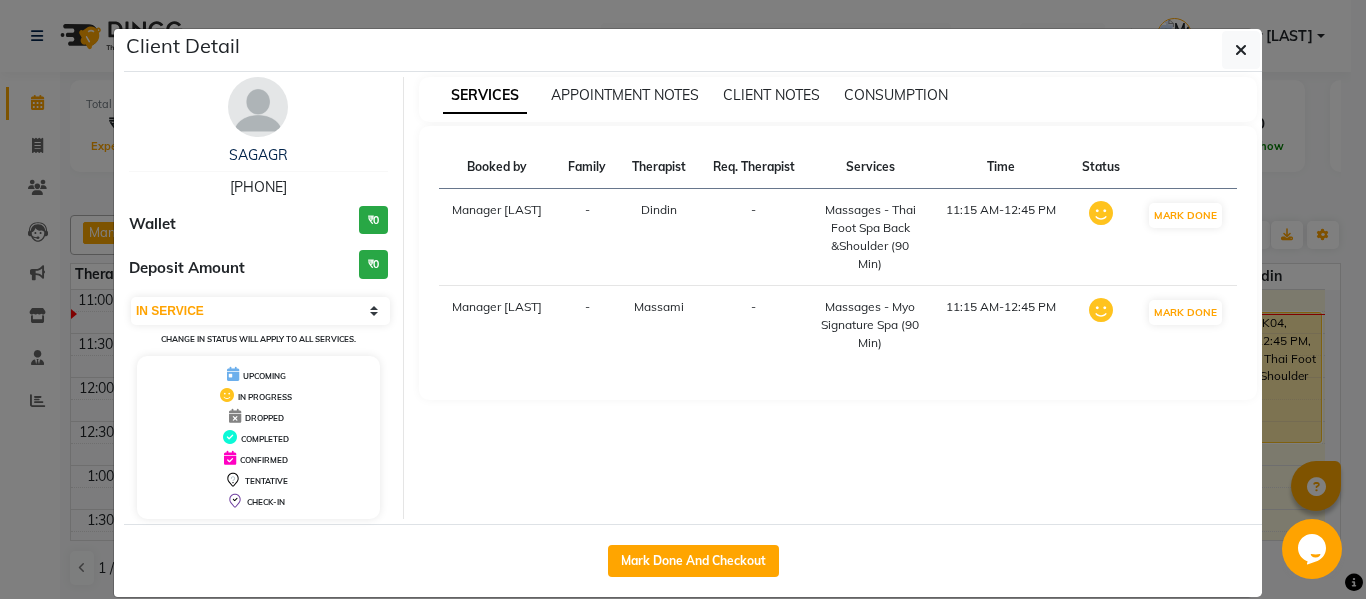 click on "Client Detail" 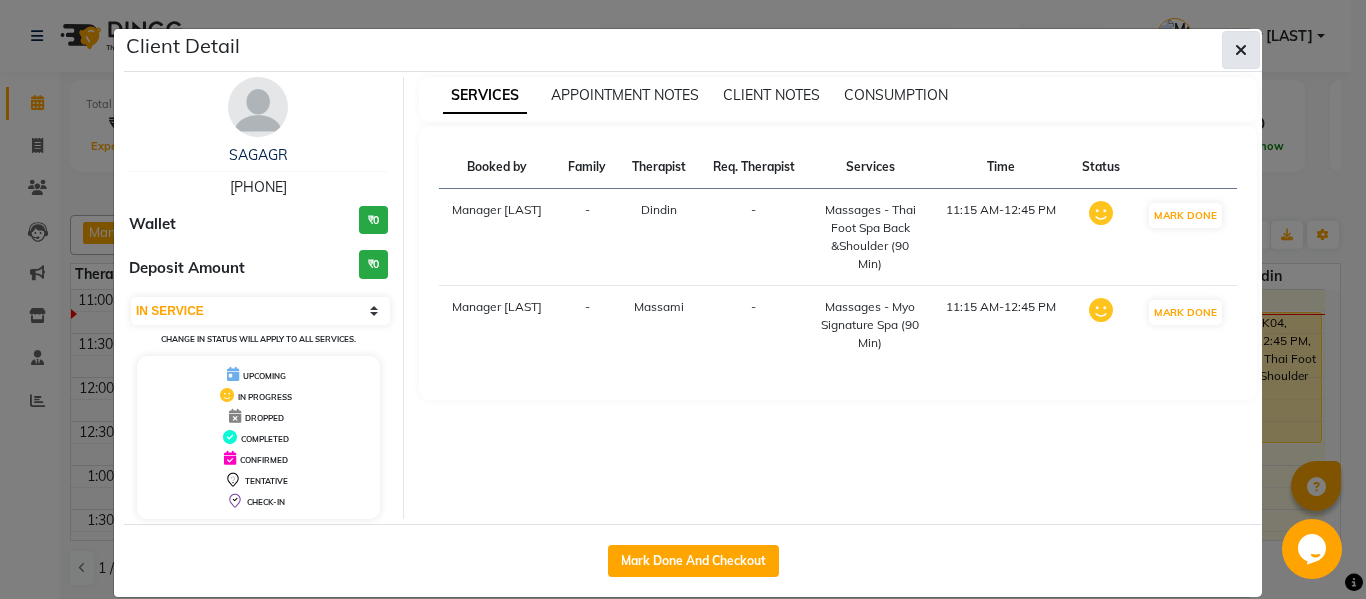 click 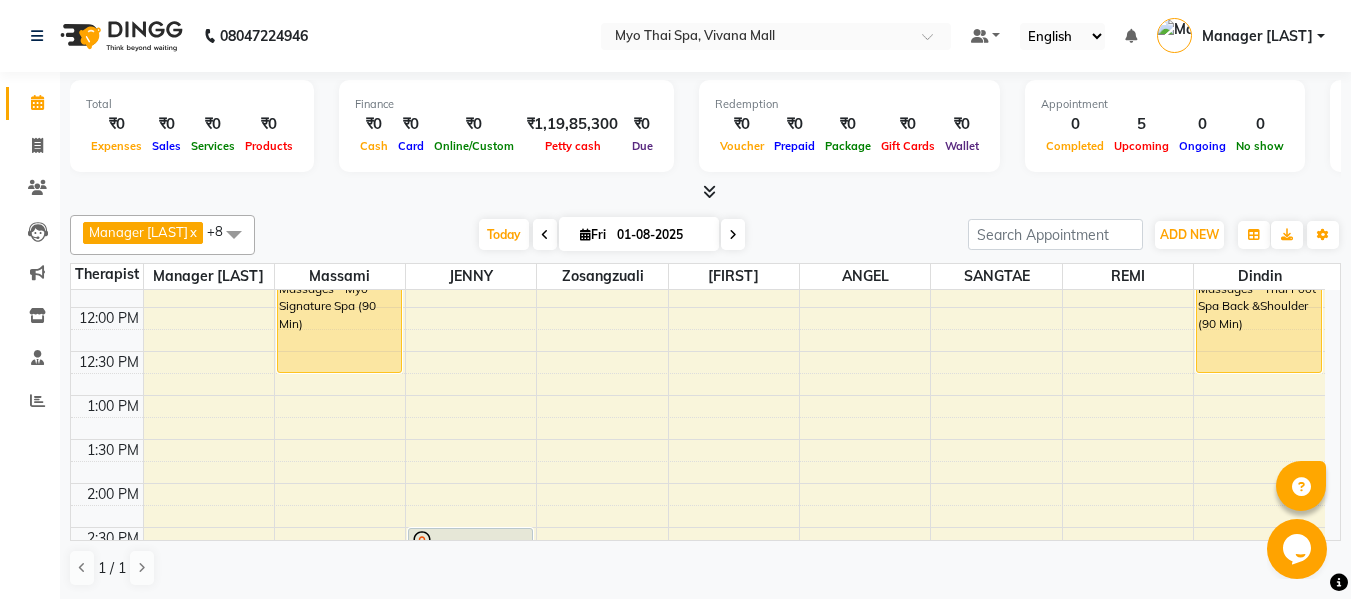 scroll, scrollTop: 364, scrollLeft: 0, axis: vertical 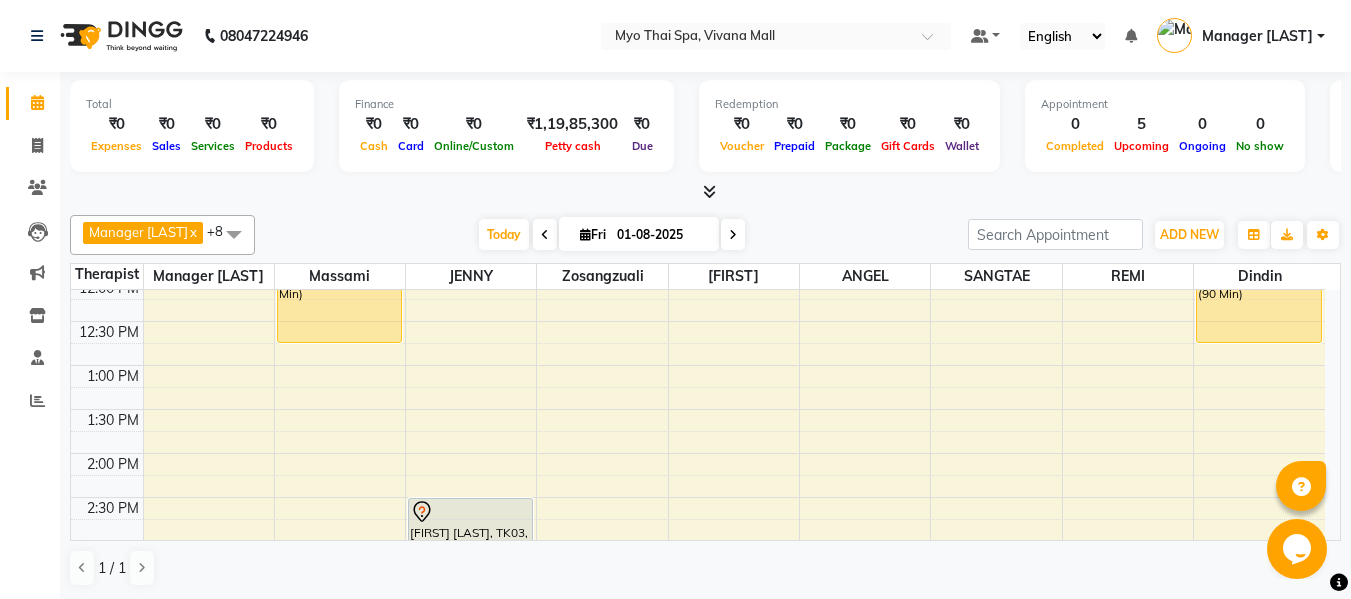 click on "SAGAGR, TK04, 11:15 AM-12:45 PM, Massages - Myo Signature Spa (90 Min)             tanuja swamy 2935, TK03, 02:30 PM-03:30 PM, Massages - Deep Tissue (60 Min)     2699UMANATH SHETTY, TK01, 06:30 PM-08:00 PM, Massages - Deep Tissue (90 Min)             2880RAVI KOLI, TK02, 04:00 PM-05:00 PM, Massages - Balinese (60 Min)    SAGAGR, TK04, 11:15 AM-12:45 PM, Massages - Thai Foot Spa Back &Shoulder (90 Min)" at bounding box center (698, 585) 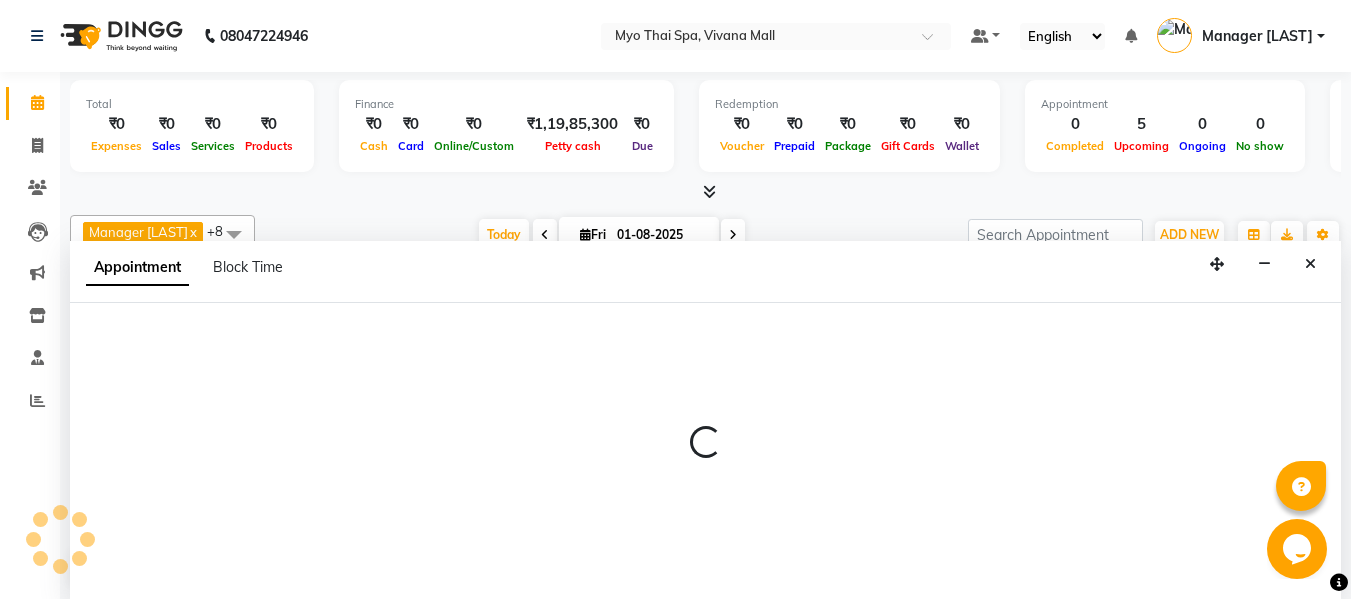 scroll, scrollTop: 1, scrollLeft: 0, axis: vertical 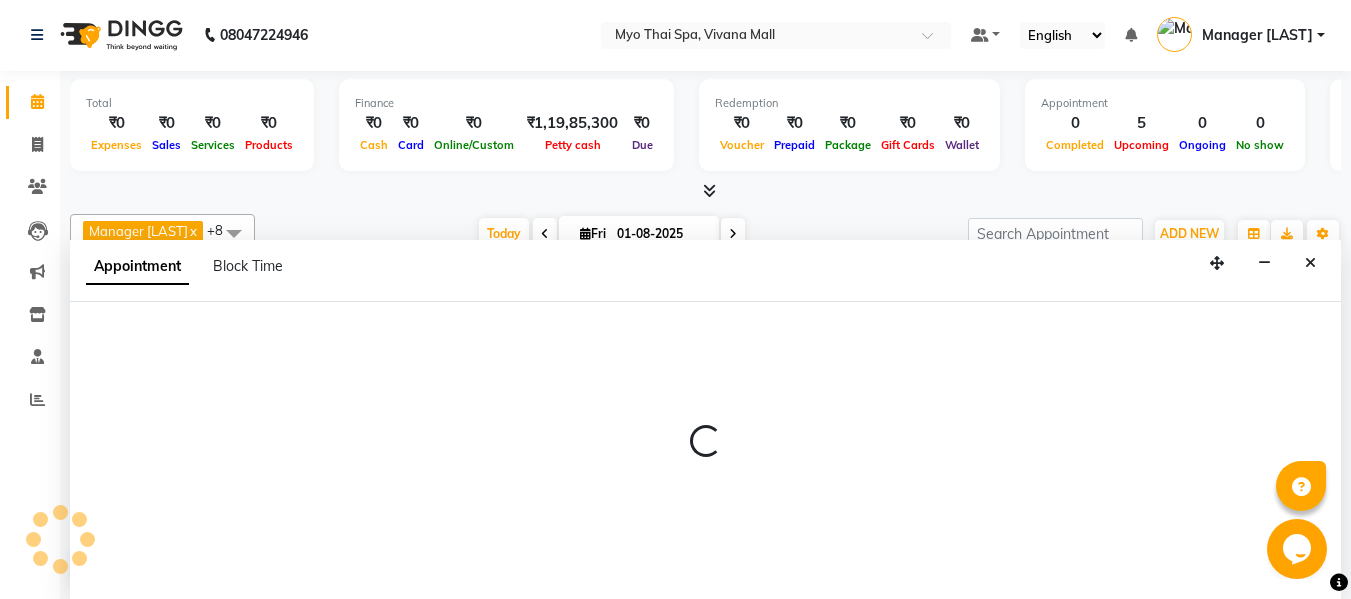 select on "35779" 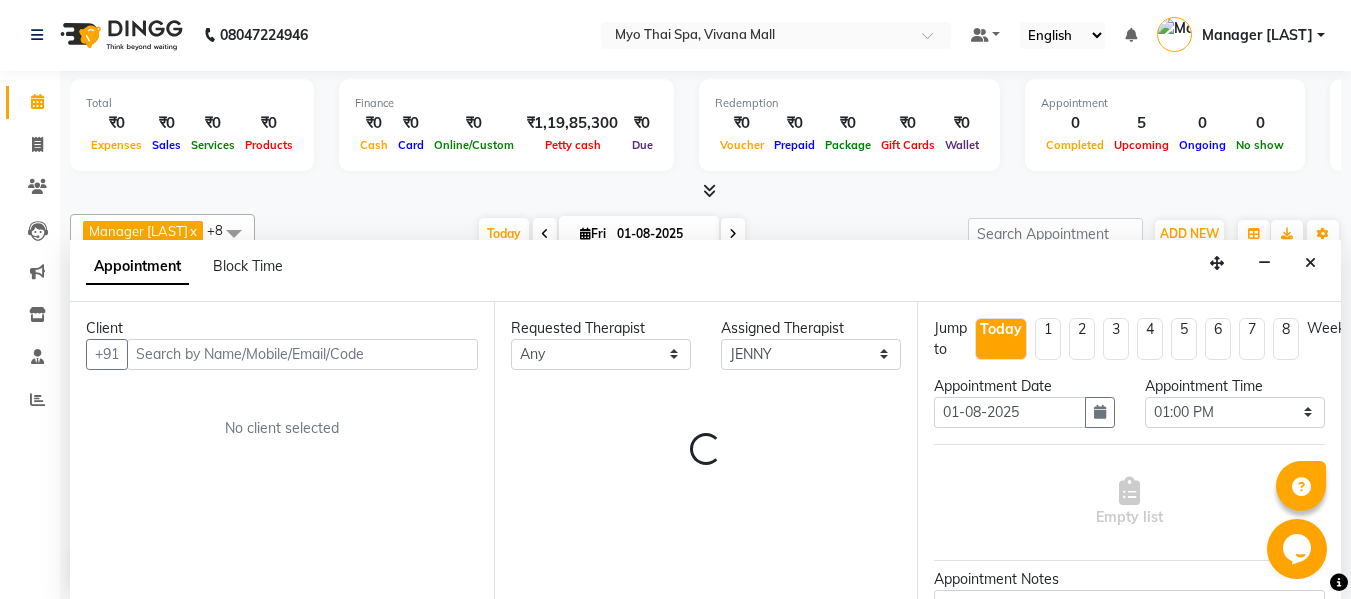 click at bounding box center [302, 354] 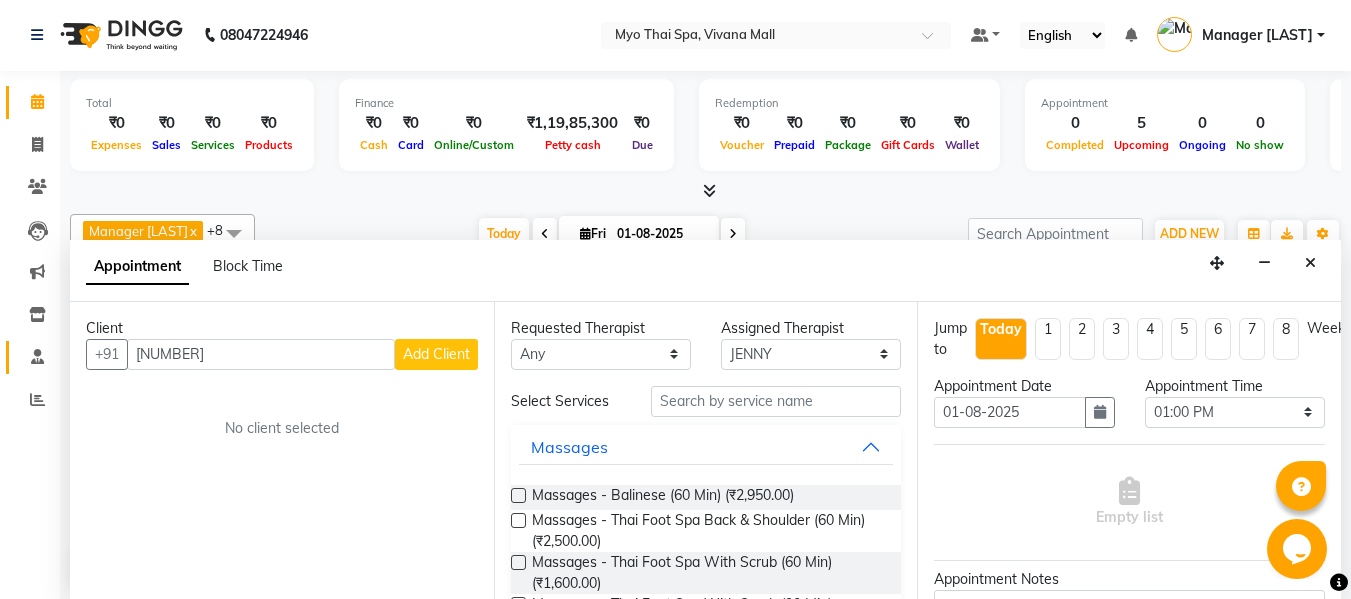 drag, startPoint x: 227, startPoint y: 342, endPoint x: 24, endPoint y: 345, distance: 203.02217 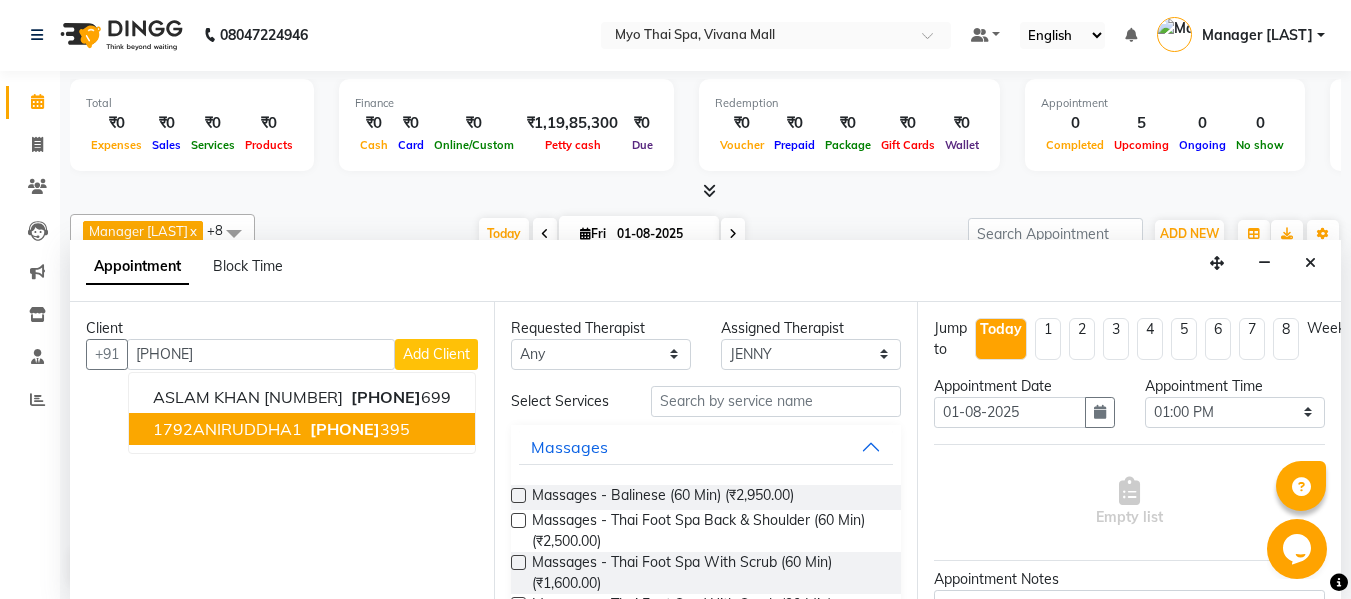 click on "1792ANIRUDDHA1" at bounding box center [227, 429] 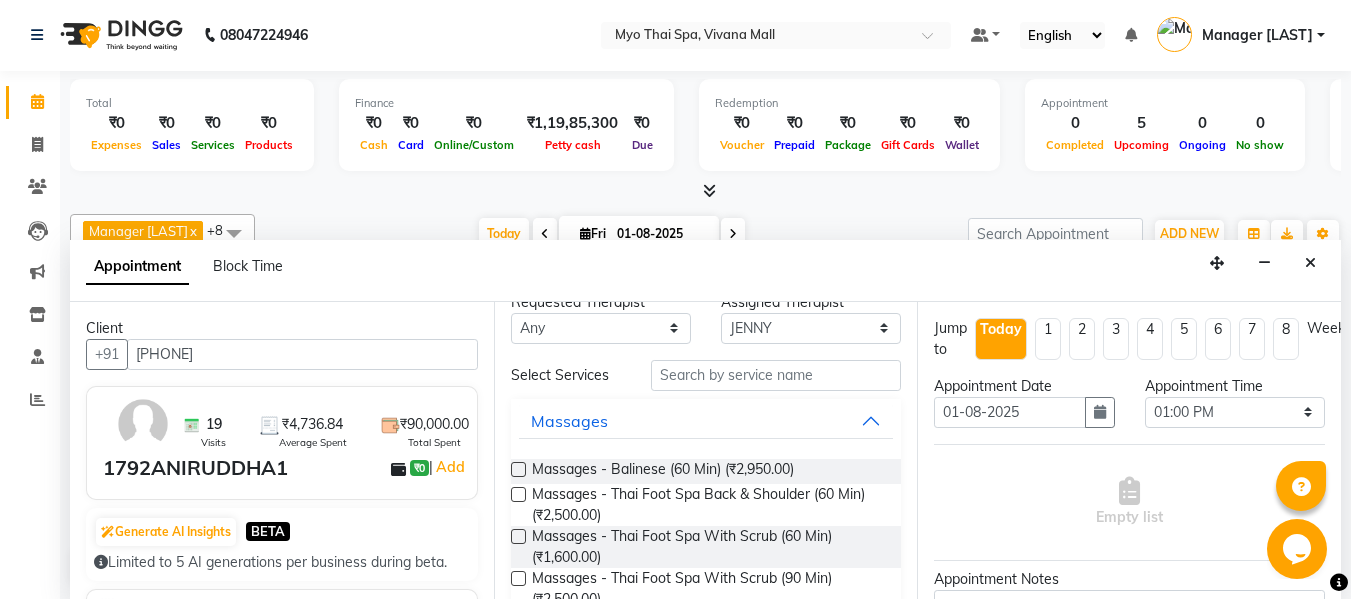 scroll, scrollTop: 0, scrollLeft: 0, axis: both 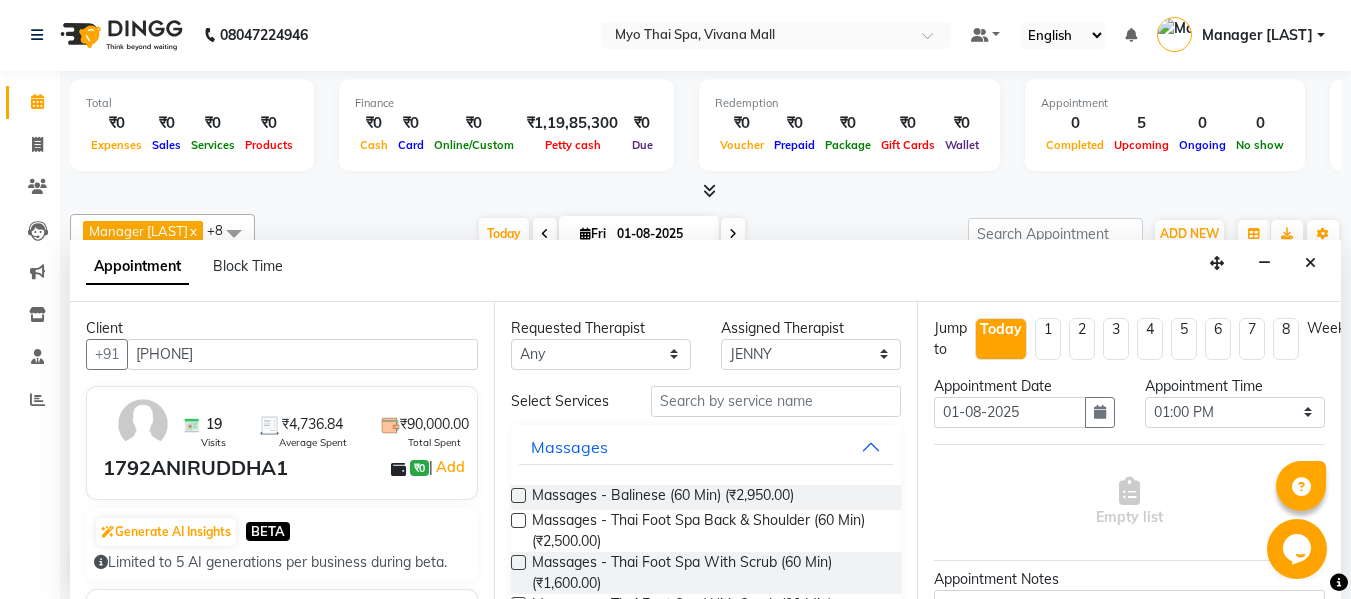 type on "[PHONE]" 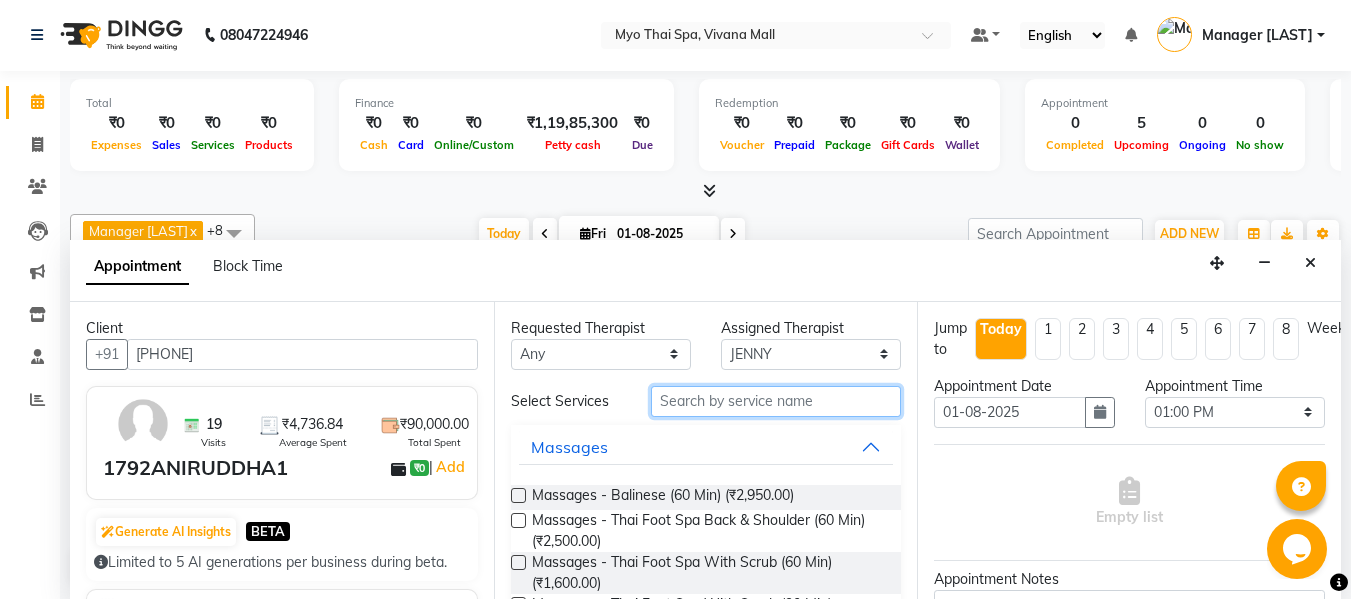 click at bounding box center [776, 401] 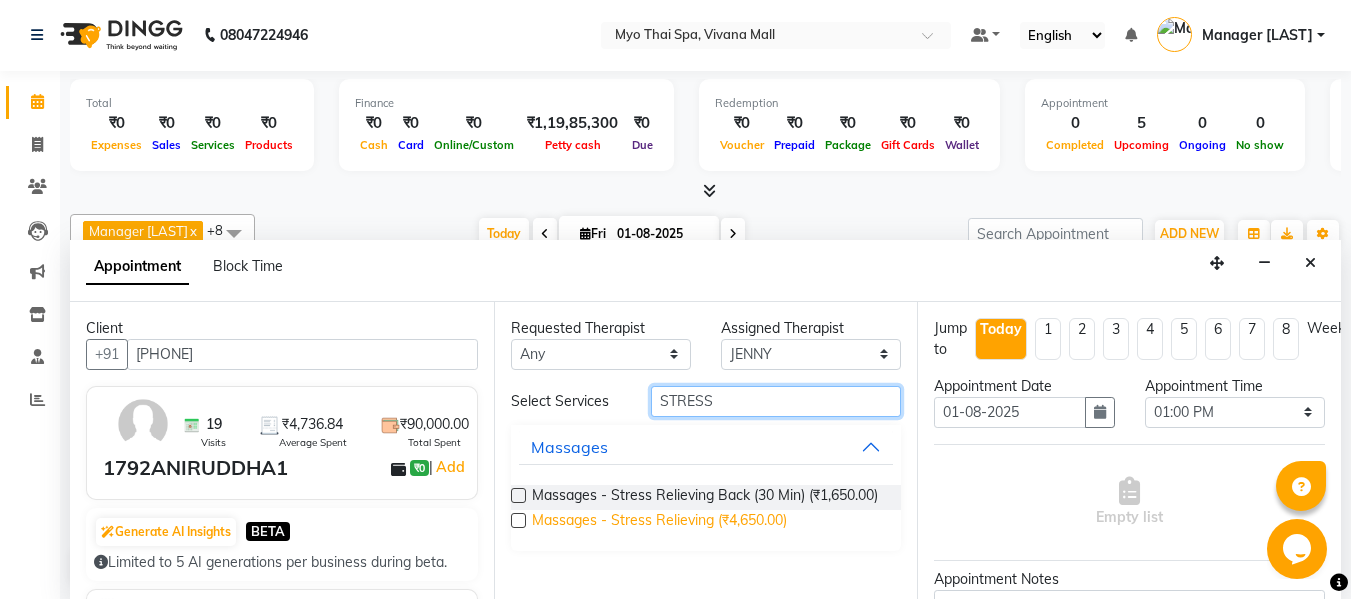 type on "STRESS" 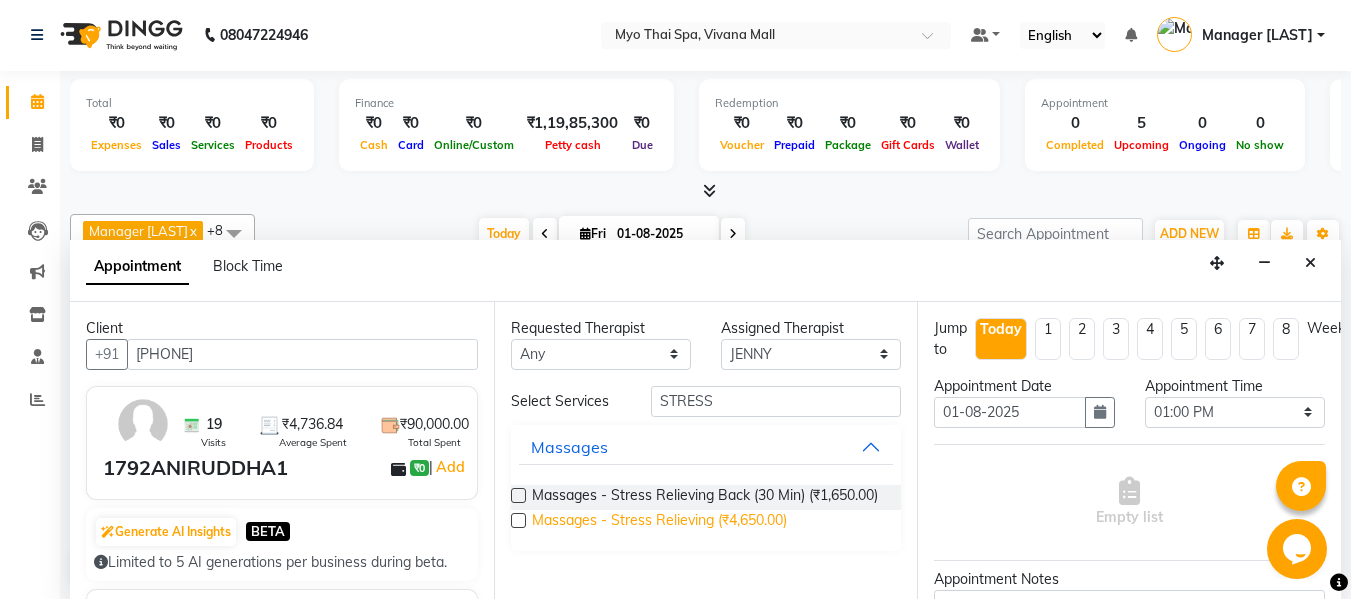 click on "Massages - Stress Relieving (₹4,650.00)" at bounding box center [659, 522] 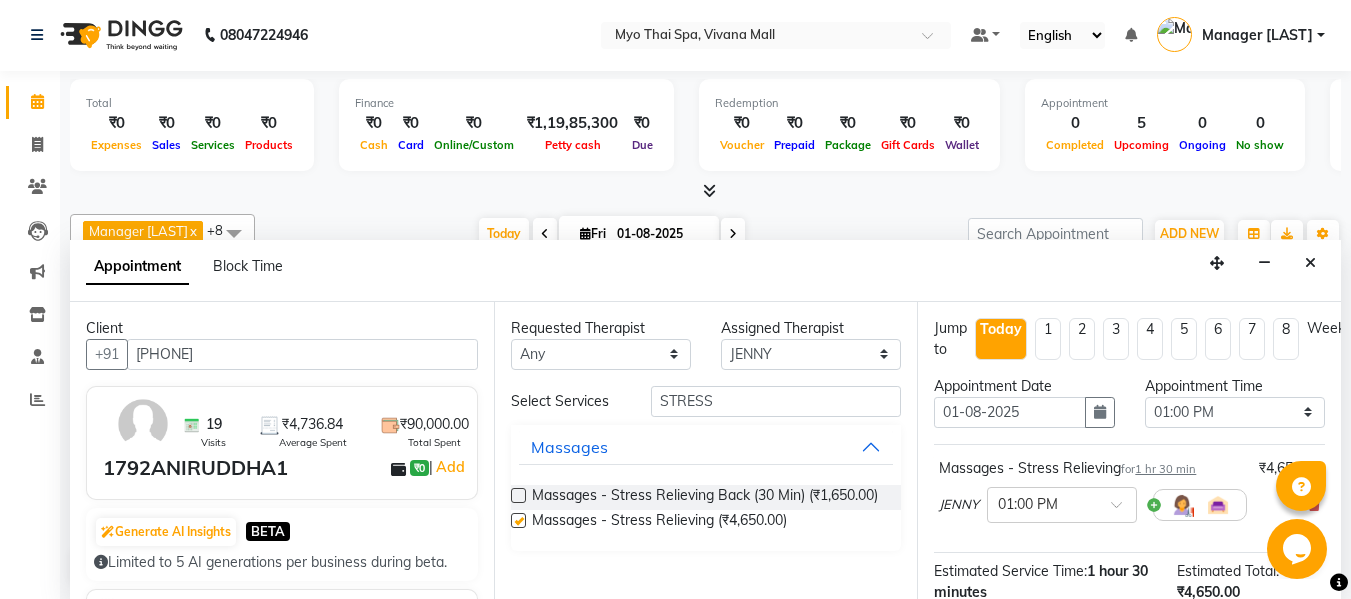 checkbox on "false" 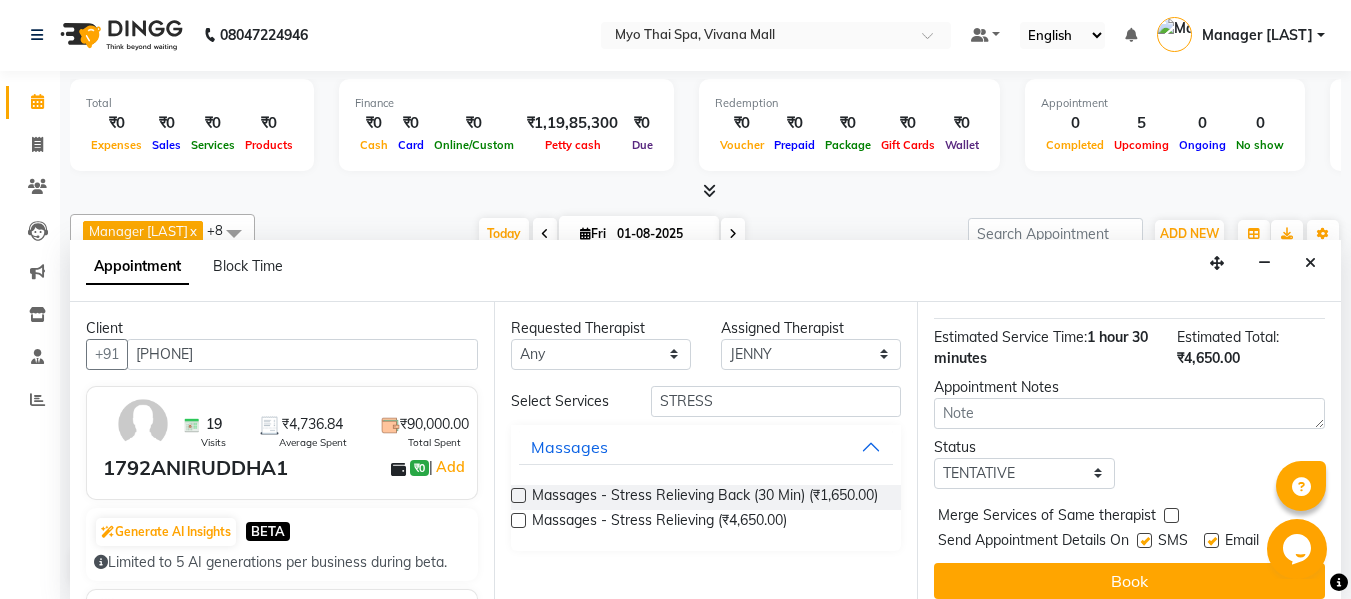 scroll, scrollTop: 265, scrollLeft: 0, axis: vertical 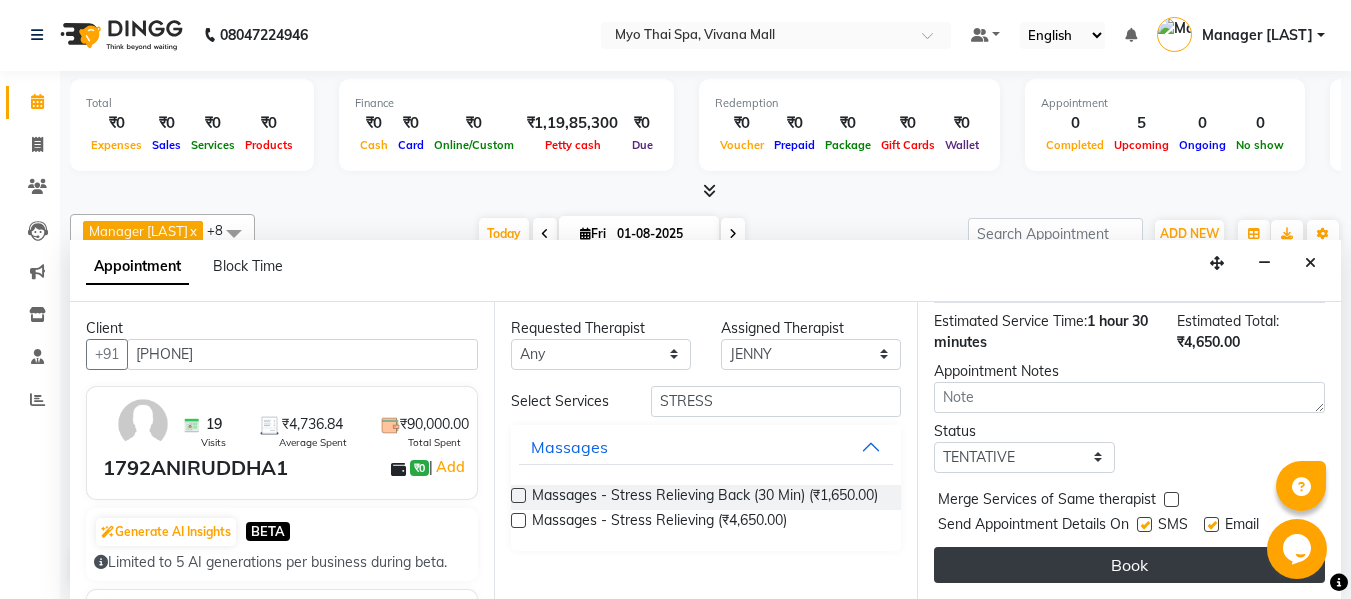 click on "Book" at bounding box center [1129, 565] 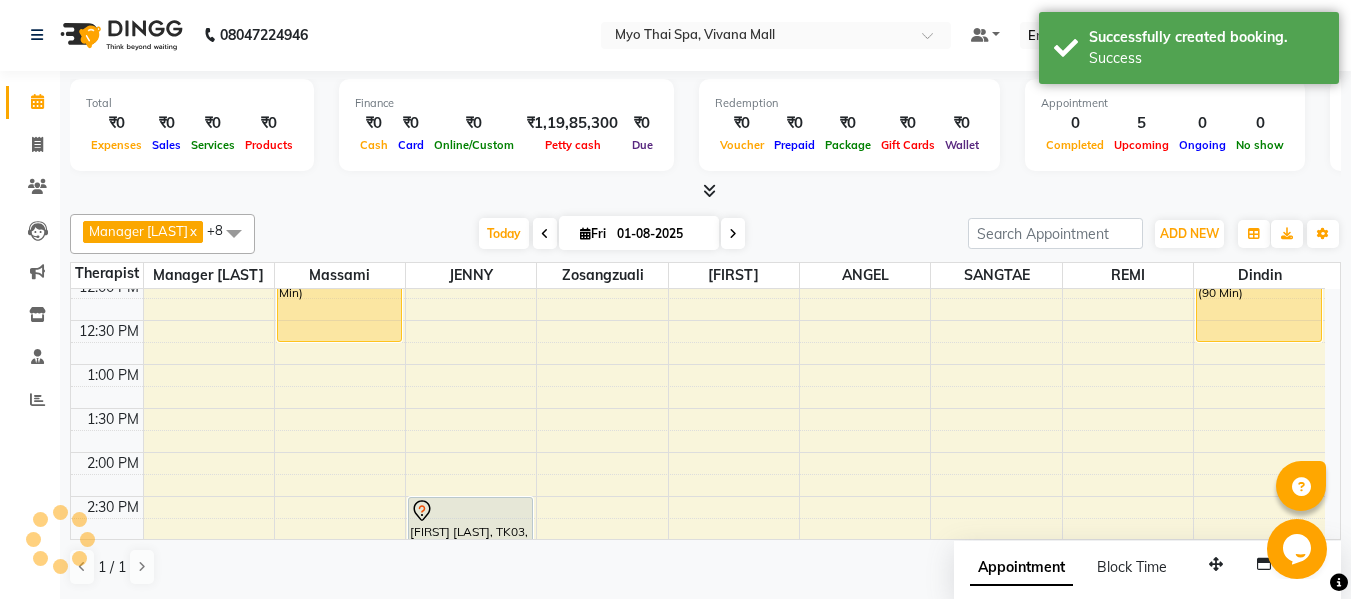 scroll, scrollTop: 0, scrollLeft: 0, axis: both 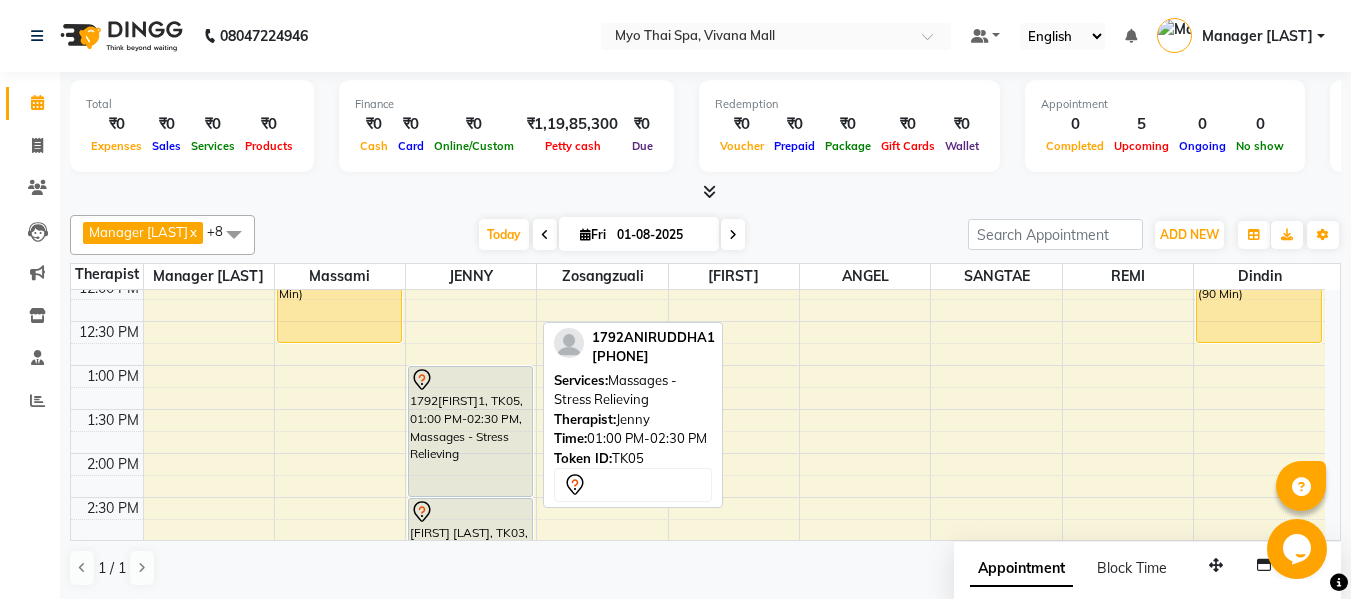 click on "1792[FIRST]1, TK05, 01:00 PM-02:30 PM, Massages - Stress Relieving" at bounding box center (470, 431) 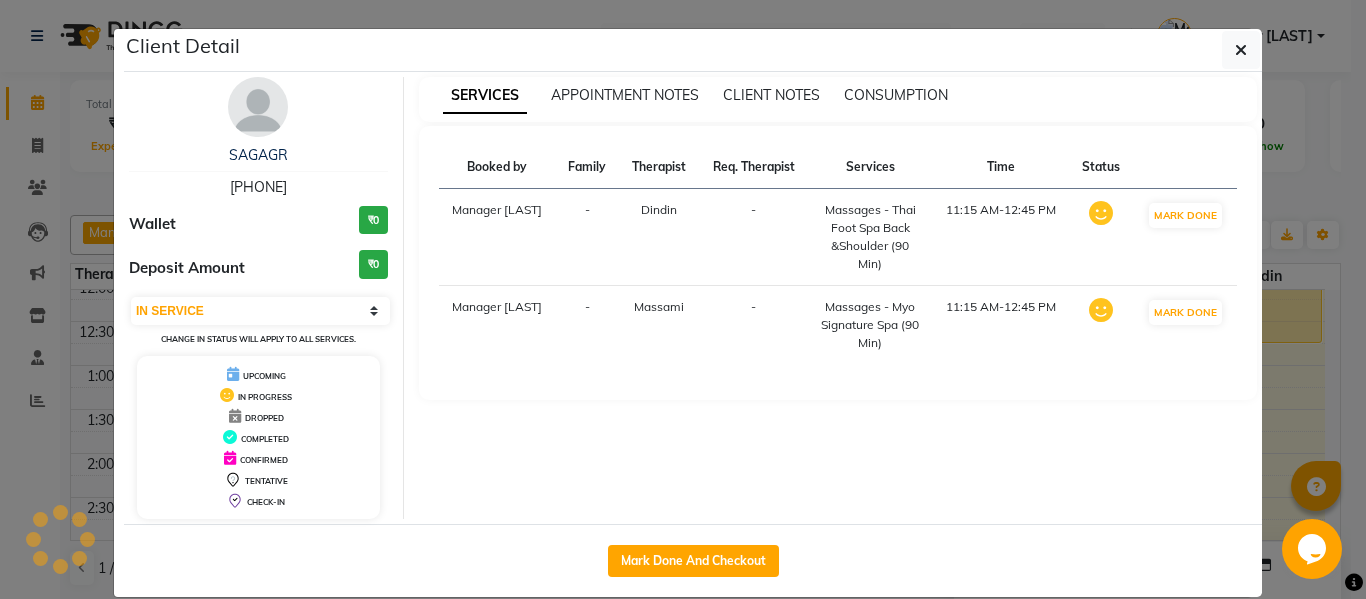 select on "7" 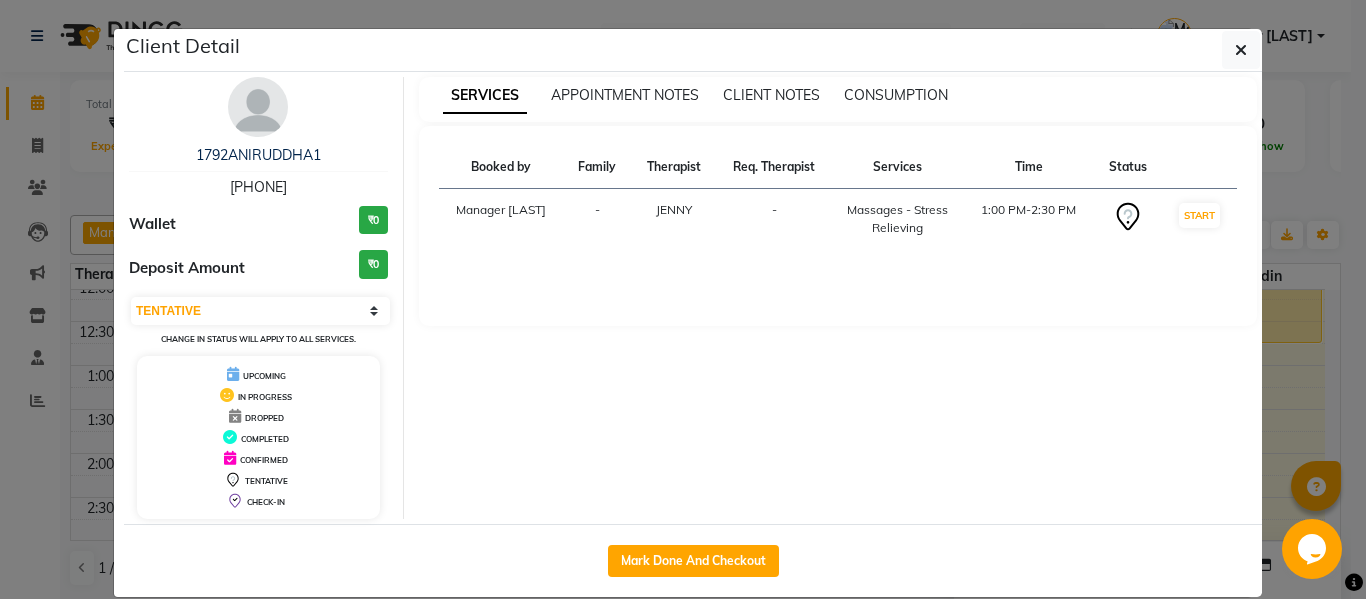 drag, startPoint x: 295, startPoint y: 191, endPoint x: 162, endPoint y: 180, distance: 133.45412 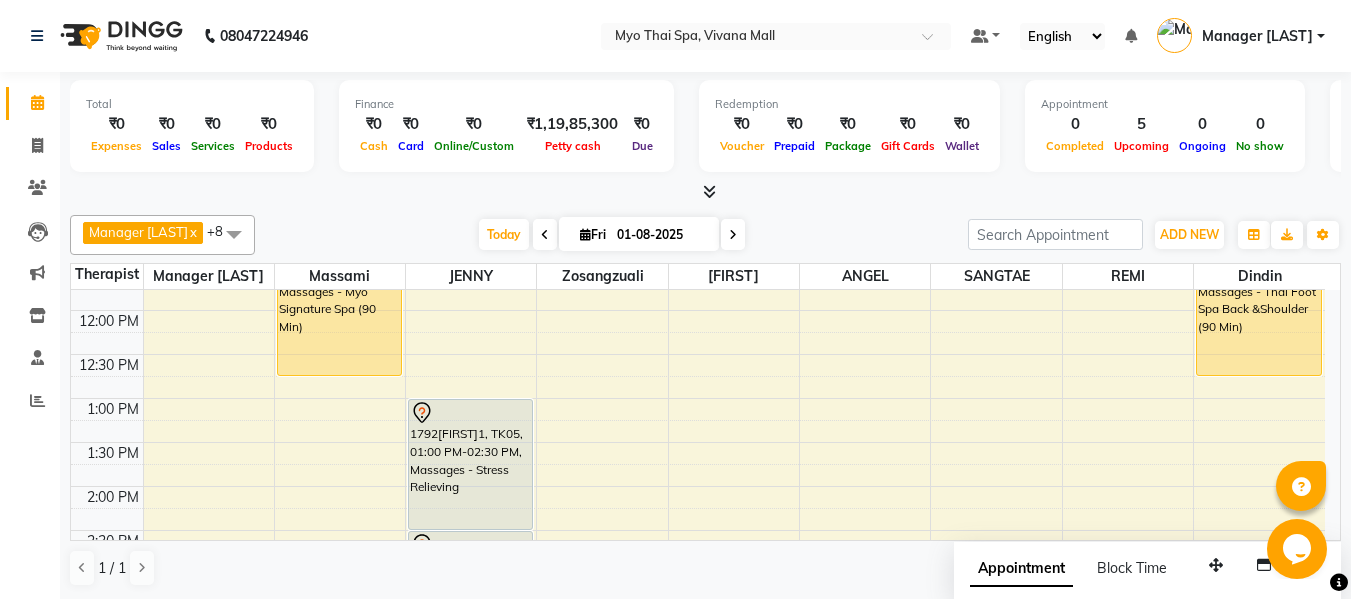 scroll, scrollTop: 364, scrollLeft: 0, axis: vertical 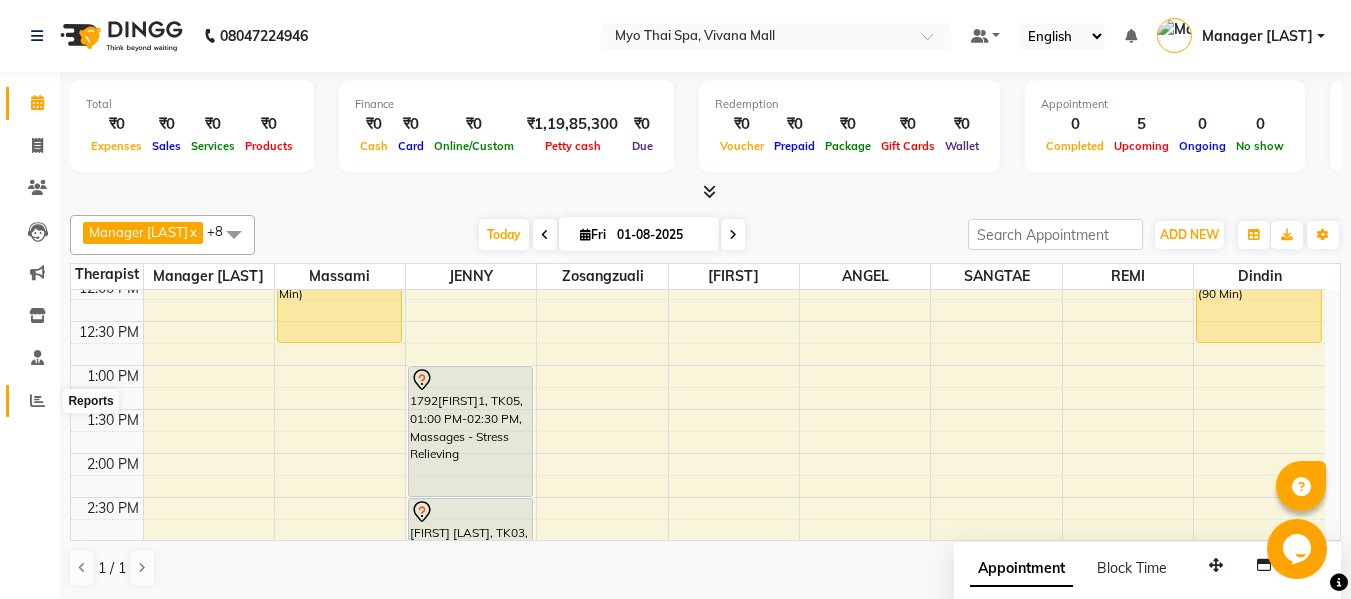 click 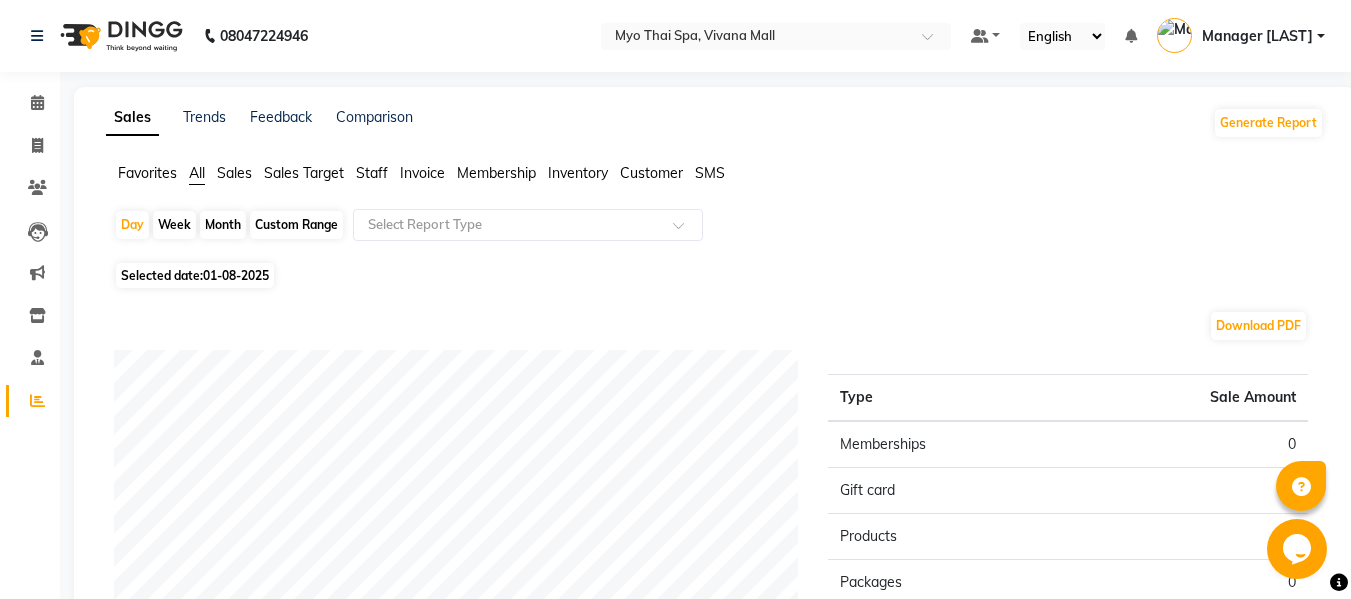 click on "Custom Range" 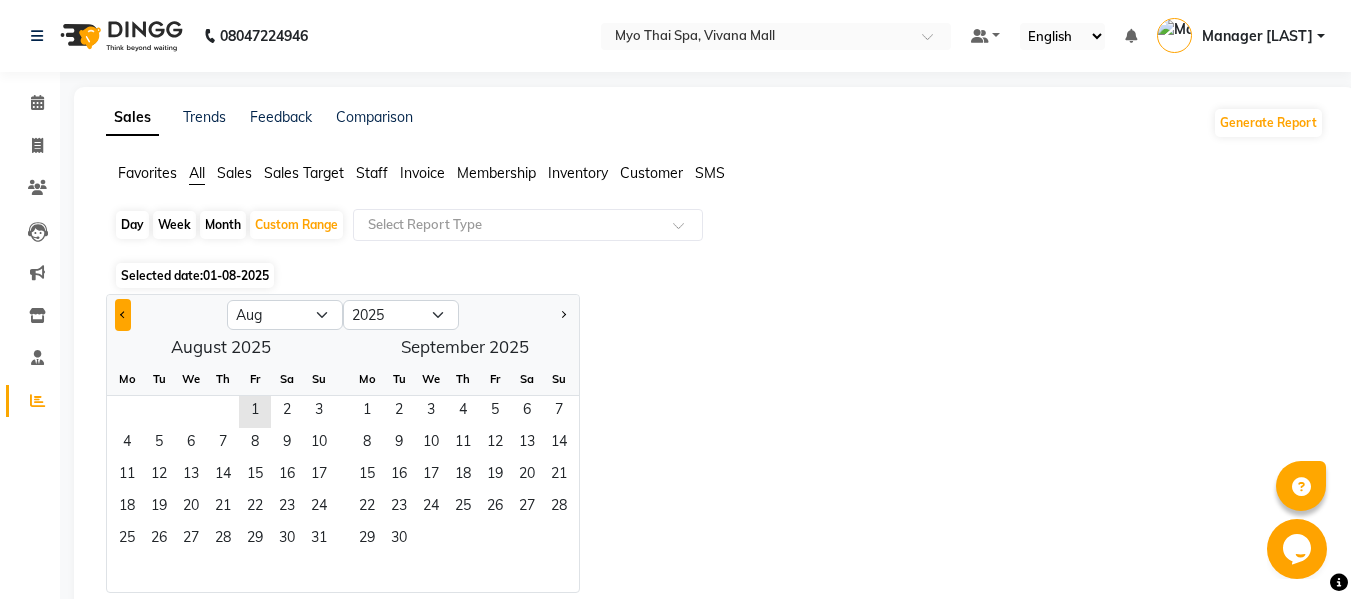 click 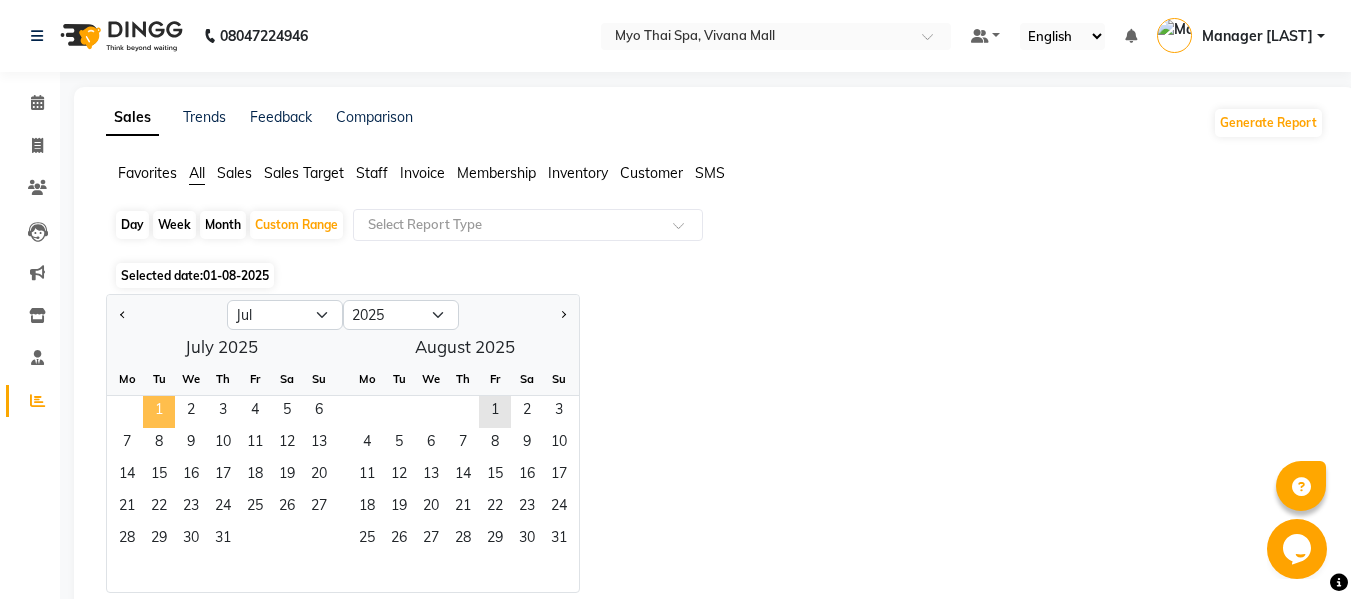click on "1" 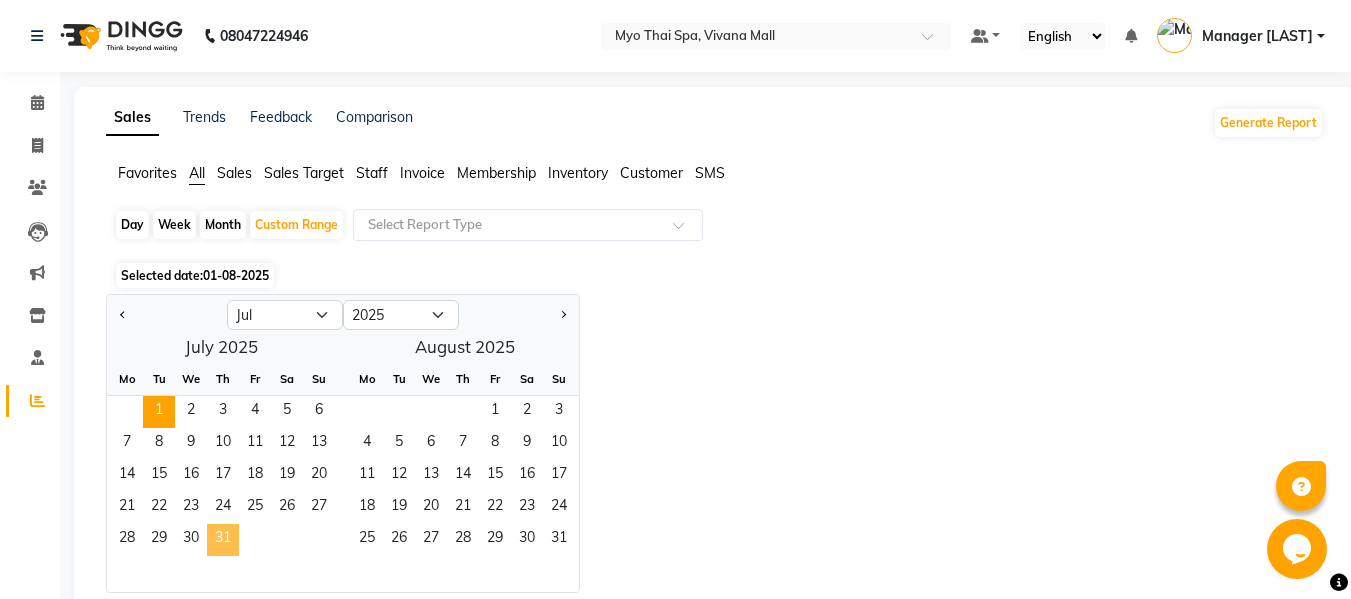 click on "31" 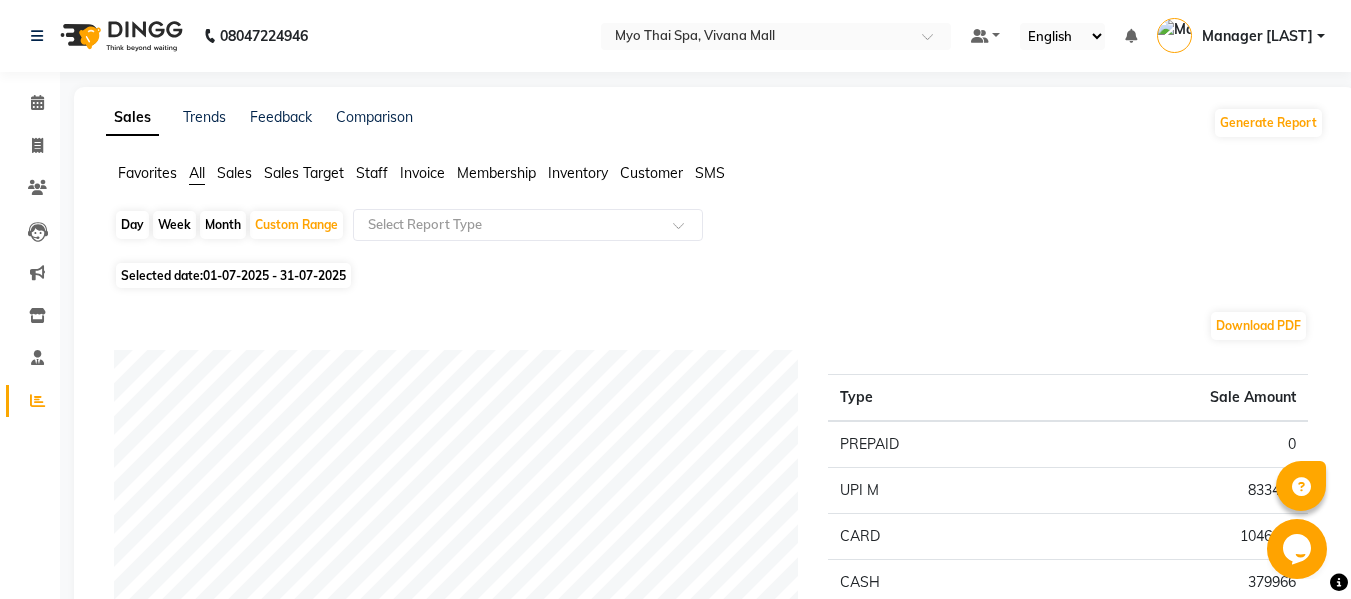 click on "Staff" 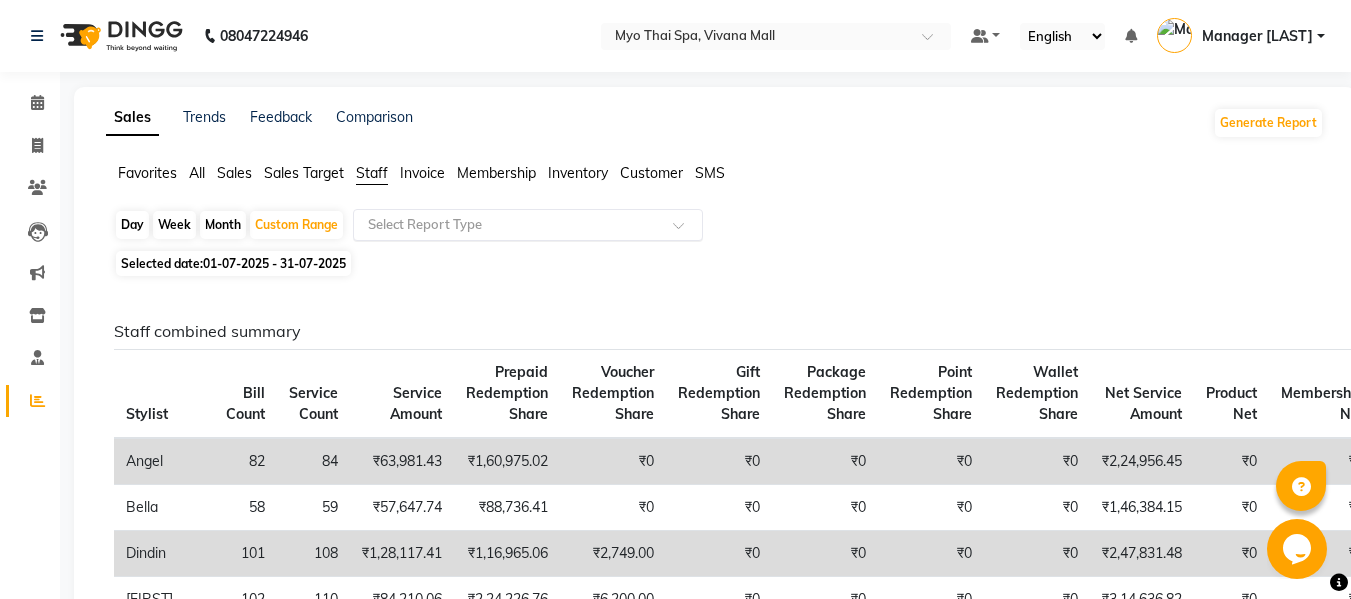 click 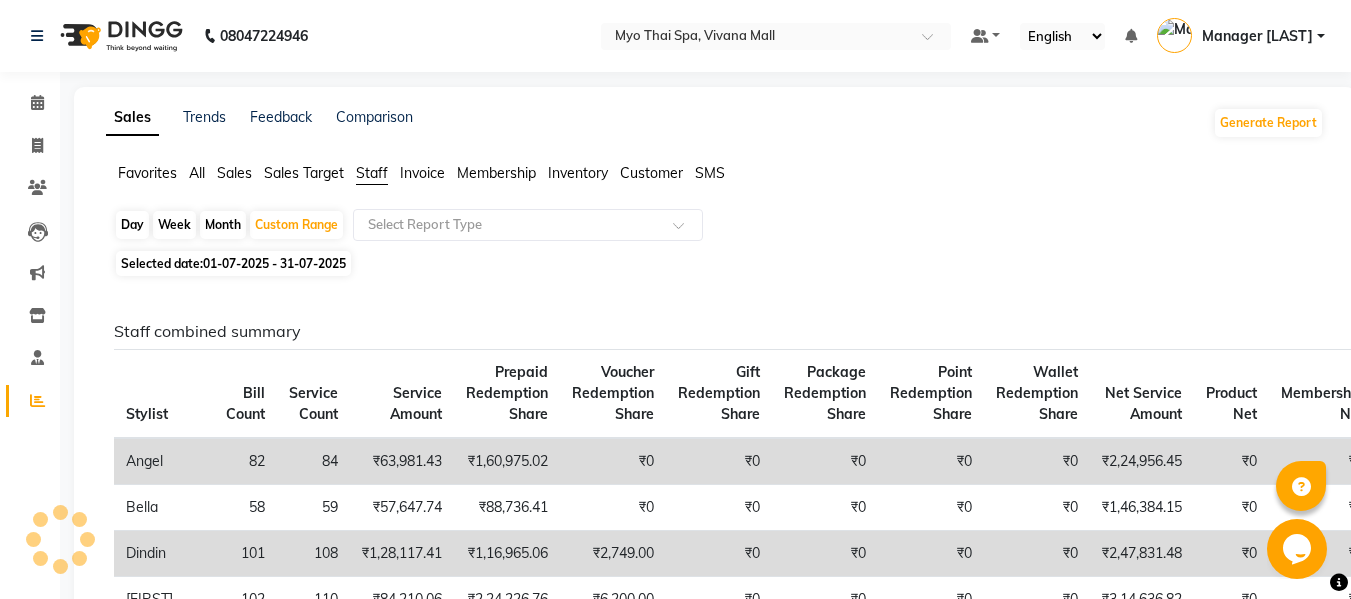 click on "Invoice" 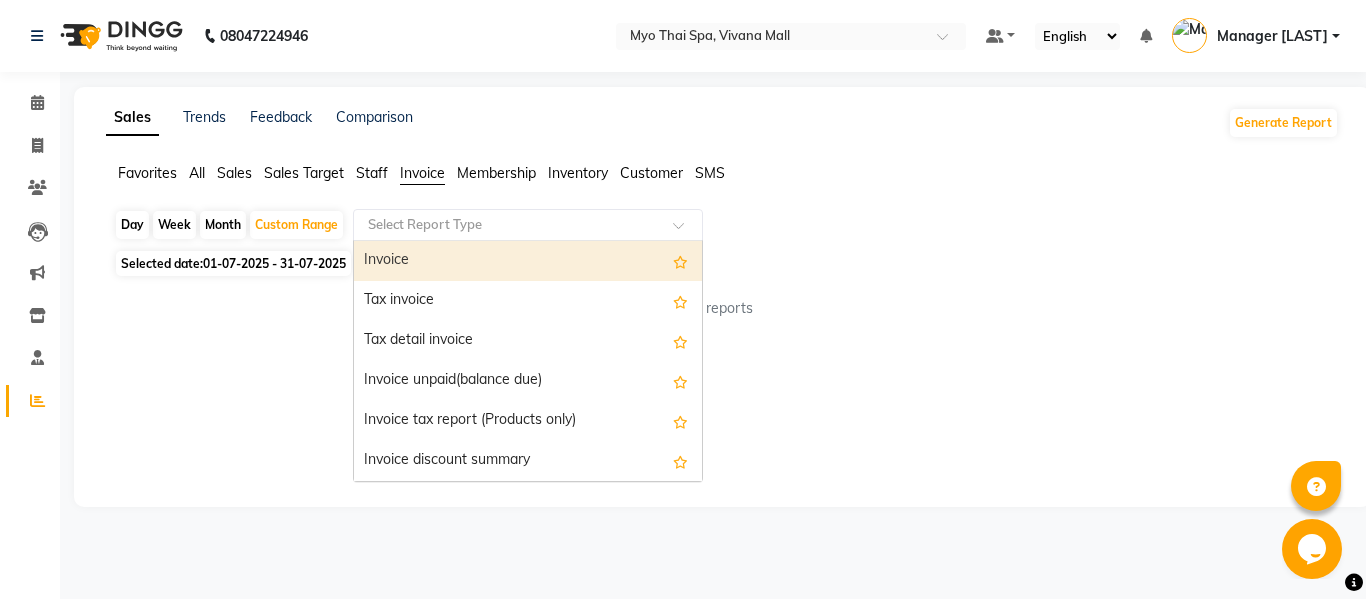 click 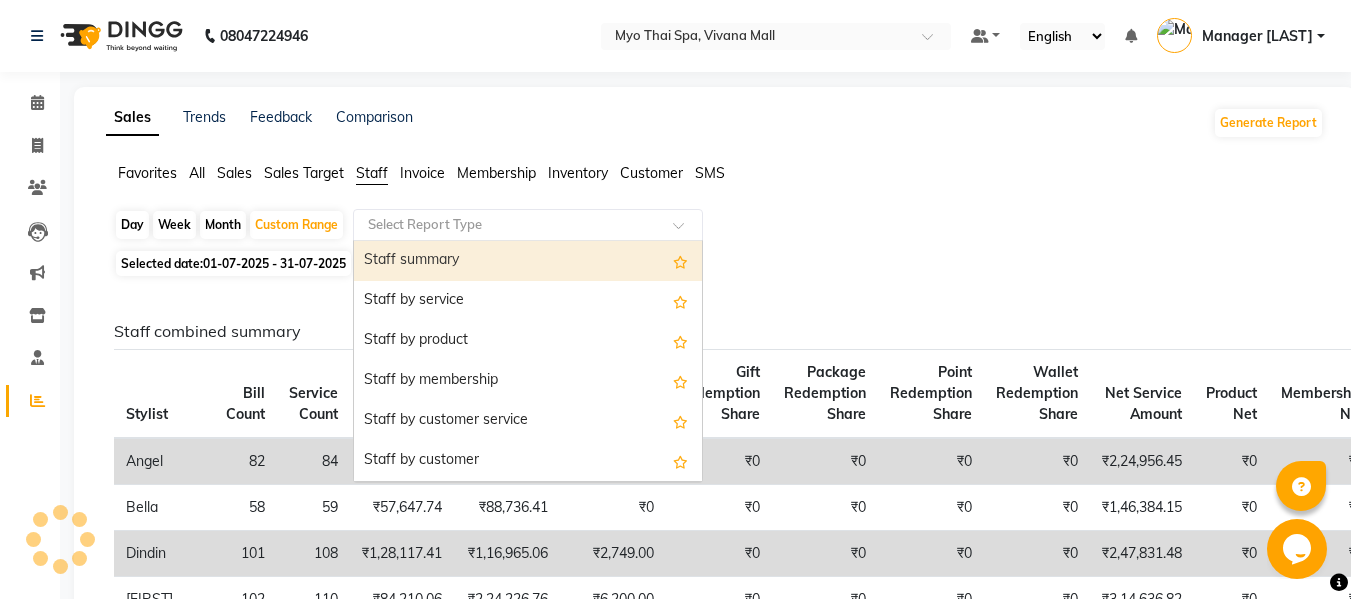 click 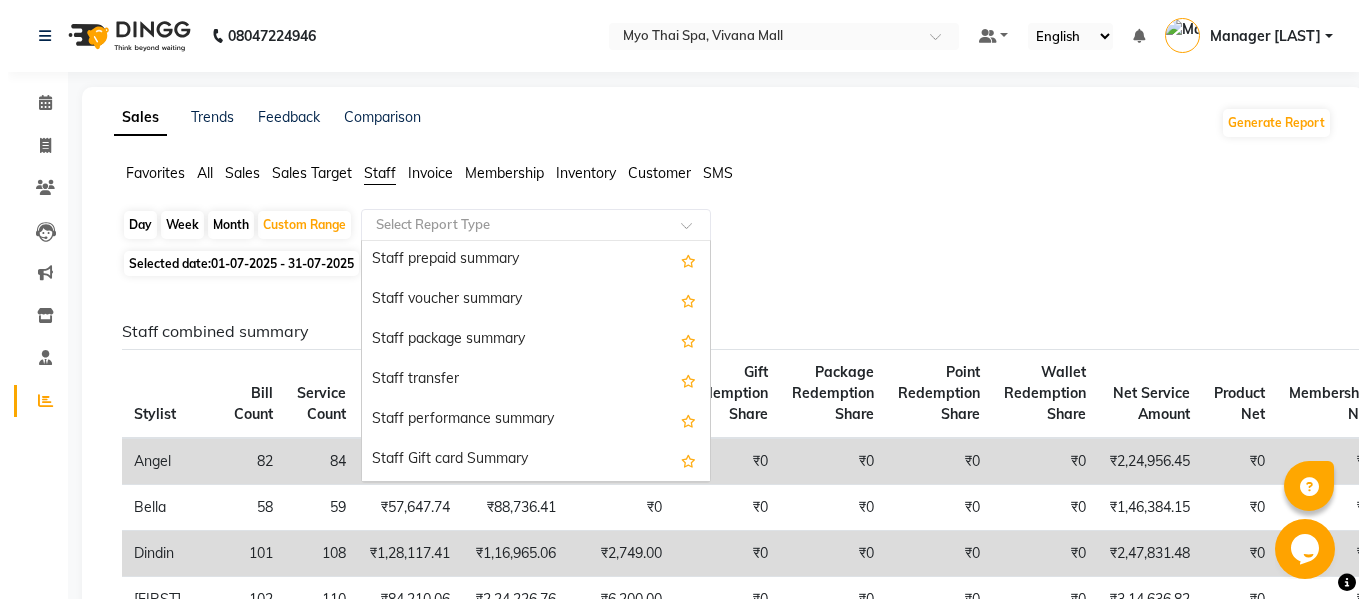 scroll, scrollTop: 640, scrollLeft: 0, axis: vertical 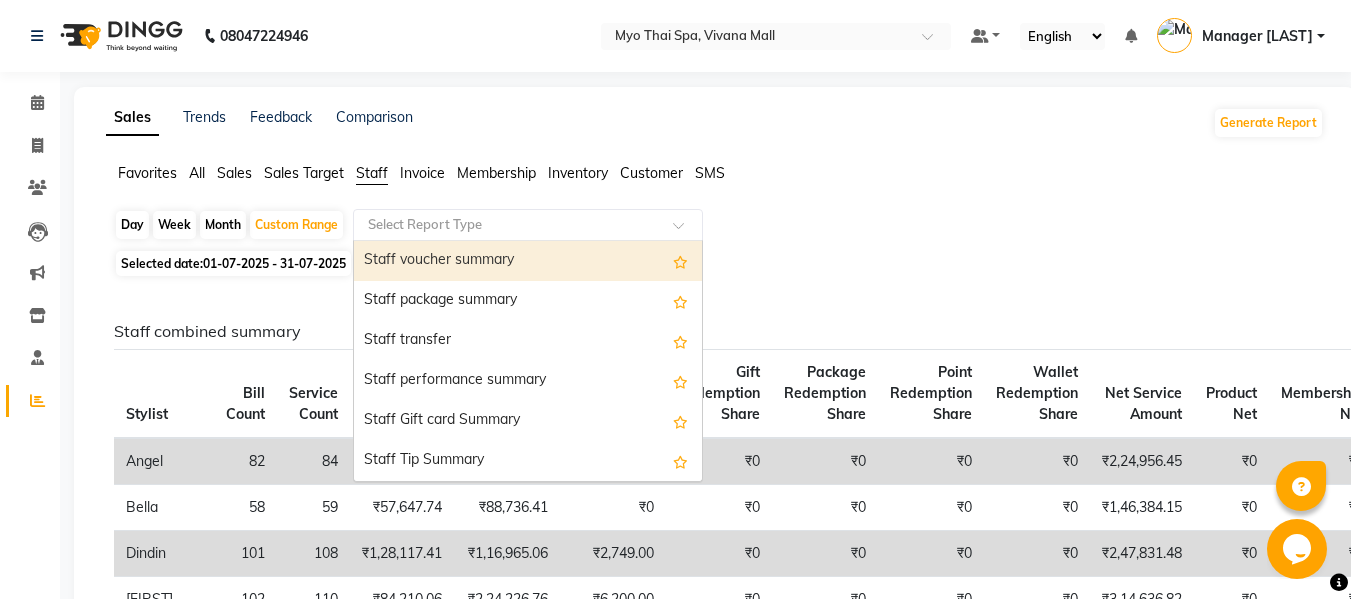 click on "Invoice" 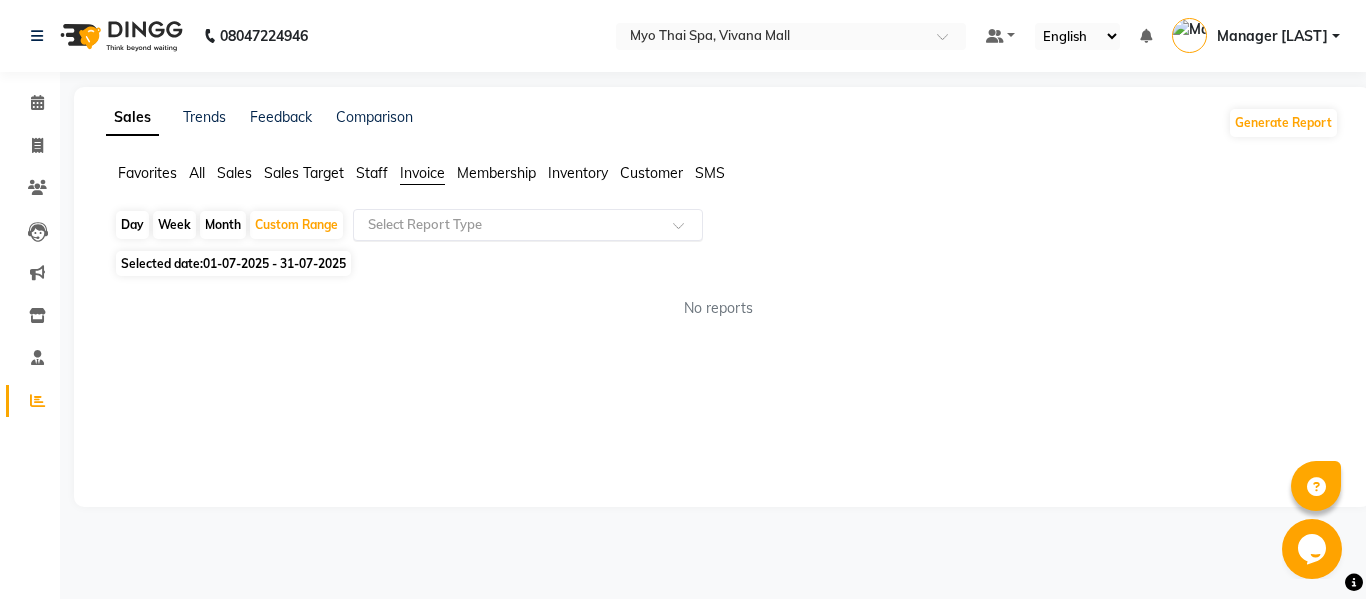 click 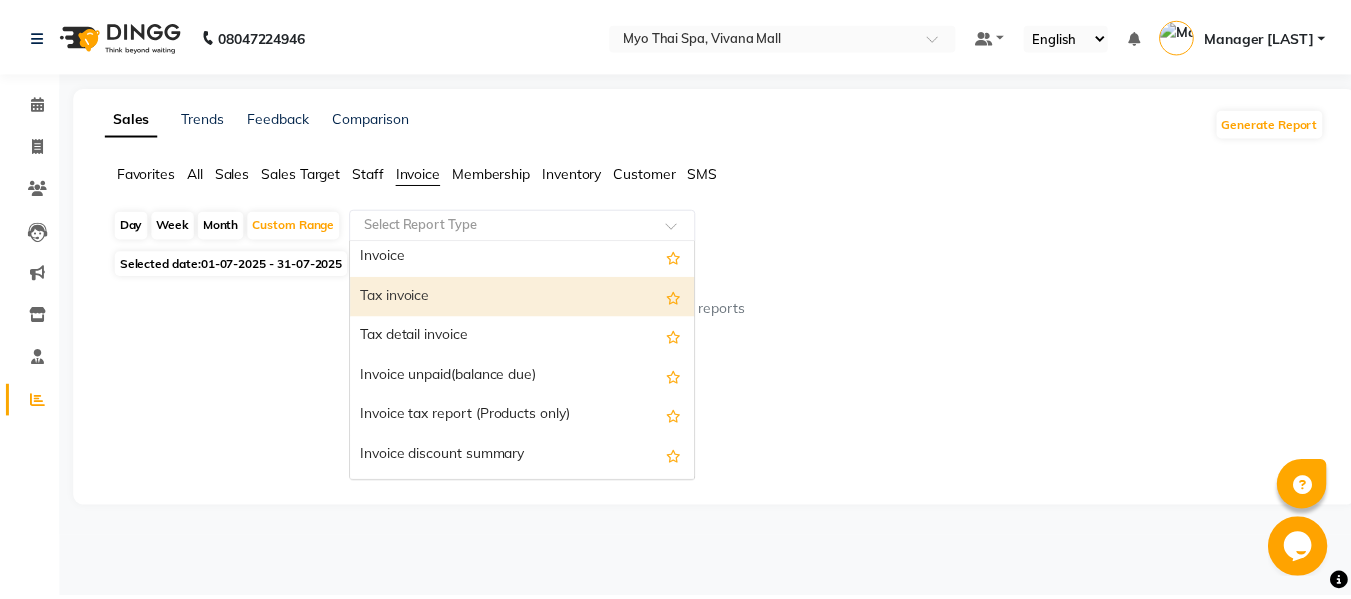 scroll, scrollTop: 0, scrollLeft: 0, axis: both 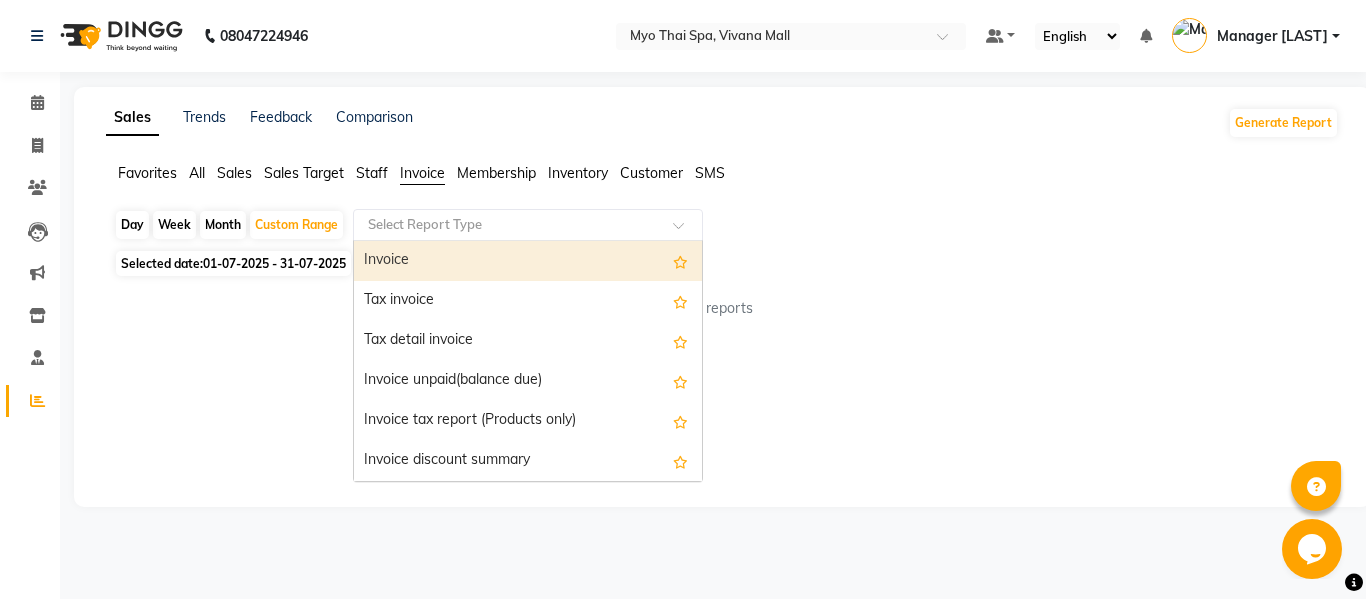 click on "No reports" 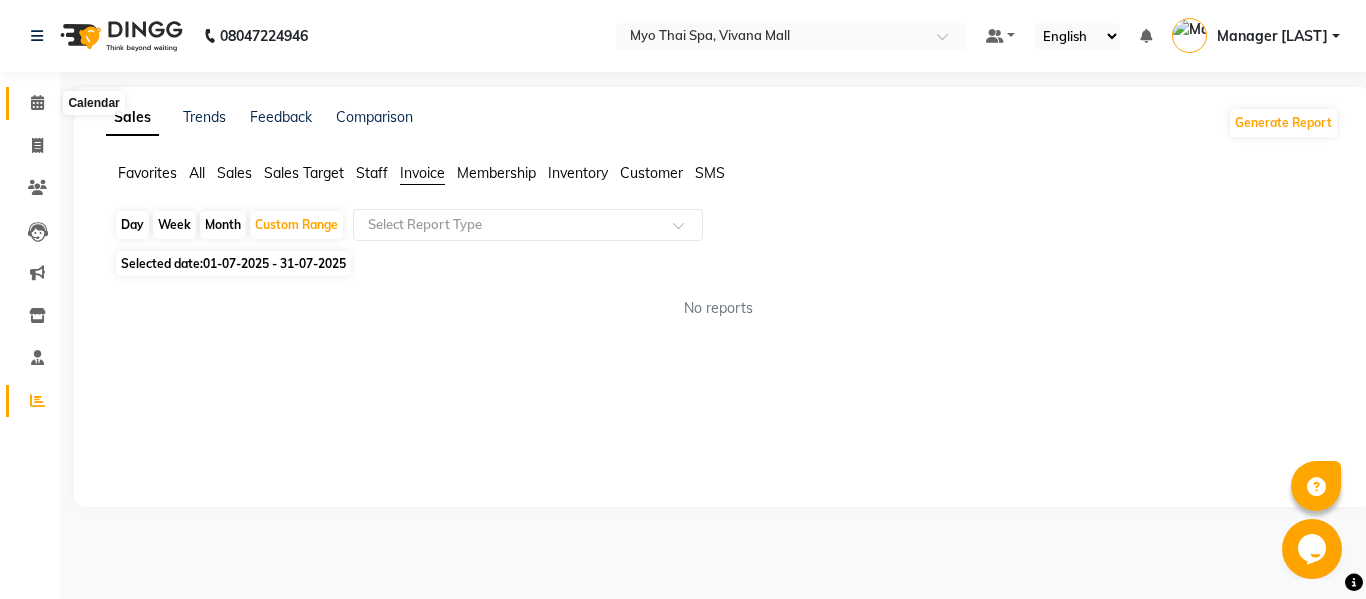 click 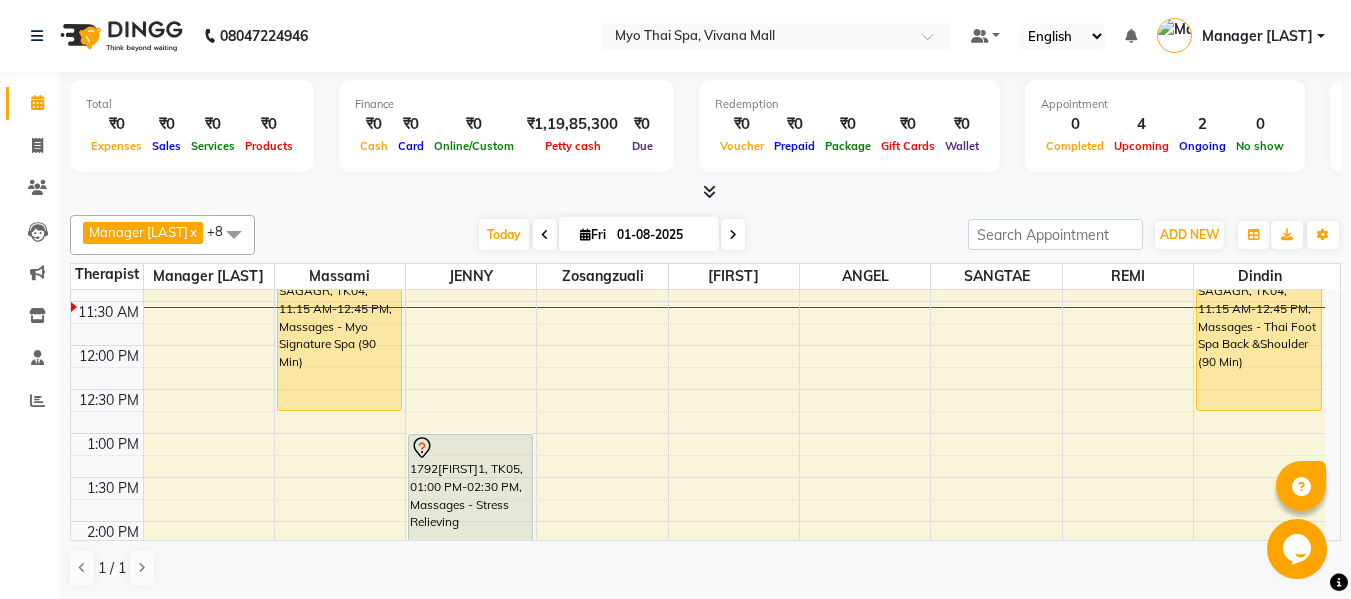 scroll, scrollTop: 265, scrollLeft: 0, axis: vertical 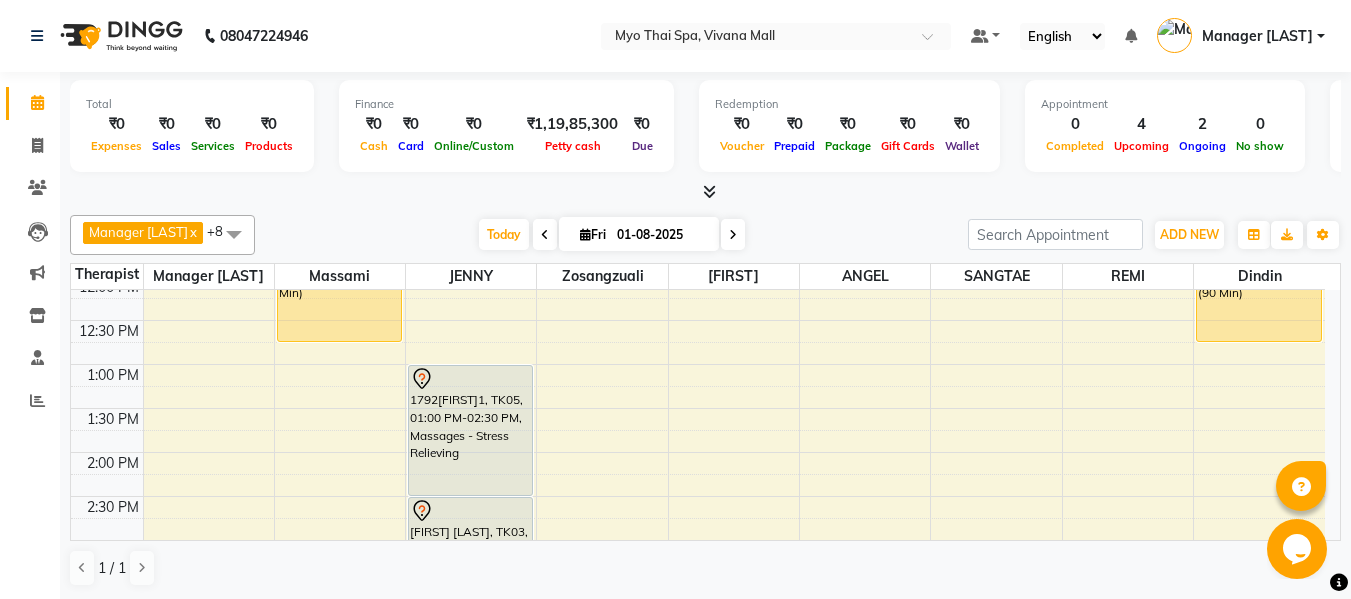 click on "8:00 AM 8:30 AM 9:00 AM 9:30 AM 10:00 AM 10:30 AM 11:00 AM 11:30 AM 12:00 PM 12:30 PM 1:00 PM 1:30 PM 2:00 PM 2:30 PM 3:00 PM 3:30 PM 4:00 PM 4:30 PM 5:00 PM 5:30 PM 6:00 PM 6:30 PM 7:00 PM 7:30 PM 8:00 PM 8:30 PM 9:00 PM 9:30 PM 10:00 PM 10:30 PM    SAGAGR, TK04, 11:15 AM-12:45 PM, Massages - Myo Signature Spa (90 Min)             1792[FIRST]1, TK05, 01:00 PM-02:30 PM, Massages - Stress Relieving             [FIRST] [LAST], TK03, 02:30 PM-03:30 PM, Massages - Deep Tissue (60 Min)     2699[FIRST] [LAST], TK01, 06:30 PM-08:00 PM, Massages - Deep Tissue (90 Min)             2880[FIRST] [LAST], TK02, 04:00 PM-05:00 PM, Massages - Balinese (60 Min)    SAGAGR, TK04, 11:15 AM-12:45 PM, Massages - Thai Foot Spa Back &Shoulder (90 Min)" at bounding box center (698, 584) 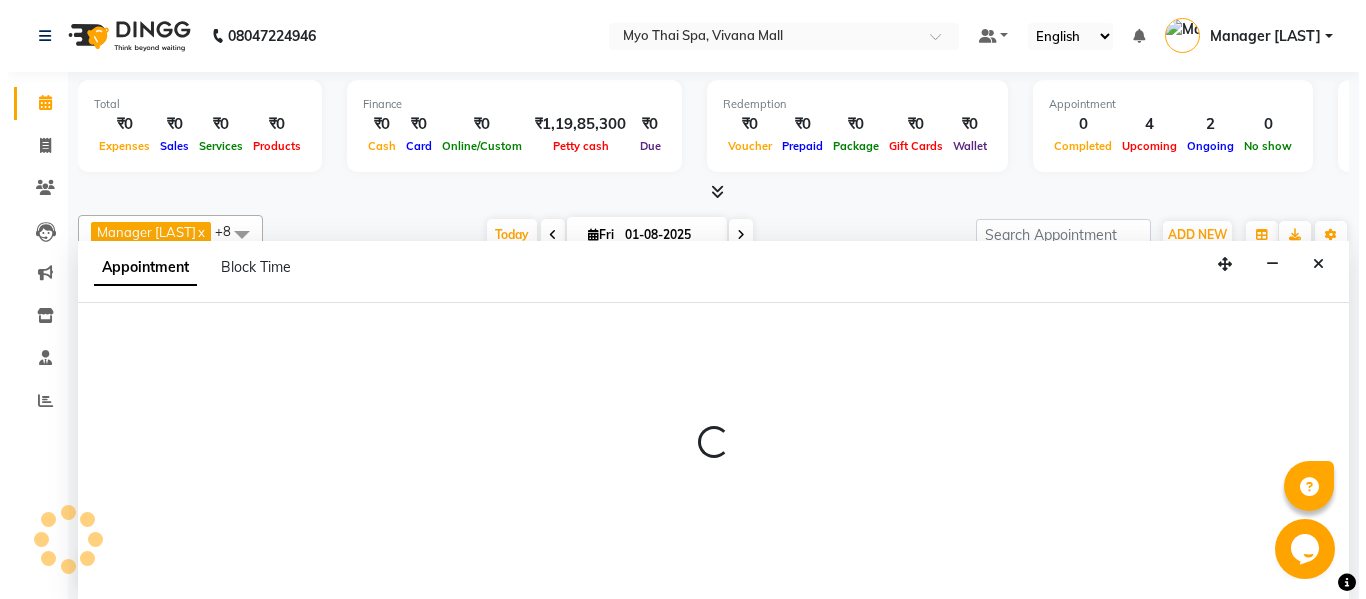 scroll, scrollTop: 1, scrollLeft: 0, axis: vertical 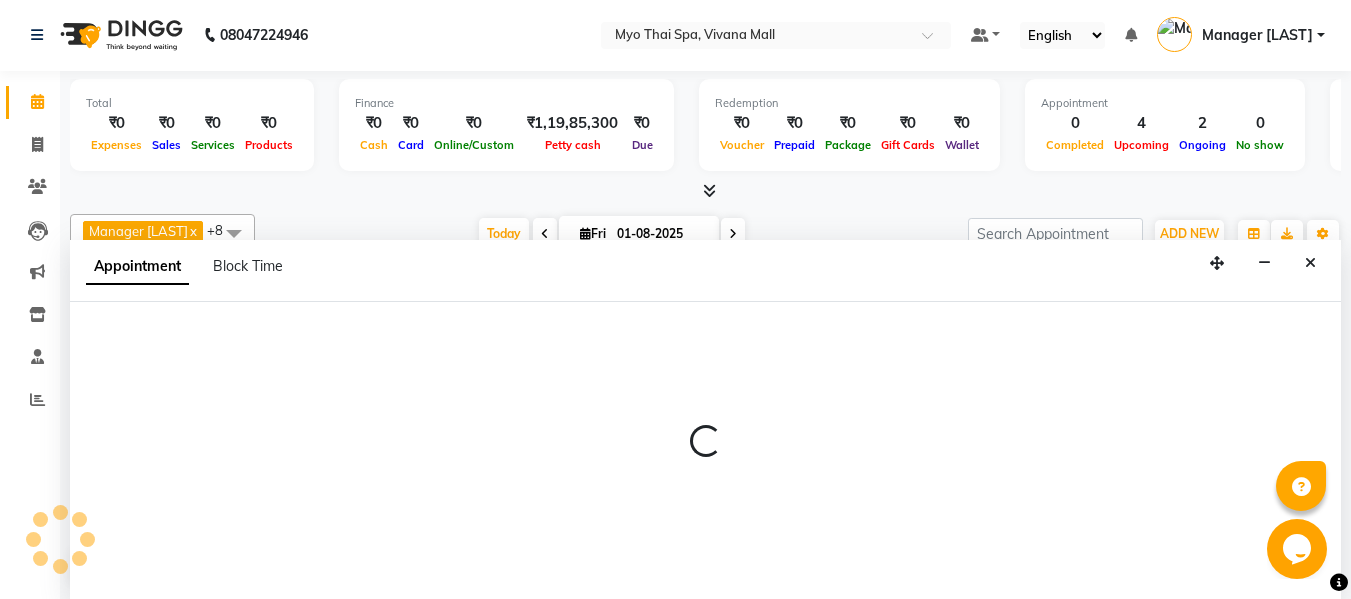 select on "72378" 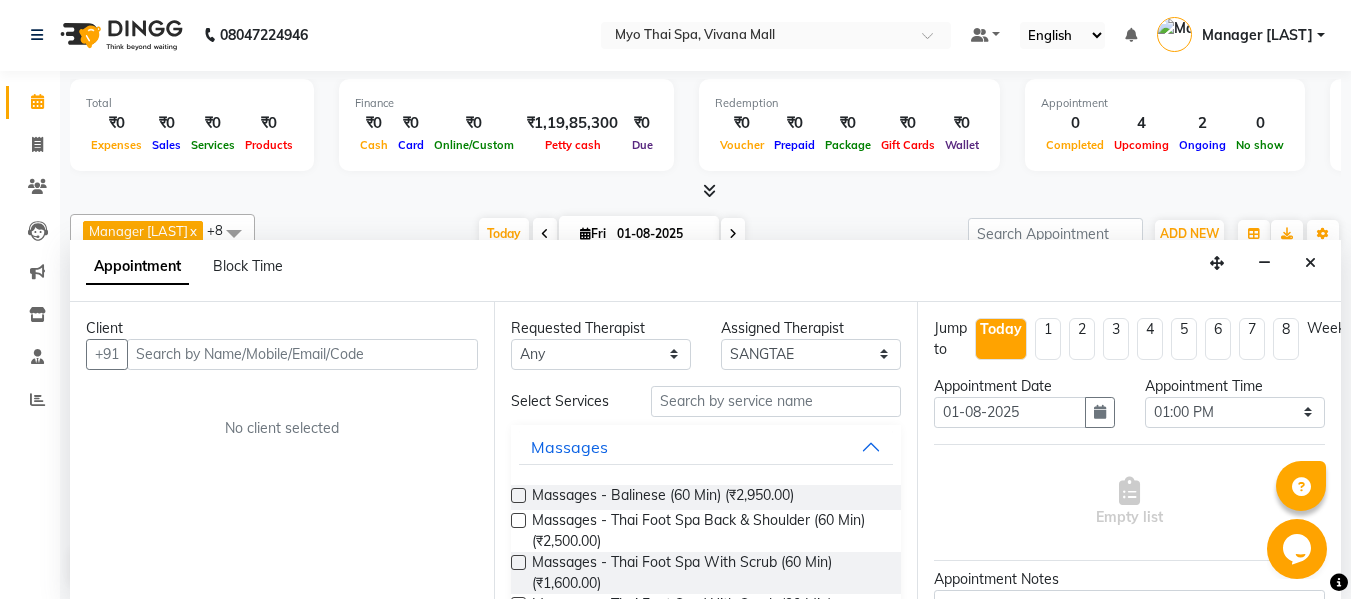 click at bounding box center [302, 354] 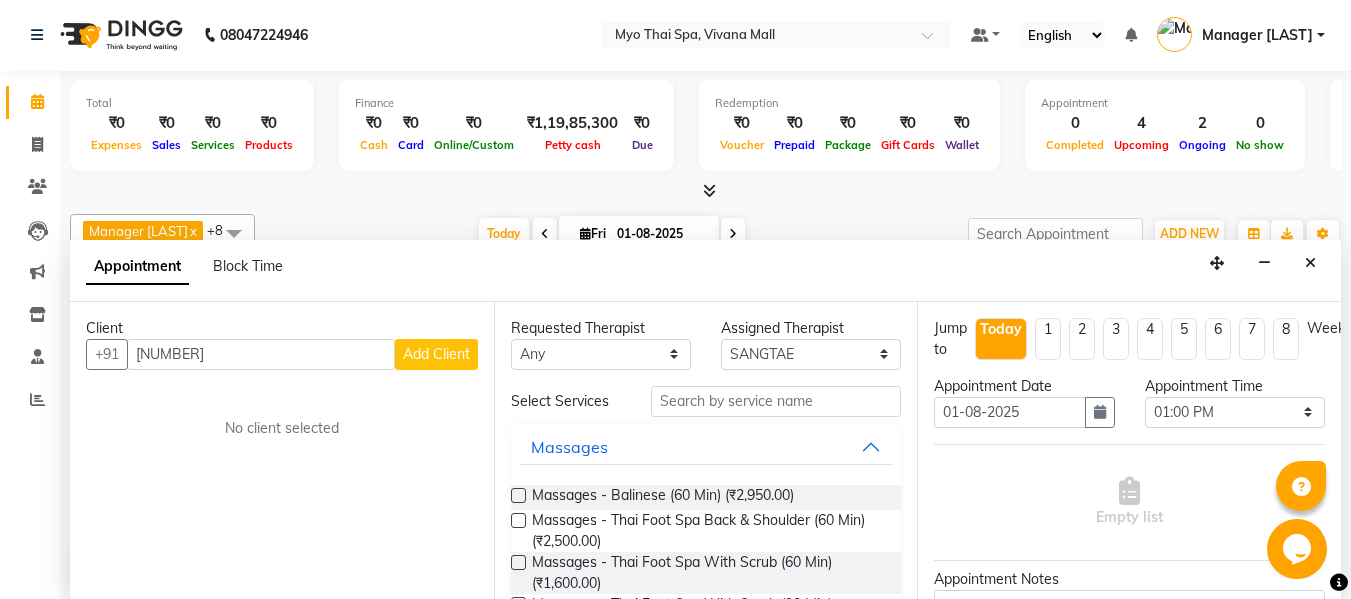 type on "[NUMBER]" 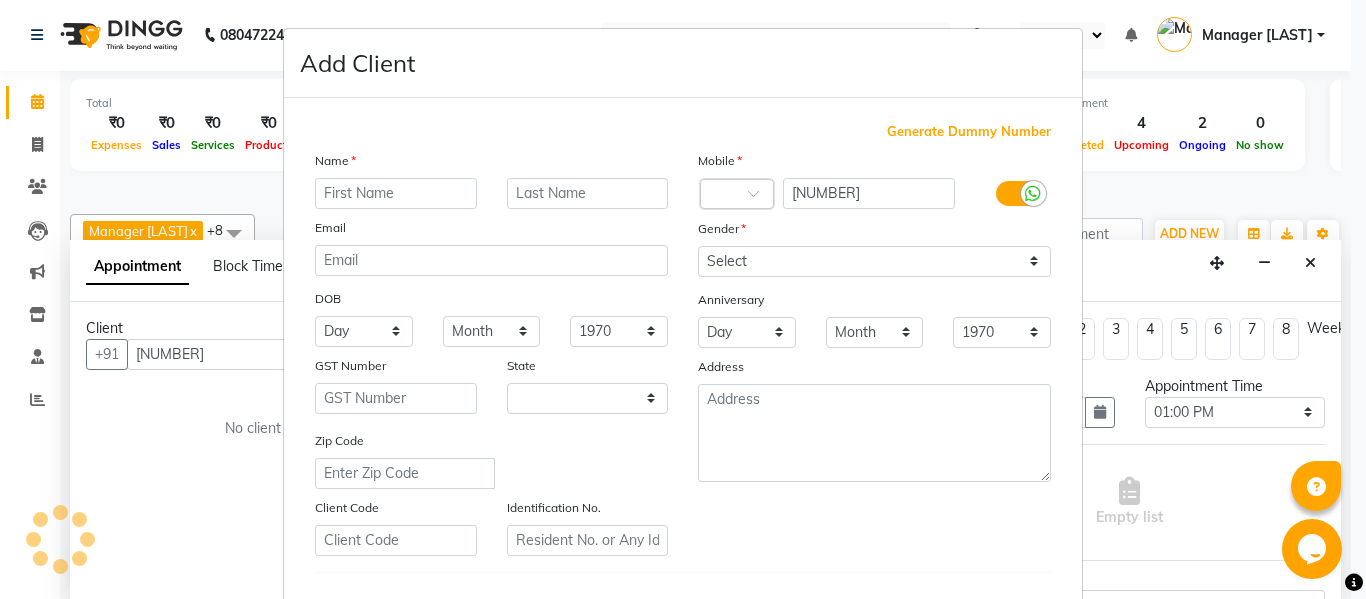 select on "22" 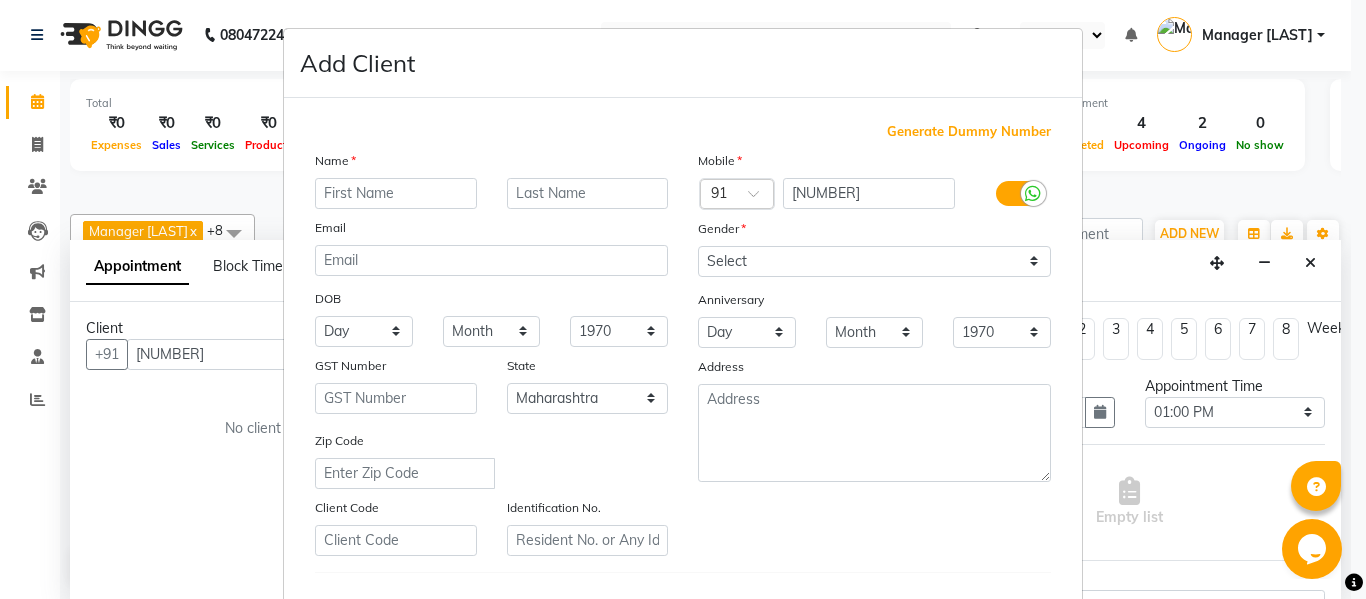 click at bounding box center (396, 193) 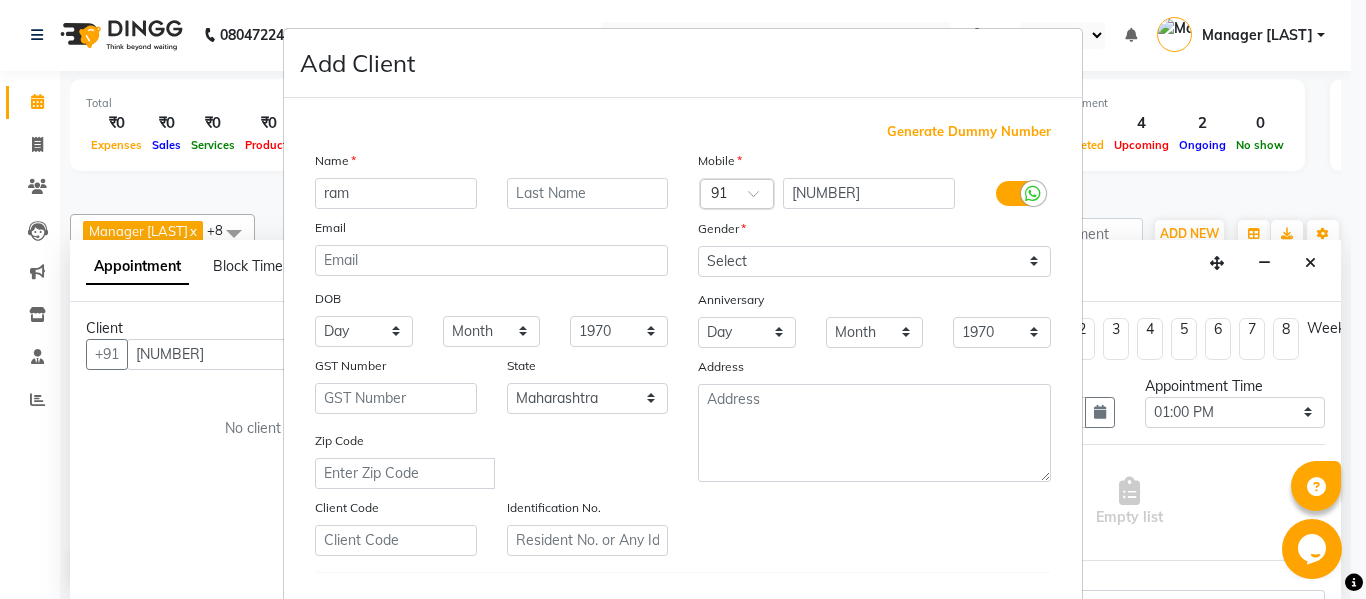 type on "ram" 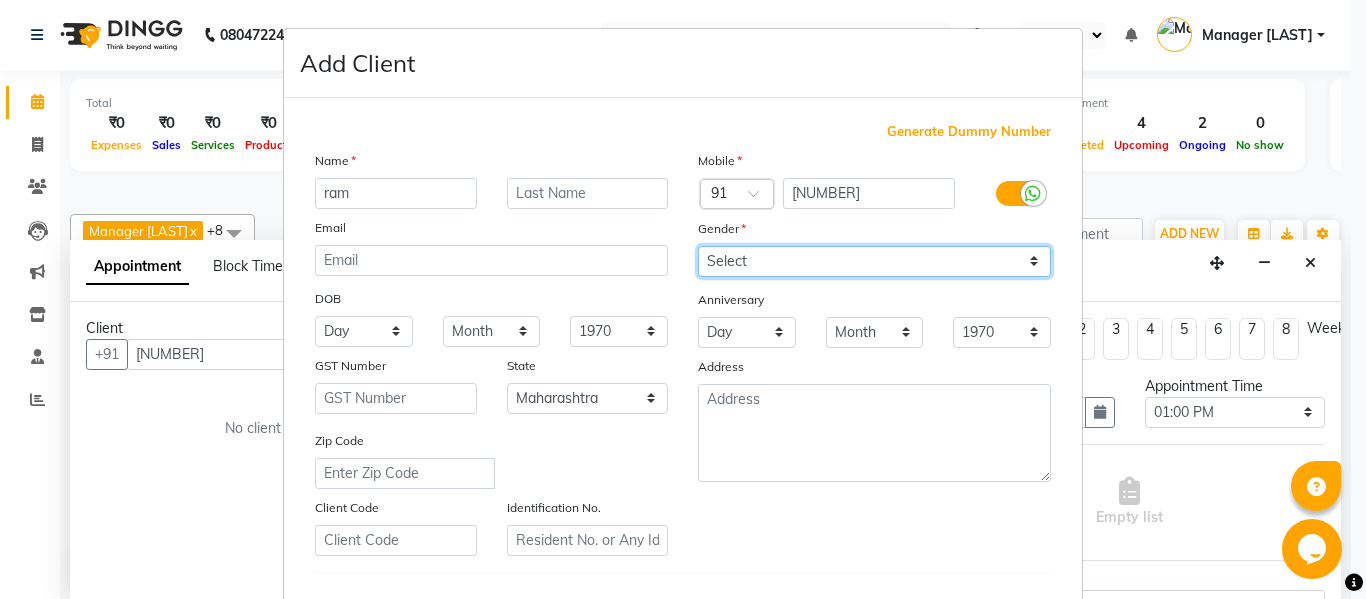 click on "Select Male Female Other Prefer Not To Say" at bounding box center [874, 261] 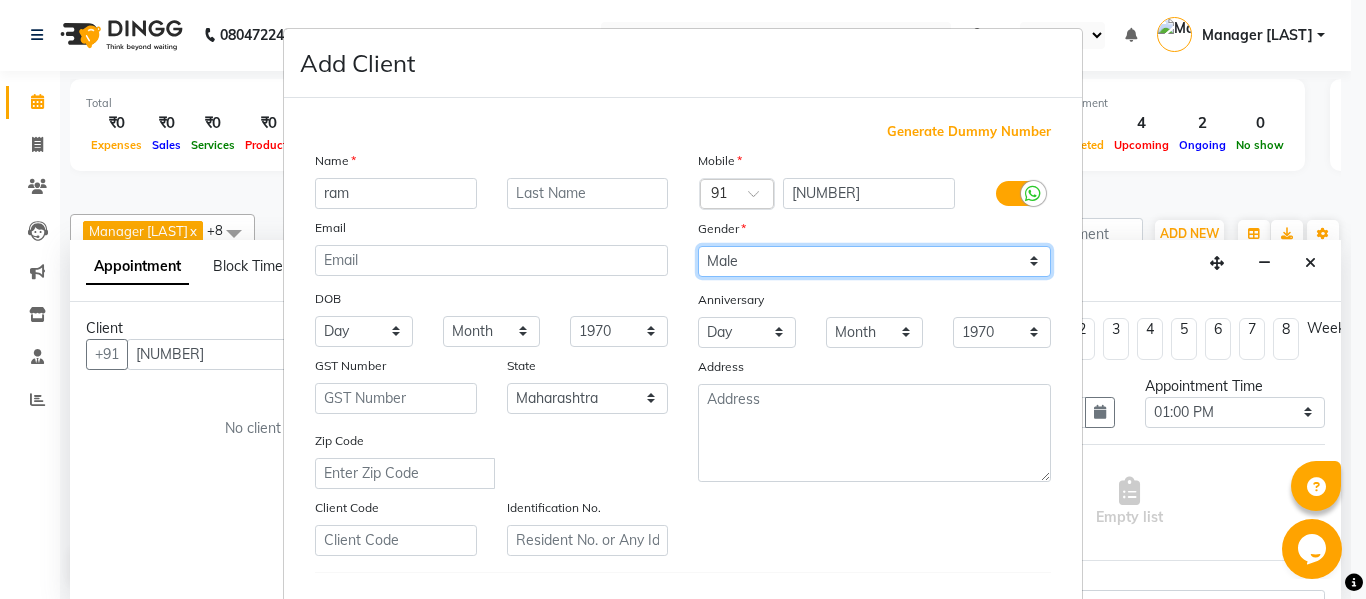 click on "Select Male Female Other Prefer Not To Say" at bounding box center (874, 261) 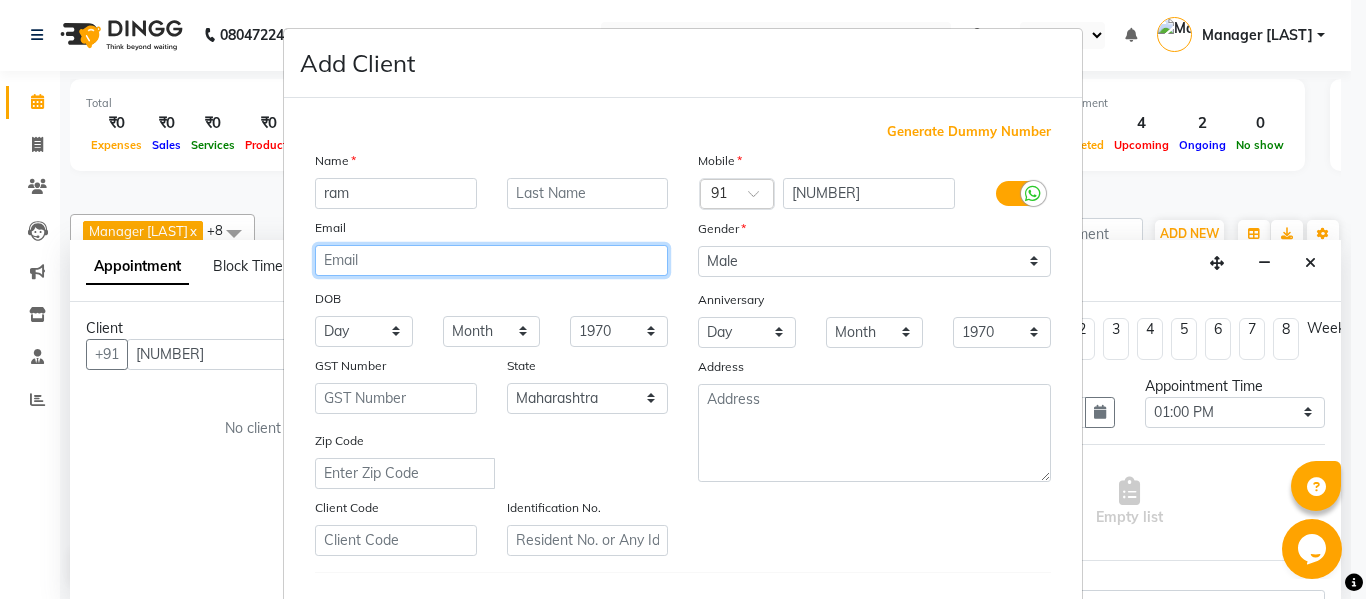 click at bounding box center (491, 260) 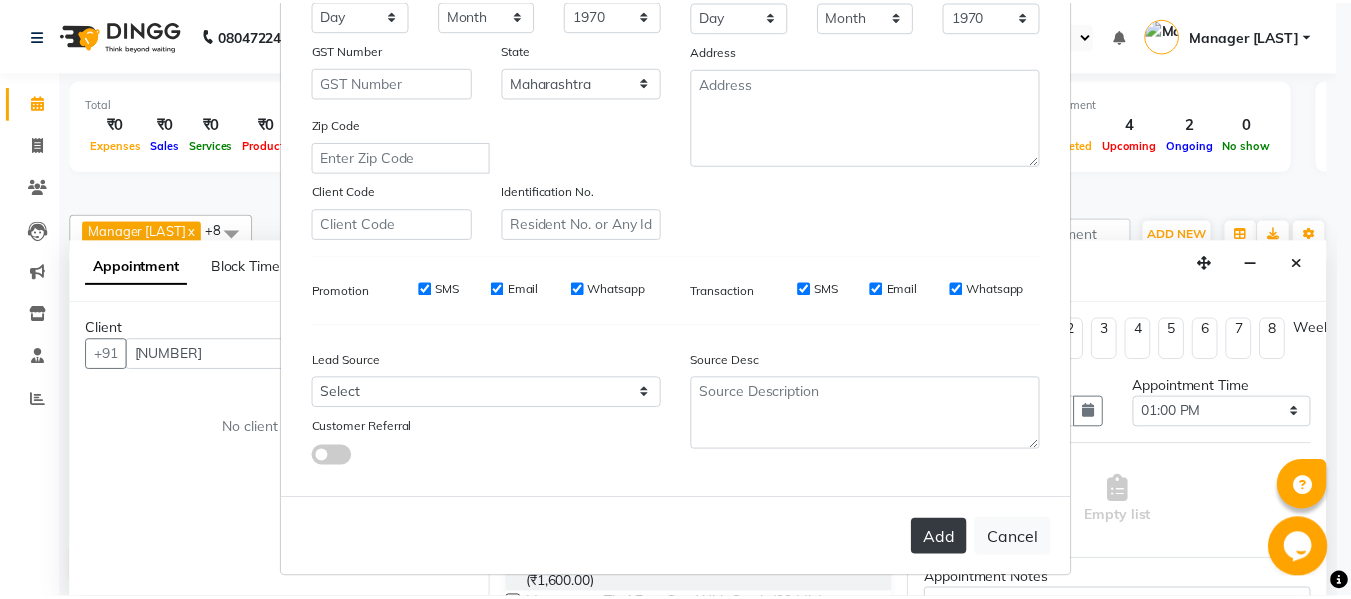 scroll, scrollTop: 324, scrollLeft: 0, axis: vertical 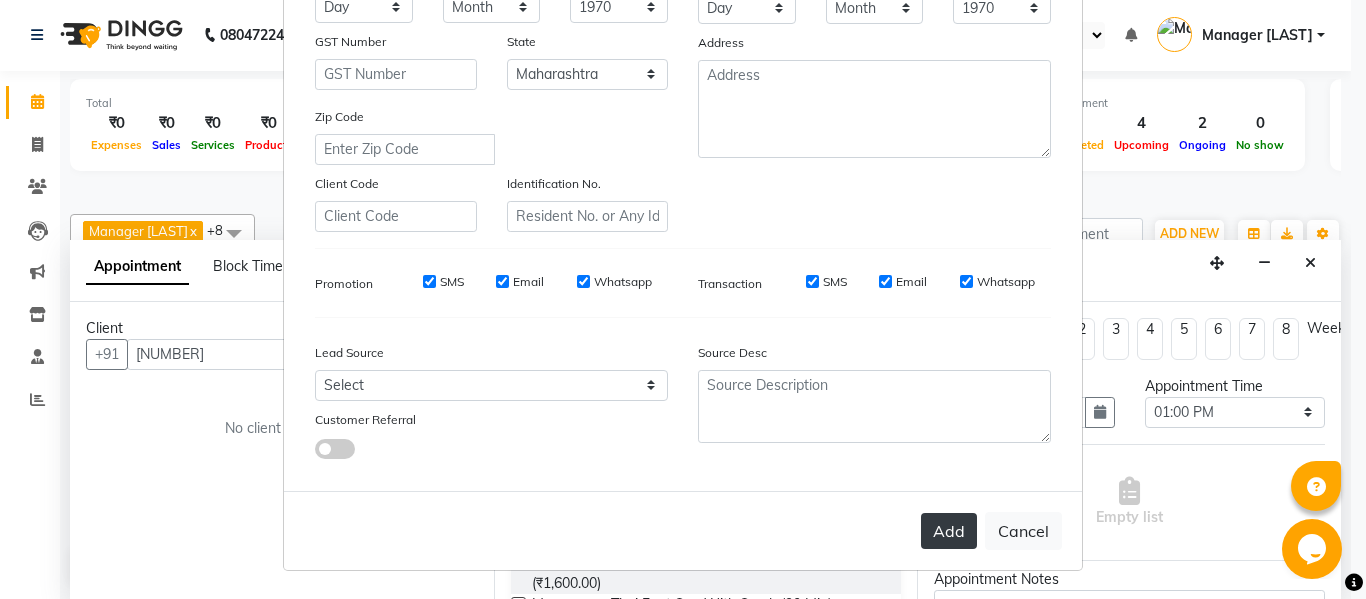 click on "Add" at bounding box center [949, 531] 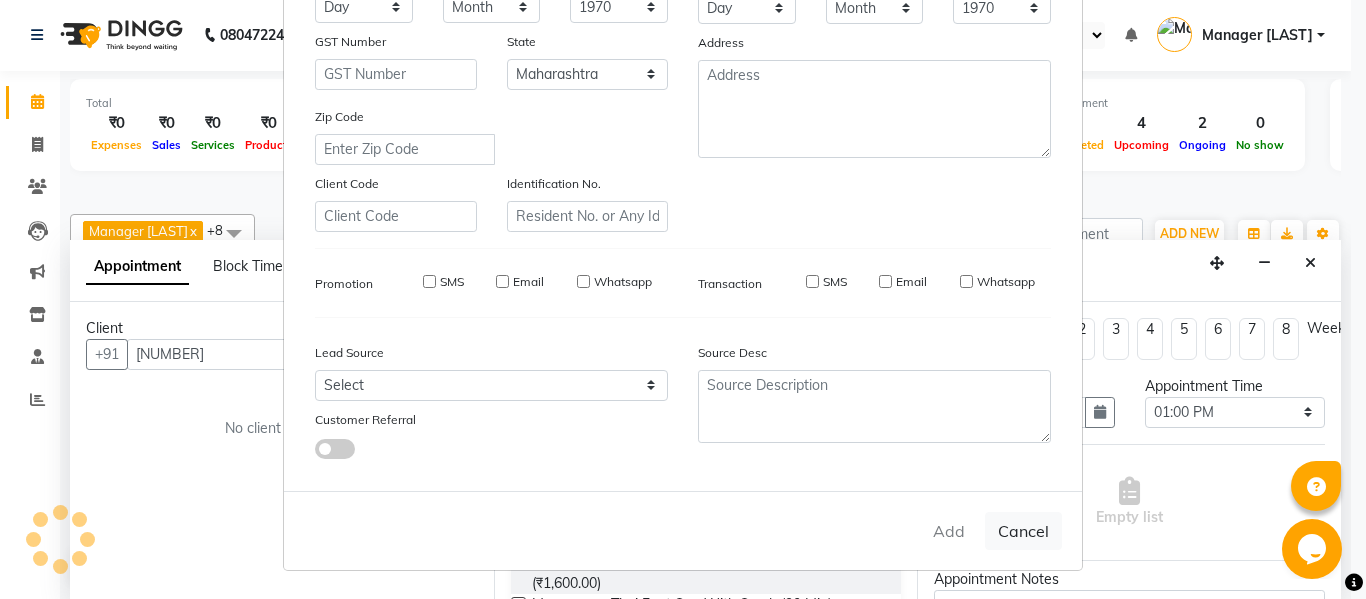 type 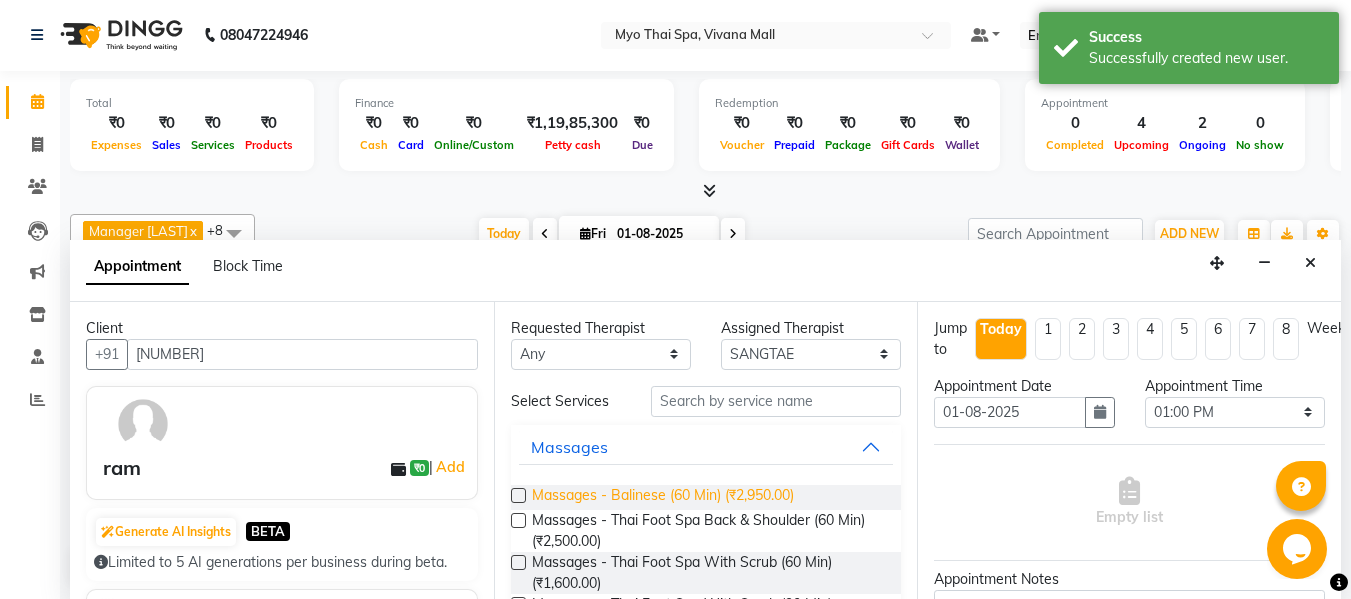 click on "Massages - Balinese (60 Min) (₹2,950.00)" at bounding box center [663, 497] 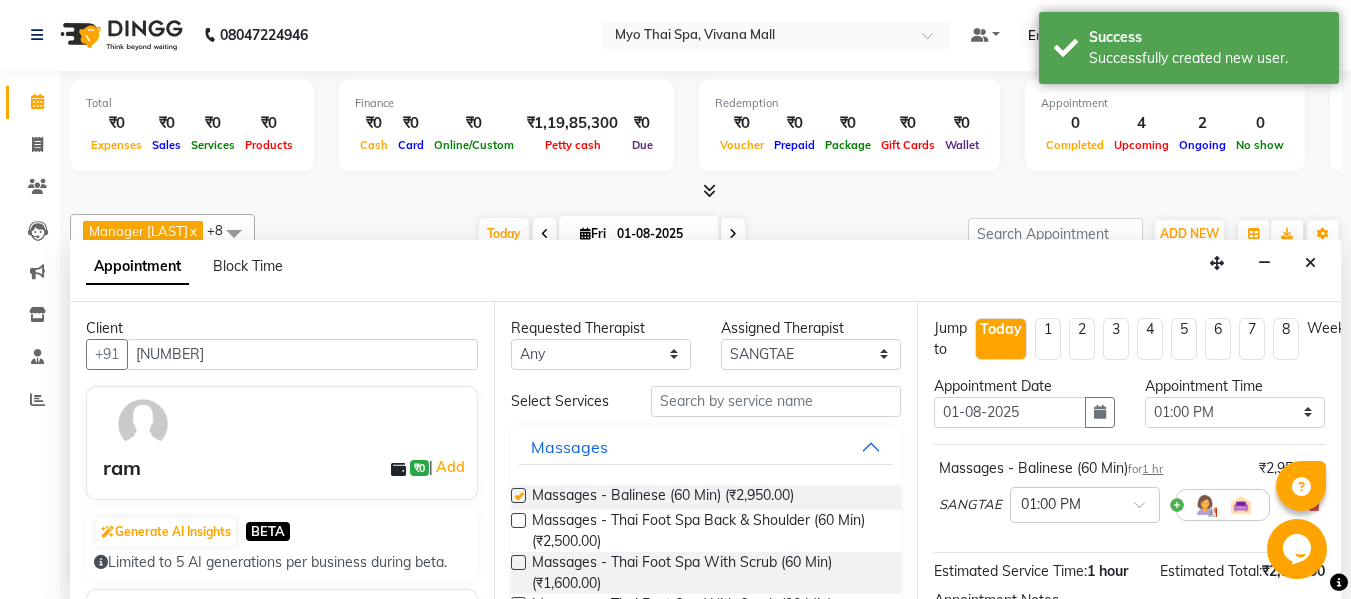 checkbox on "false" 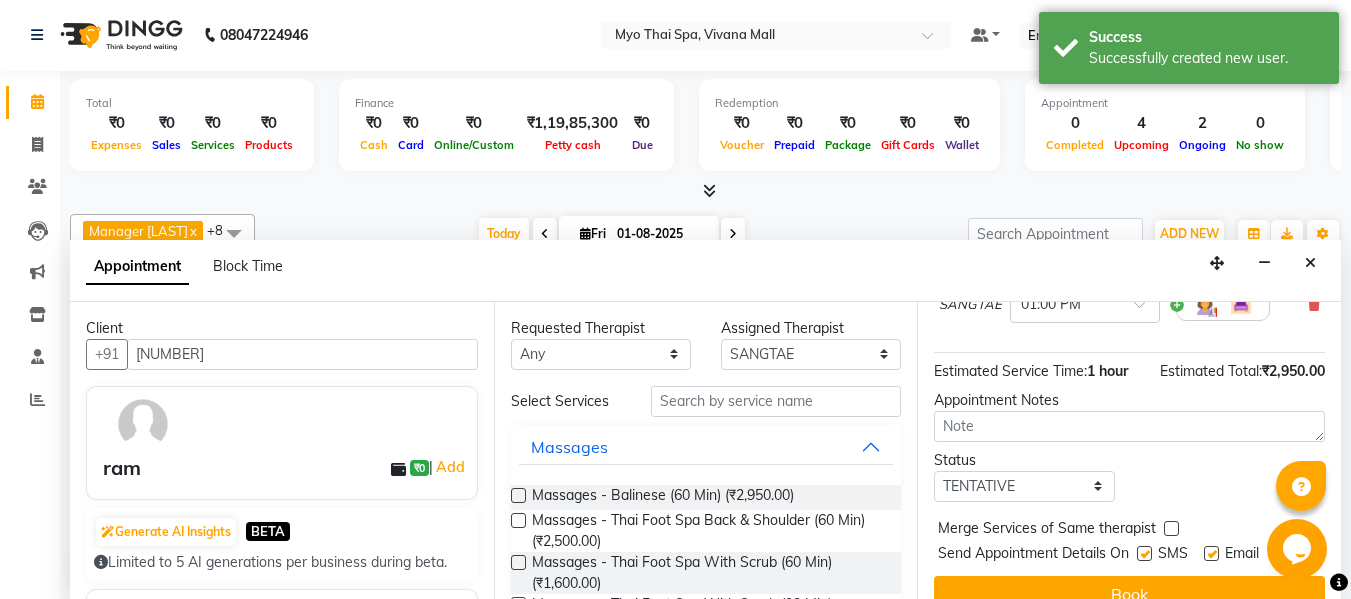 scroll, scrollTop: 244, scrollLeft: 0, axis: vertical 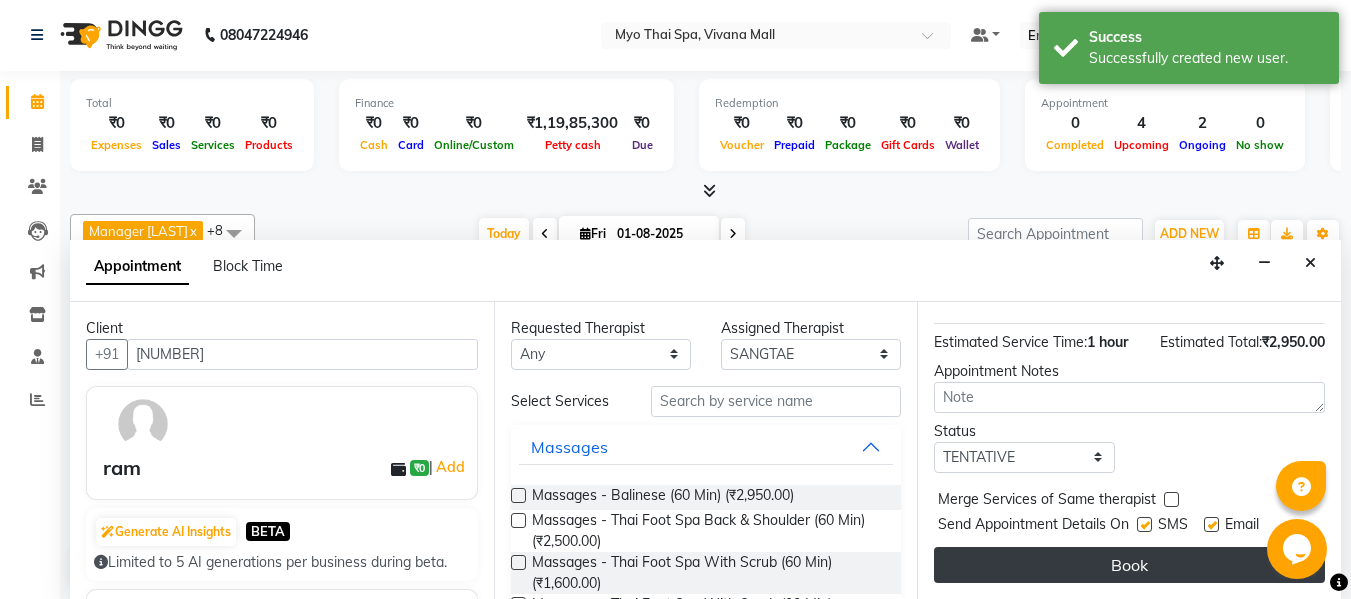 click on "Book" at bounding box center [1129, 565] 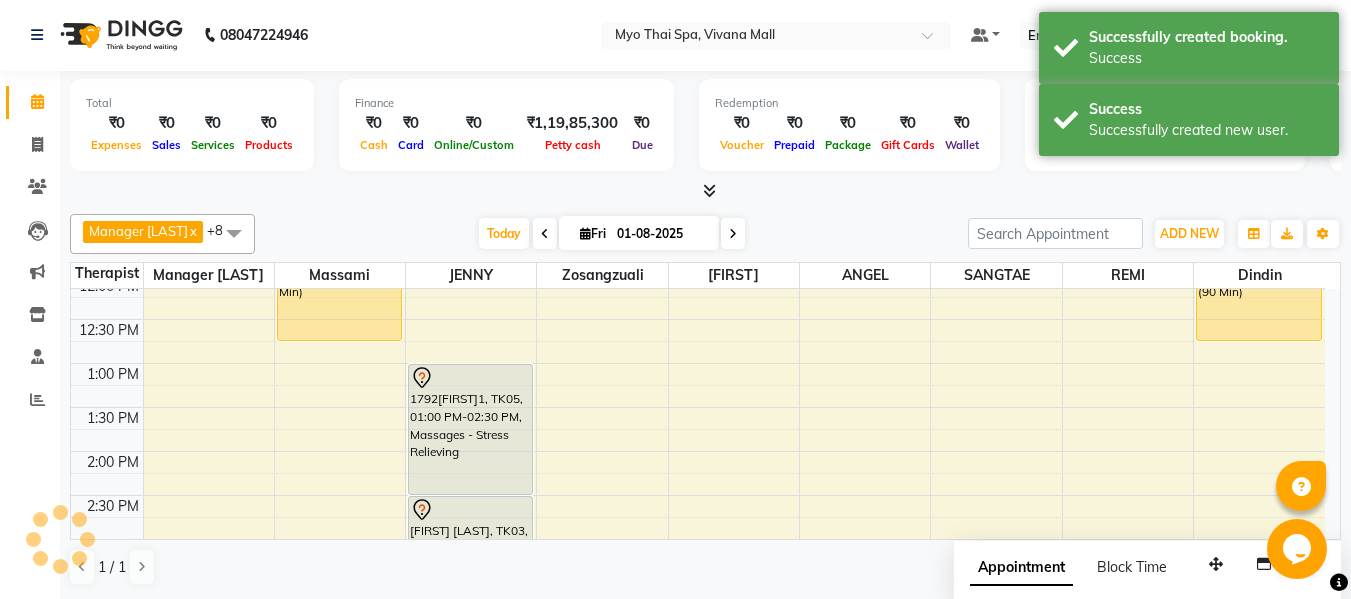 scroll, scrollTop: 0, scrollLeft: 0, axis: both 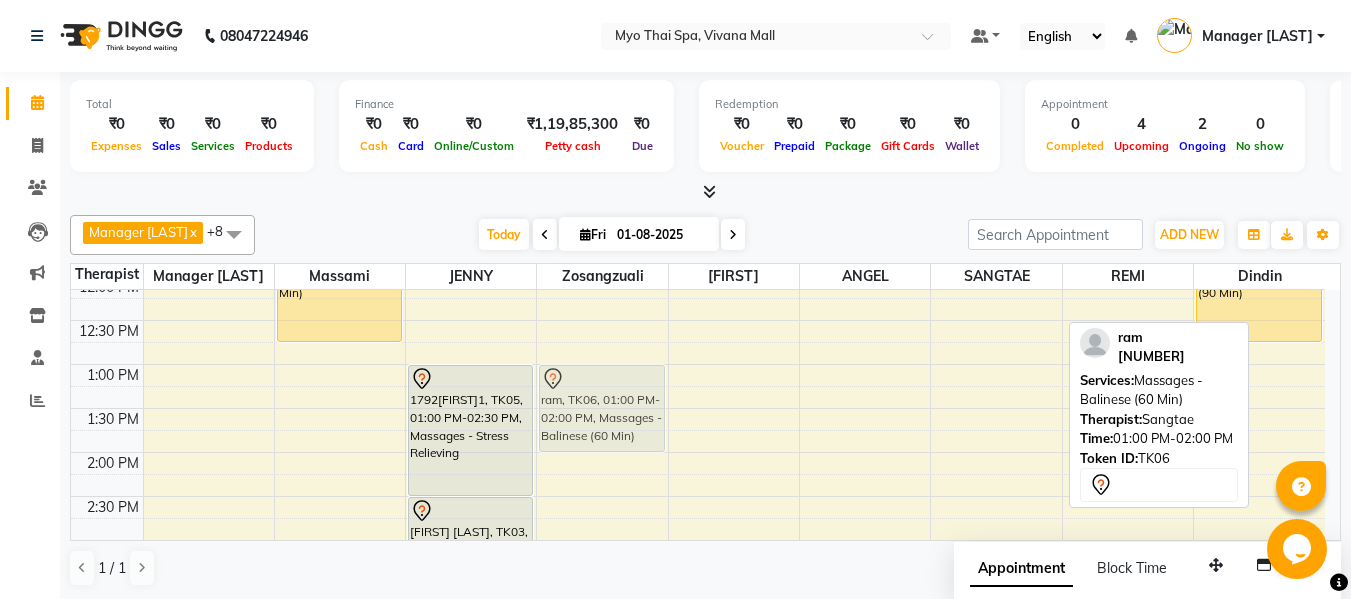 drag, startPoint x: 976, startPoint y: 432, endPoint x: 597, endPoint y: 424, distance: 379.0844 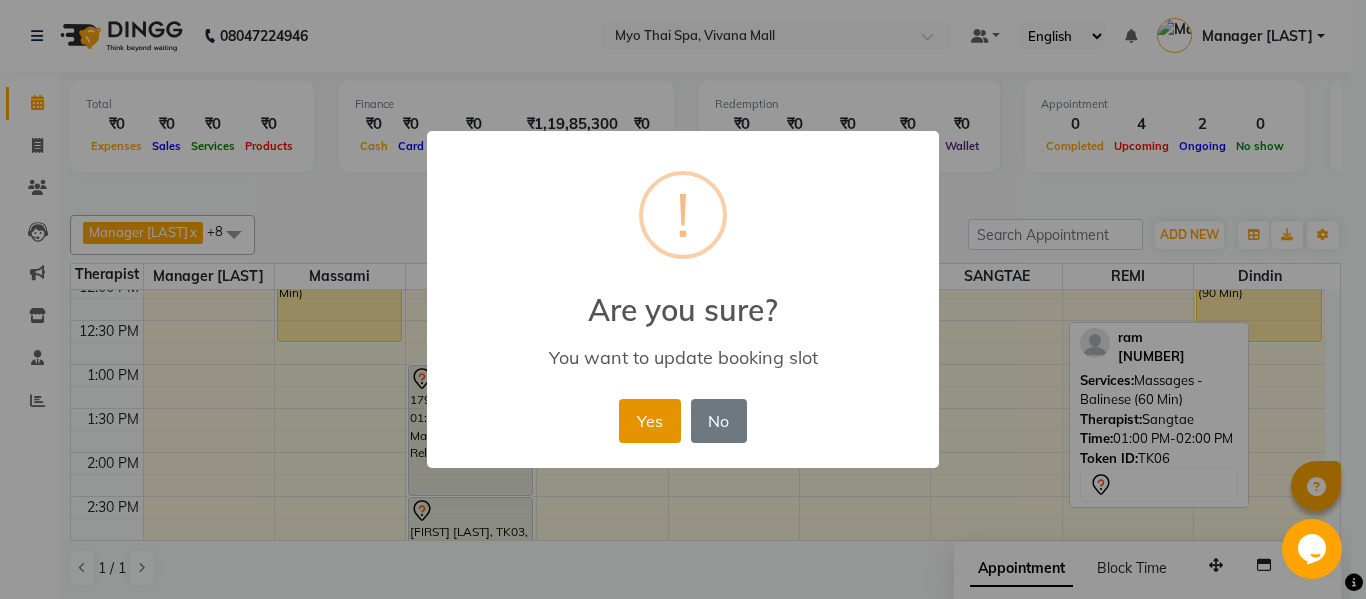 click on "Yes" at bounding box center [649, 421] 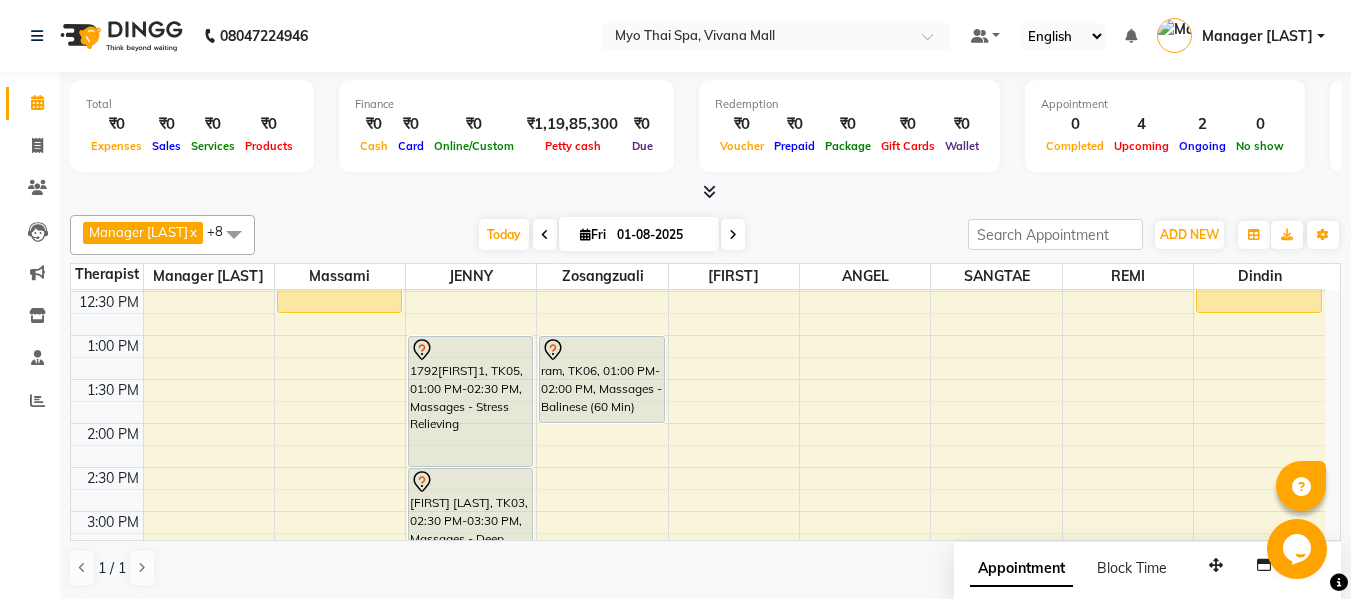 scroll, scrollTop: 365, scrollLeft: 0, axis: vertical 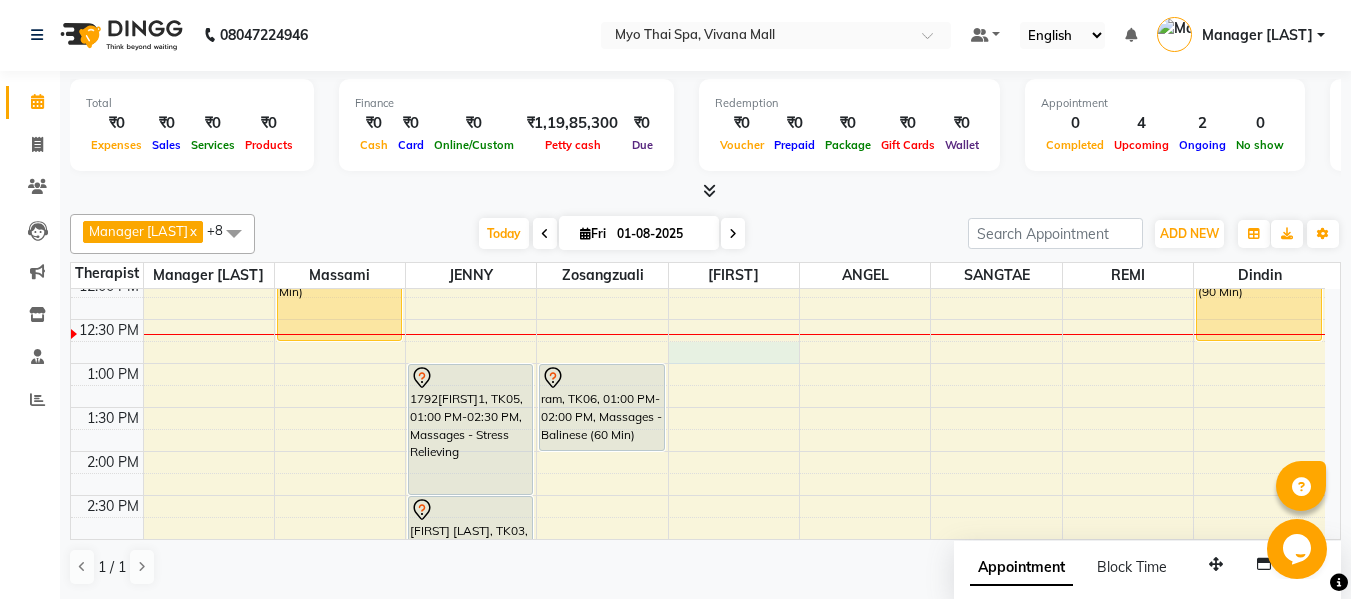 click on "SAGAGR, TK04, 11:15 AM-12:45 PM, Massages - Myo Signature Spa (90 Min)             1792ANIRUDDHA1, TK05, 01:00 PM-02:30 PM, Massages - Stress Relieving             tanuja swamy 2935, TK03, 02:30 PM-03:30 PM, Massages - Deep Tissue (60 Min)             ram, TK06, 01:00 PM-02:00 PM, Massages - Balinese (60 Min)     2699UMANATH SHETTY, TK01, 06:30 PM-08:00 PM, Massages - Deep Tissue (90 Min)             2880RAVI KOLI, TK02, 04:00 PM-05:00 PM, Massages - Balinese (60 Min)    SAGAGR, TK04, 11:15 AM-12:45 PM, Massages - Thai Foot Spa Back &Shoulder (90 Min)" at bounding box center [698, 583] 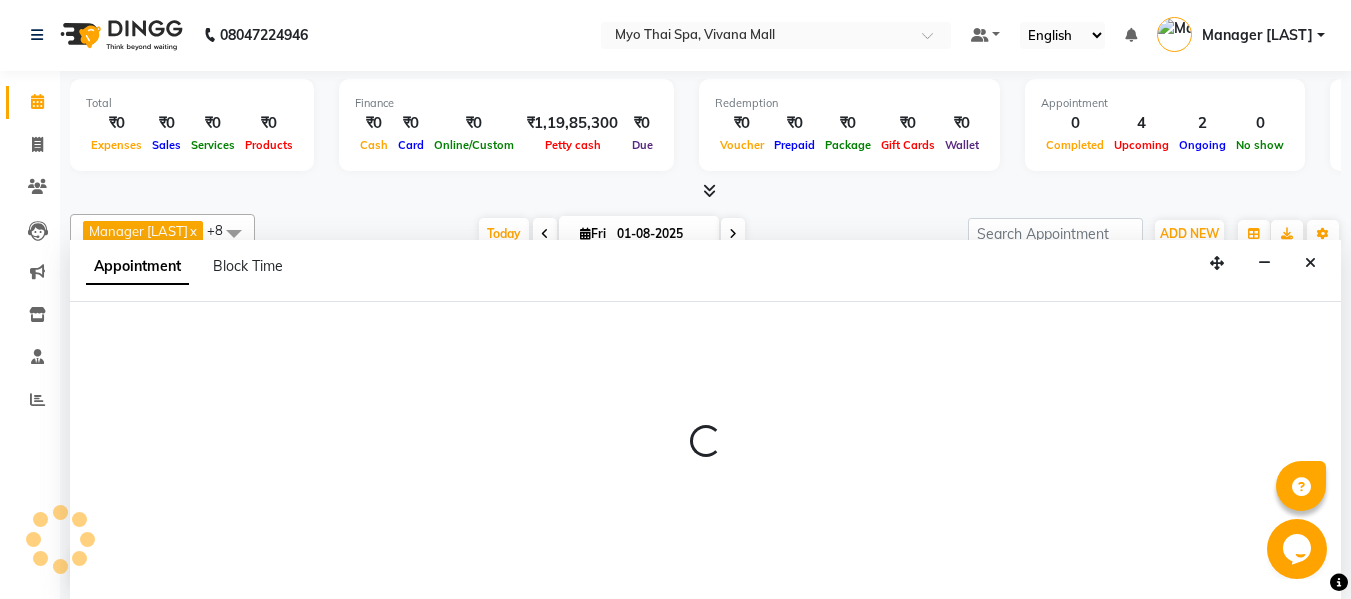 select on "62472" 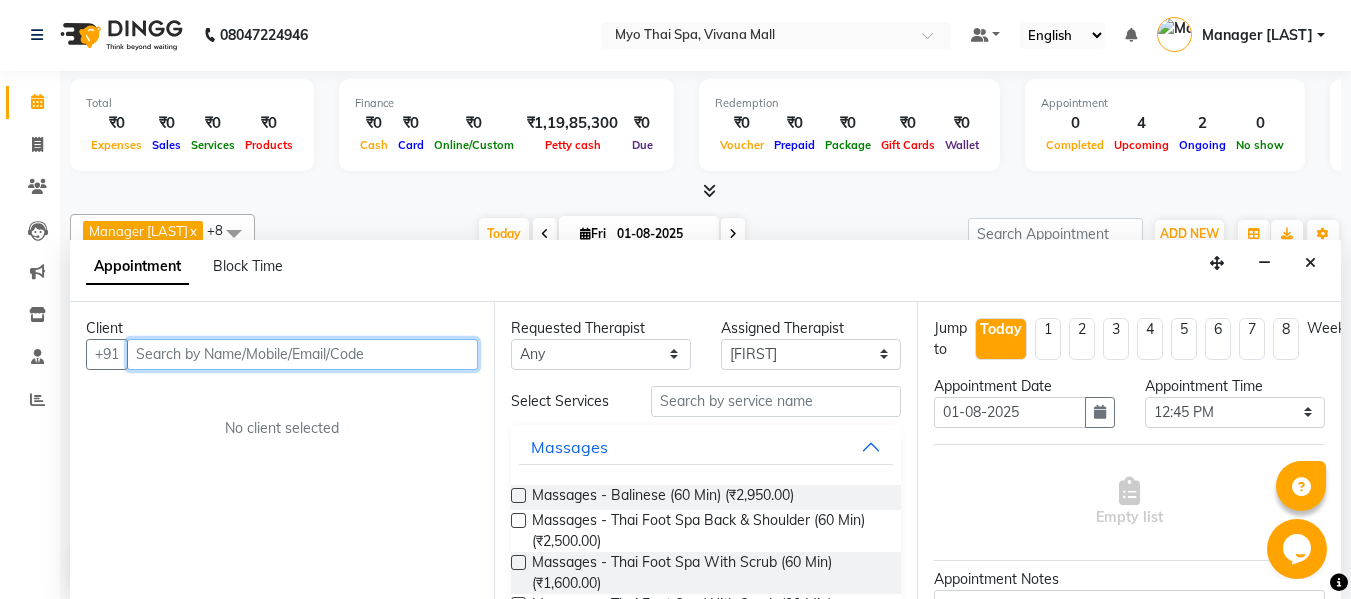 click at bounding box center (302, 354) 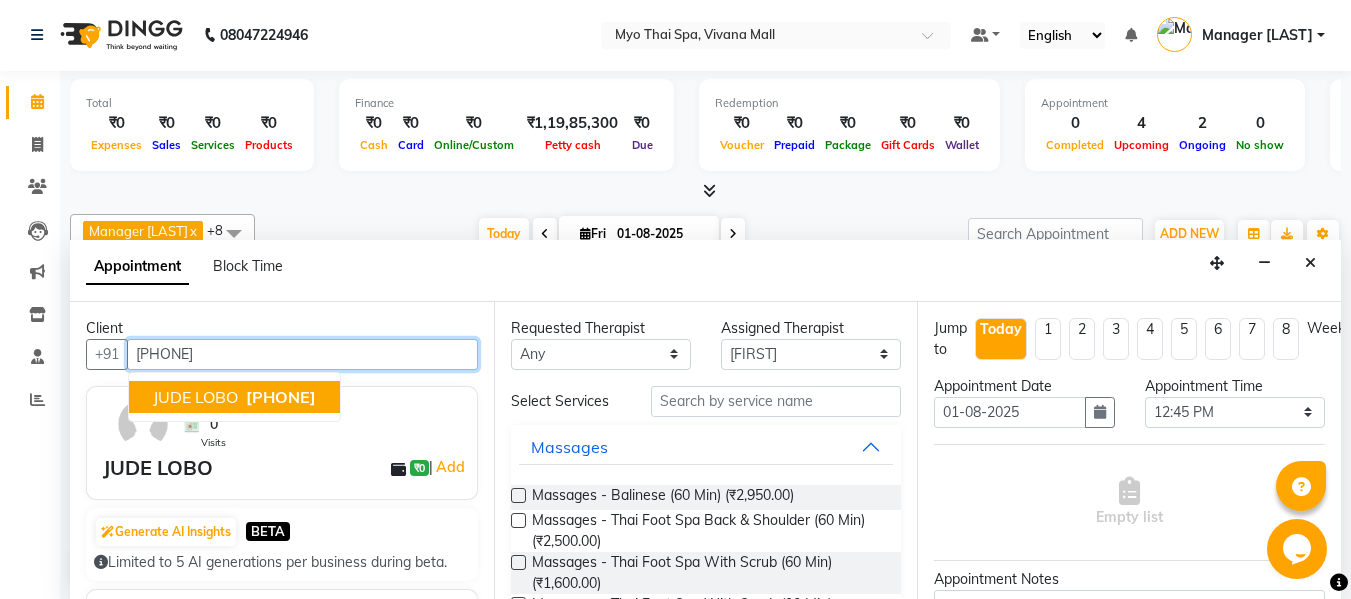 click on "JUDE LOBO" at bounding box center [195, 397] 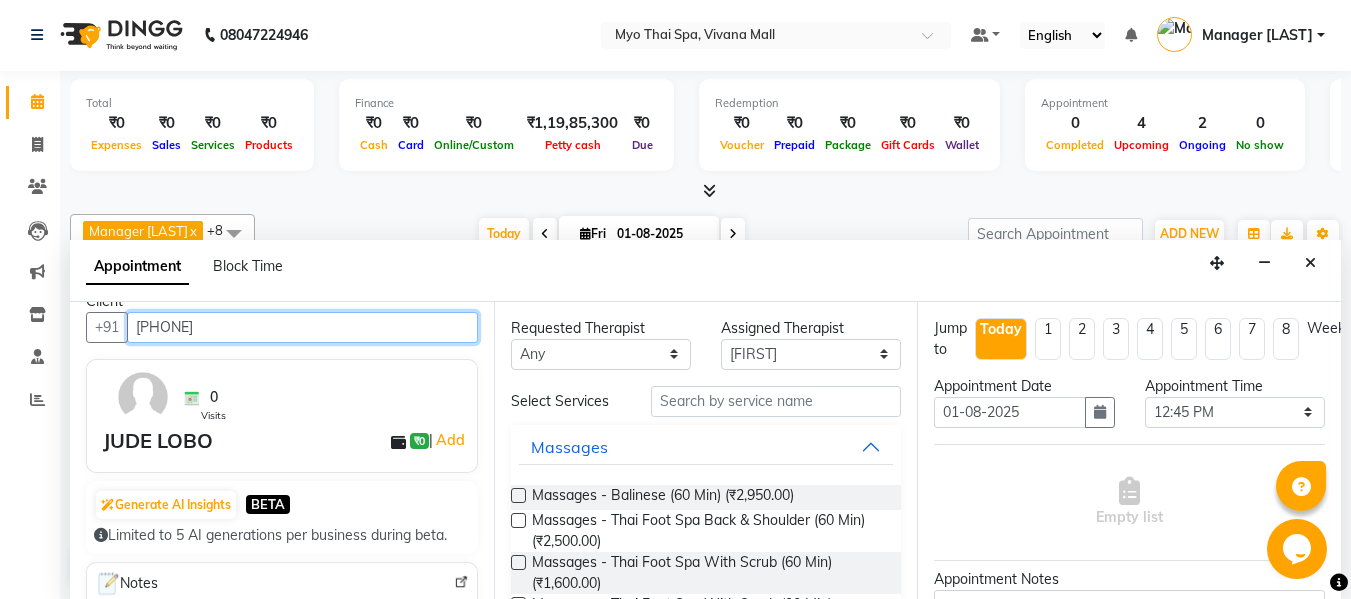 scroll, scrollTop: 0, scrollLeft: 0, axis: both 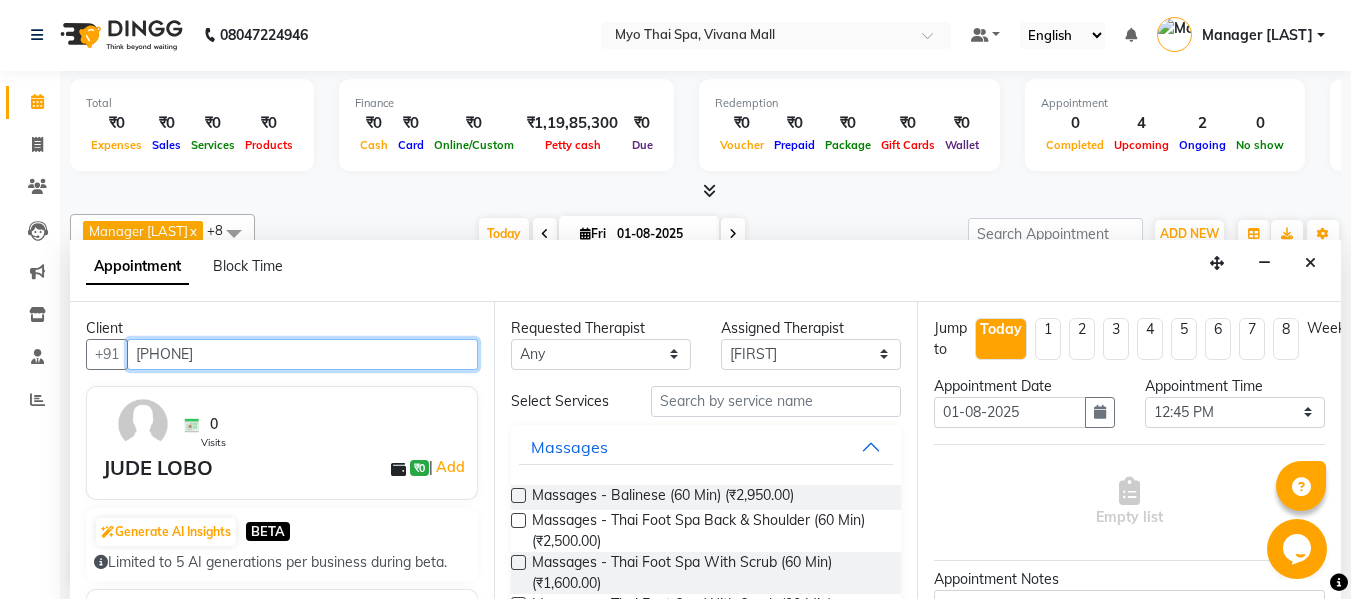 type on "[PHONE]" 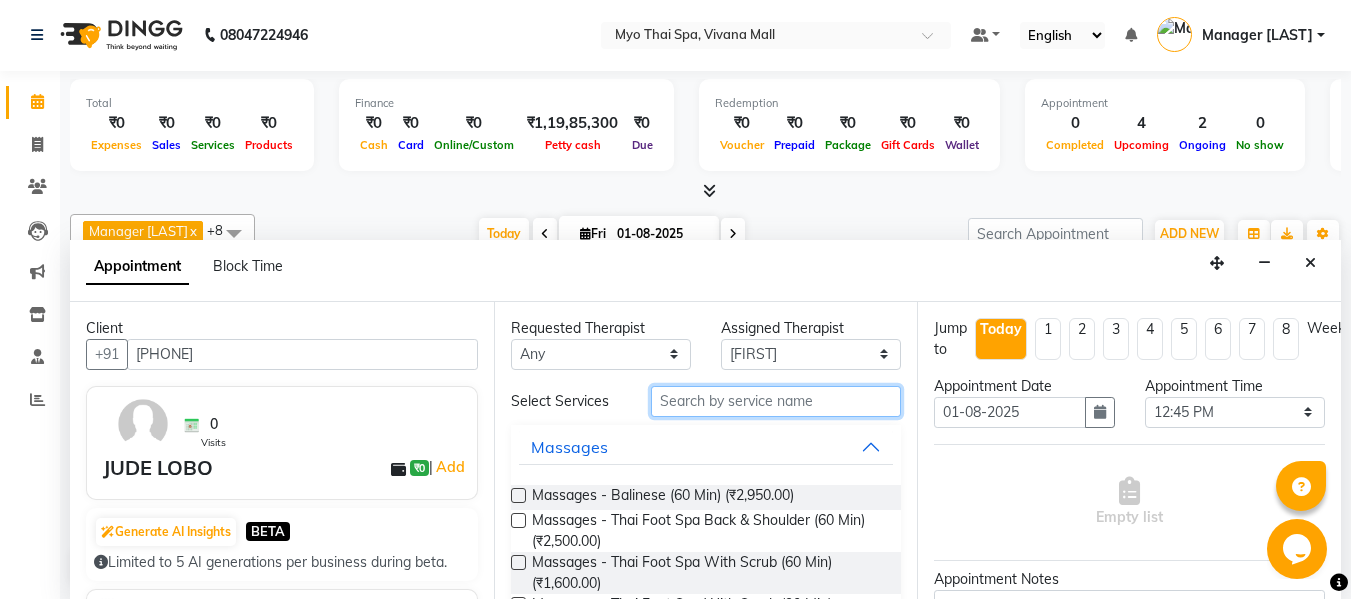 click at bounding box center [776, 401] 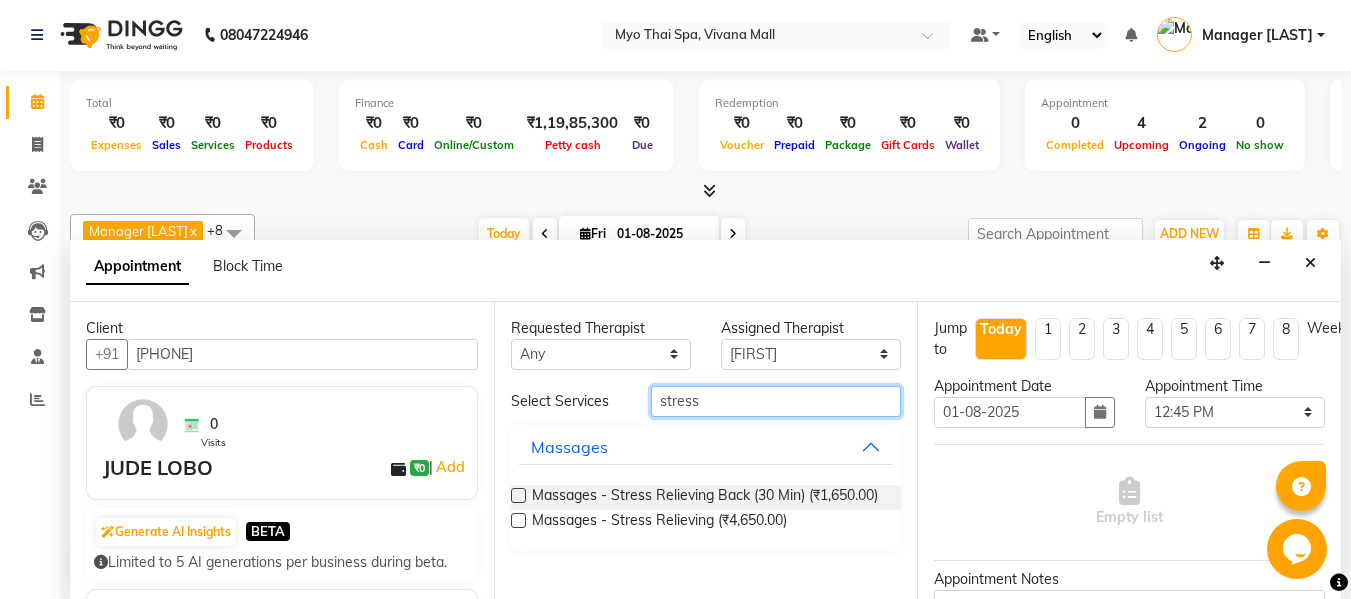 type on "stress" 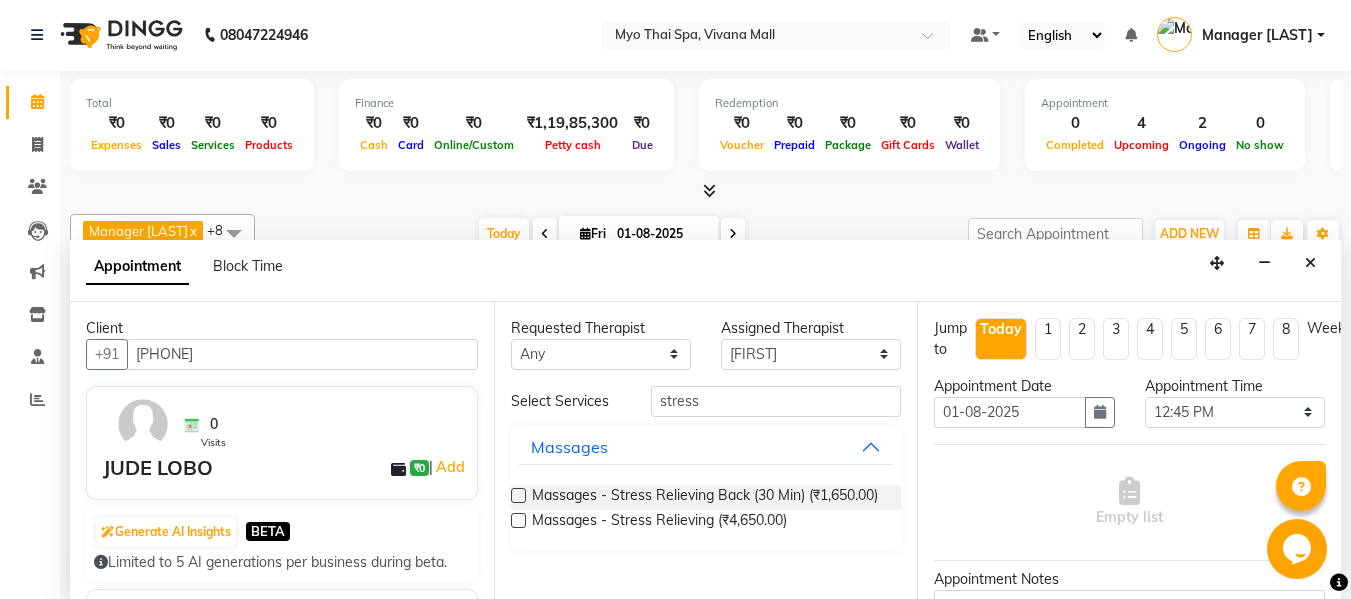 click at bounding box center (518, 520) 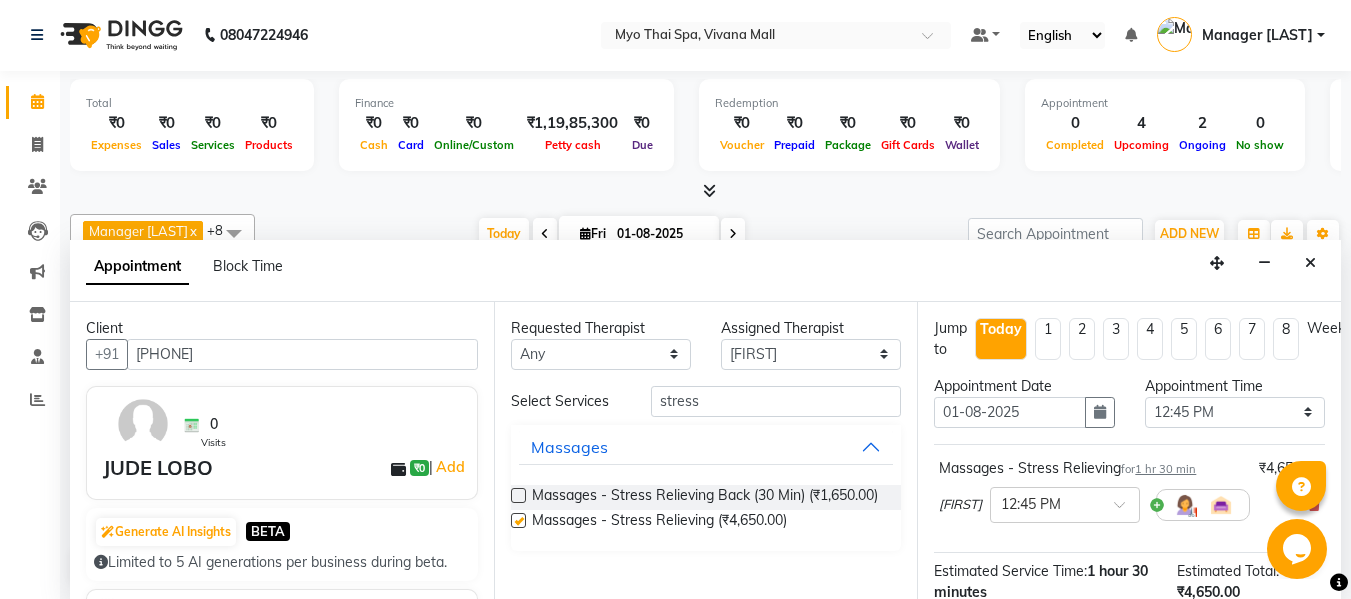 checkbox on "false" 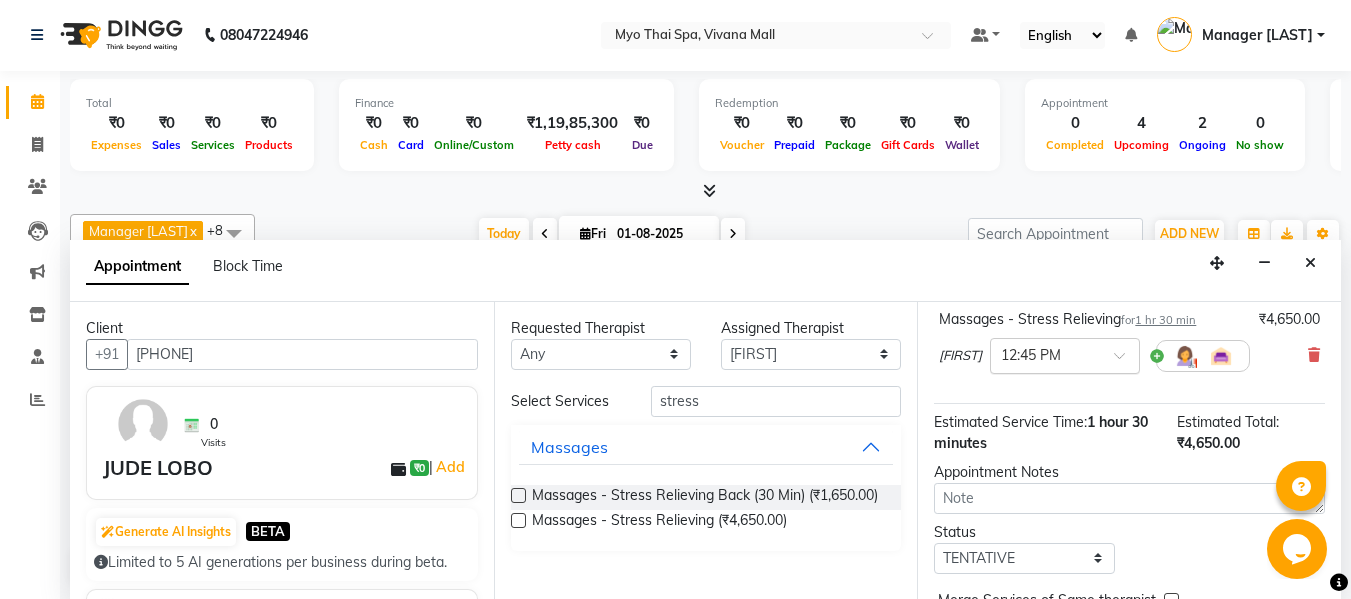 scroll, scrollTop: 100, scrollLeft: 0, axis: vertical 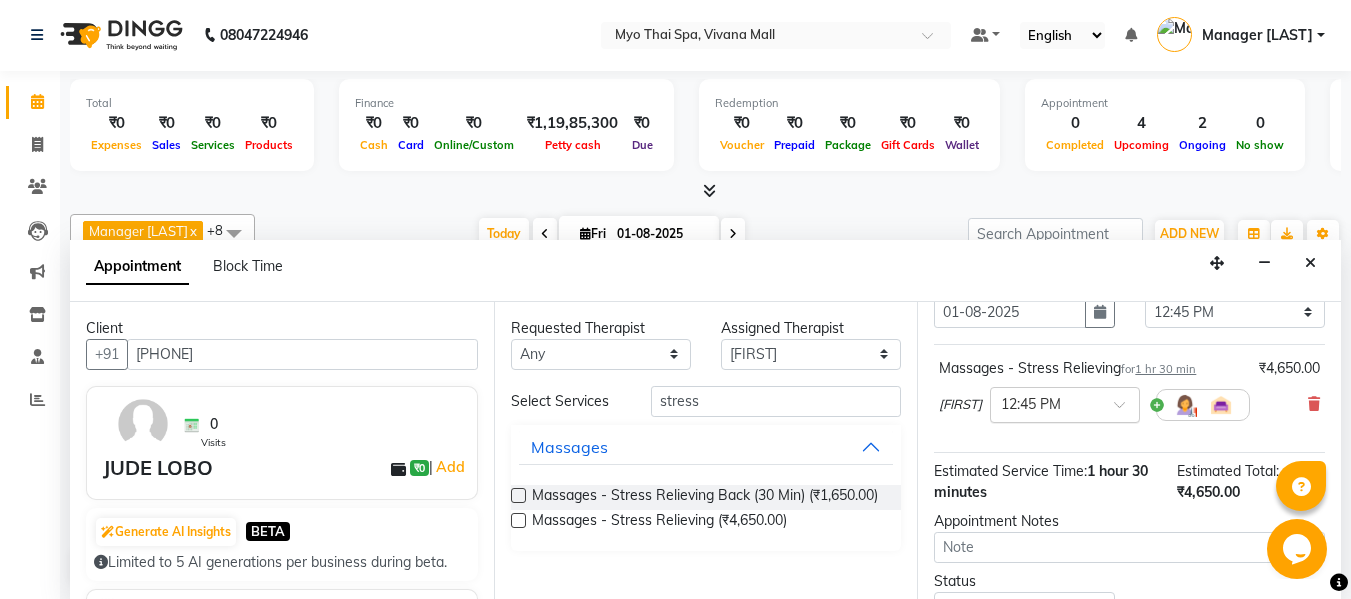 click on "× 12:45 PM" at bounding box center (1065, 405) 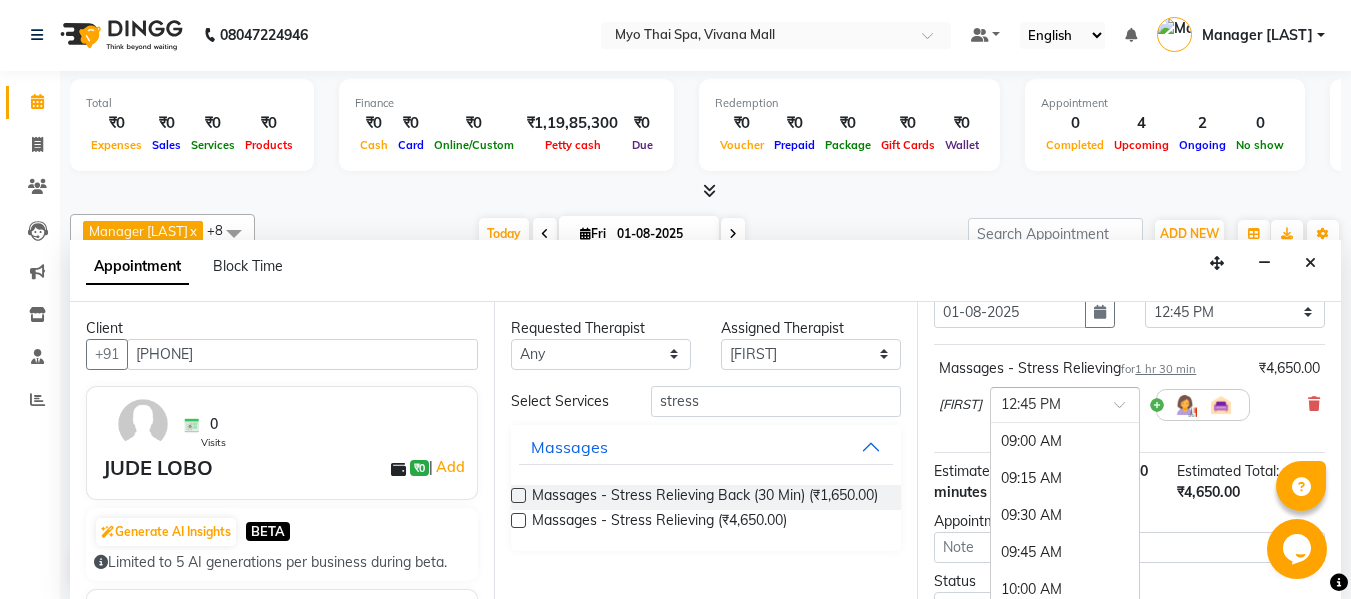 scroll, scrollTop: 555, scrollLeft: 0, axis: vertical 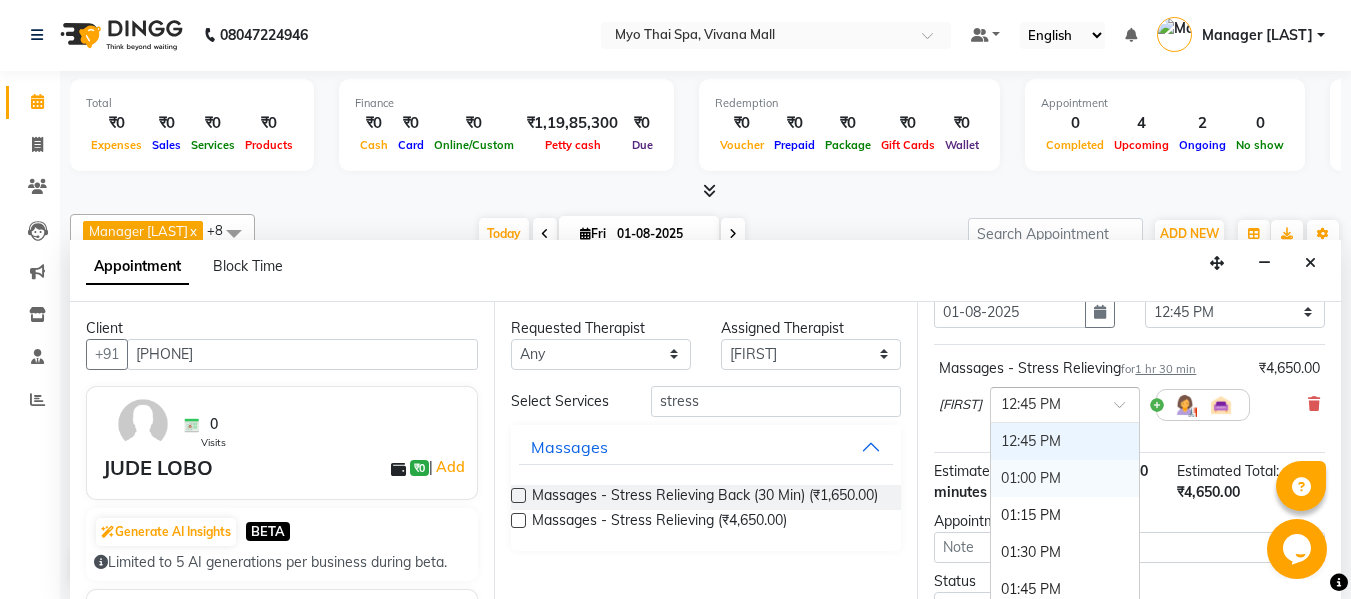 click on "01:00 PM" at bounding box center [1065, 478] 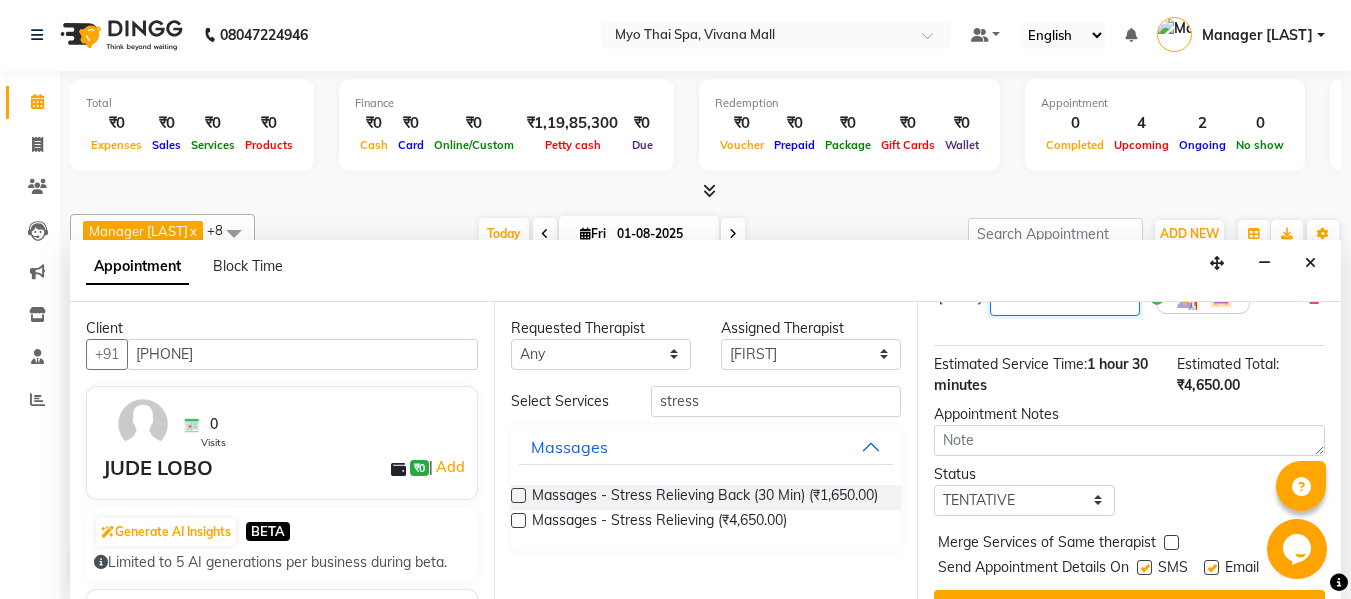 scroll, scrollTop: 265, scrollLeft: 0, axis: vertical 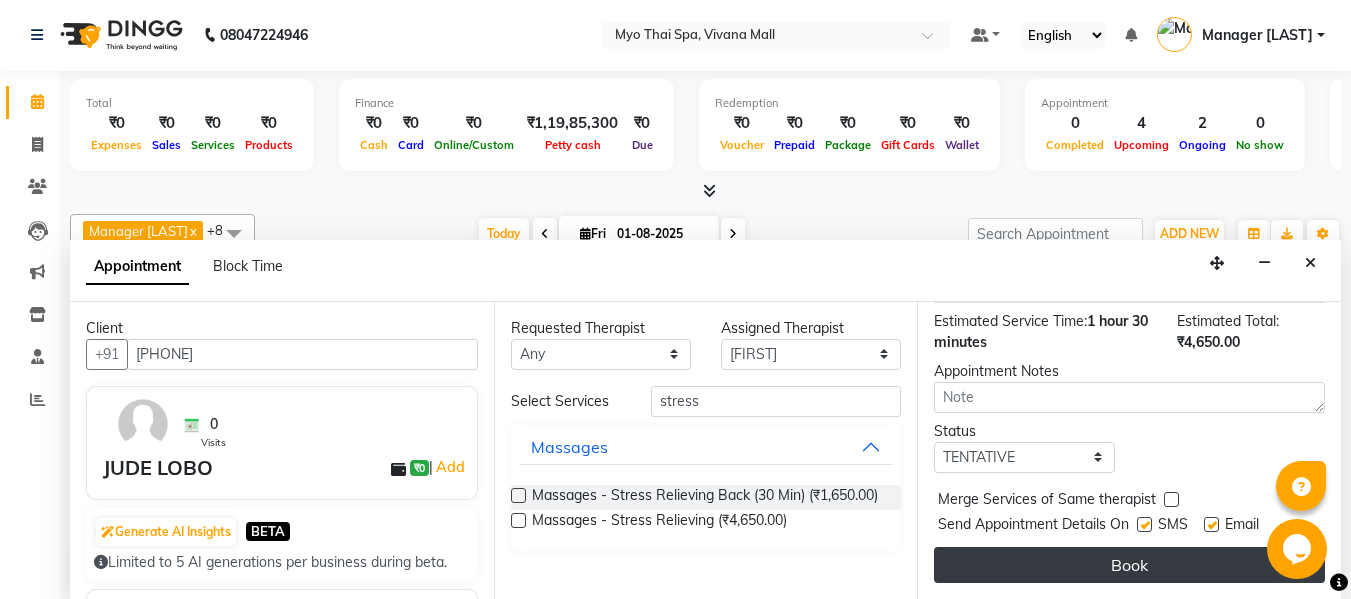 click on "Book" at bounding box center (1129, 565) 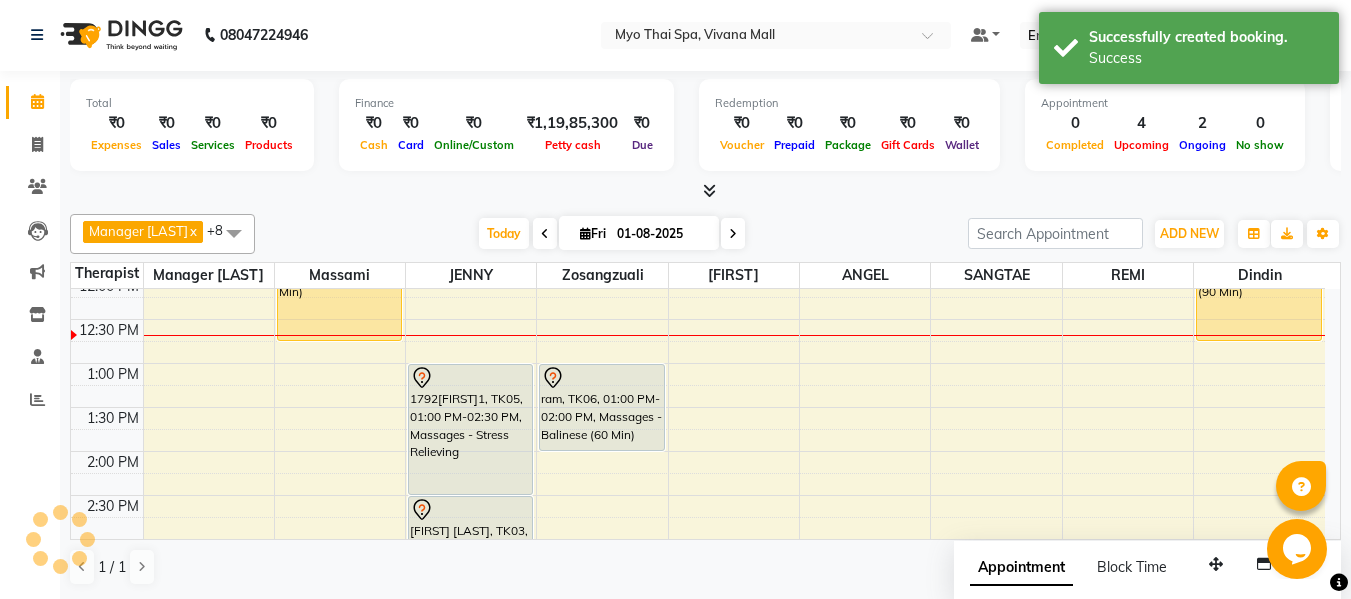 scroll, scrollTop: 0, scrollLeft: 0, axis: both 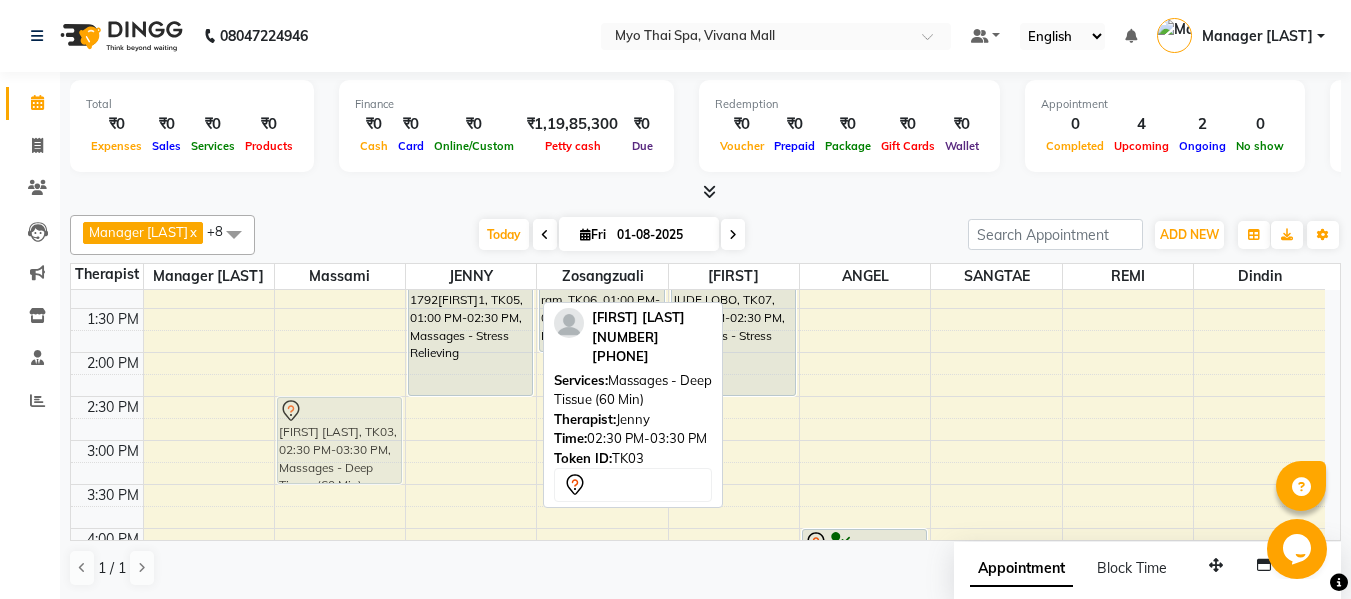 drag, startPoint x: 445, startPoint y: 437, endPoint x: 353, endPoint y: 431, distance: 92.19544 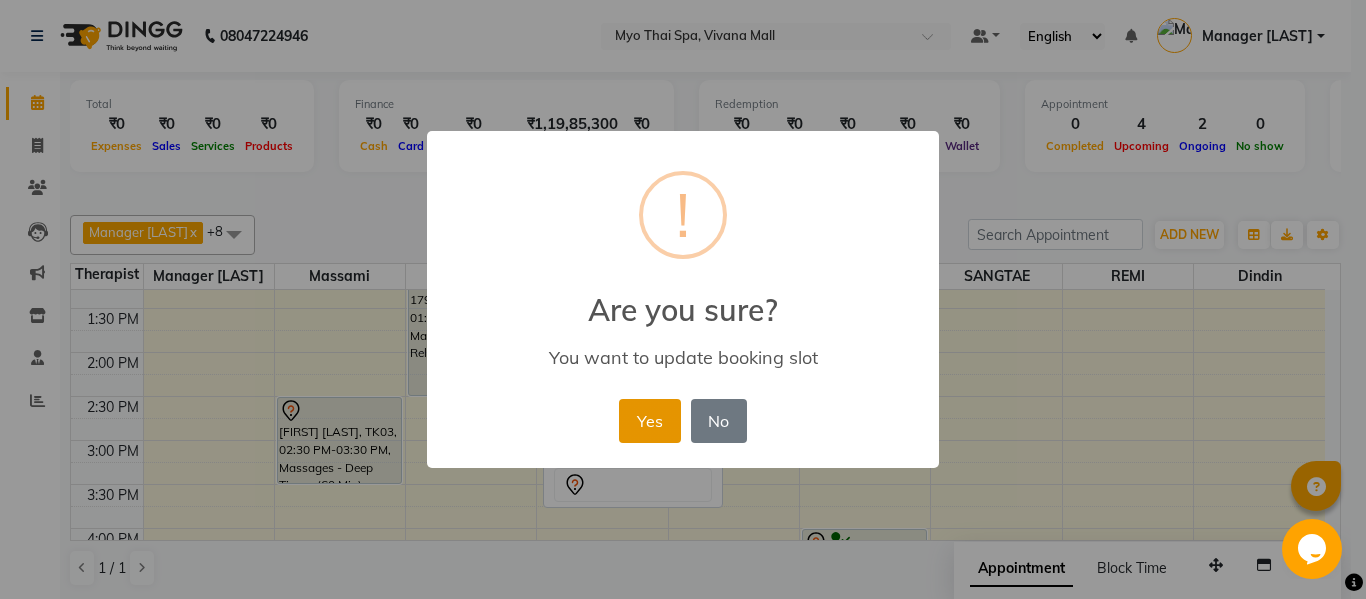 click on "Yes" at bounding box center (649, 421) 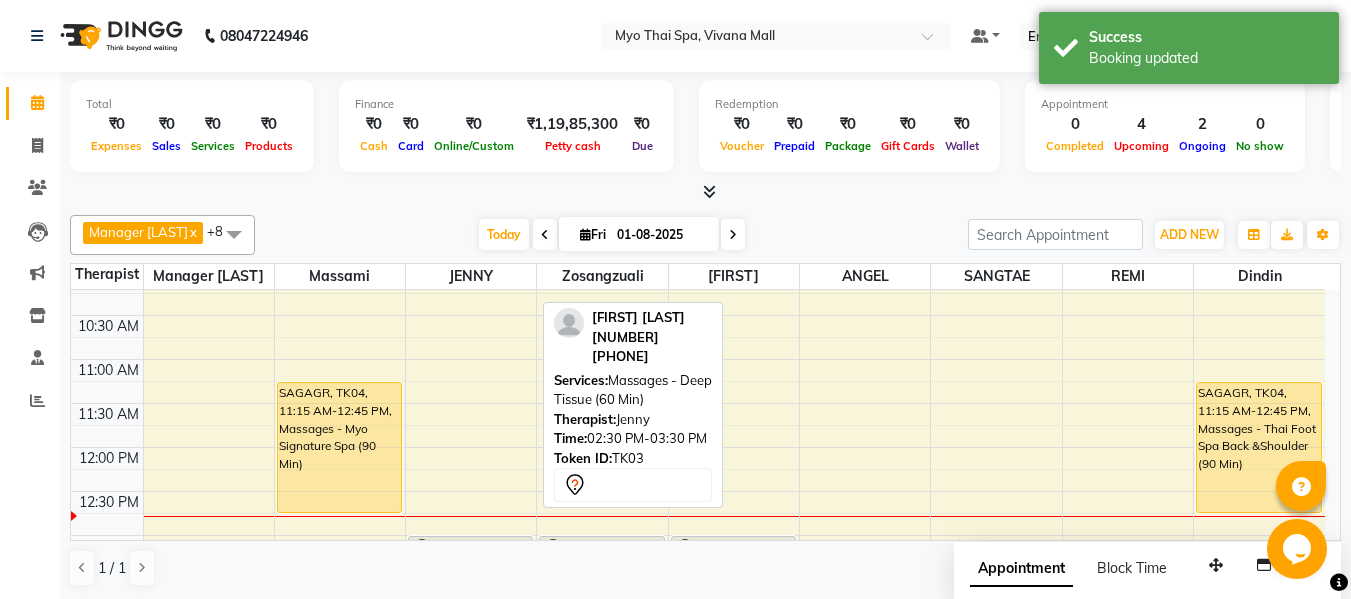 scroll, scrollTop: 165, scrollLeft: 0, axis: vertical 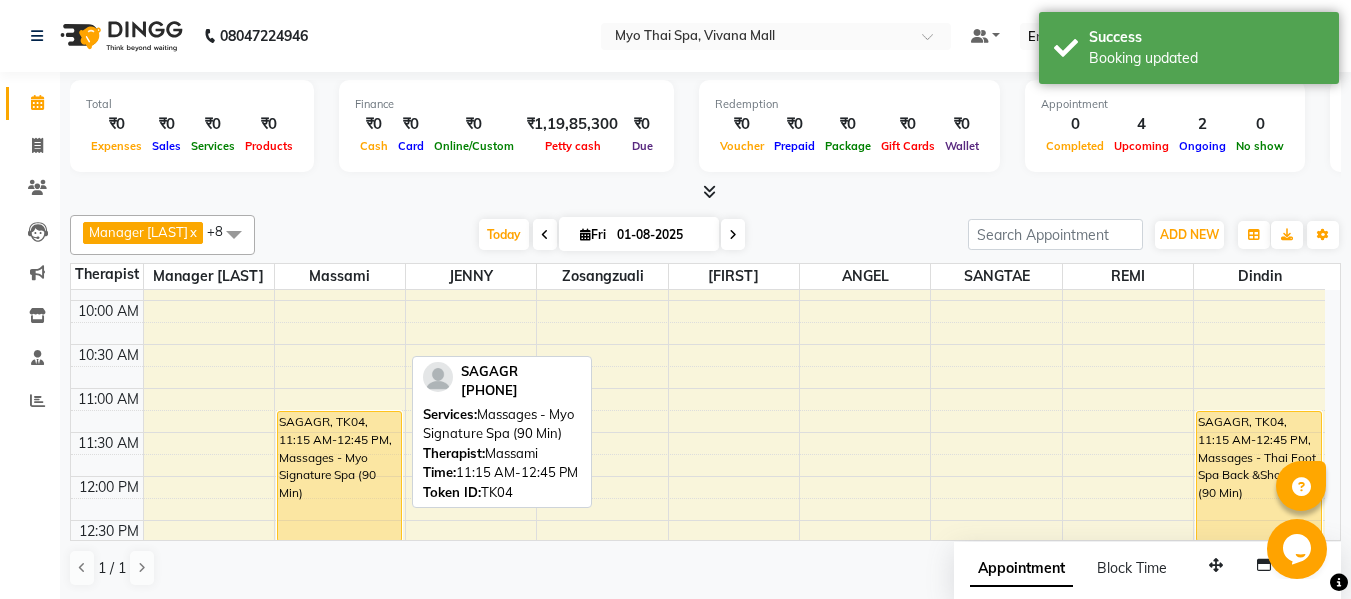 click on "SAGAGR, TK04, 11:15 AM-12:45 PM, Massages - Myo Signature Spa (90 Min)" at bounding box center (339, 476) 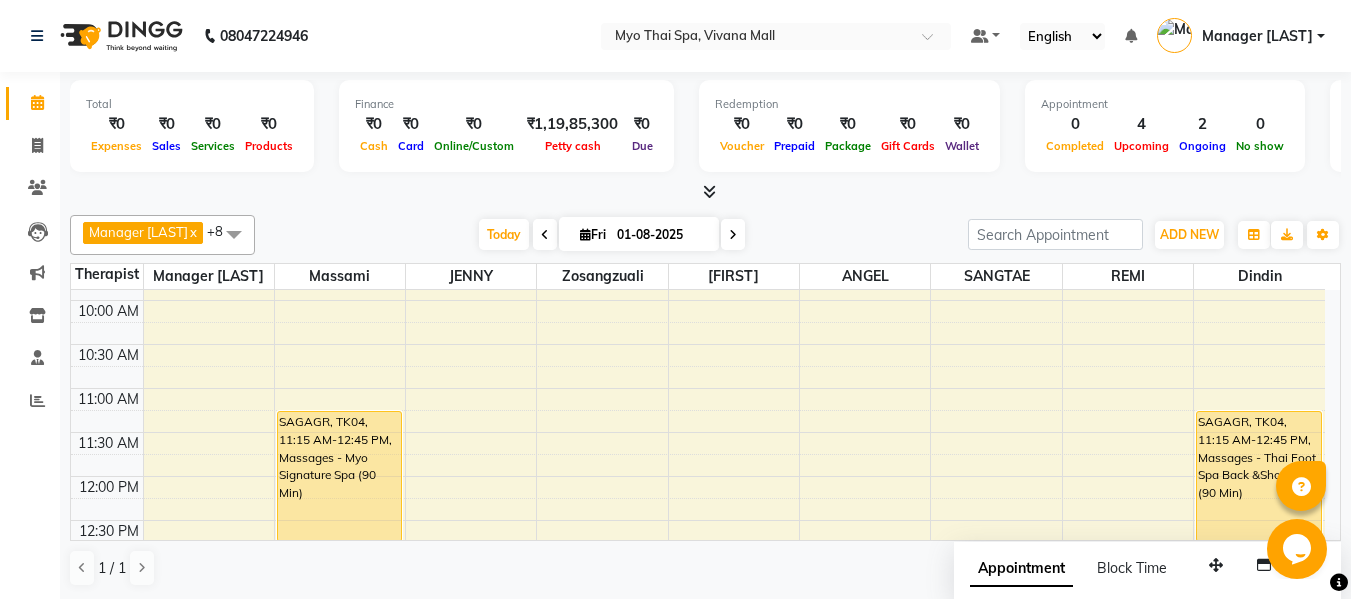 scroll, scrollTop: 265, scrollLeft: 0, axis: vertical 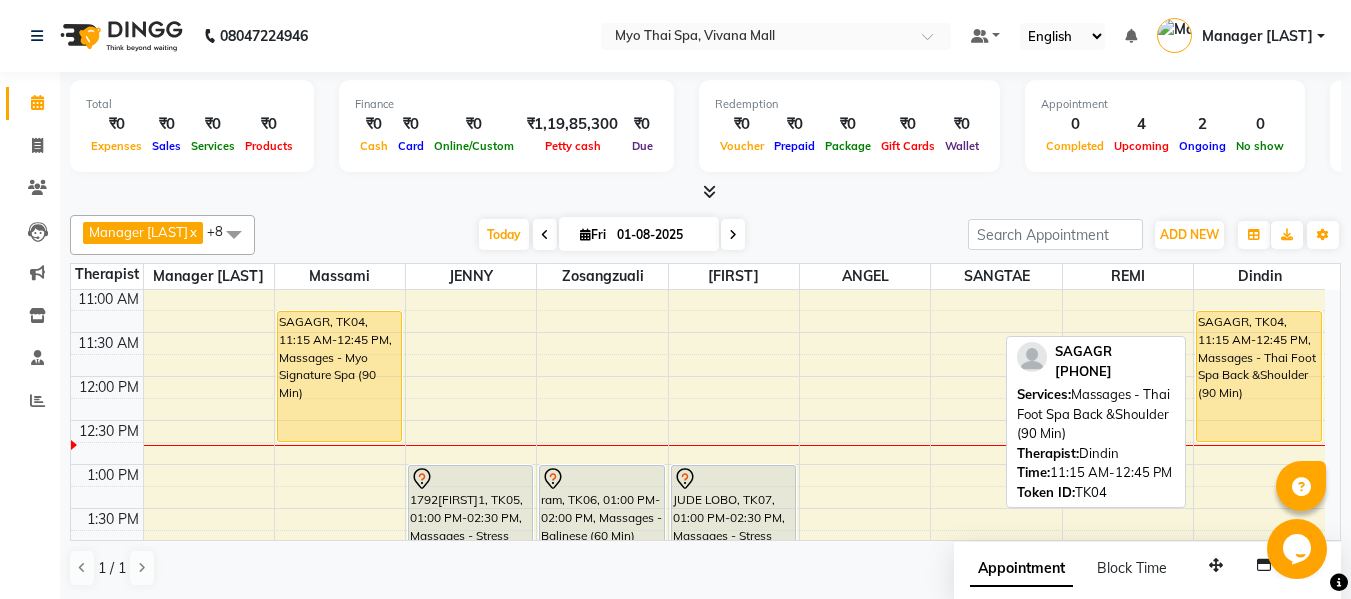 click on "SAGAGR, TK04, 11:15 AM-12:45 PM, Massages - Thai Foot Spa Back &Shoulder (90 Min)" at bounding box center (1259, 376) 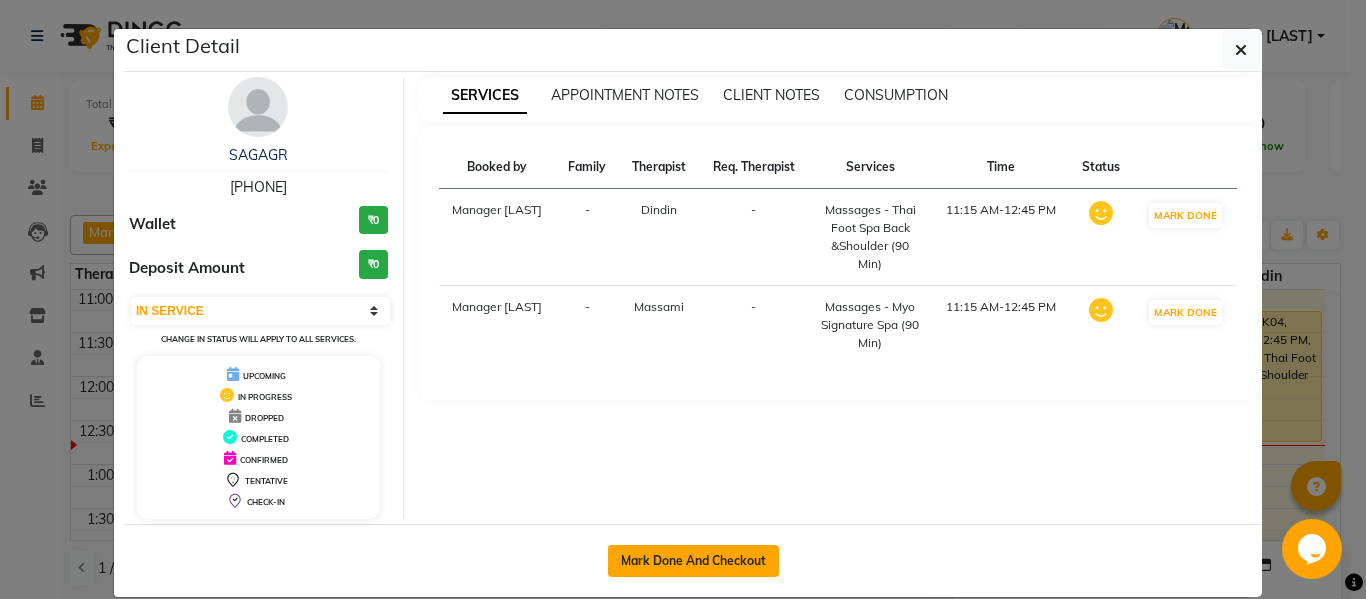 click on "Mark Done And Checkout" 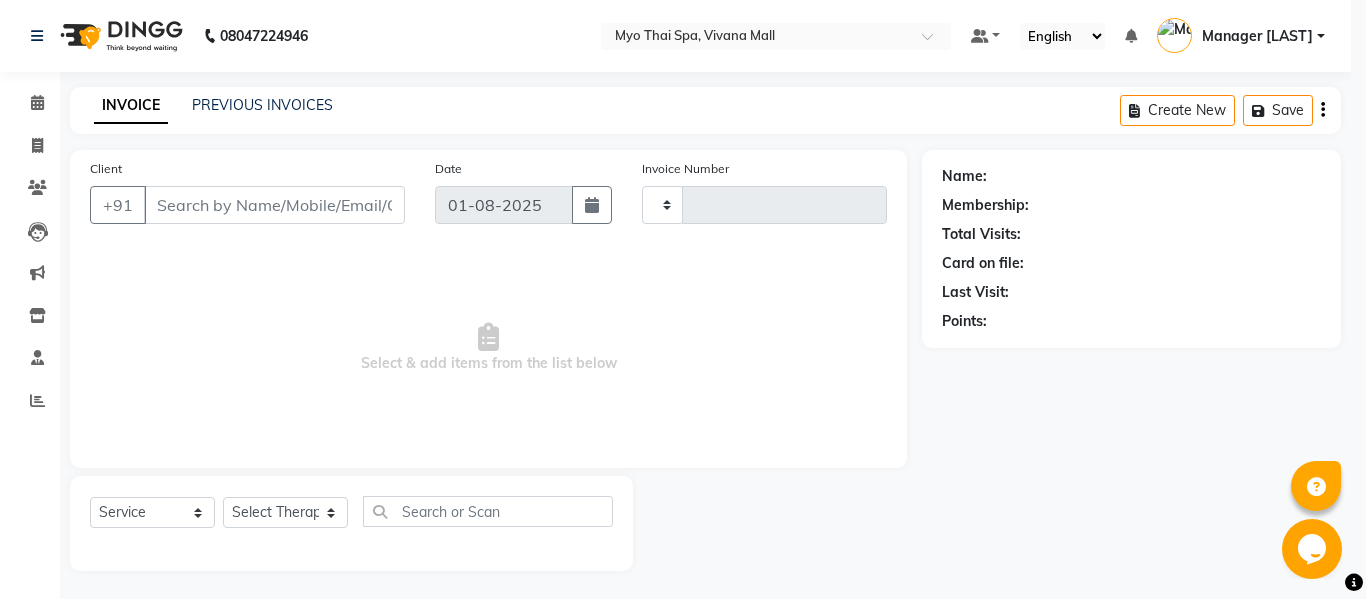 type on "2866" 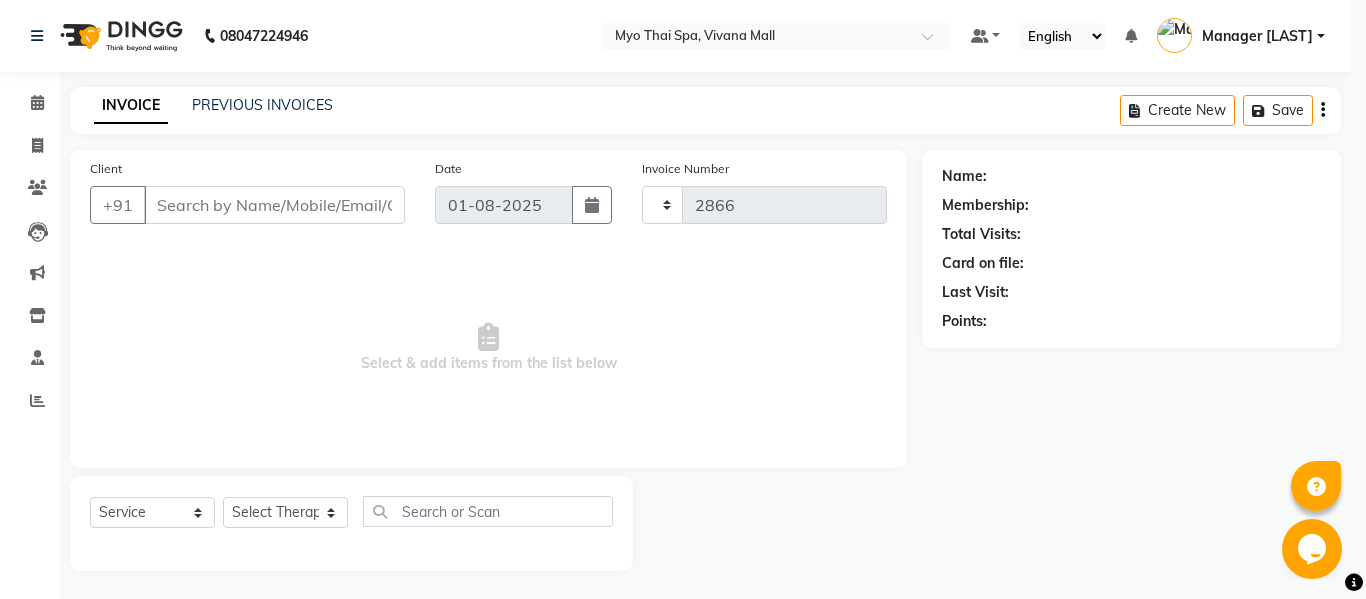 select on "3908" 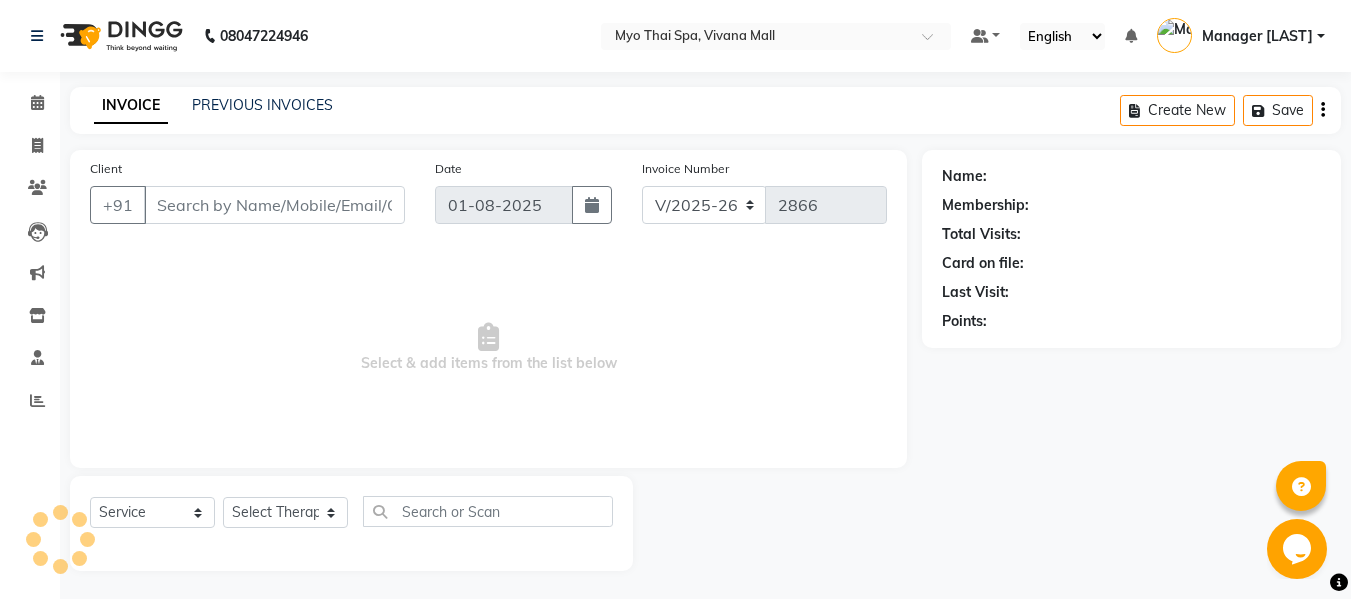 type on "[PHONE]" 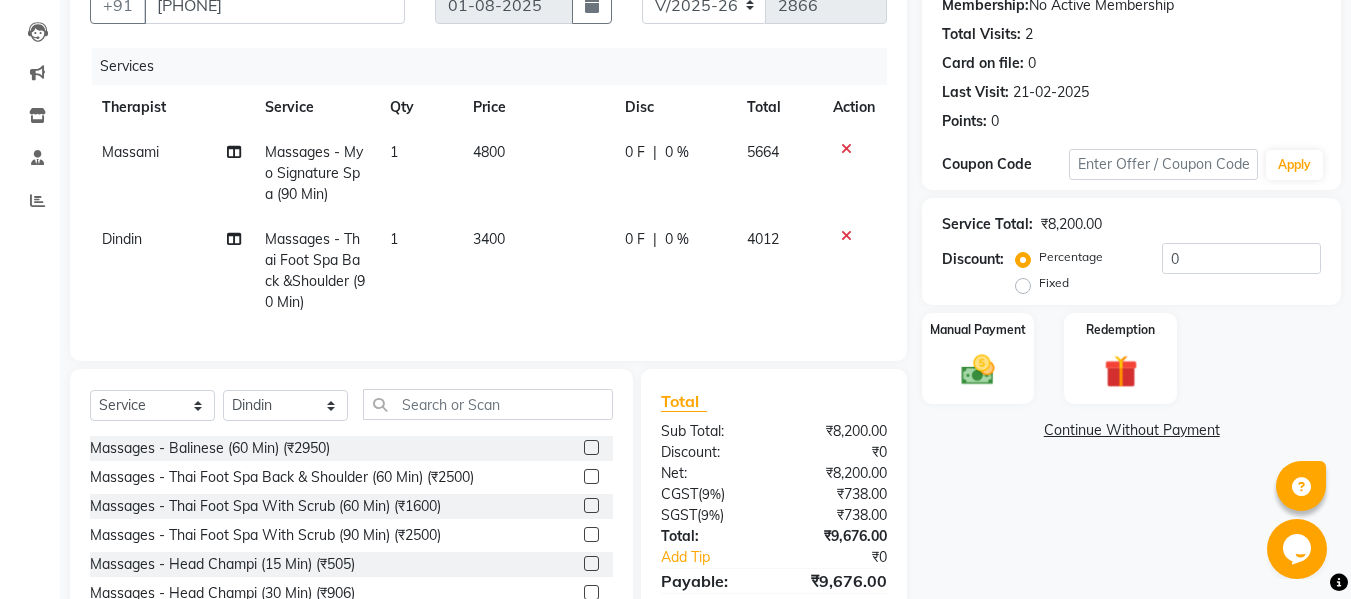 scroll, scrollTop: 310, scrollLeft: 0, axis: vertical 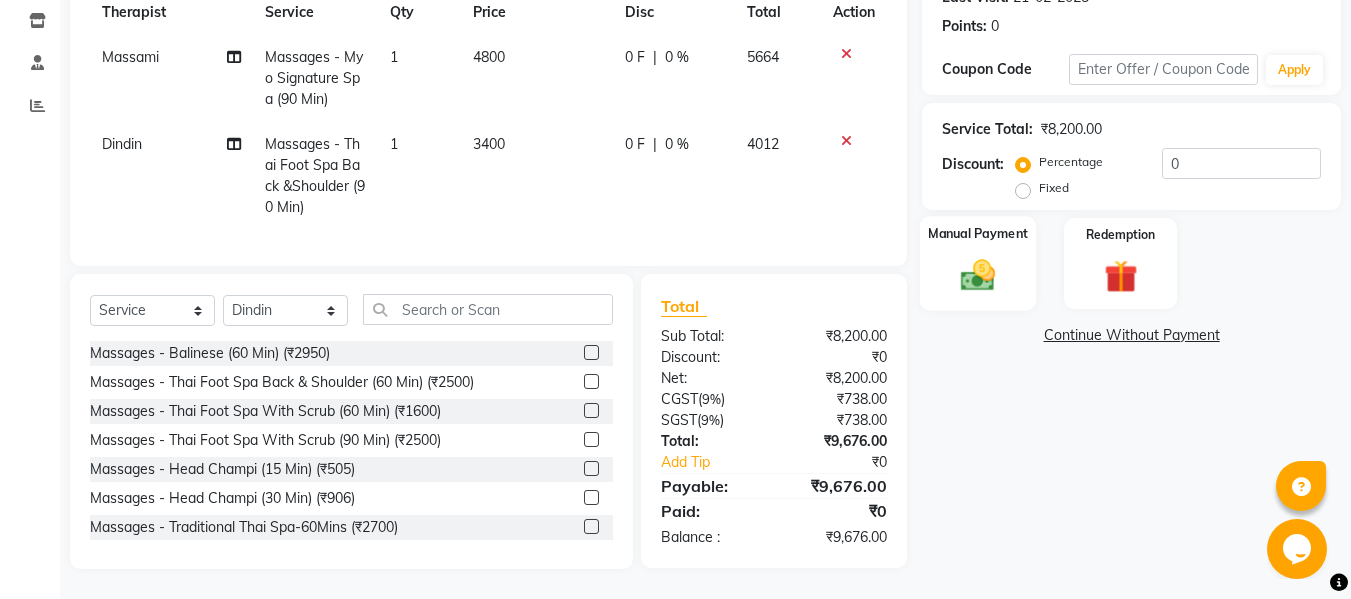 click on "Manual Payment" 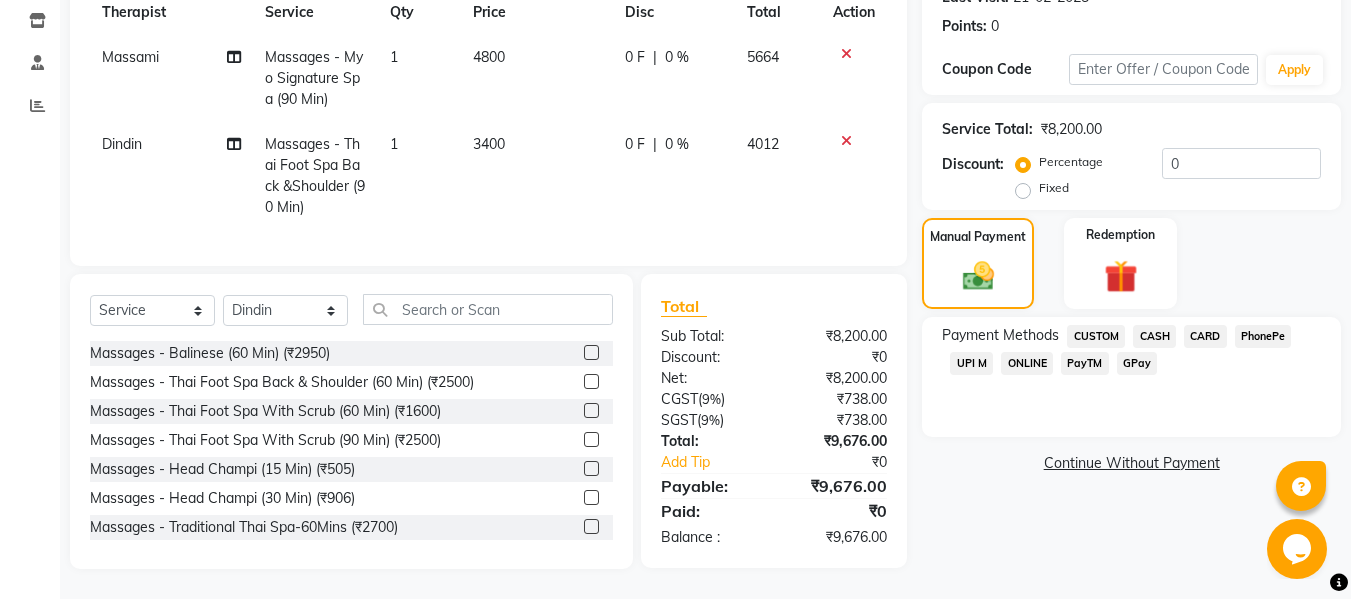 scroll, scrollTop: 210, scrollLeft: 0, axis: vertical 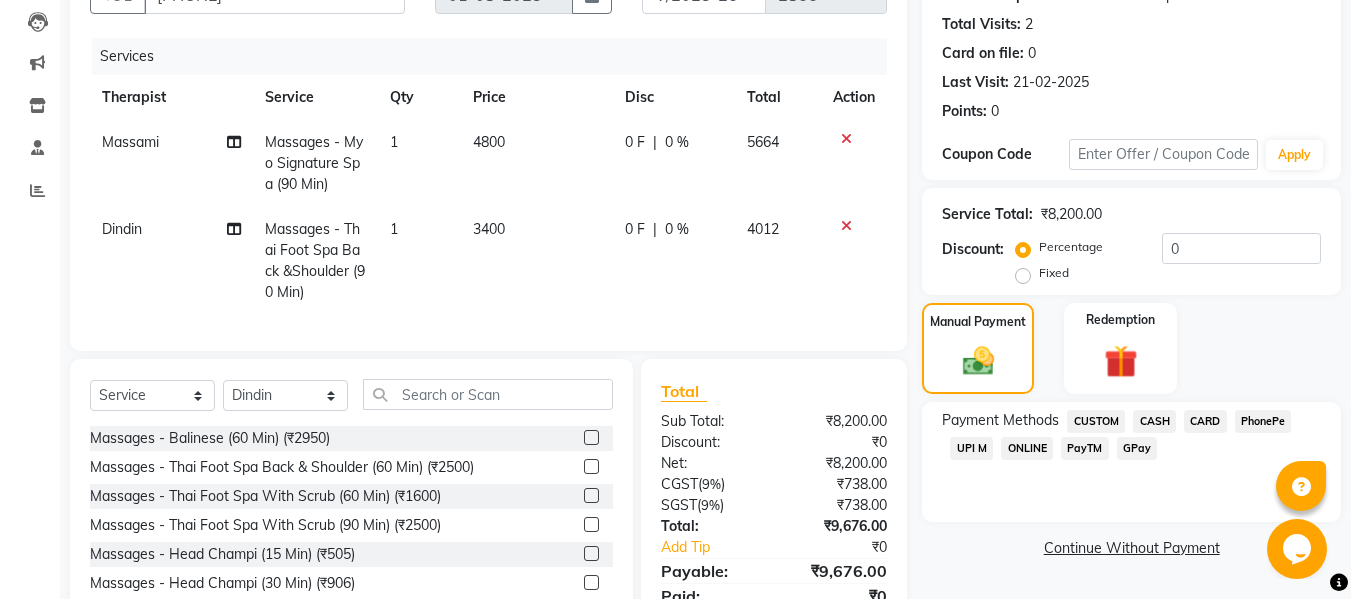 click on "Massages - Myo Signature Spa (90 Min)" 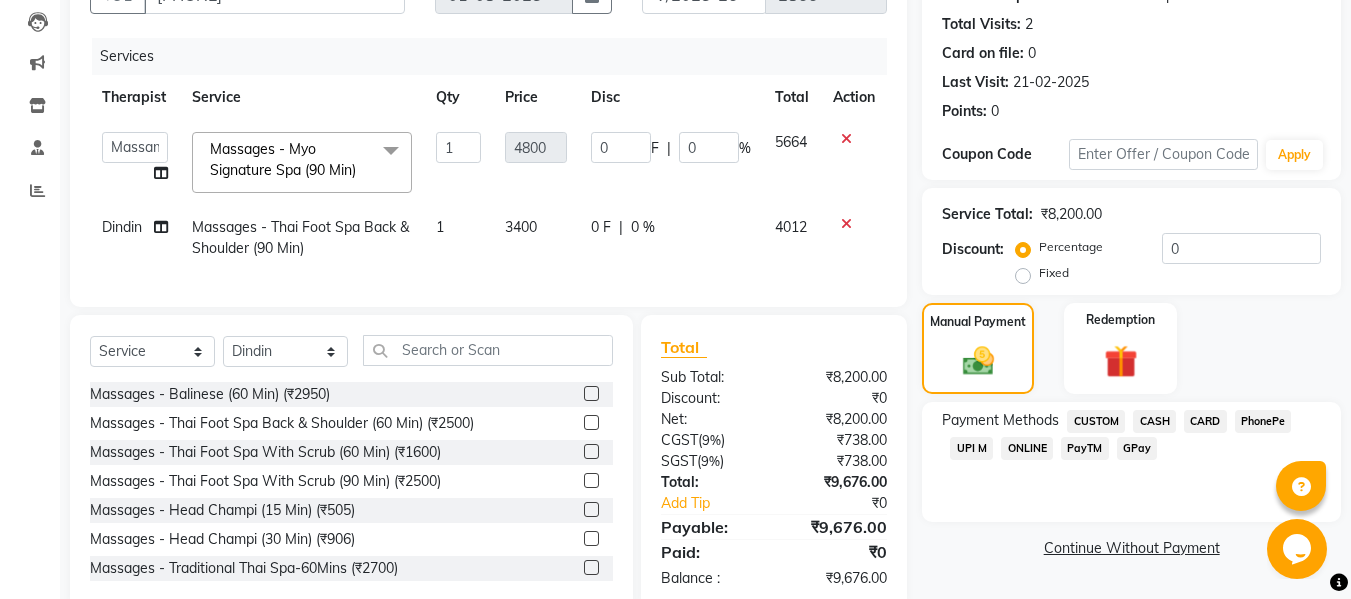 click 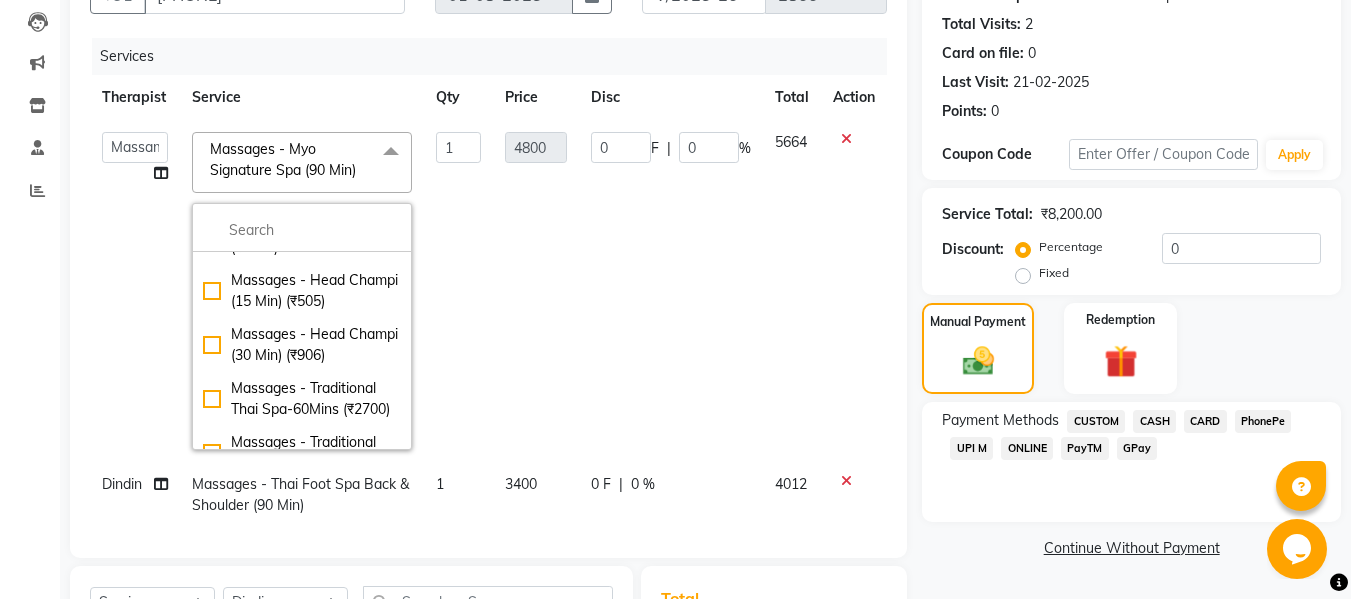 scroll, scrollTop: 300, scrollLeft: 0, axis: vertical 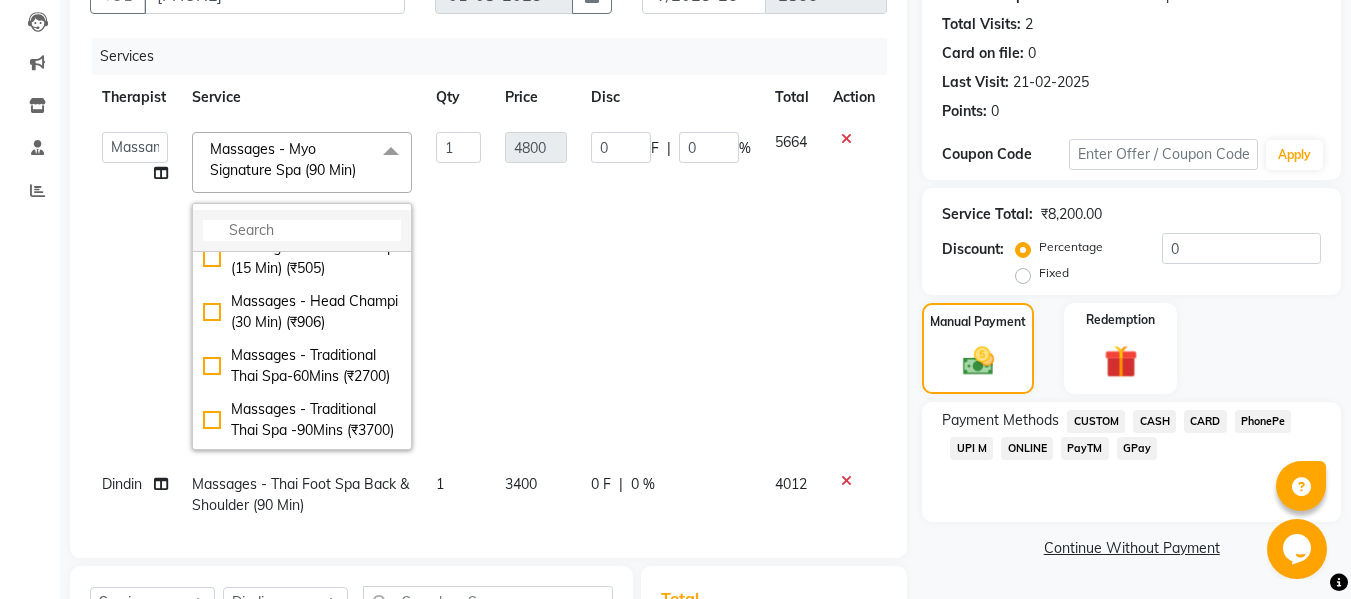 click 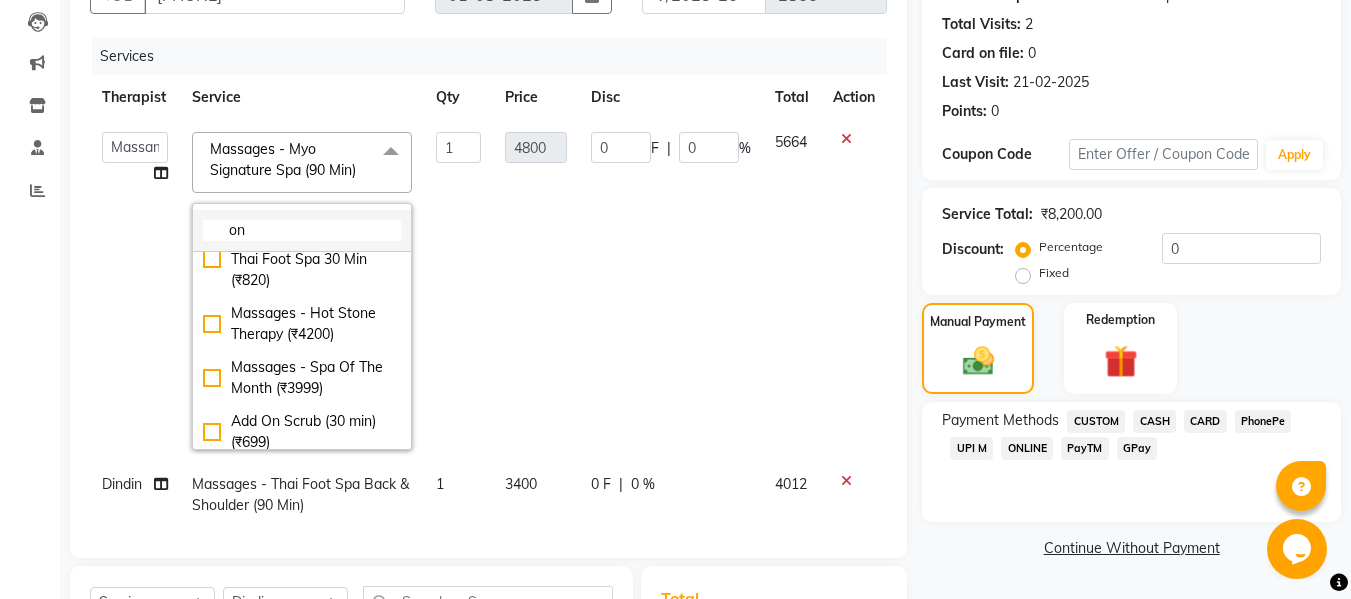scroll, scrollTop: 0, scrollLeft: 0, axis: both 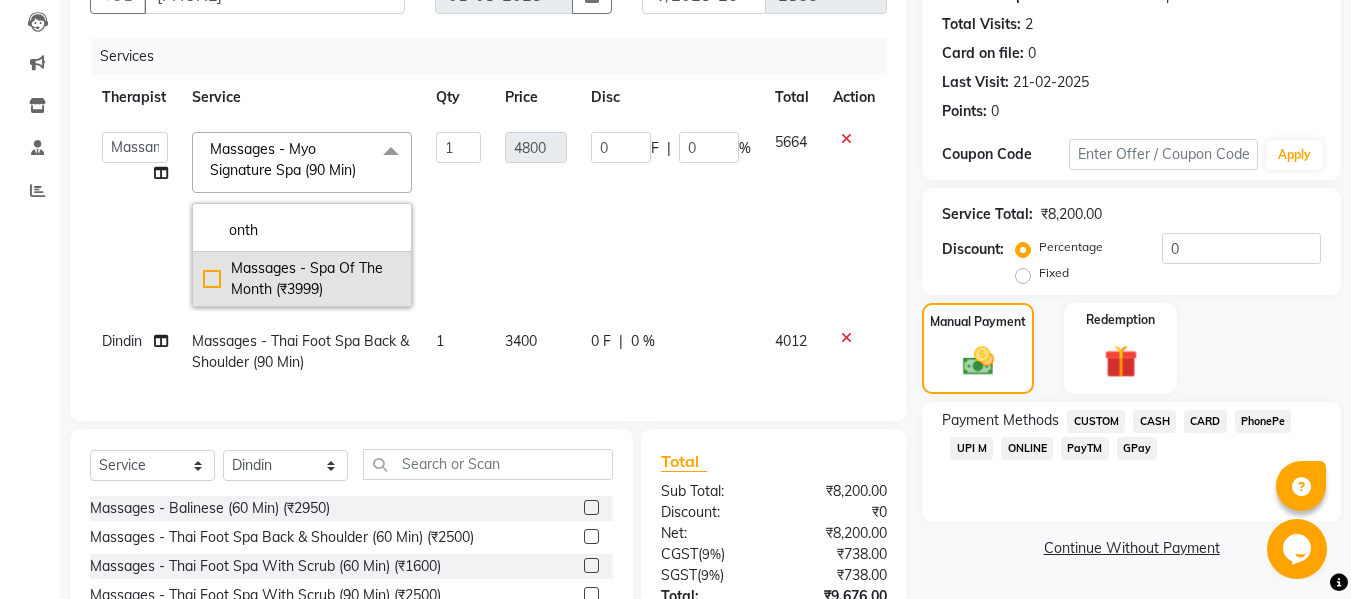 type on "onth" 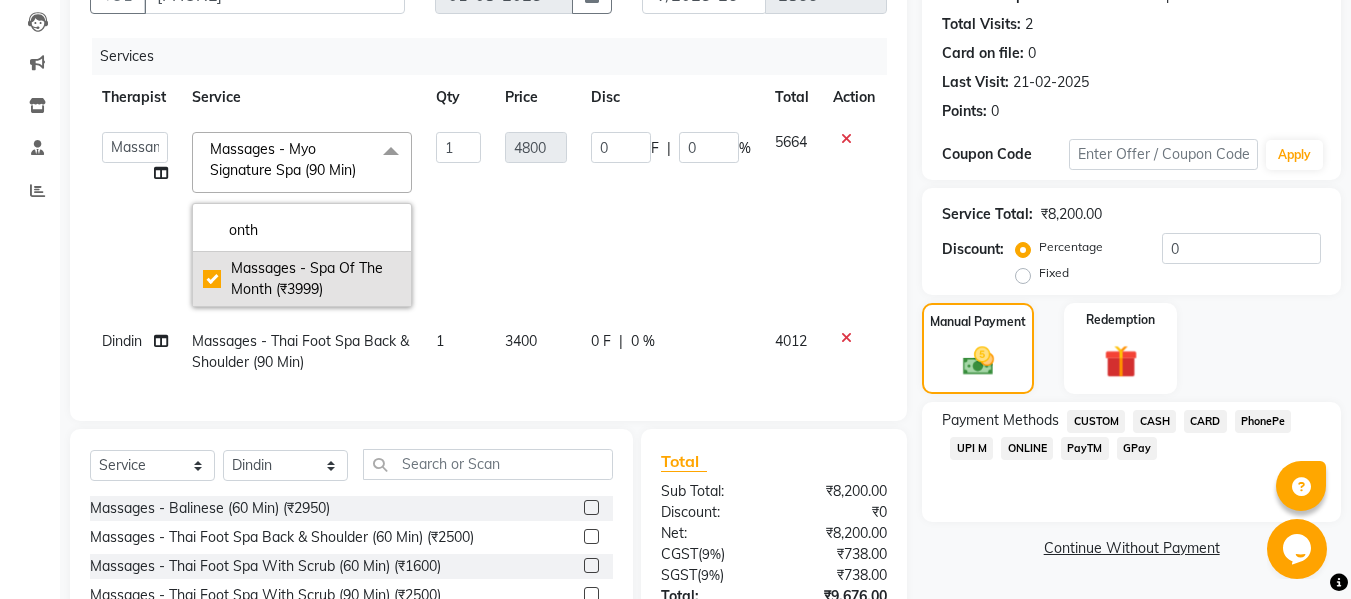 checkbox on "true" 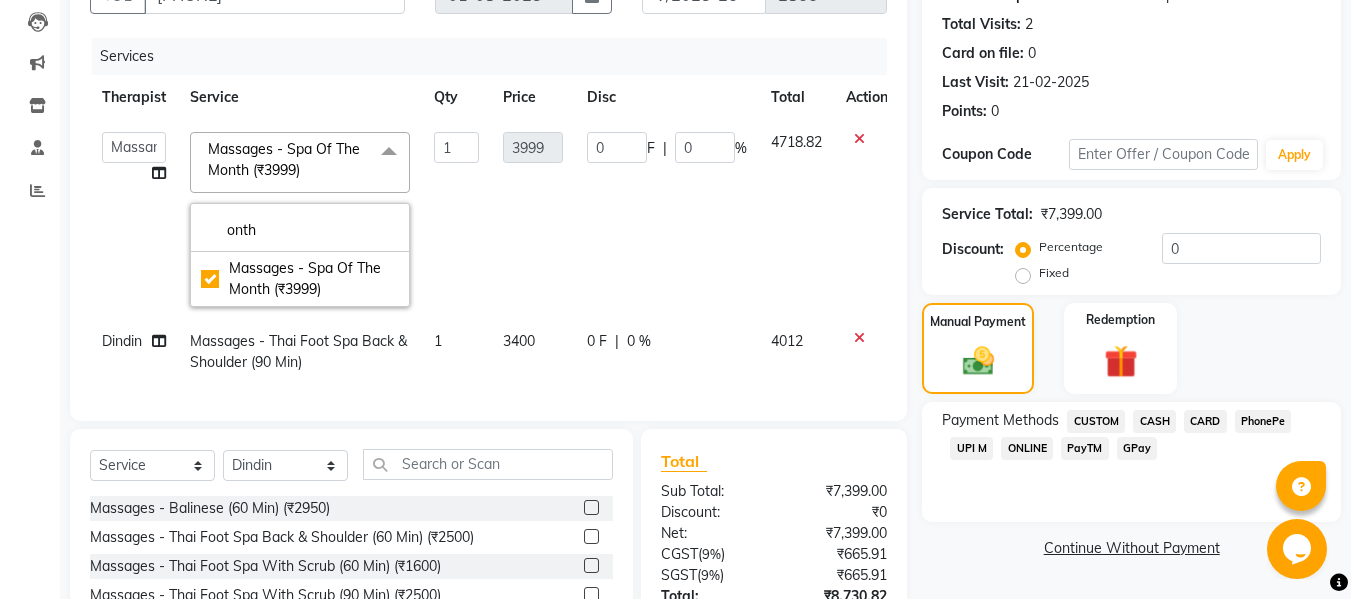 click on "Massages - Spa Of The Month  (₹3999)  x" 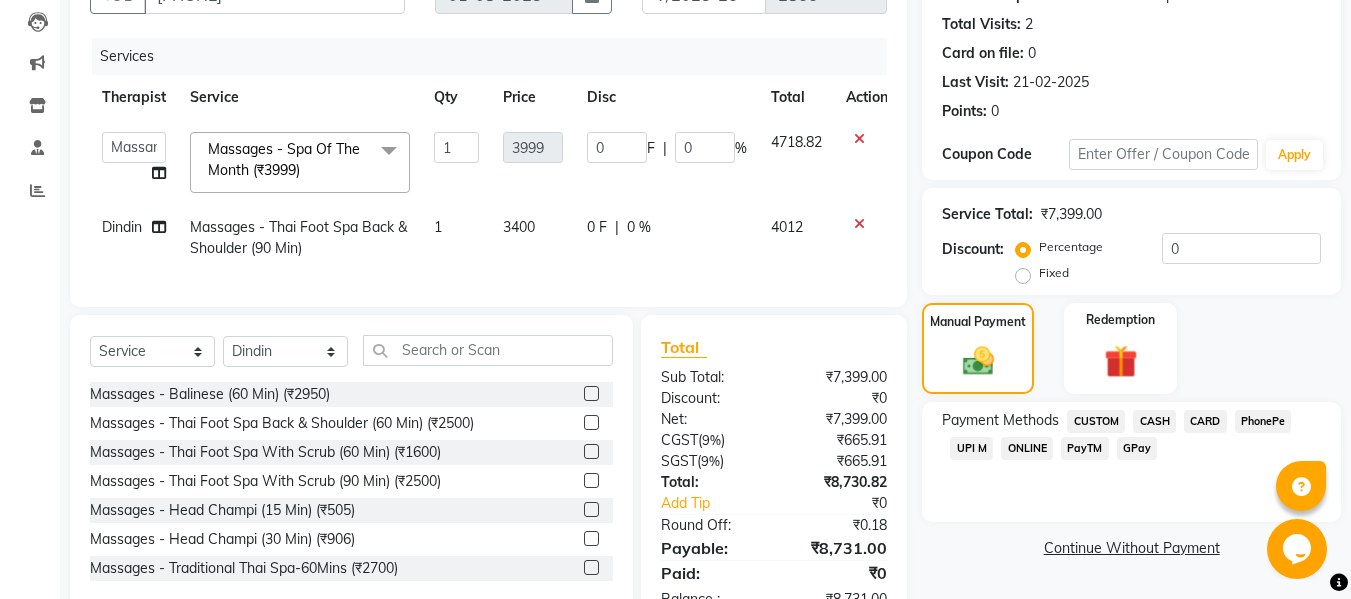 scroll, scrollTop: 286, scrollLeft: 0, axis: vertical 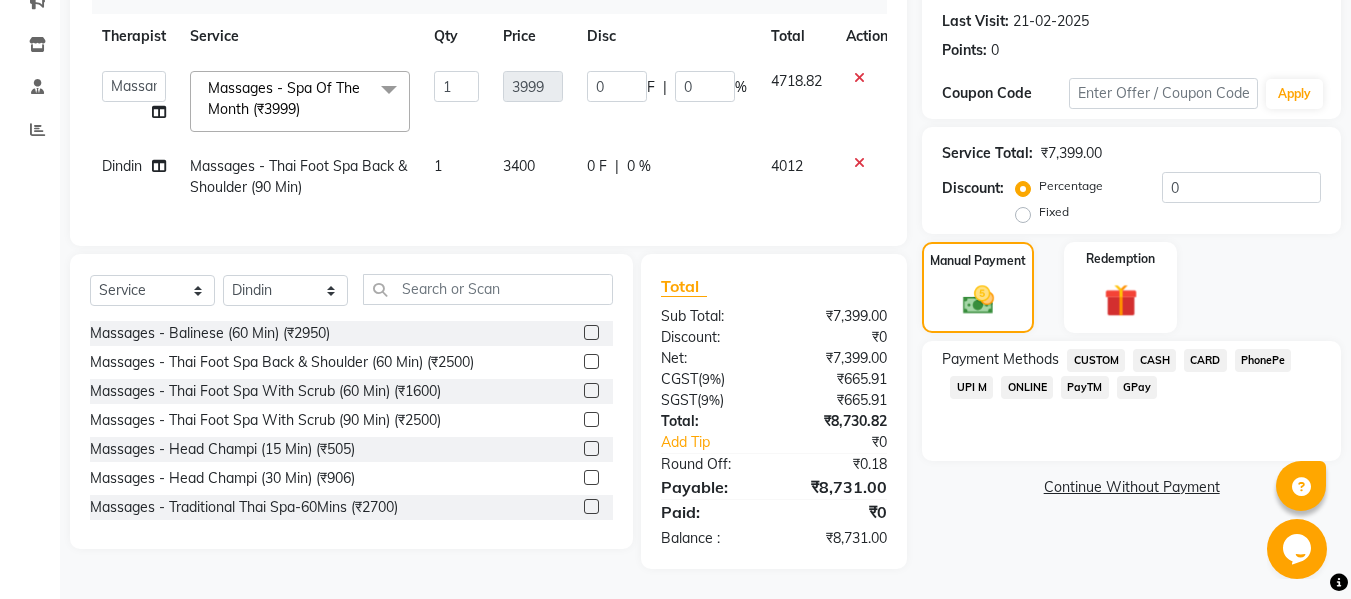 click on "UPI M" 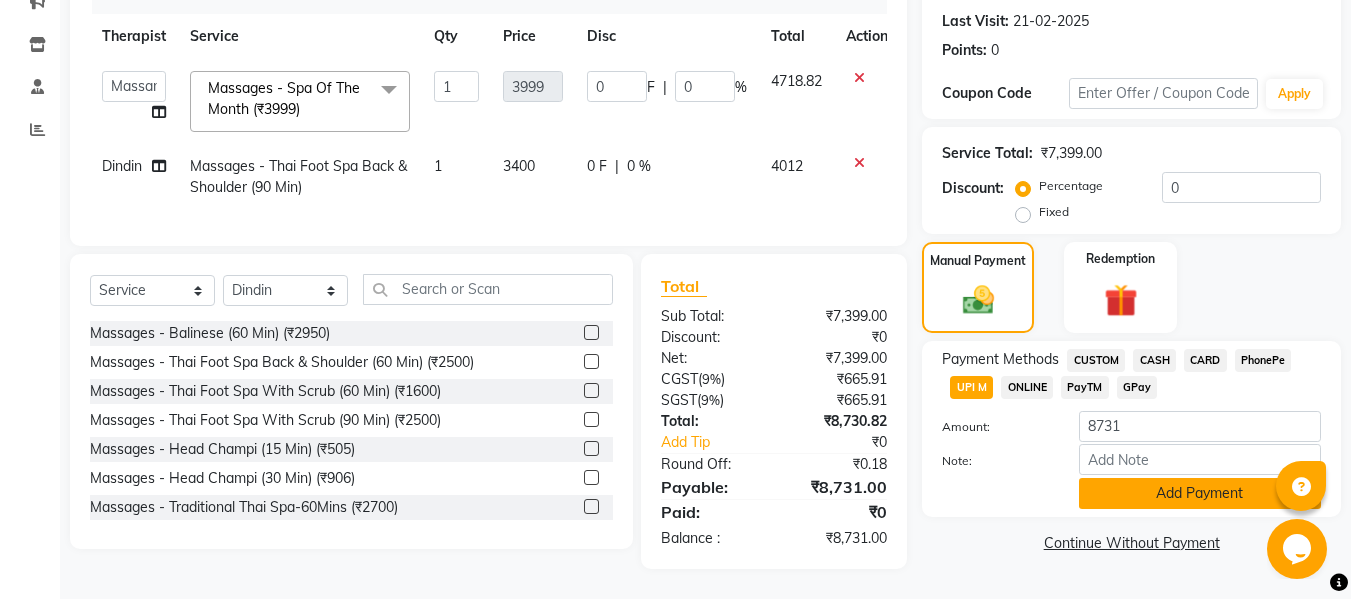 click on "Add Payment" 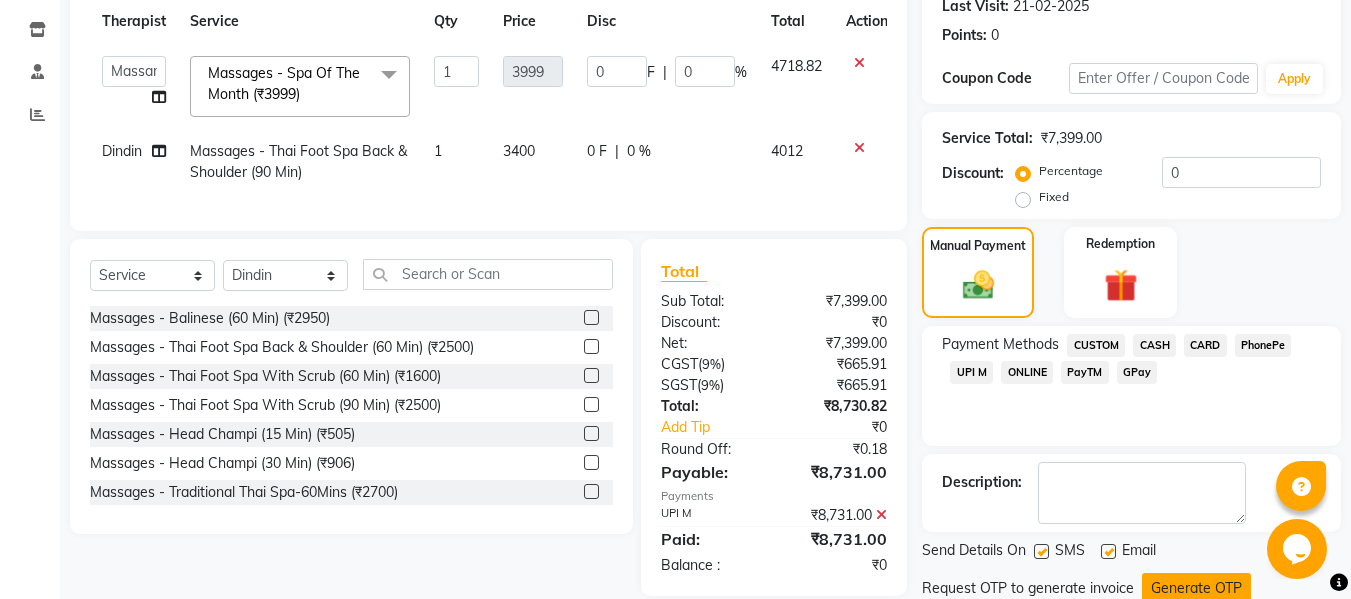 scroll, scrollTop: 356, scrollLeft: 0, axis: vertical 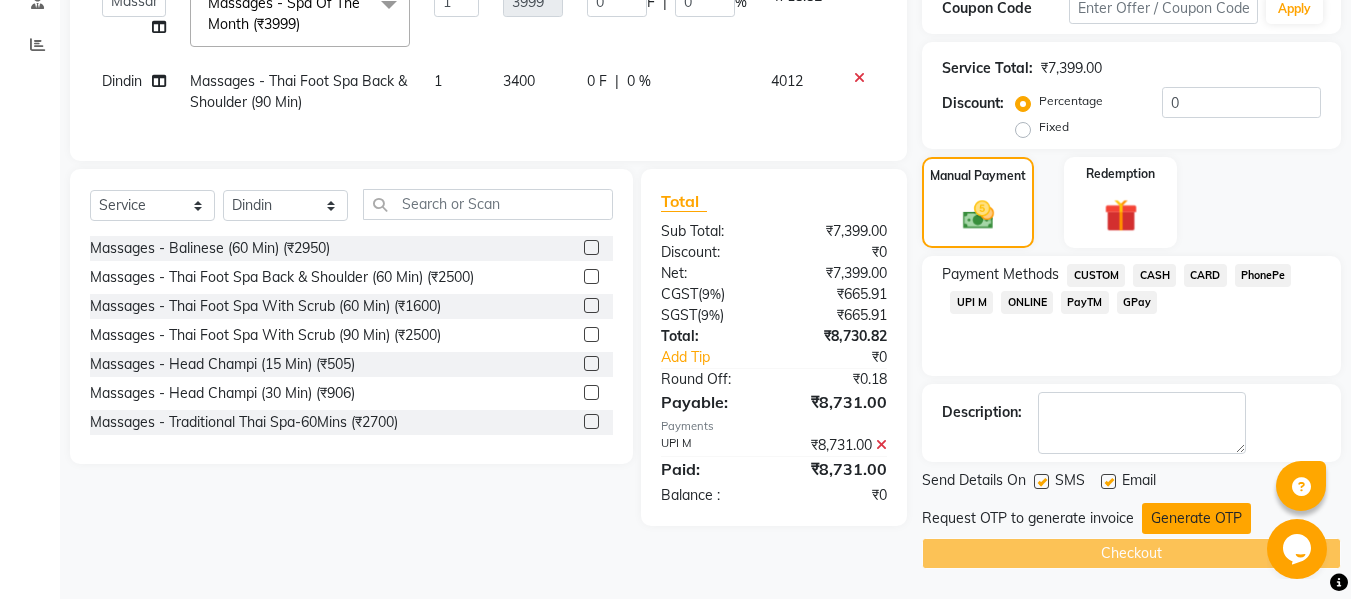 click on "Generate OTP" 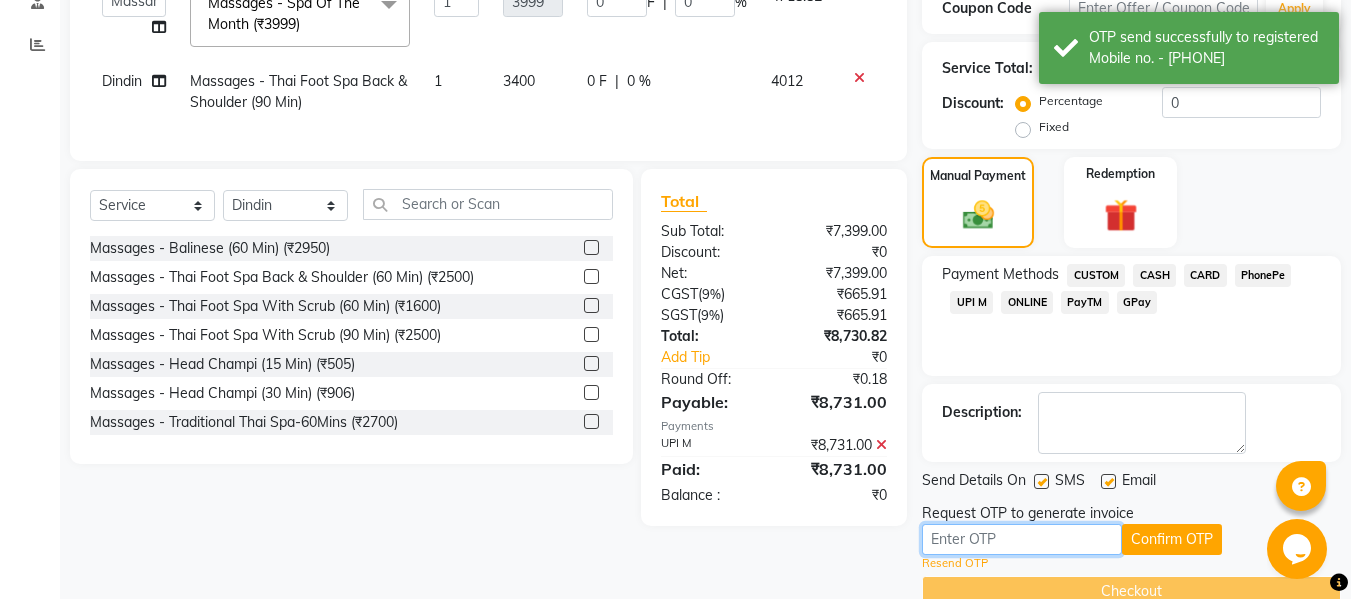 click at bounding box center (1022, 539) 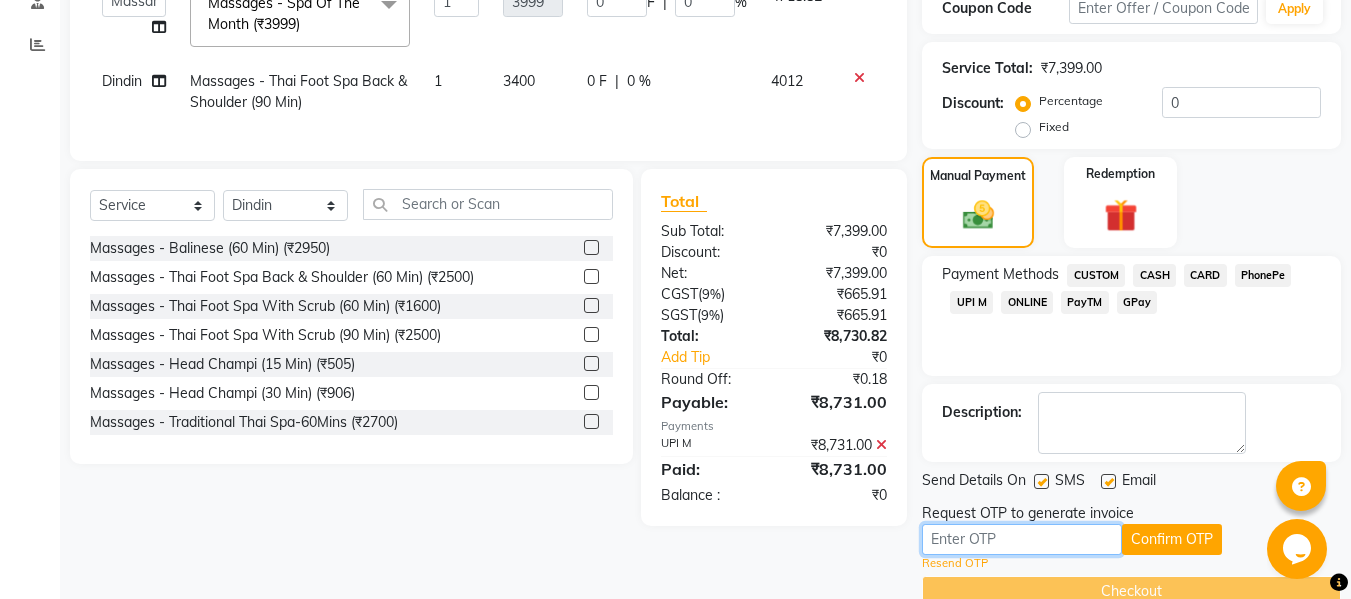 click at bounding box center (1022, 539) 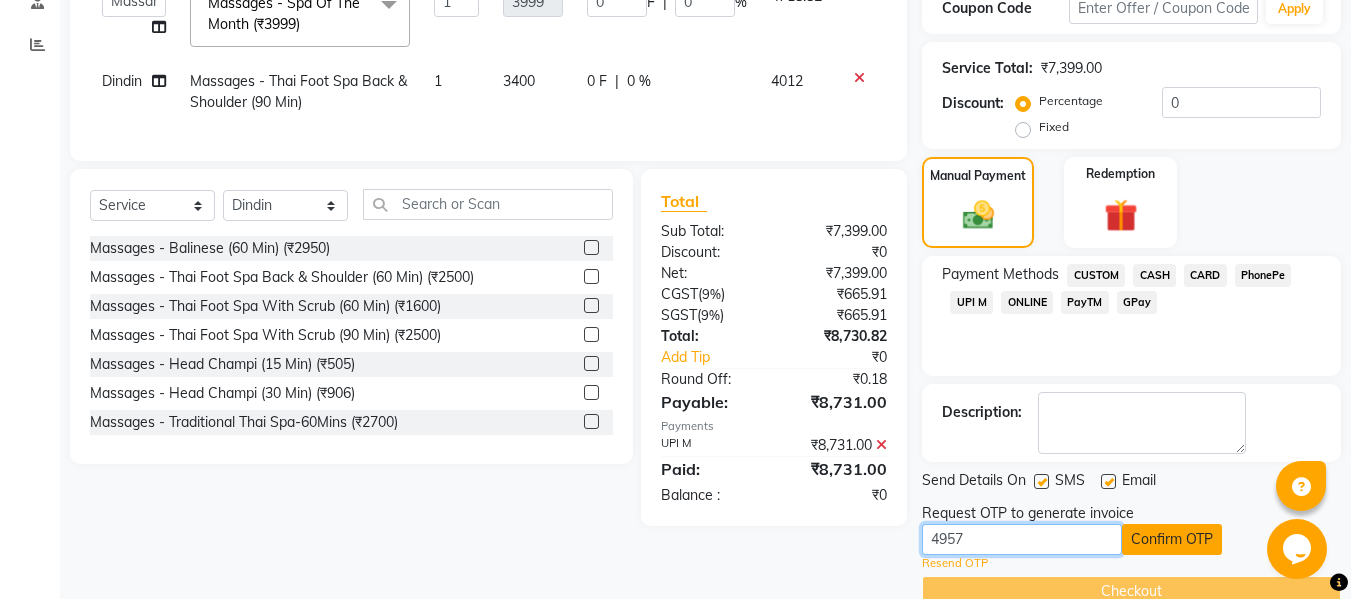 type on "4957" 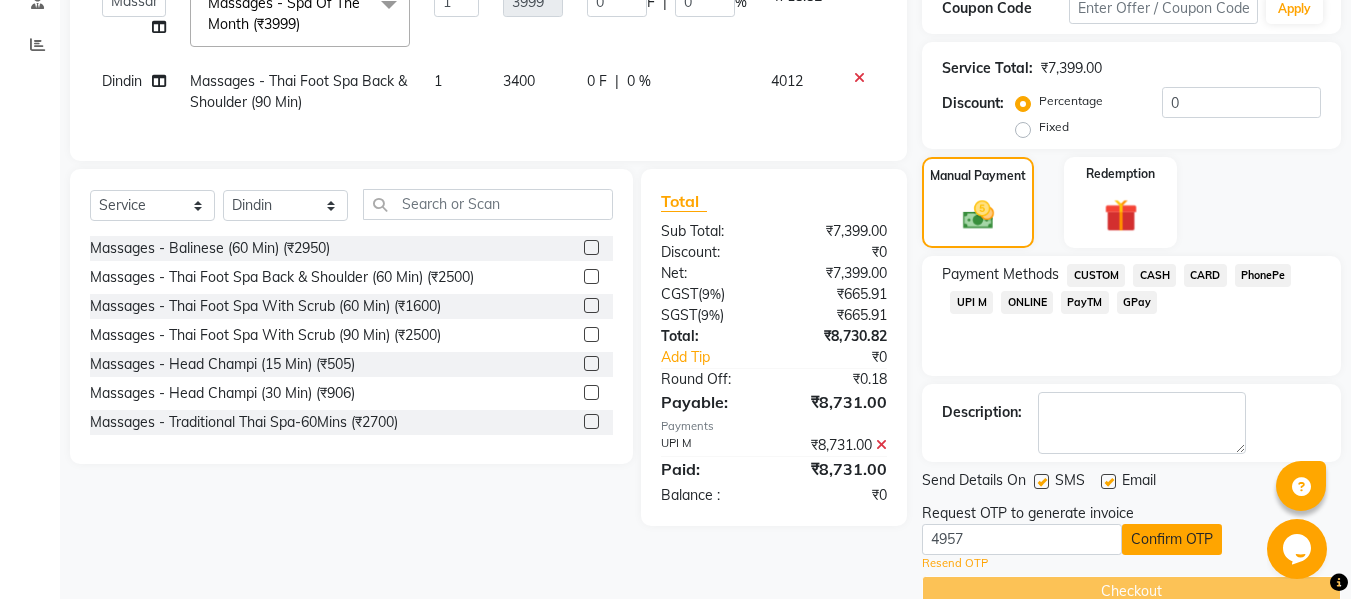click on "Confirm OTP" 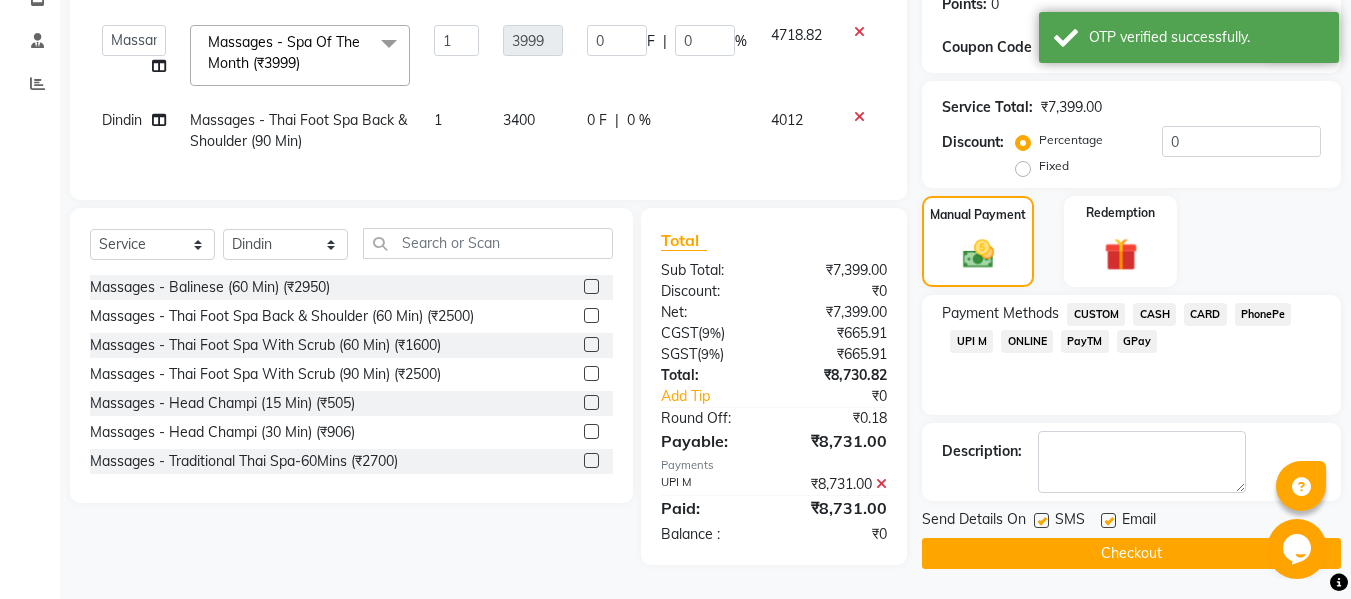 scroll, scrollTop: 328, scrollLeft: 0, axis: vertical 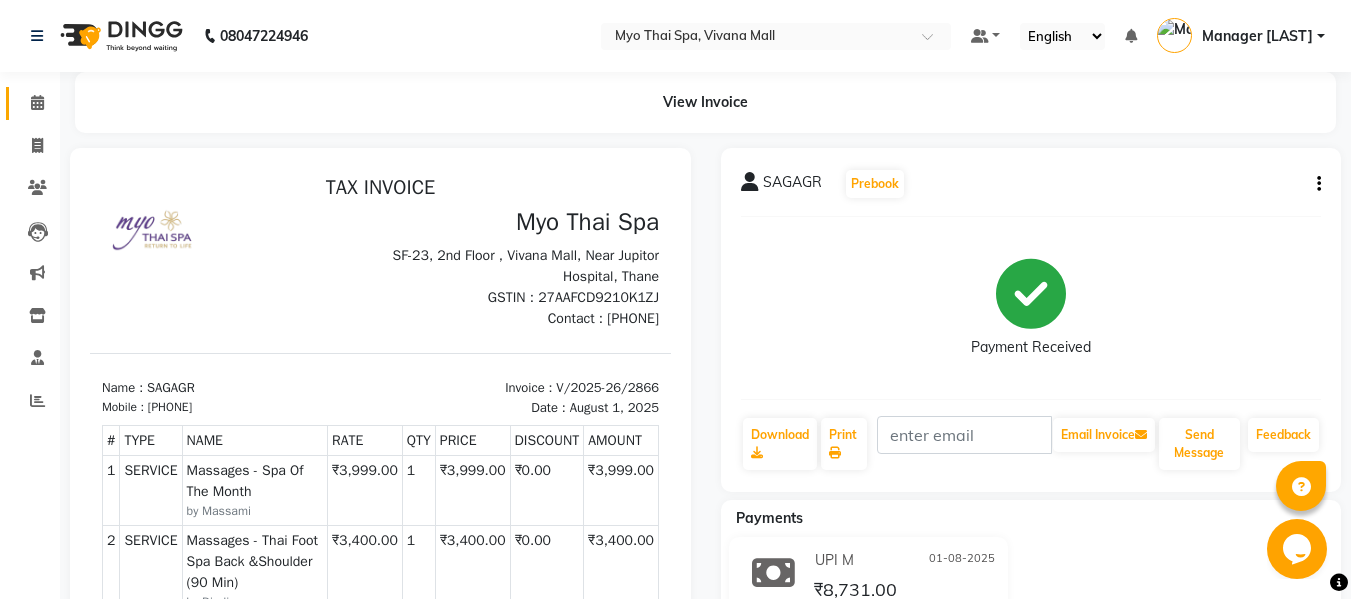 click 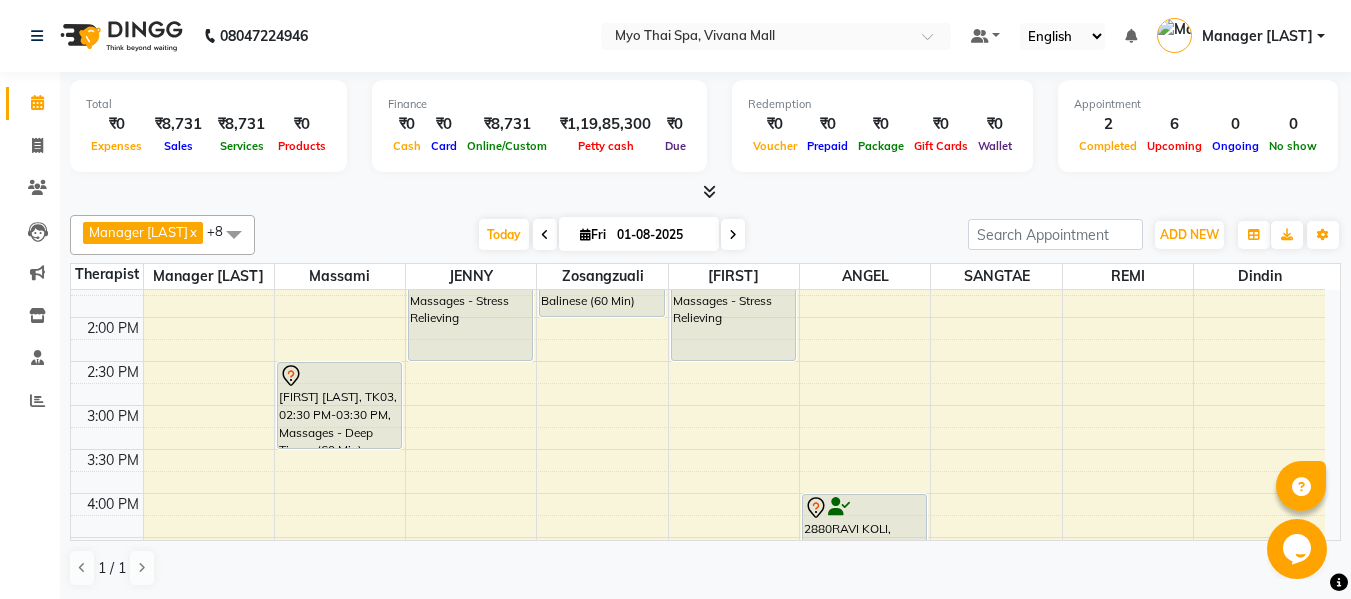 scroll, scrollTop: 400, scrollLeft: 0, axis: vertical 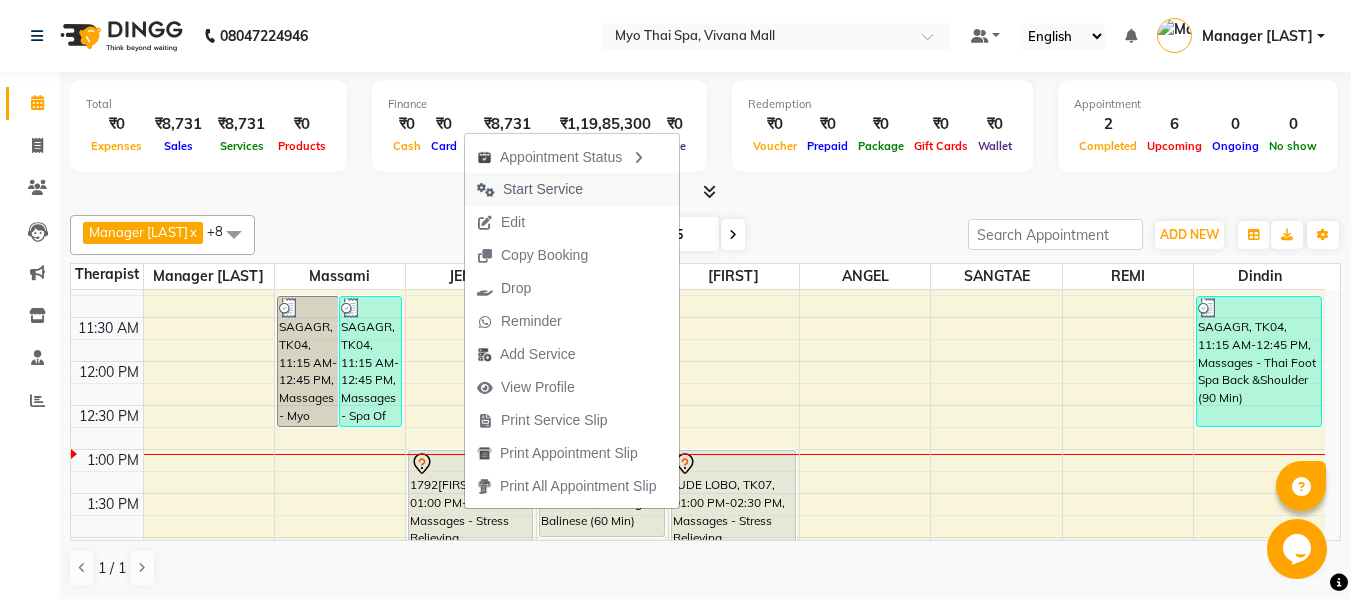 click on "Start Service" at bounding box center [543, 189] 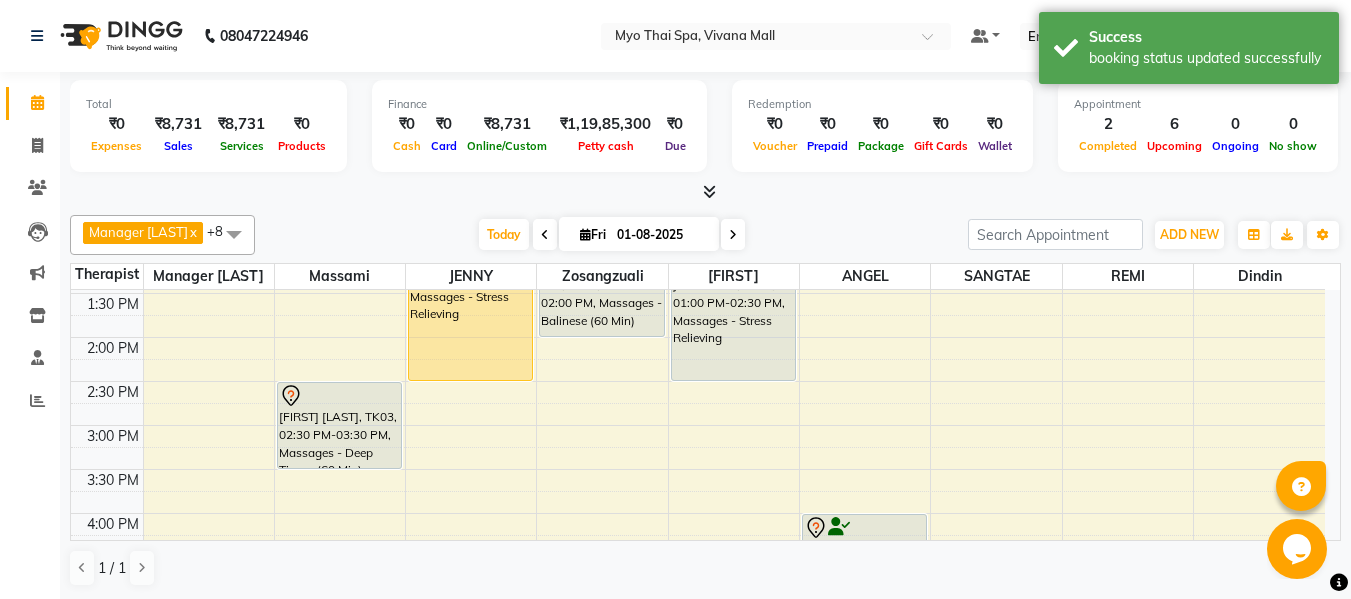 scroll, scrollTop: 380, scrollLeft: 0, axis: vertical 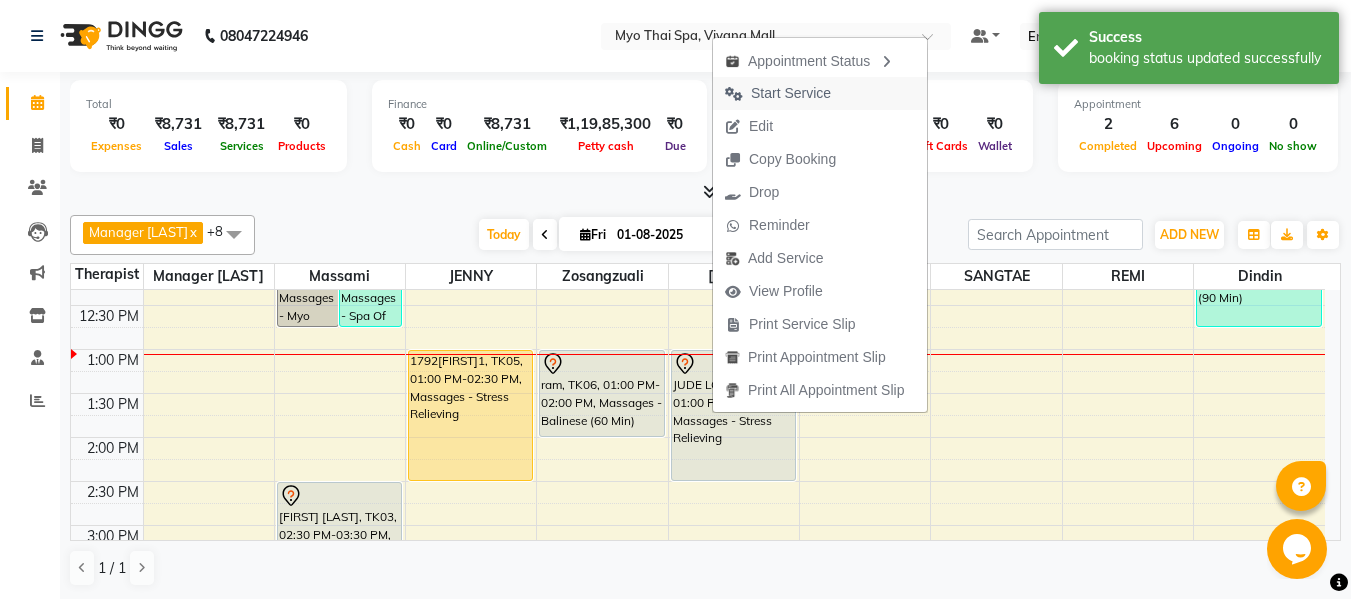 click on "Start Service" at bounding box center (791, 93) 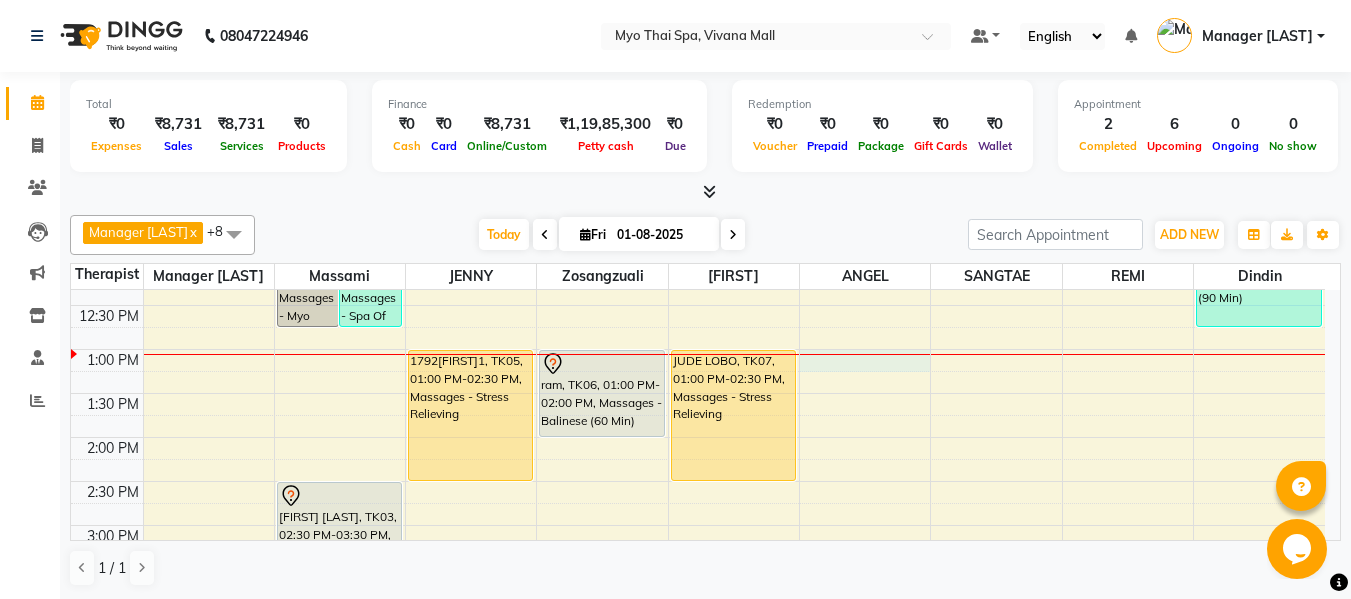 click on "8:00 AM 8:30 AM 9:00 AM 9:30 AM 10:00 AM 10:30 AM 11:00 AM 11:30 AM 12:00 PM 12:30 PM 1:00 PM 1:30 PM 2:00 PM 2:30 PM 3:00 PM 3:30 PM 4:00 PM 4:30 PM 5:00 PM 5:30 PM 6:00 PM 6:30 PM 7:00 PM 7:30 PM 8:00 PM 8:30 PM 9:00 PM 9:30 PM 10:00 PM 10:30 PM     SAGAGR, TK04, 11:15 AM-12:45 PM, Massages - Myo Signature Spa (90 Min)     SAGAGR, TK04, 11:15 AM-12:45 PM, Massages - Spa Of The Month  (₹3999)             [FIRST] [LAST], TK03, 02:30 PM-03:30 PM, Massages - Deep Tissue (60 Min)    1792[FIRST]1, TK05, 01:00 PM-02:30 PM, Massages - Stress Relieving             ram, TK06, 01:00 PM-02:00 PM, Massages - Balinese (60 Min)    JUDE LOBO, TK07, 01:00 PM-02:30 PM, Massages - Stress Relieving     2699[FIRST] [LAST], TK01, 06:30 PM-08:00 PM, Massages - Deep Tissue (90 Min)             SAGAGR, TK04, 11:15 AM-12:45 PM, Massages - Thai Foot Spa Back &Shoulder (90 Min)" at bounding box center (698, 569) 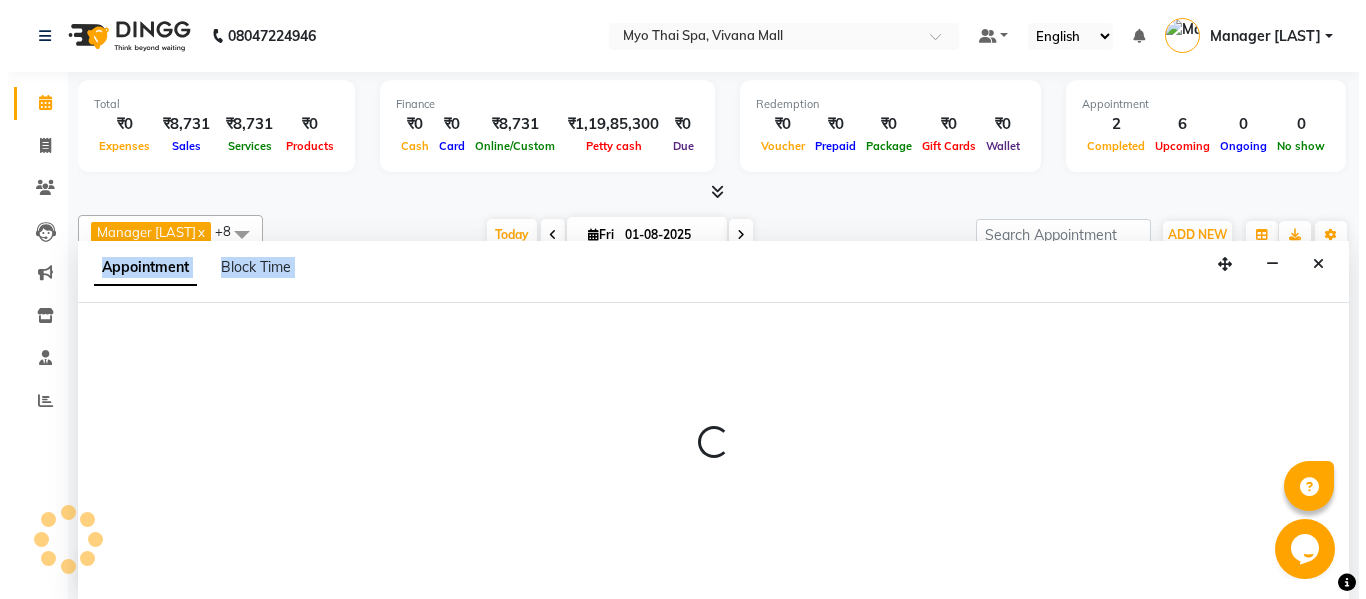 scroll, scrollTop: 1, scrollLeft: 0, axis: vertical 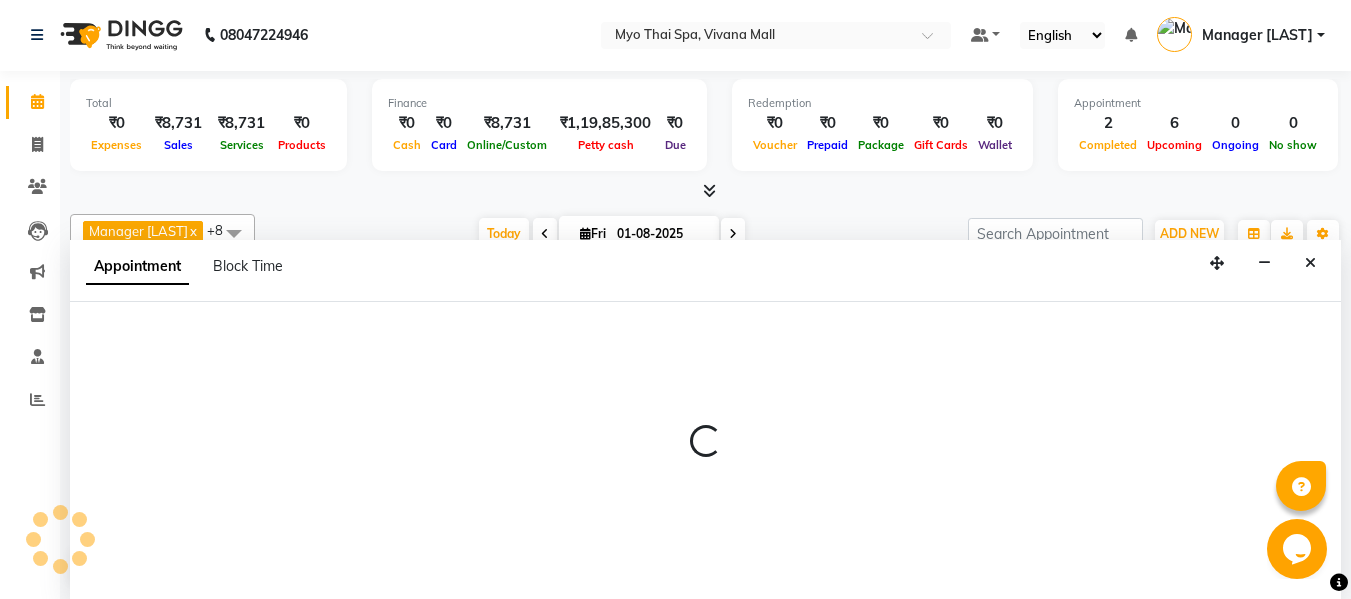 select on "70774" 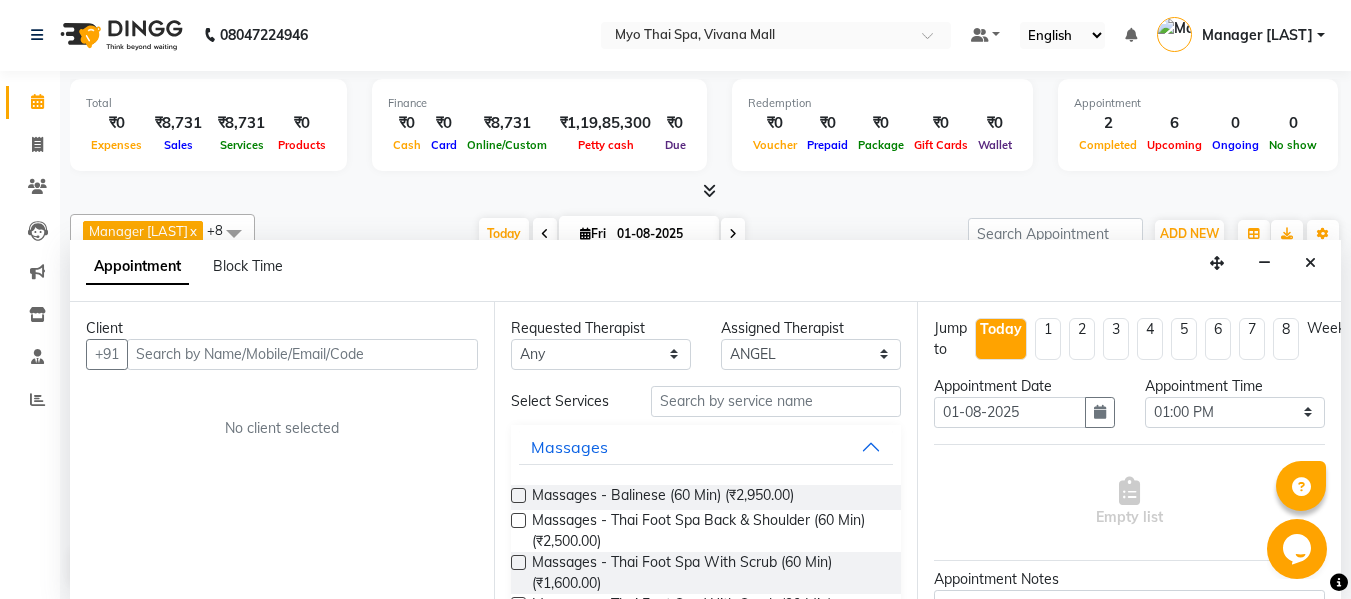 click at bounding box center [302, 354] 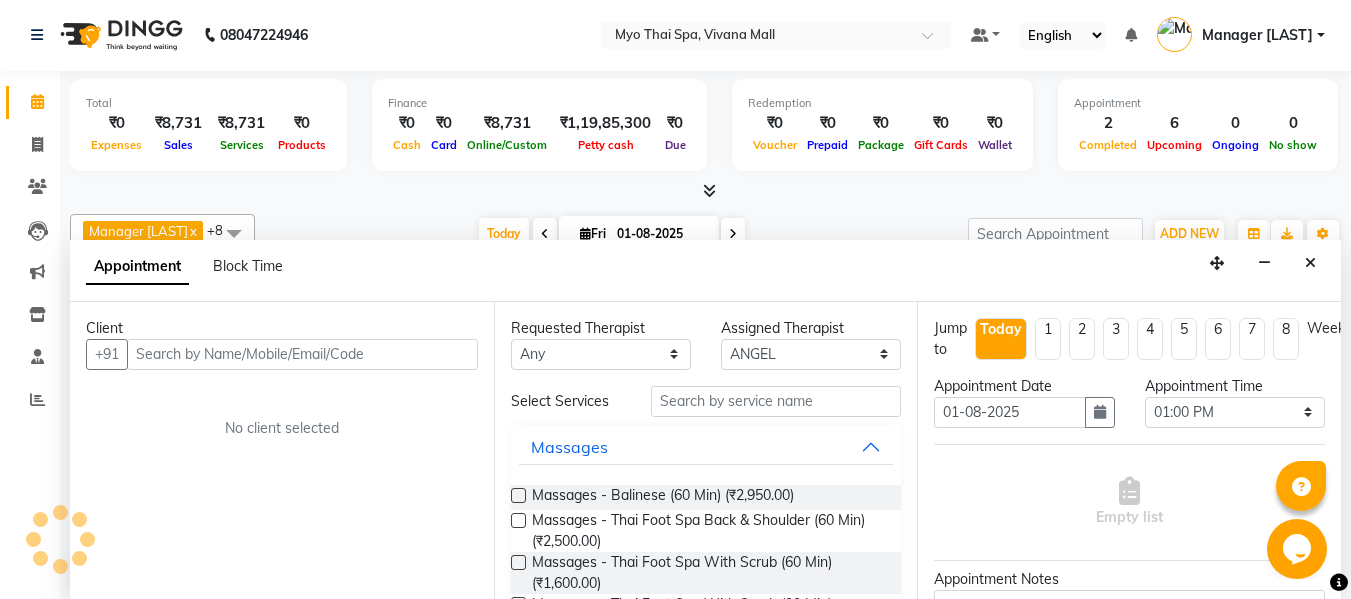 click at bounding box center [302, 354] 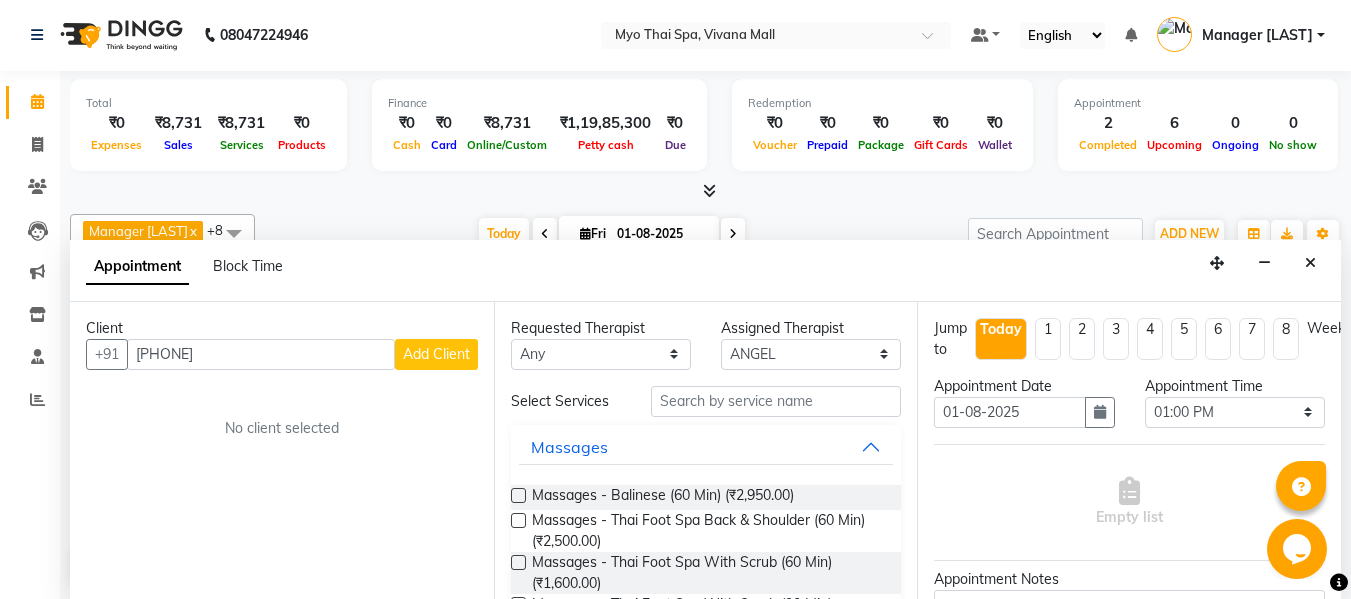 type on "[PHONE]" 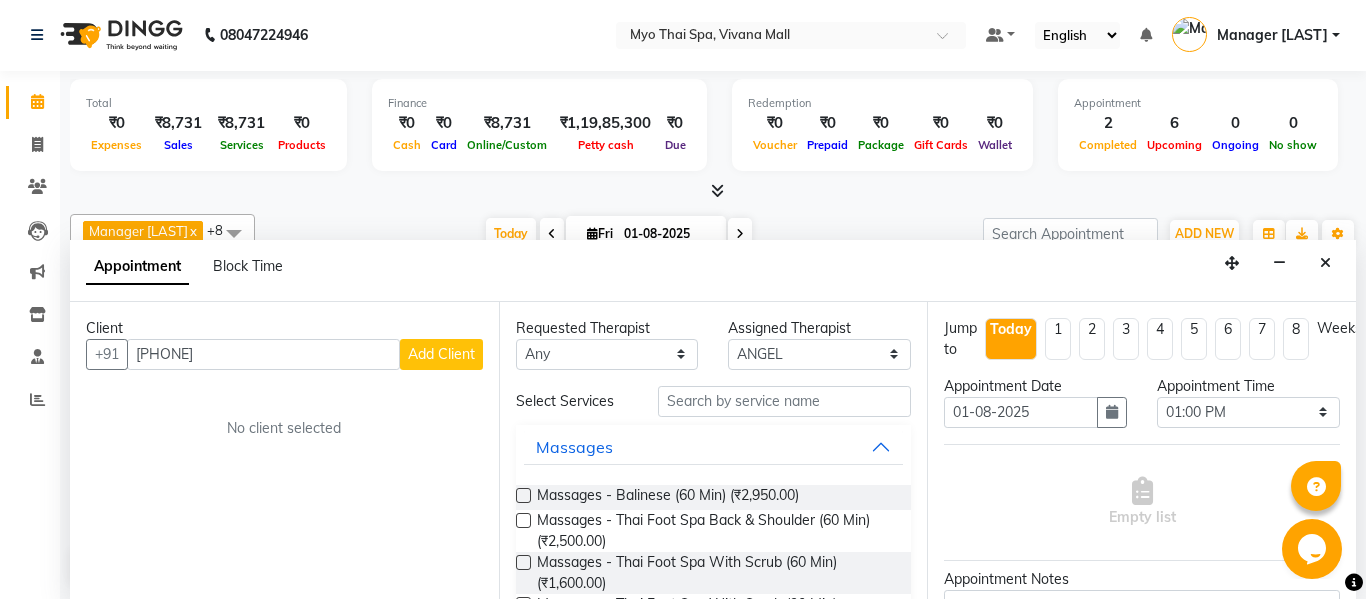 select on "22" 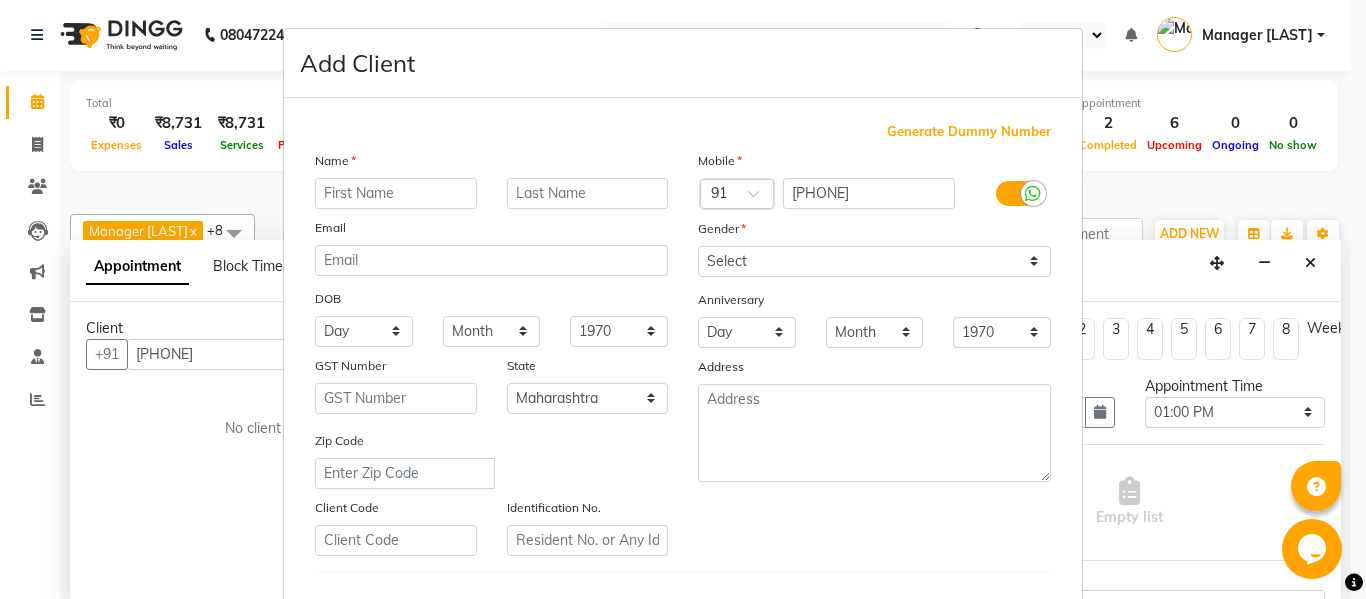 click at bounding box center [396, 193] 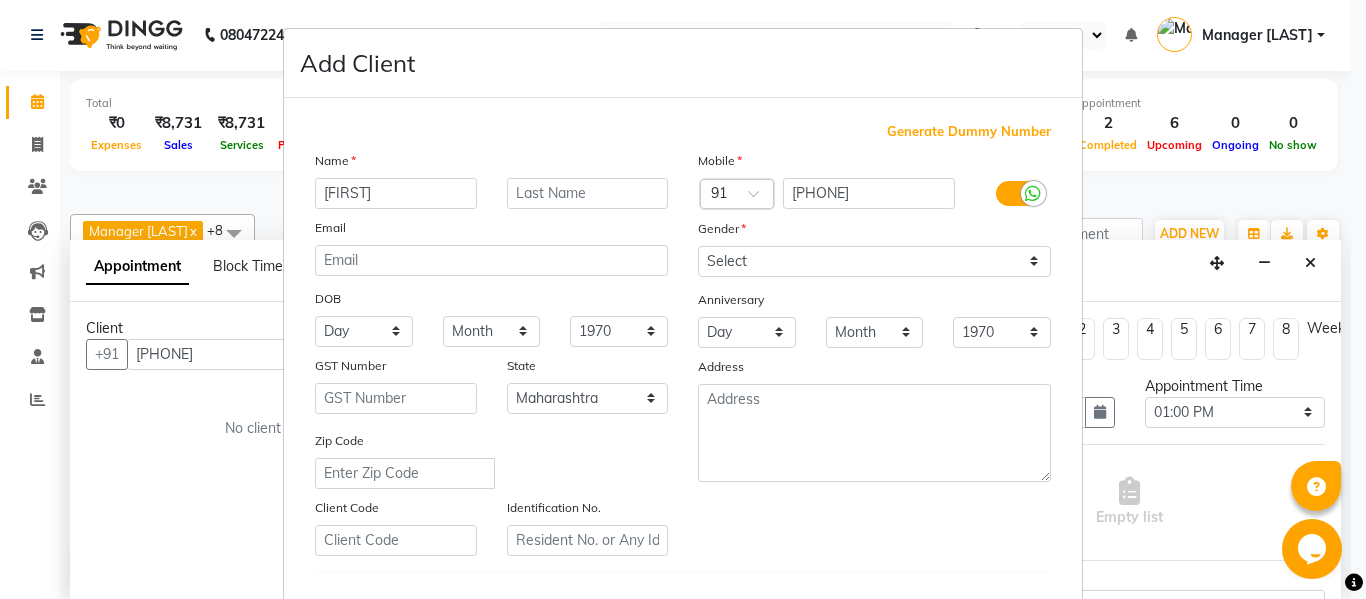 type on "[FIRST]" 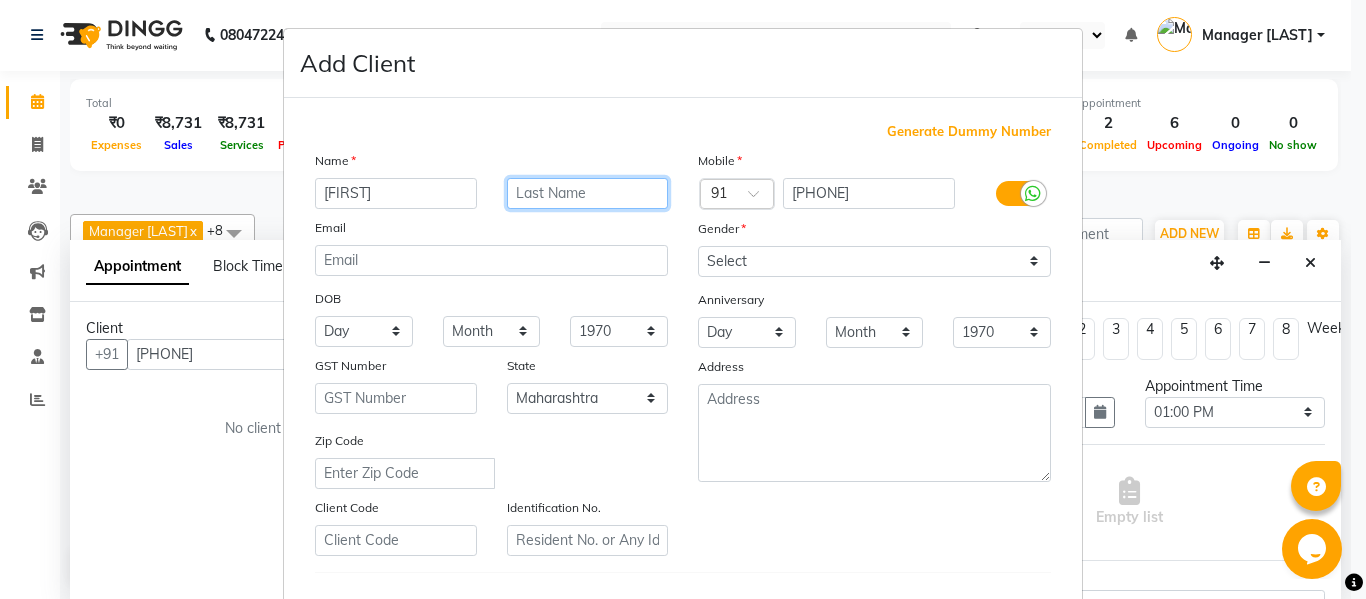 click at bounding box center (588, 193) 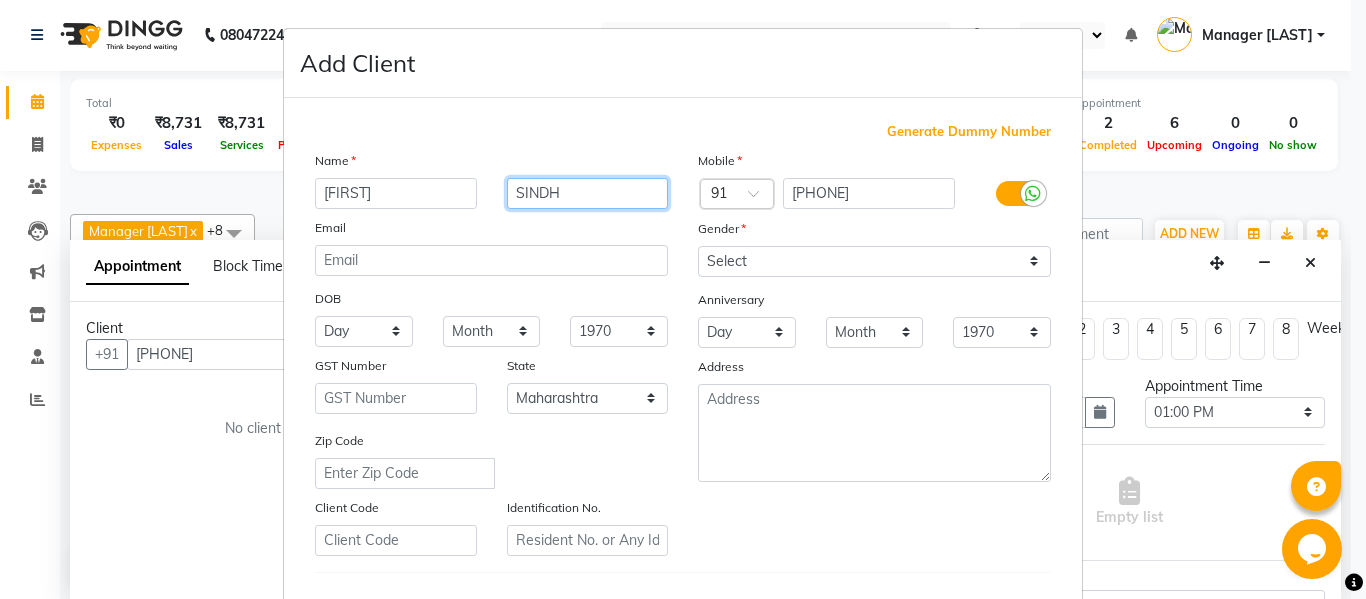type on "SINDH" 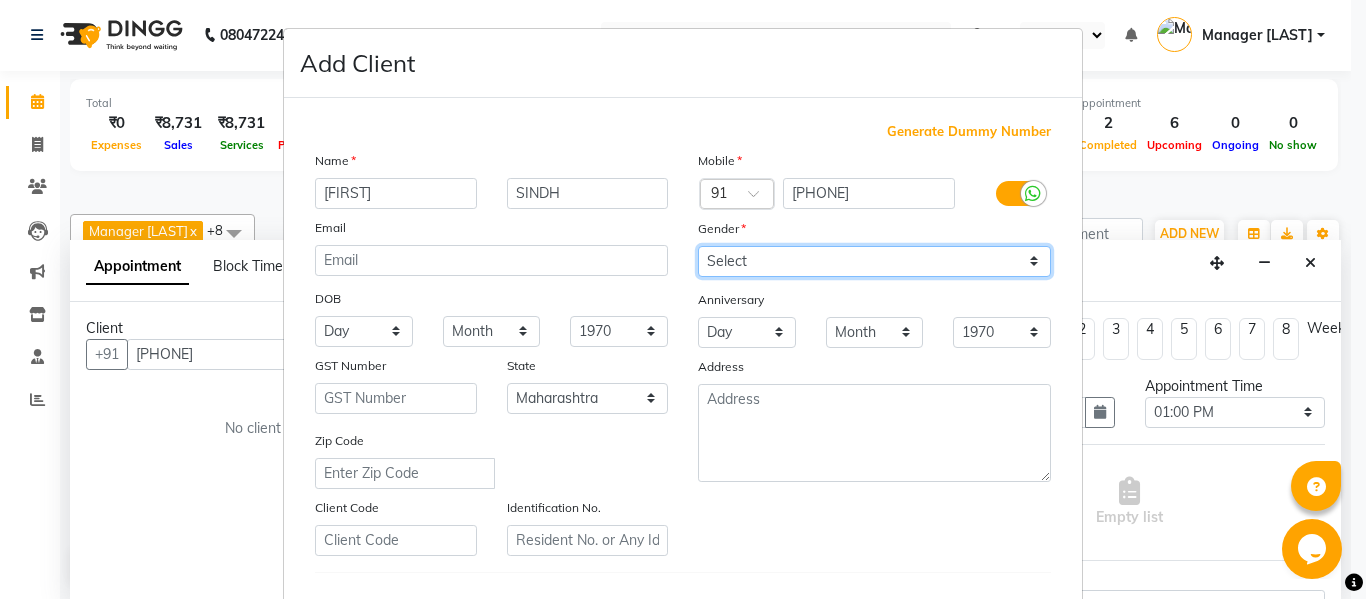 click on "Select Male Female Other Prefer Not To Say" at bounding box center [874, 261] 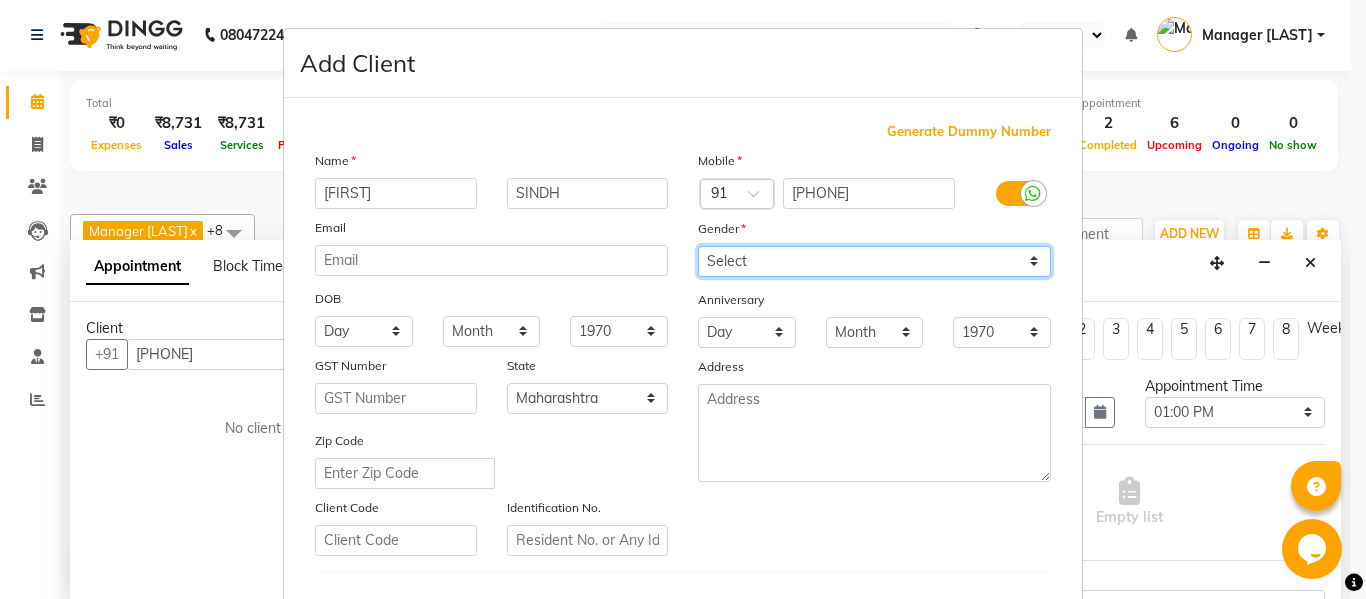 select on "male" 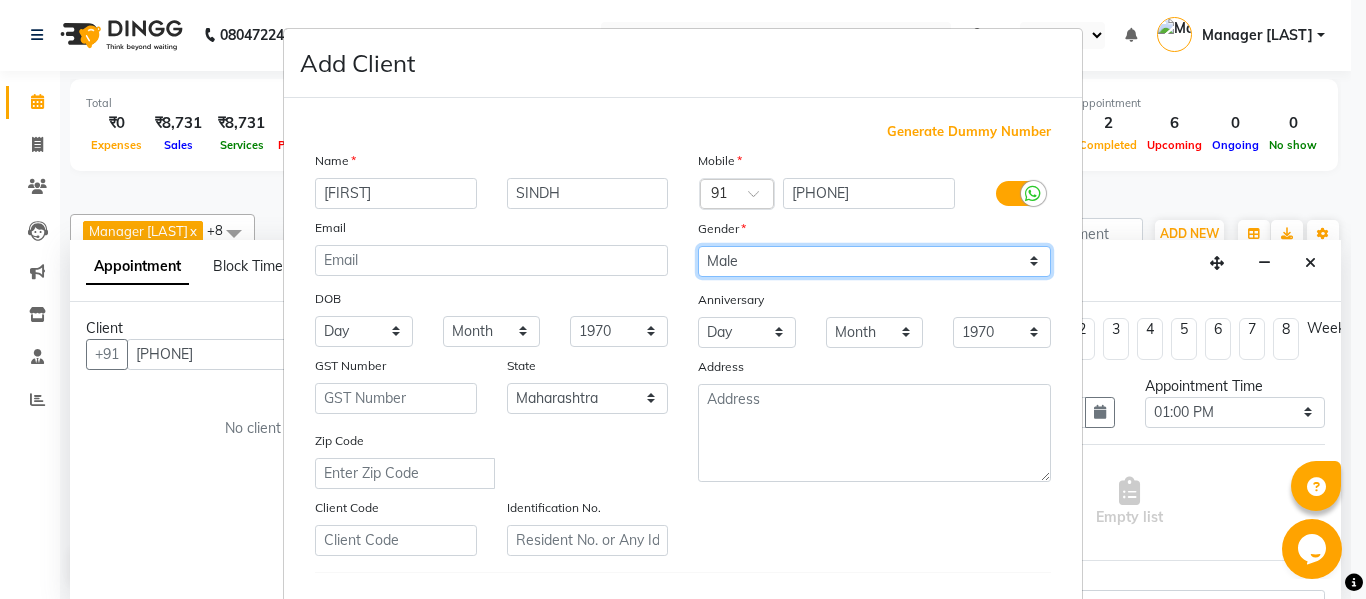 click on "Select Male Female Other Prefer Not To Say" at bounding box center [874, 261] 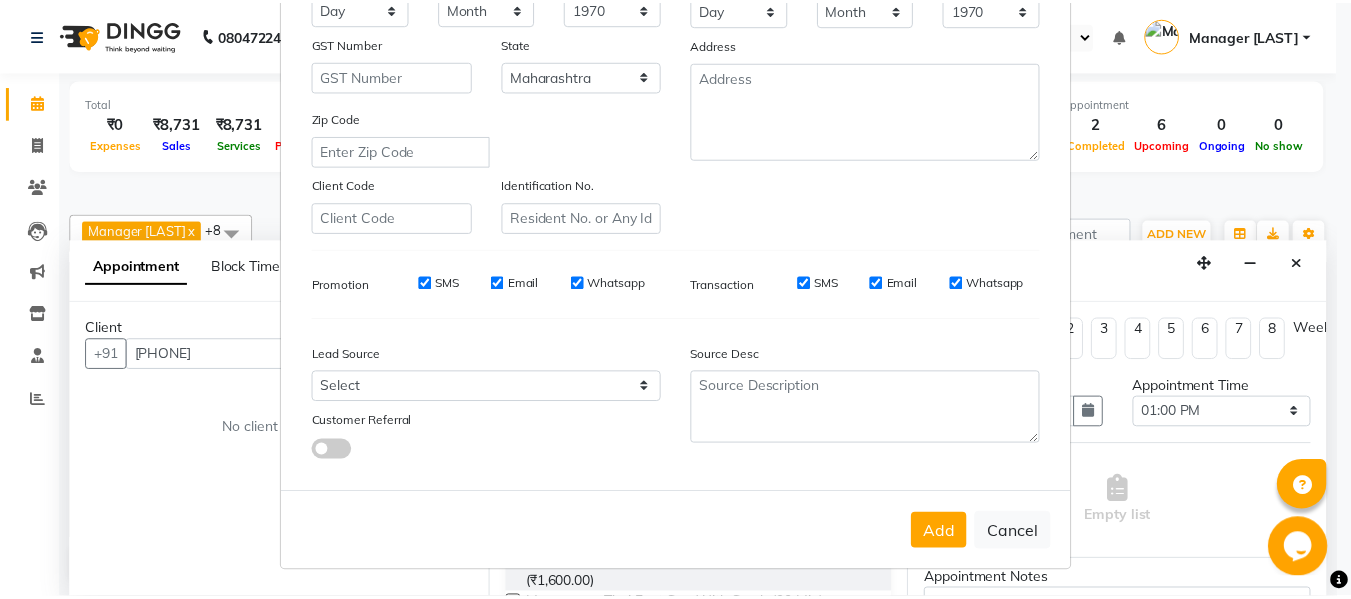 scroll, scrollTop: 324, scrollLeft: 0, axis: vertical 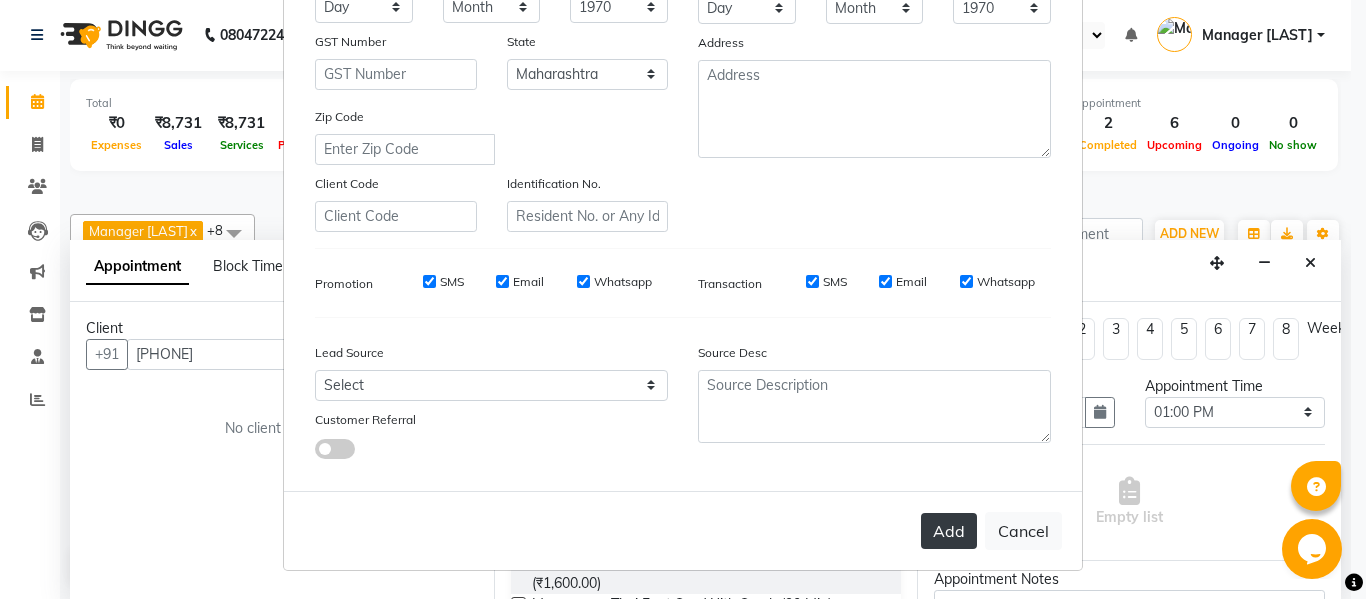 click on "Add" at bounding box center (949, 531) 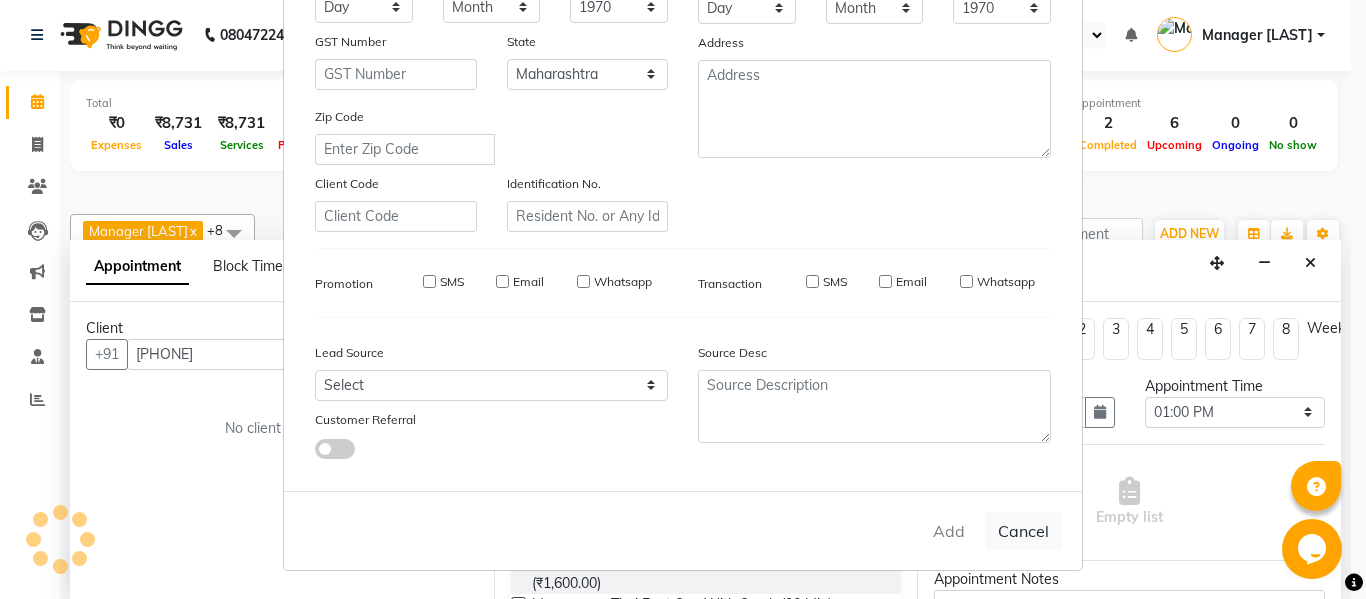 type 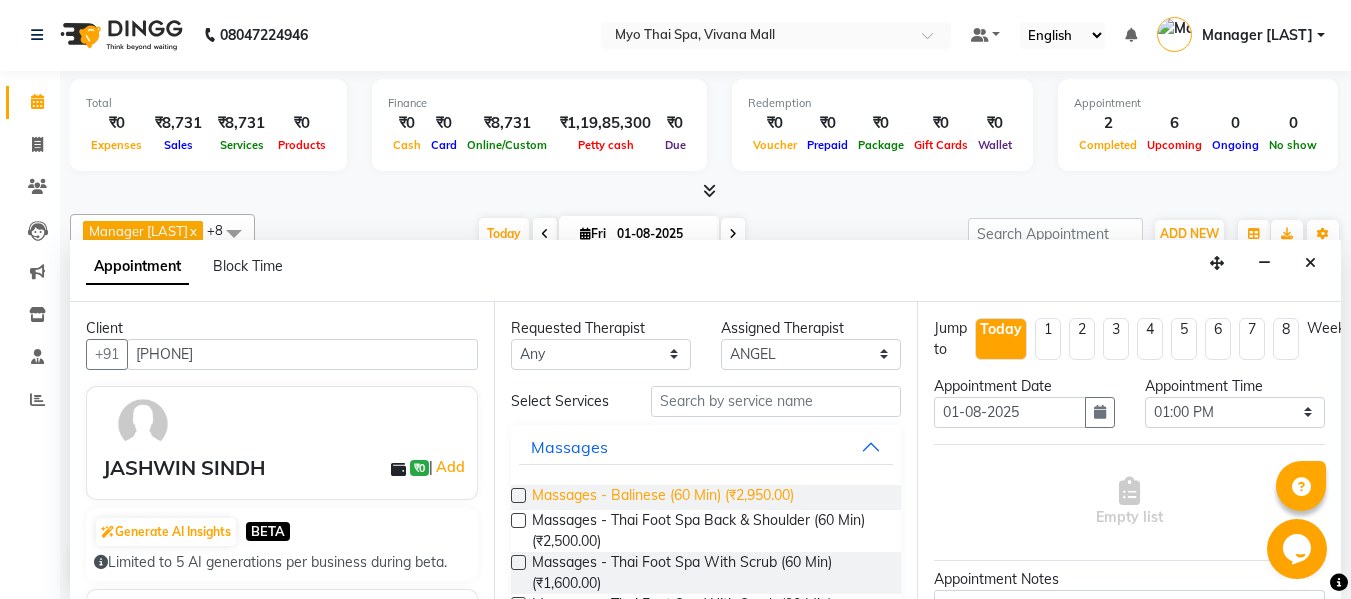 click on "Massages - Balinese (60 Min) (₹2,950.00)" at bounding box center (663, 497) 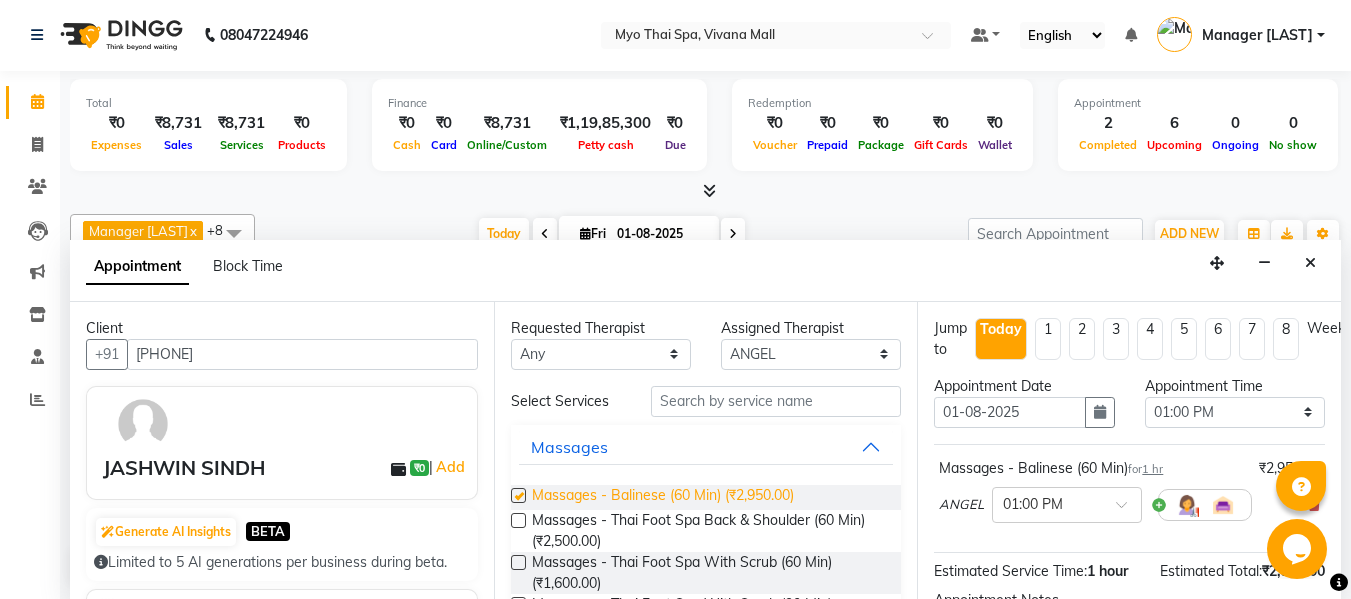 checkbox on "false" 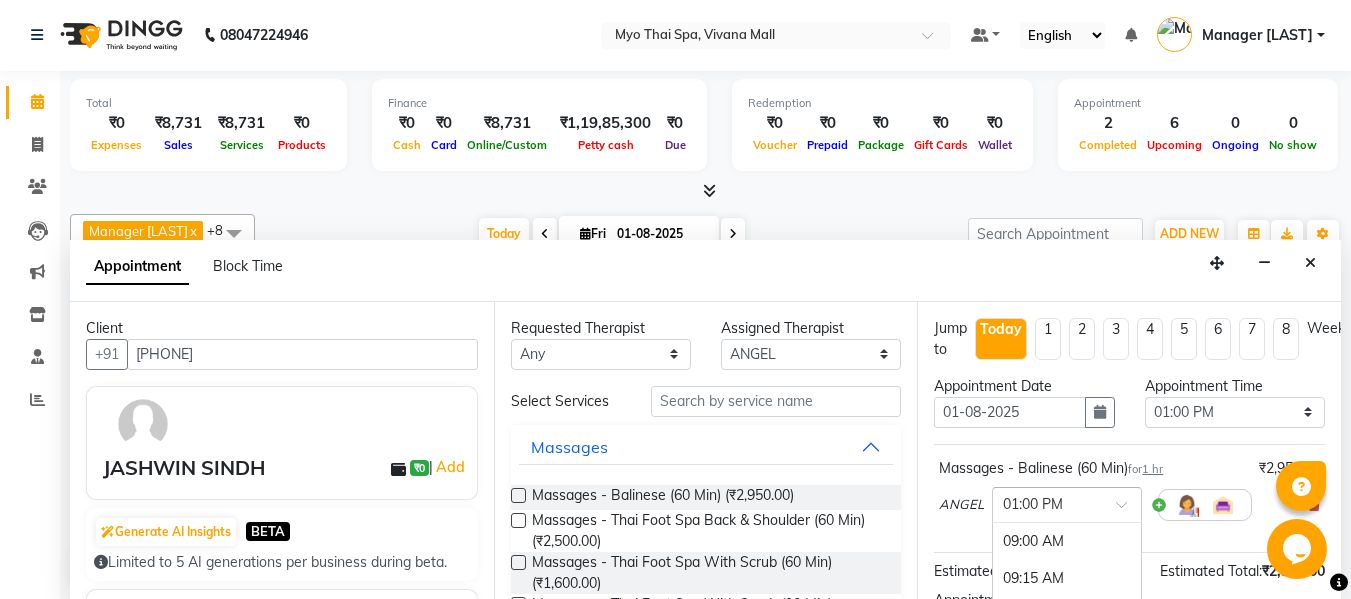 click at bounding box center (1128, 510) 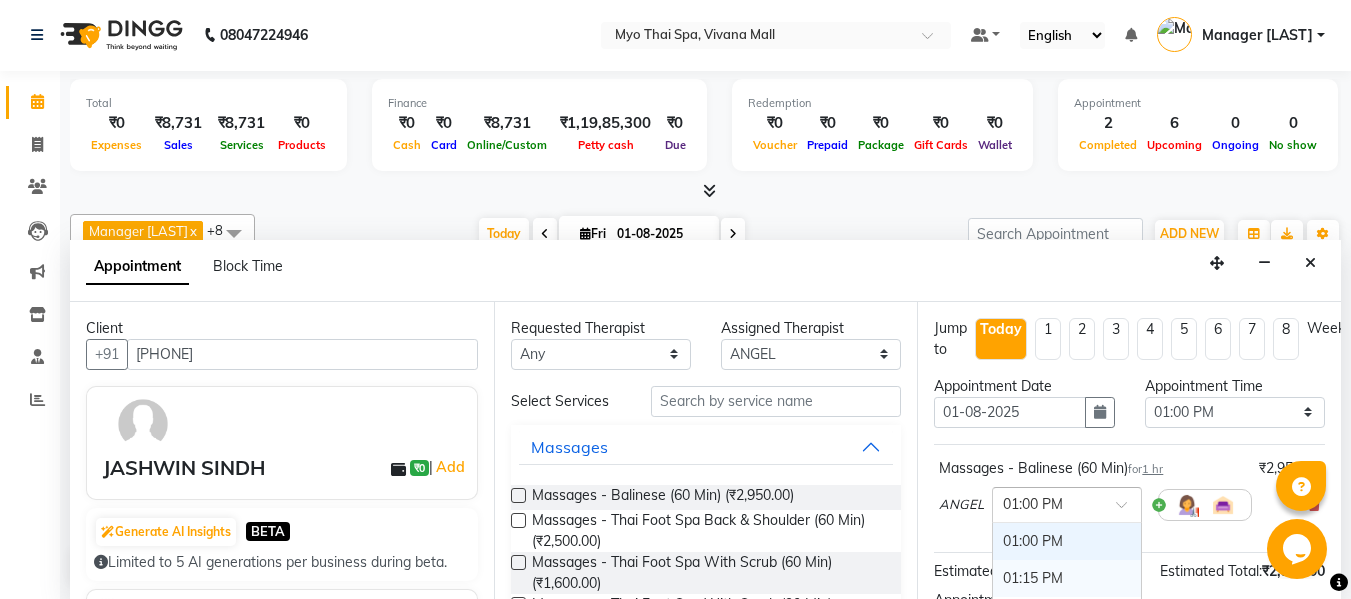 click on "01:15 PM" at bounding box center [1067, 578] 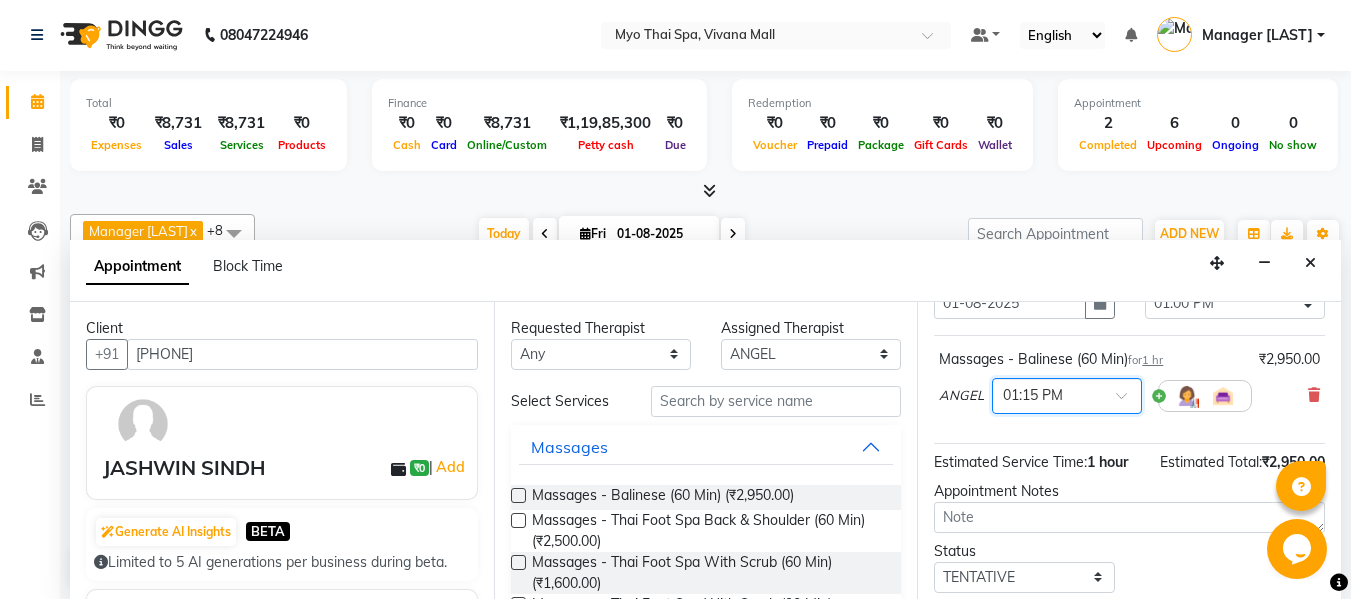 scroll, scrollTop: 44, scrollLeft: 0, axis: vertical 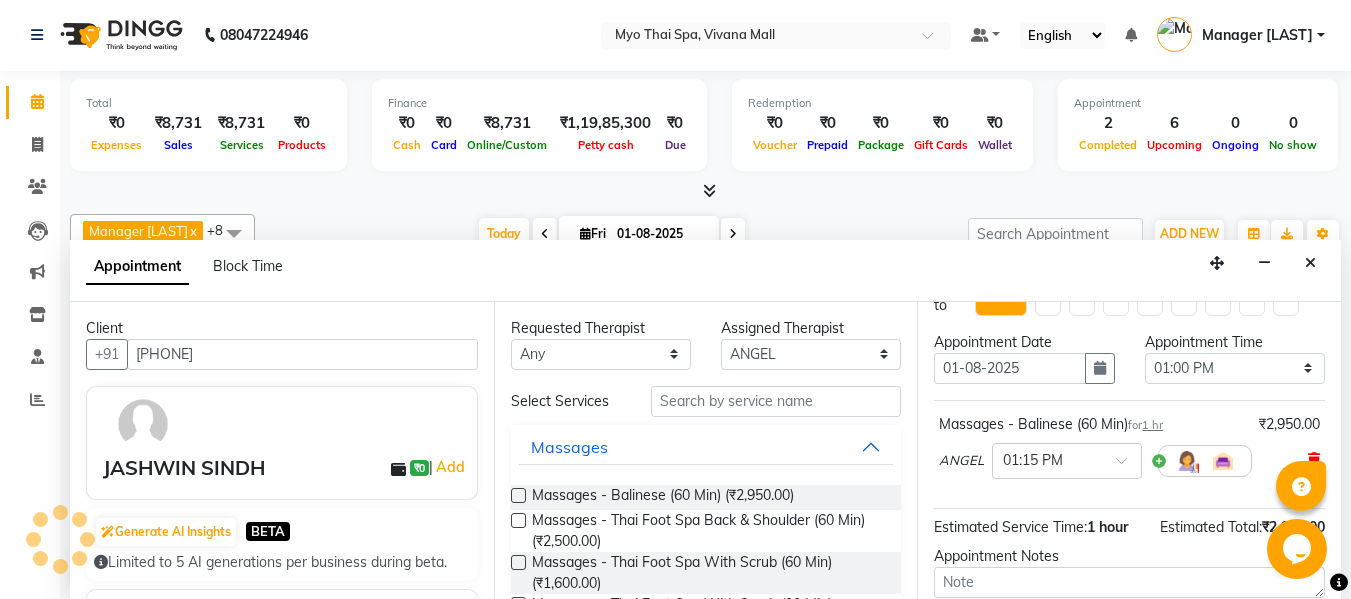 click at bounding box center (1314, 460) 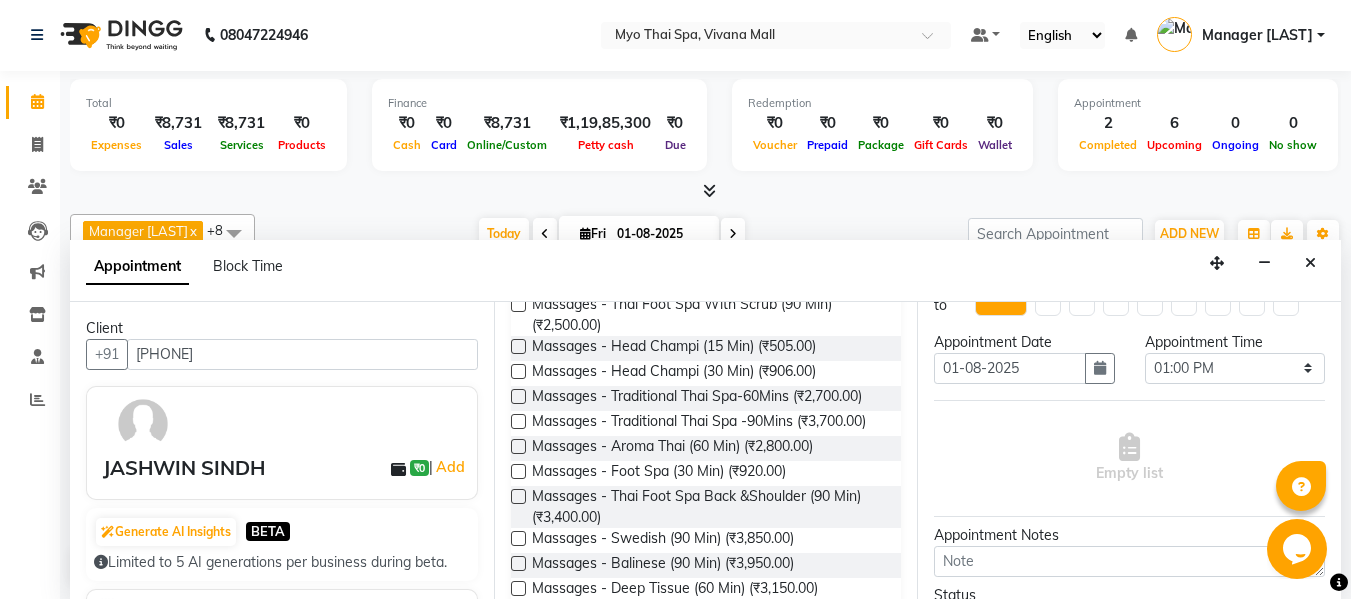 scroll, scrollTop: 400, scrollLeft: 0, axis: vertical 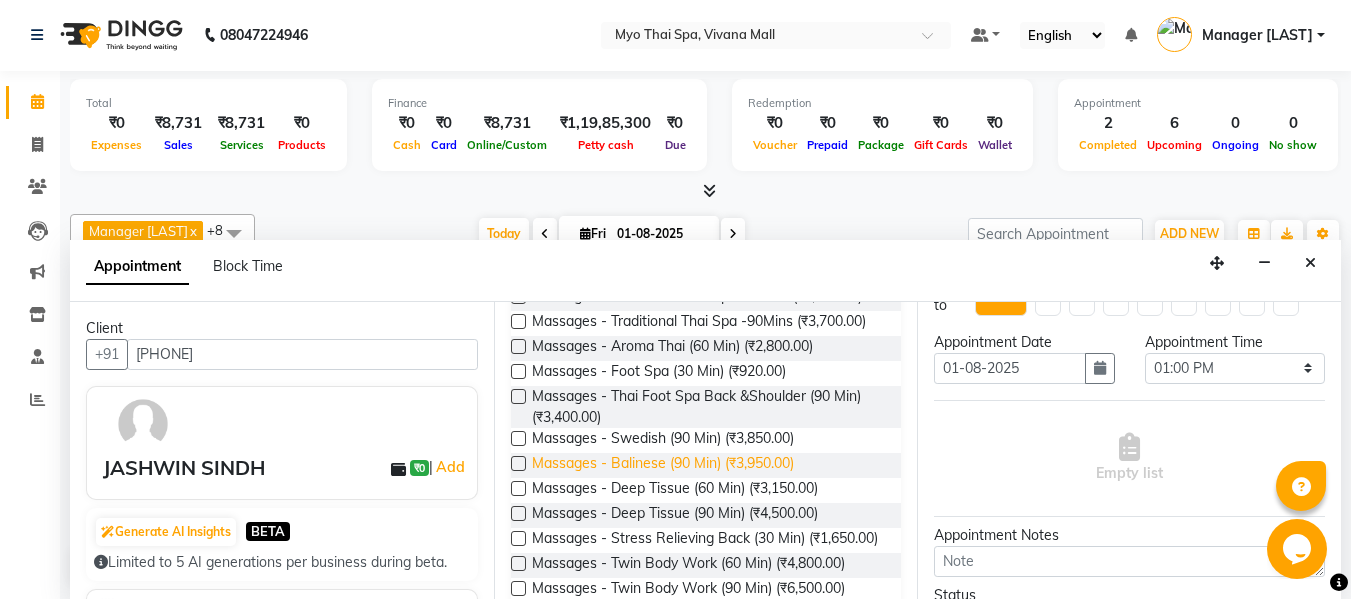 click on "Massages - Balinese (90 Min) (₹3,950.00)" at bounding box center [663, 465] 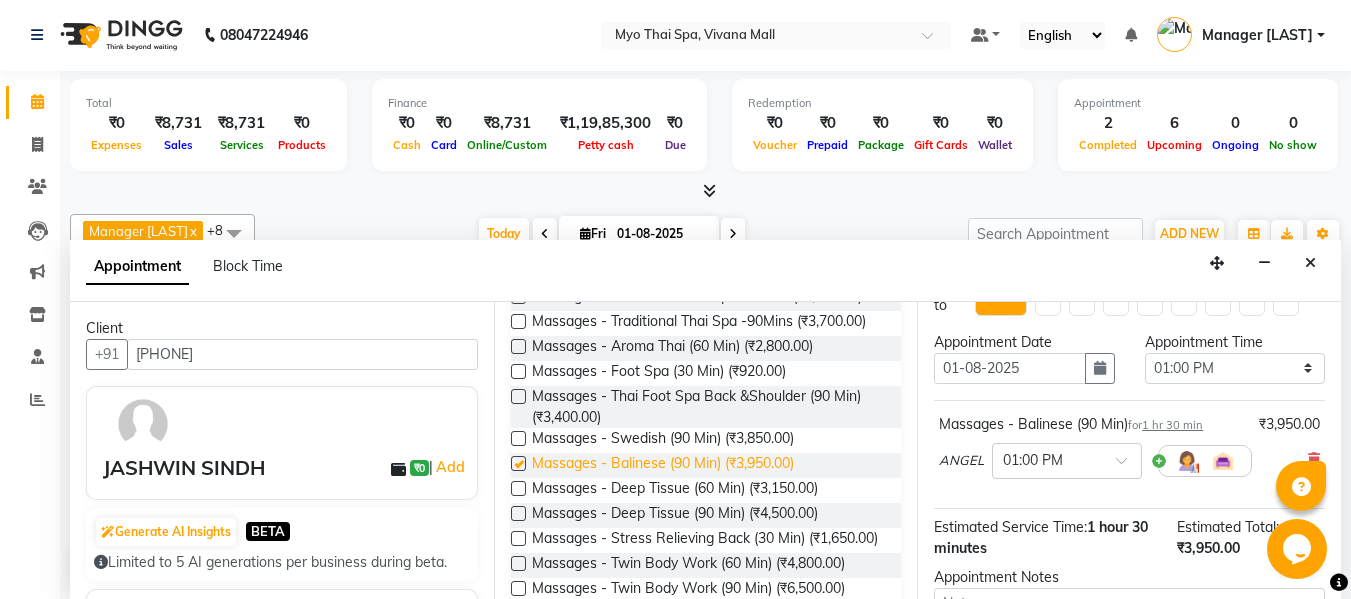 checkbox on "false" 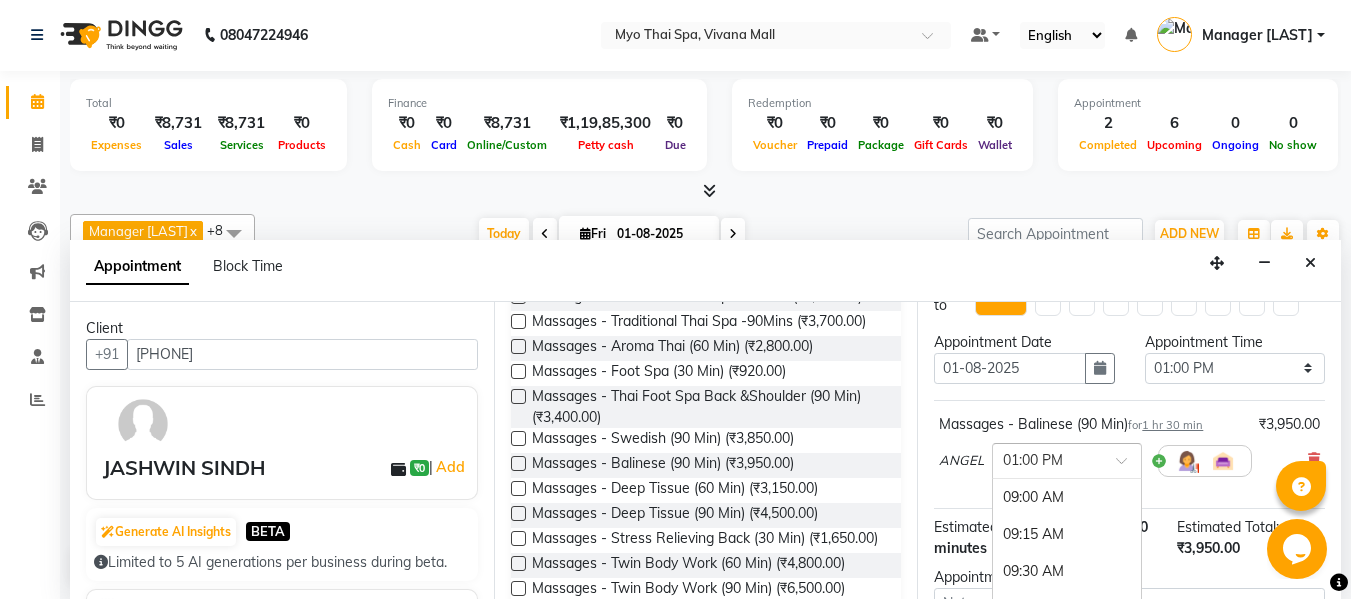 click at bounding box center (1128, 466) 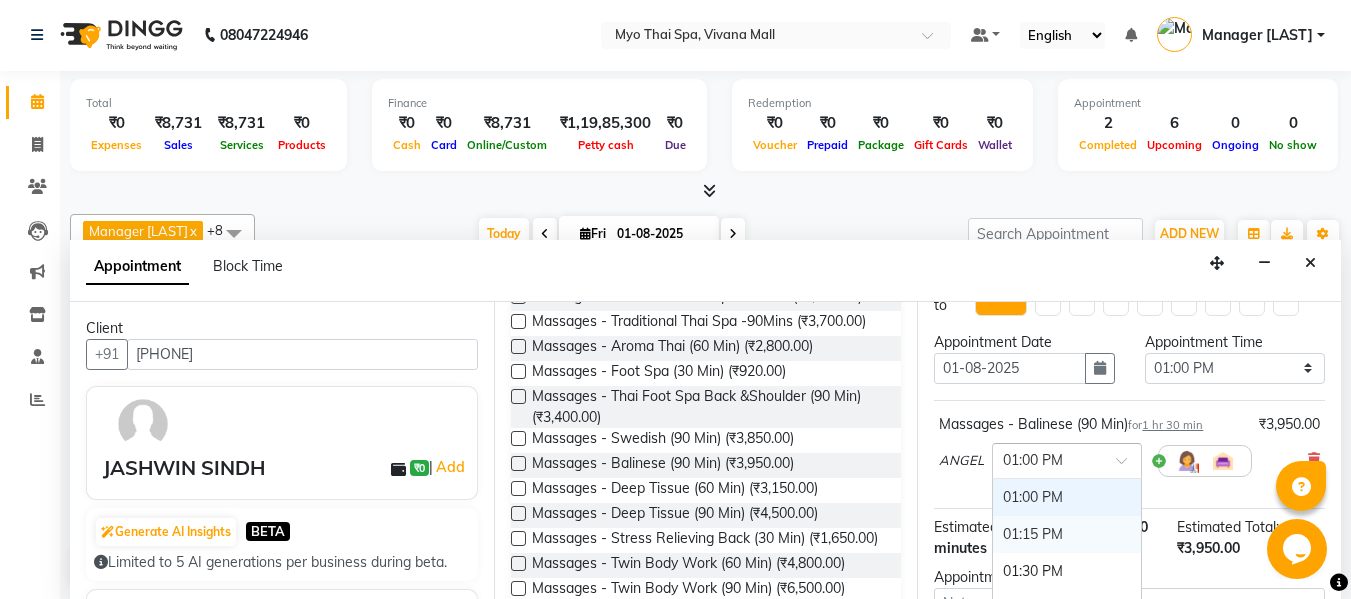 click on "01:15 PM" at bounding box center (1067, 534) 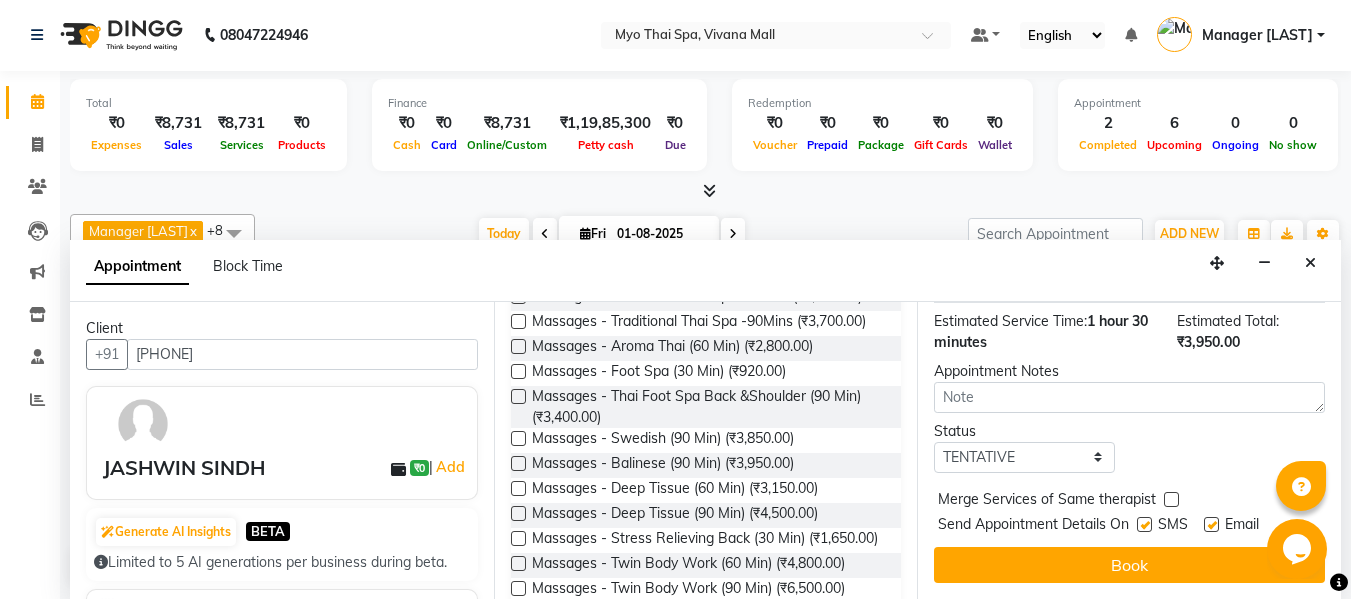 scroll, scrollTop: 265, scrollLeft: 0, axis: vertical 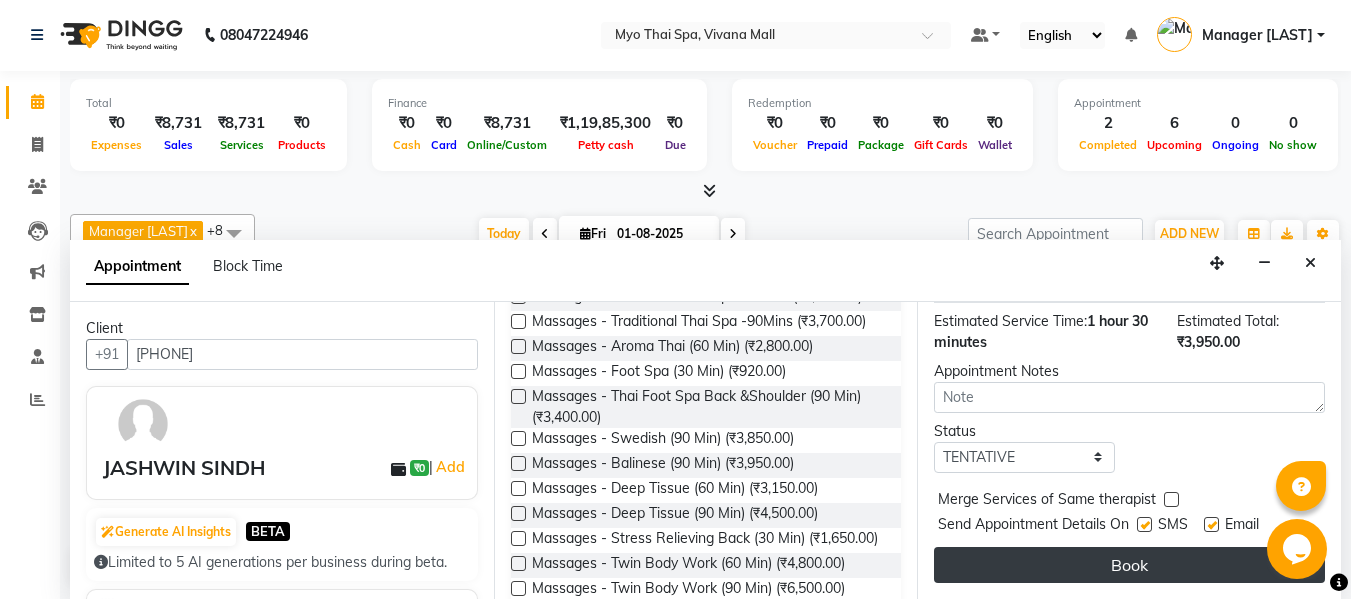 click on "Book" at bounding box center [1129, 565] 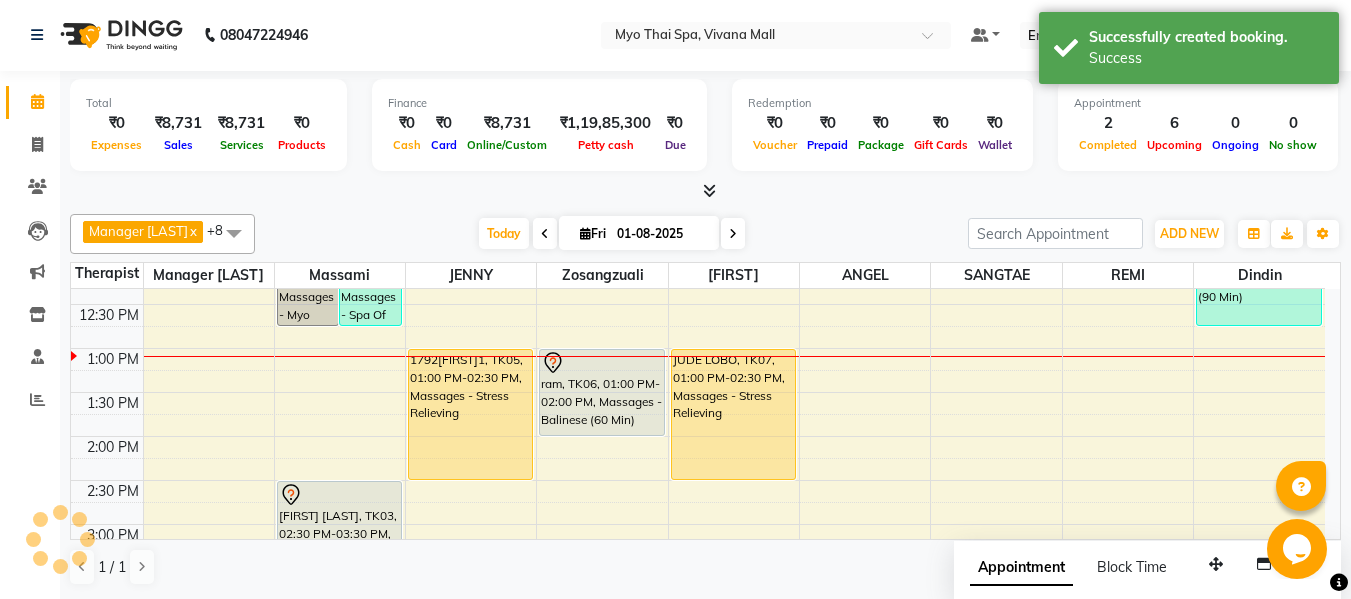 scroll, scrollTop: 0, scrollLeft: 0, axis: both 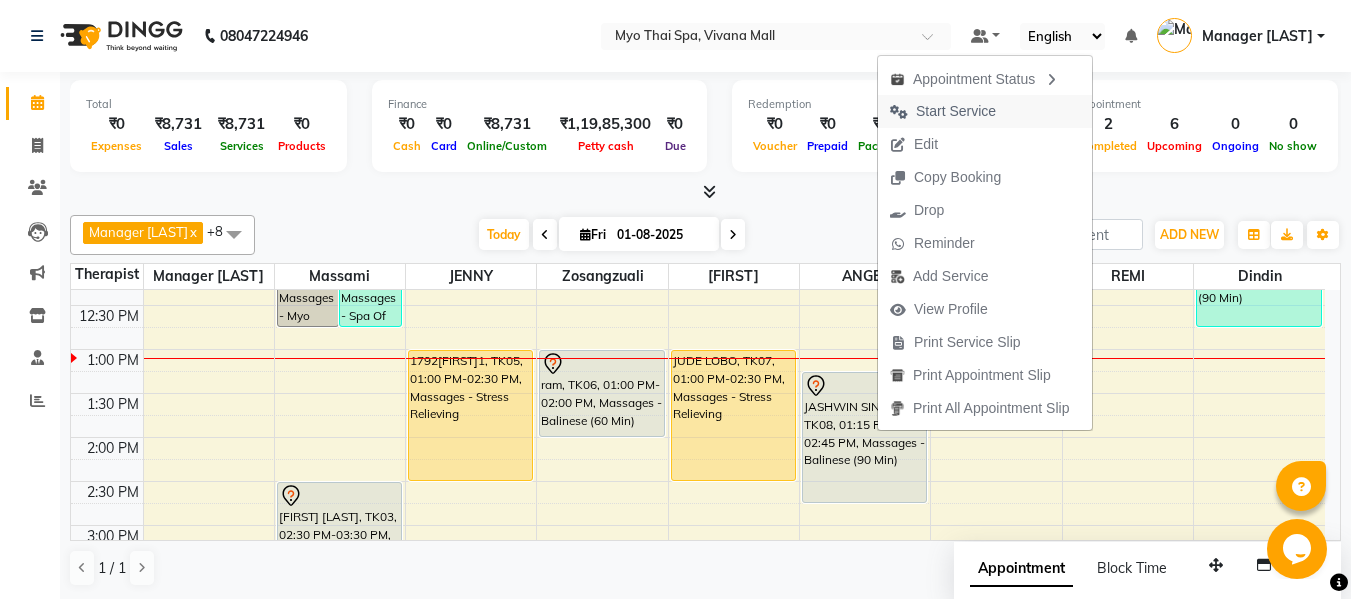 click on "Start Service" at bounding box center (956, 111) 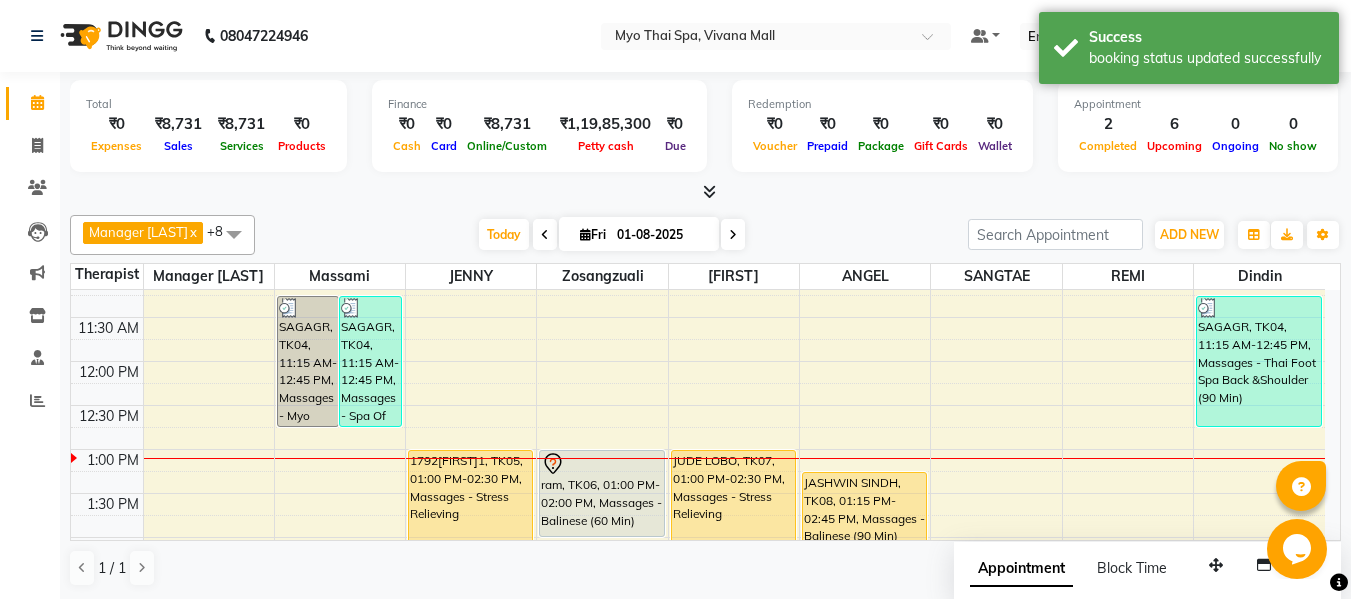 scroll, scrollTop: 180, scrollLeft: 0, axis: vertical 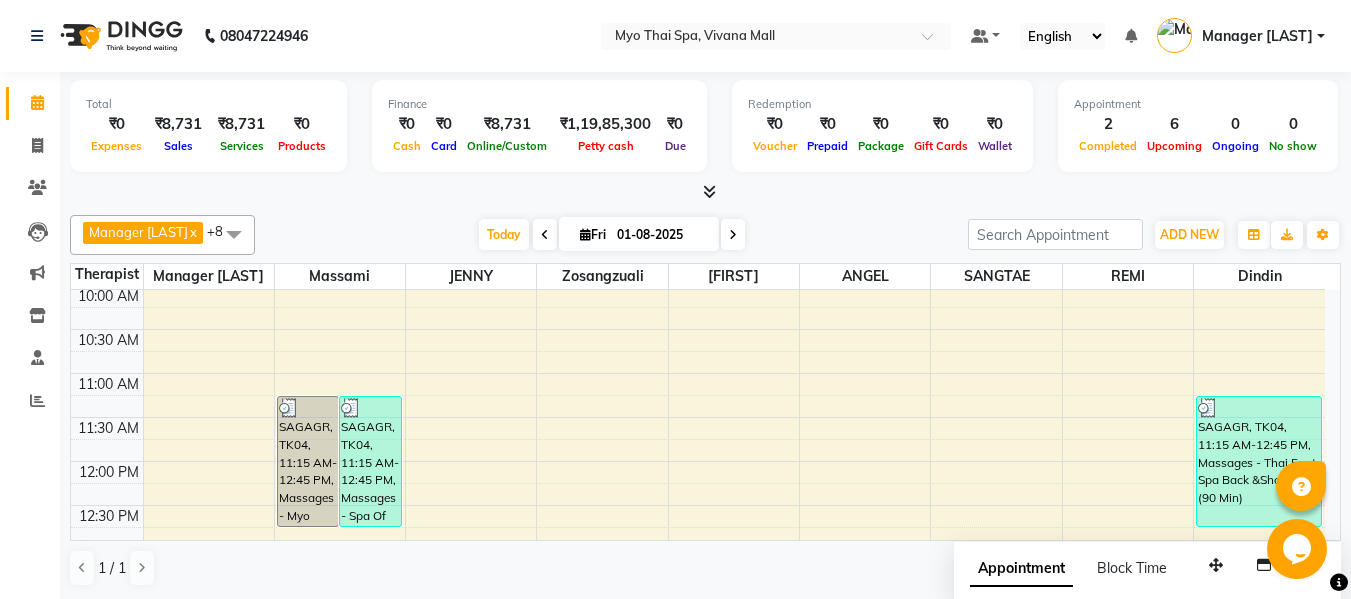 drag, startPoint x: 304, startPoint y: 452, endPoint x: 312, endPoint y: 346, distance: 106.30146 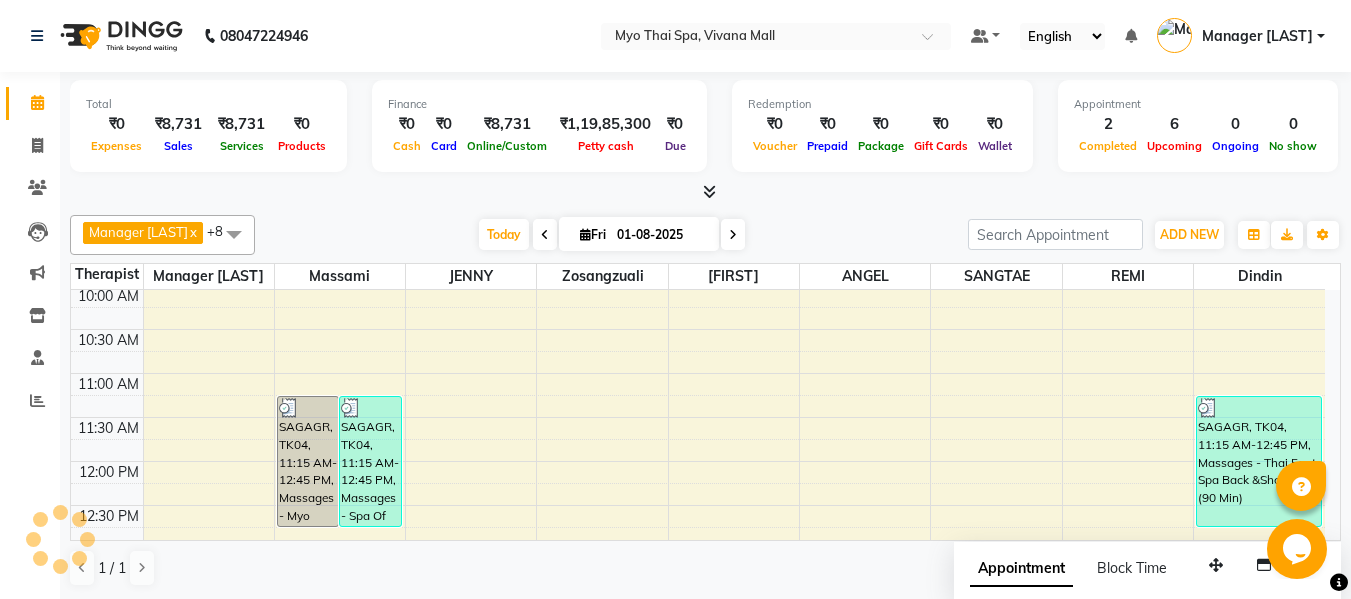 drag, startPoint x: 307, startPoint y: 456, endPoint x: 307, endPoint y: 354, distance: 102 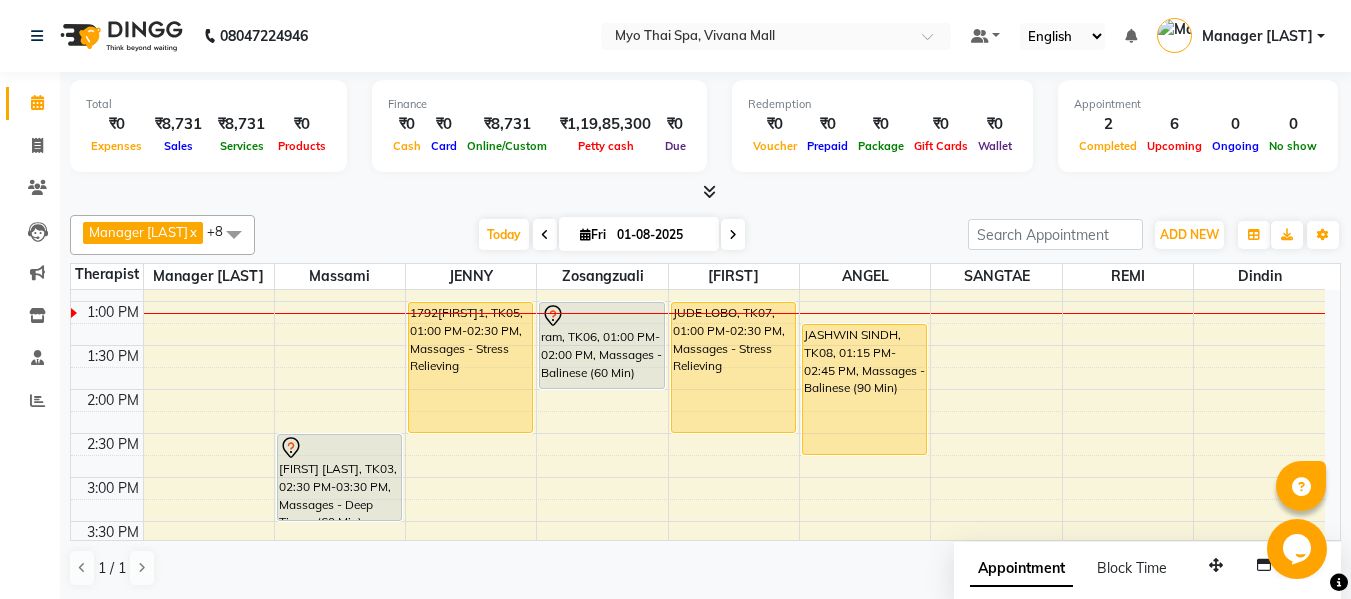 scroll, scrollTop: 380, scrollLeft: 0, axis: vertical 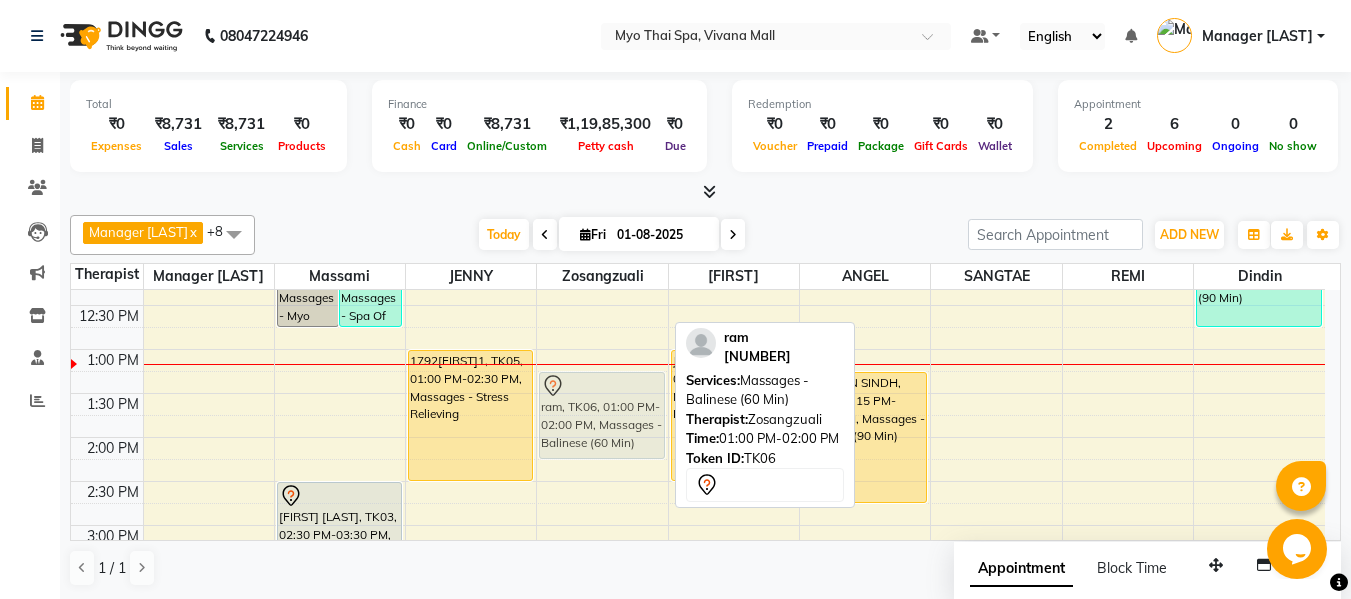 drag, startPoint x: 597, startPoint y: 409, endPoint x: 604, endPoint y: 432, distance: 24.04163 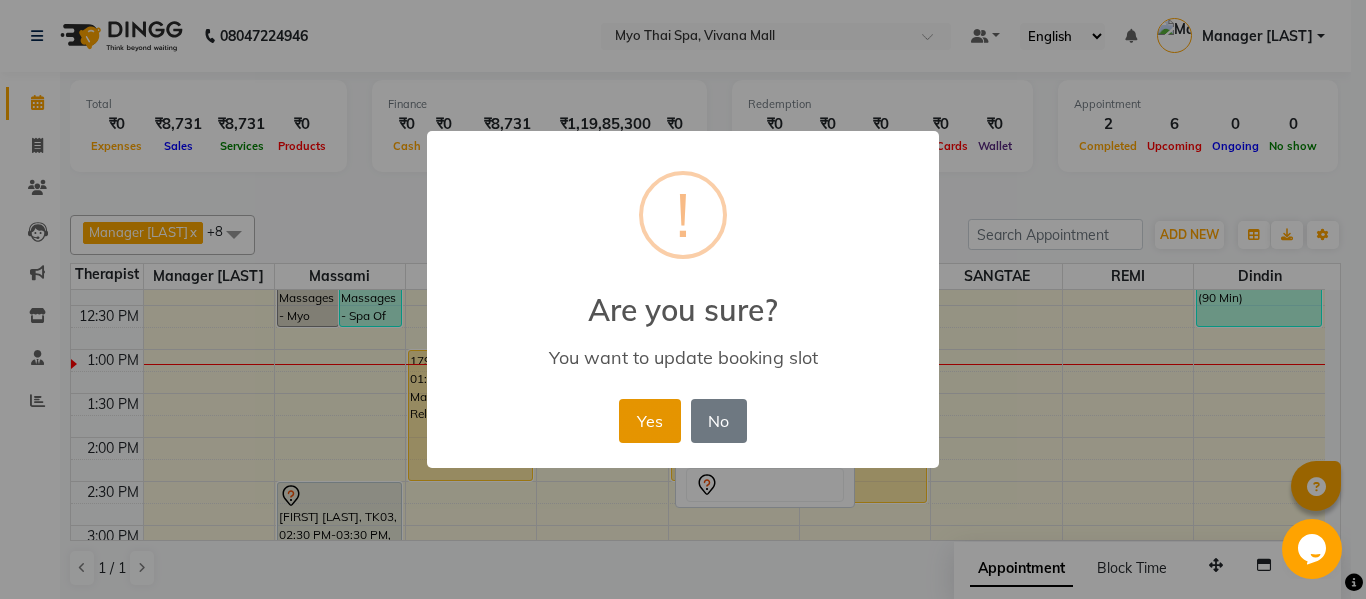 click on "Yes" at bounding box center [649, 421] 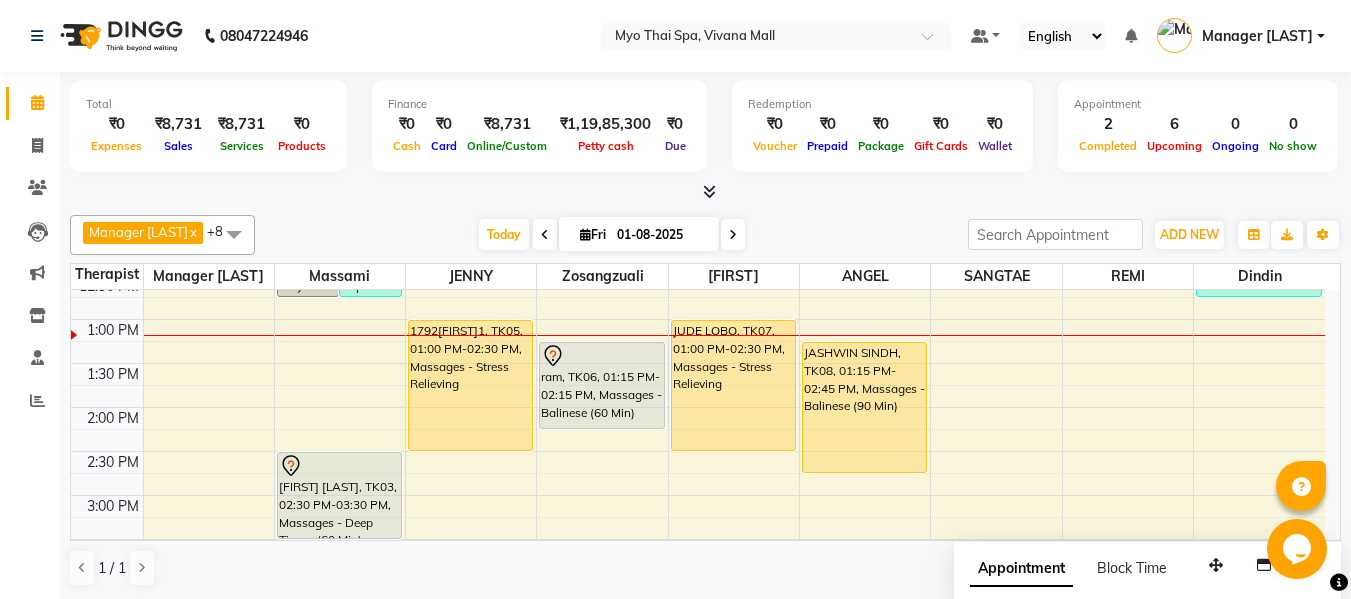 scroll, scrollTop: 380, scrollLeft: 0, axis: vertical 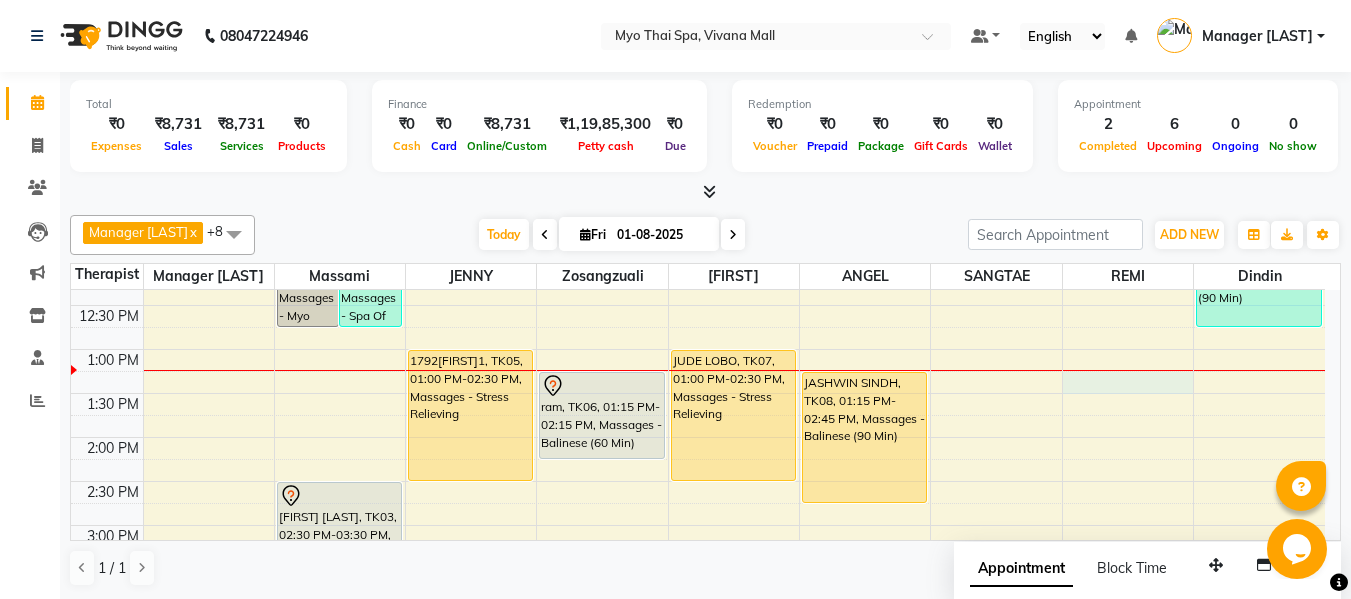 click on "SAGAGR, TK04, 11:15 AM-12:45 PM, Massages - Myo Signature Spa (90 Min)     SAGAGR, TK04, 11:15 AM-12:45 PM, Massages - Spa Of The Month  (₹3999)             tanuja swamy 2935, TK03, 02:30 PM-03:30 PM, Massages - Deep Tissue (60 Min)    1792ANIRUDDHA1, TK05, 01:00 PM-02:30 PM, Massages - Stress Relieving             ram, TK06, 01:15 PM-02:15 PM, Massages - Balinese (60 Min)    JUDE LOBO, TK07, 01:00 PM-02:30 PM, Massages - Stress Relieving     2699UMANATH SHETTY, TK01, 06:30 PM-08:00 PM, Massages - Deep Tissue (90 Min)    JASHWIN SINDH, TK08, 01:15 PM-02:45 PM, Massages - Balinese (90 Min)             2880RAVI KOLI, TK02, 04:00 PM-05:00 PM, Massages - Balinese (60 Min)    SAGAGR, TK04, 11:15 AM-12:45 PM, Massages - Thai Foot Spa Back &Shoulder (90 Min)" at bounding box center [698, 569] 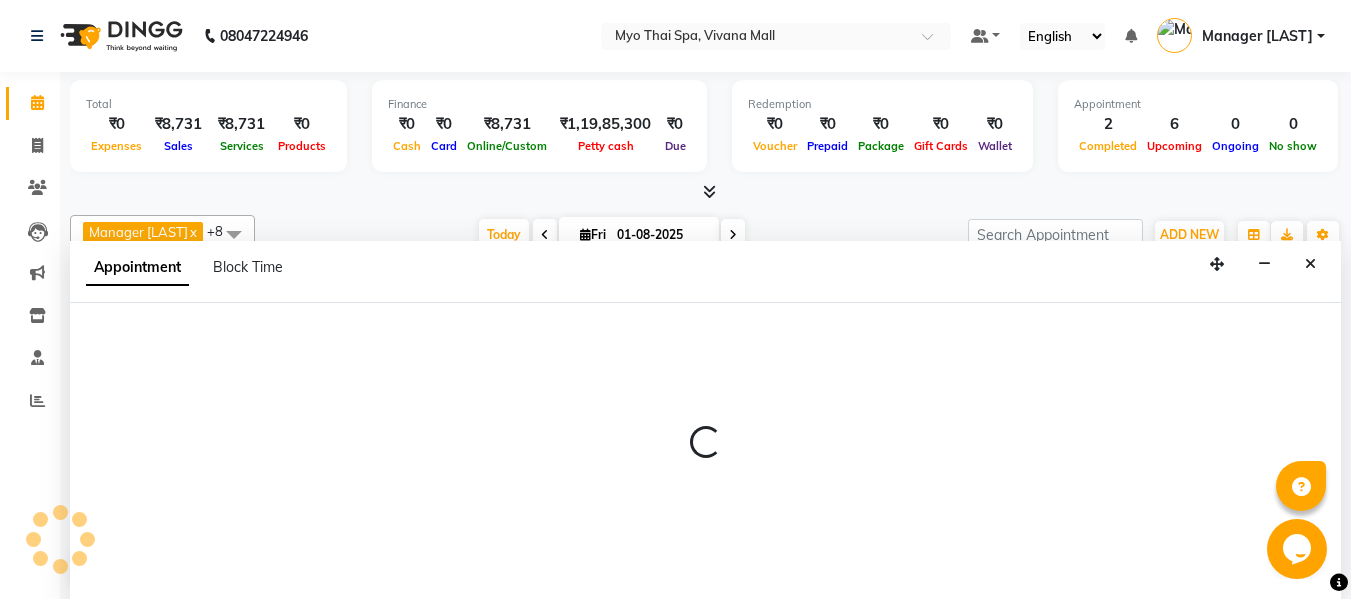 scroll, scrollTop: 1, scrollLeft: 0, axis: vertical 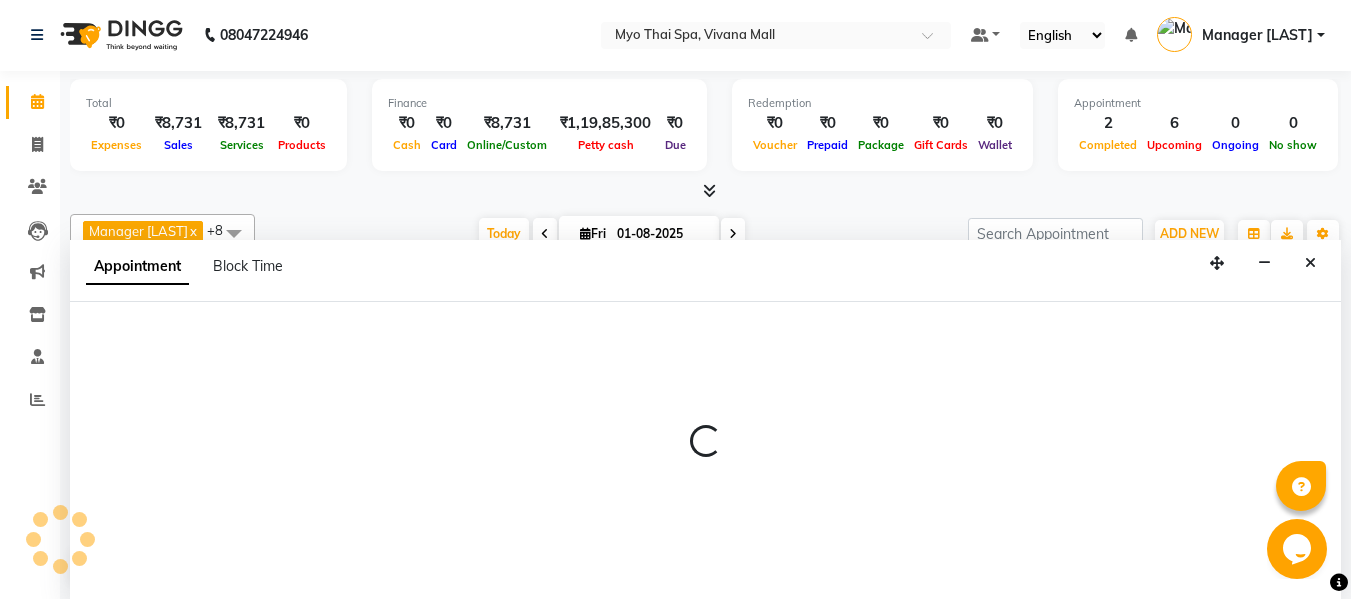 select on "75781" 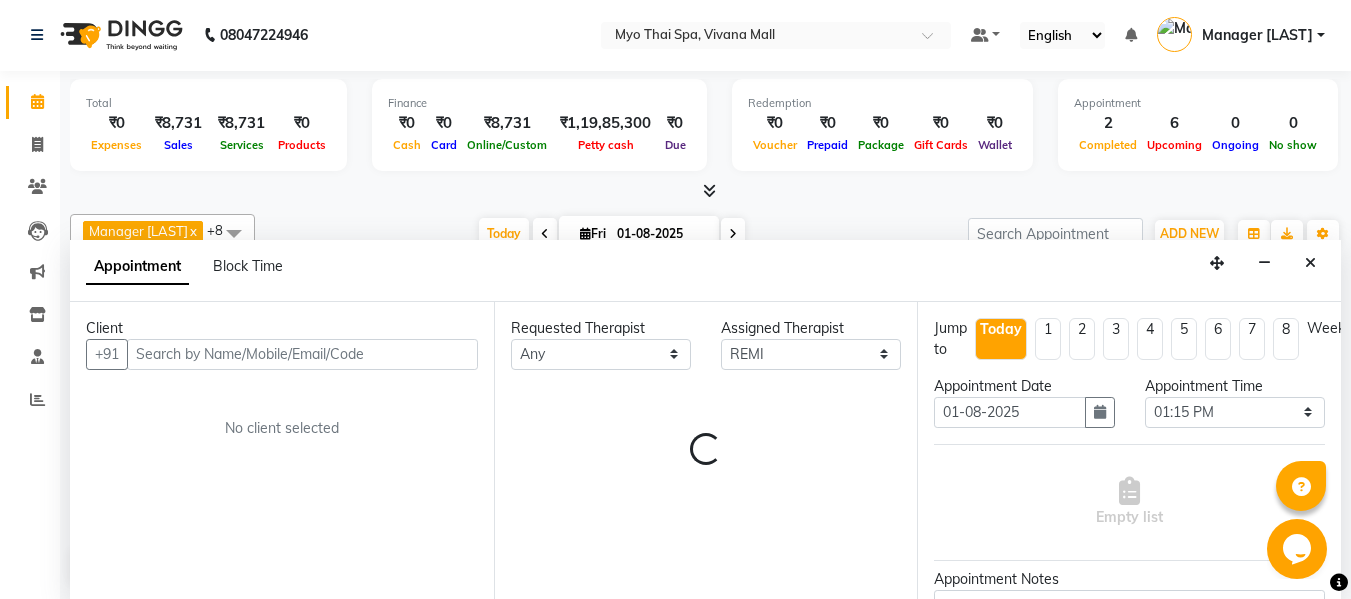 click at bounding box center [302, 354] 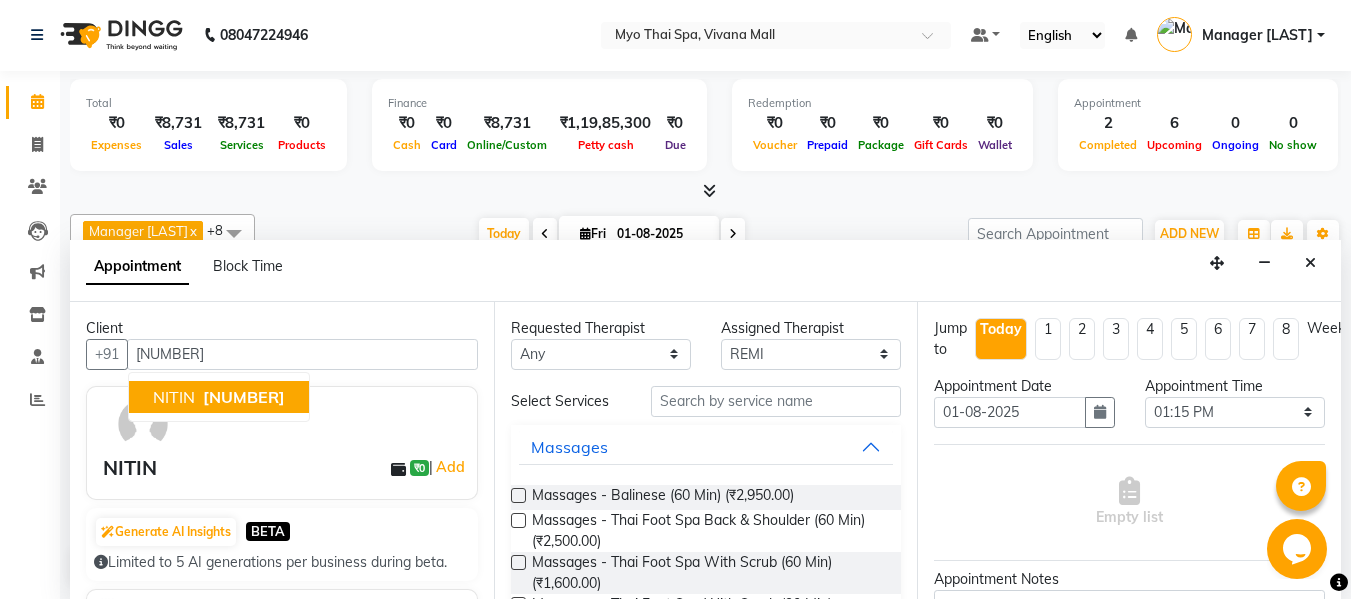 click on "[NUMBER]" at bounding box center (244, 397) 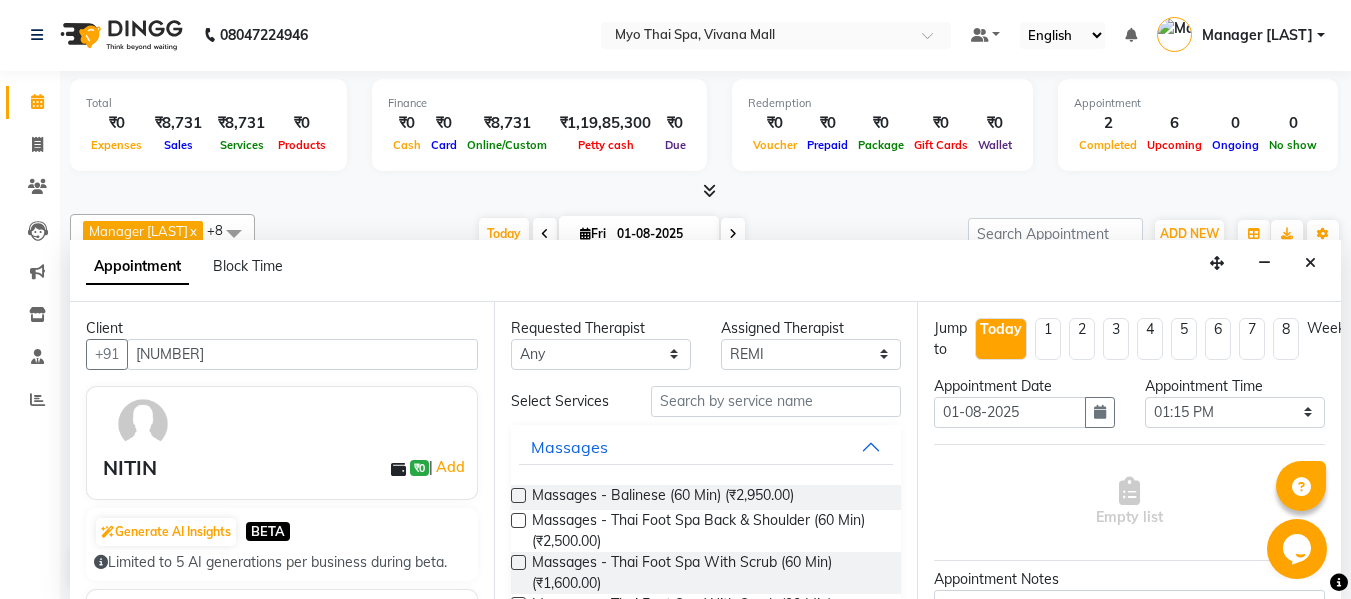 type on "[NUMBER]" 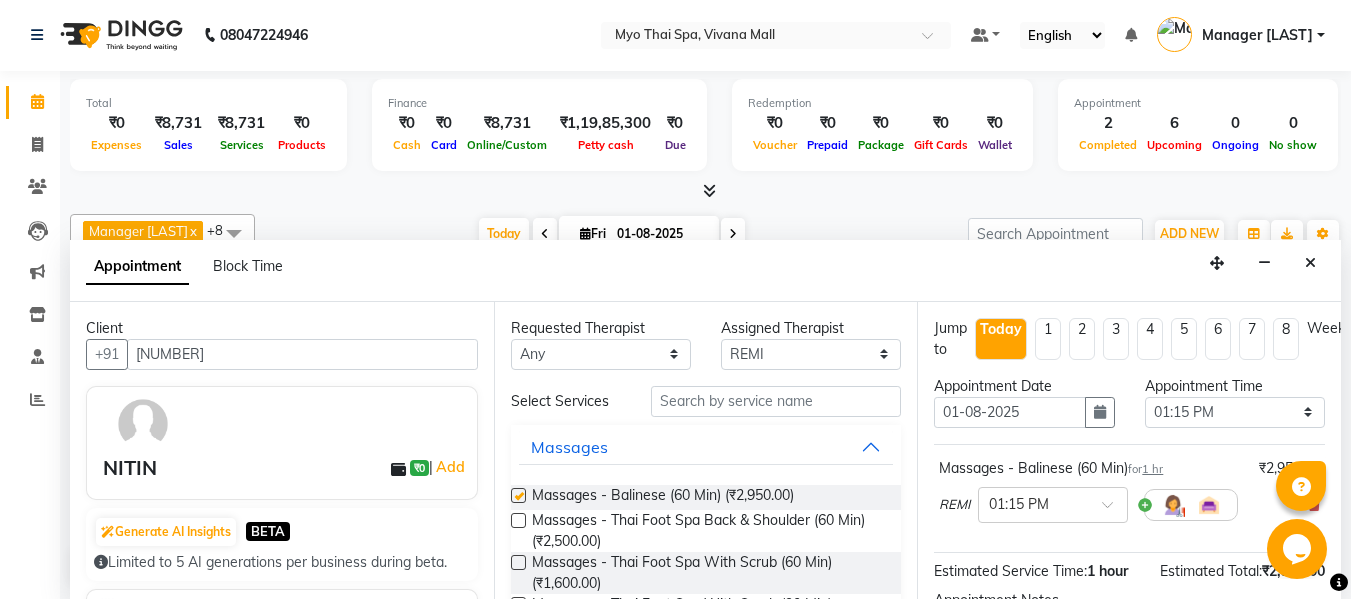 checkbox on "false" 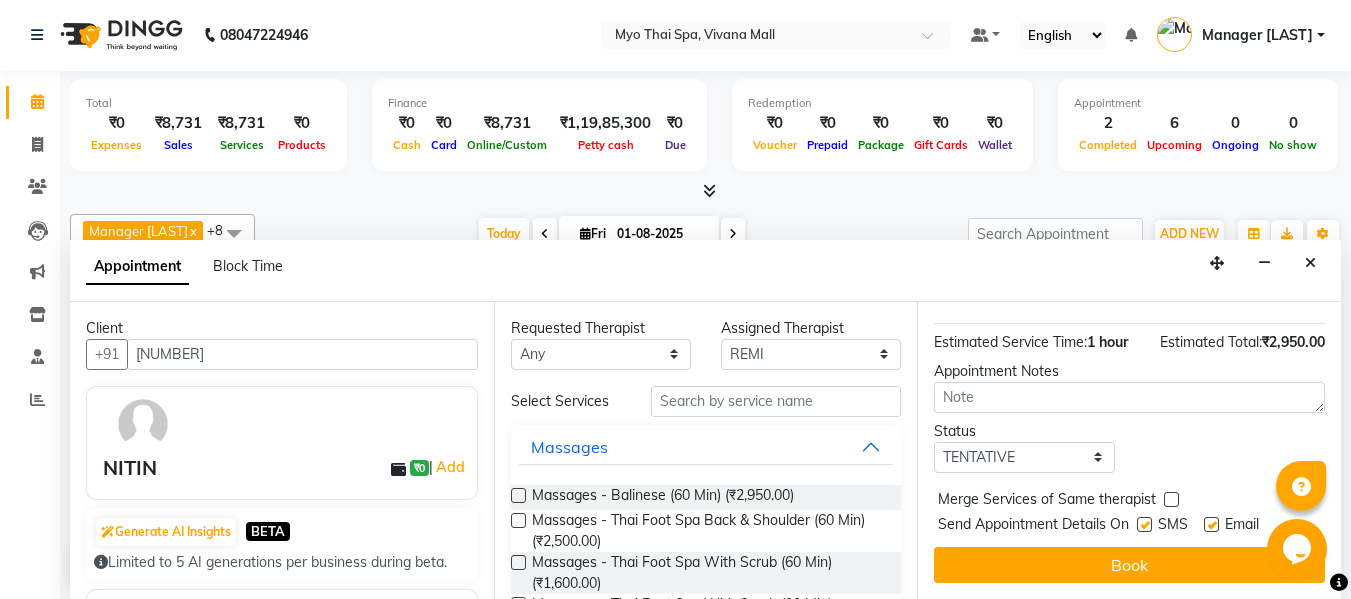 scroll, scrollTop: 244, scrollLeft: 0, axis: vertical 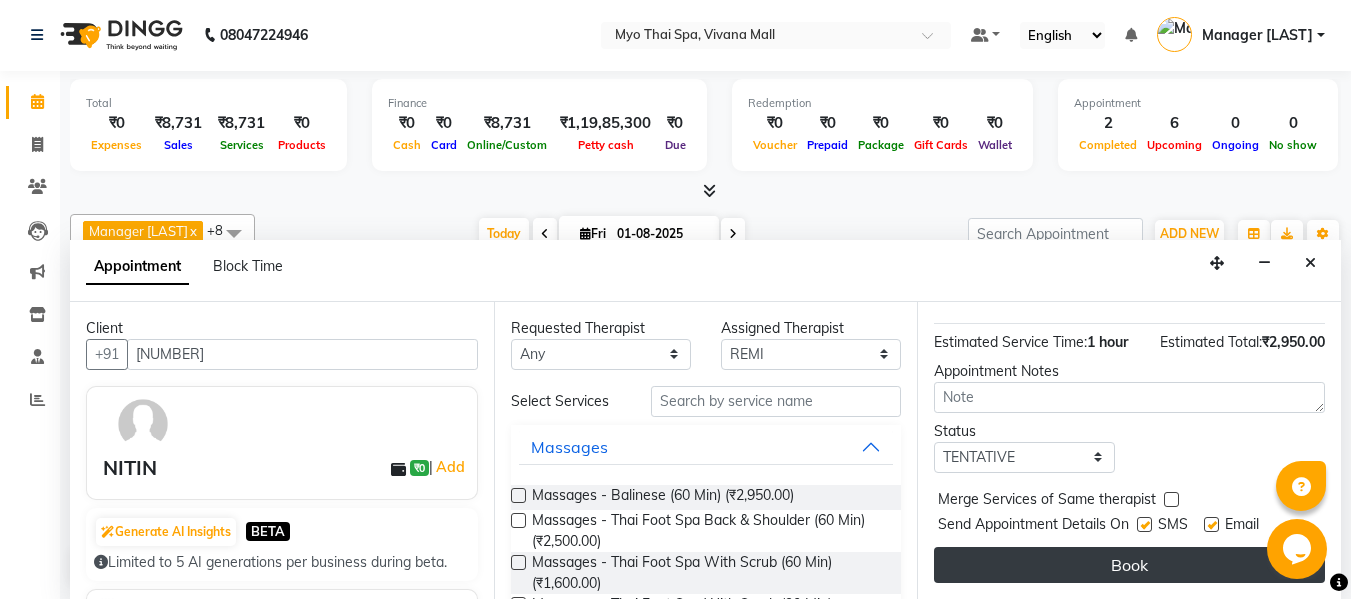 click on "Book" at bounding box center (1129, 565) 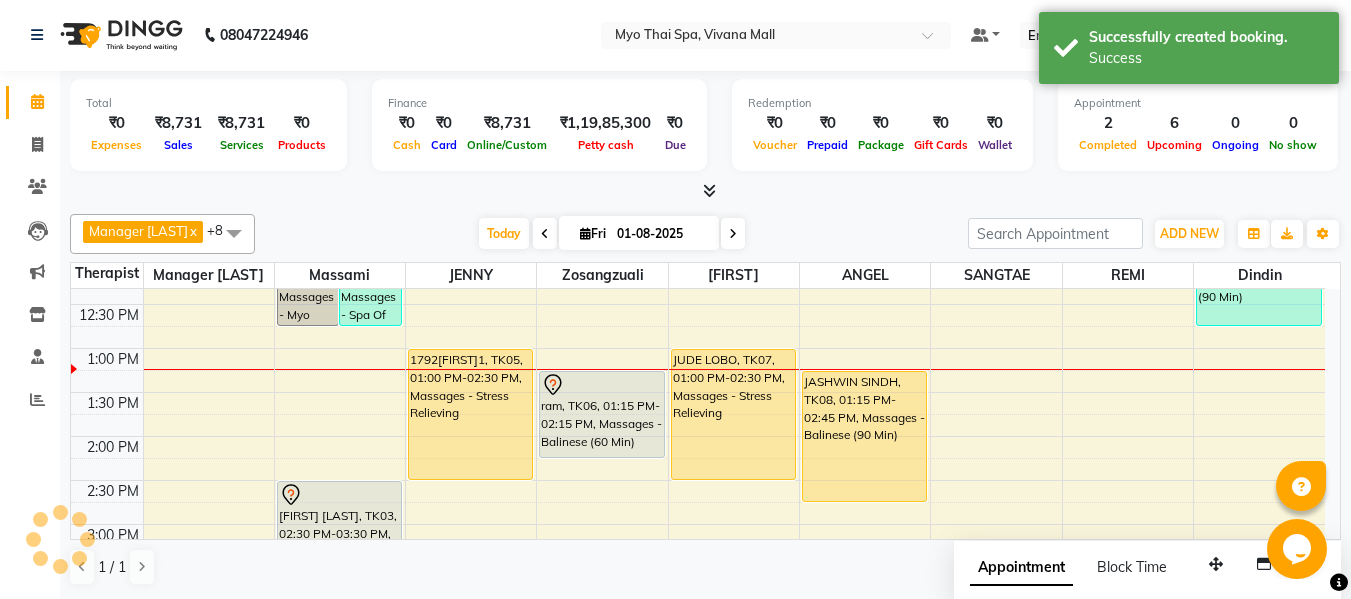 scroll, scrollTop: 0, scrollLeft: 0, axis: both 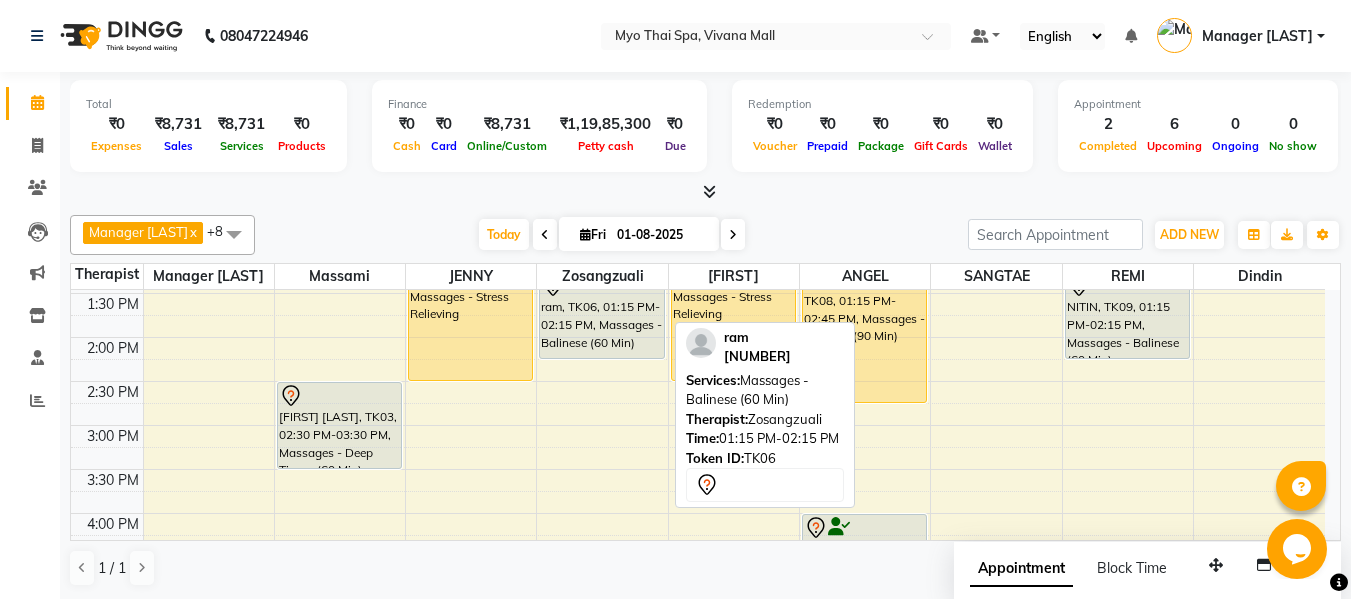click on "ram, TK06, 01:15 PM-02:15 PM, Massages - Balinese (60 Min)" at bounding box center [601, 315] 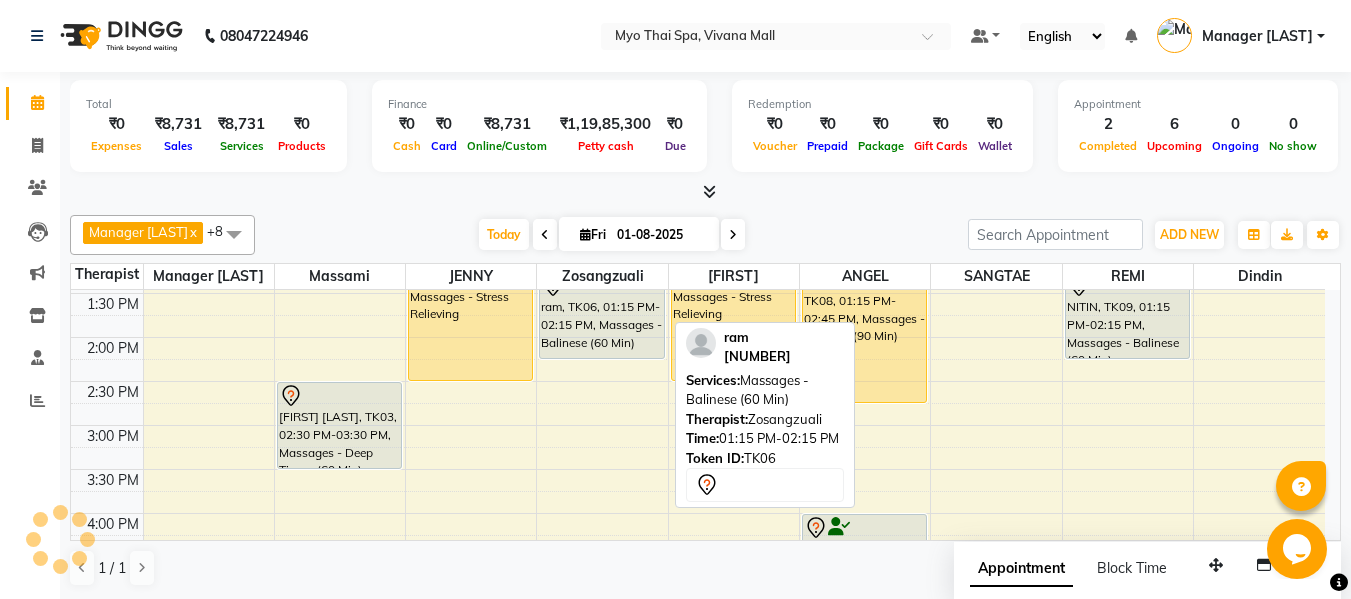 click on "ram, TK06, 01:15 PM-02:15 PM, Massages - Balinese (60 Min)" at bounding box center (601, 315) 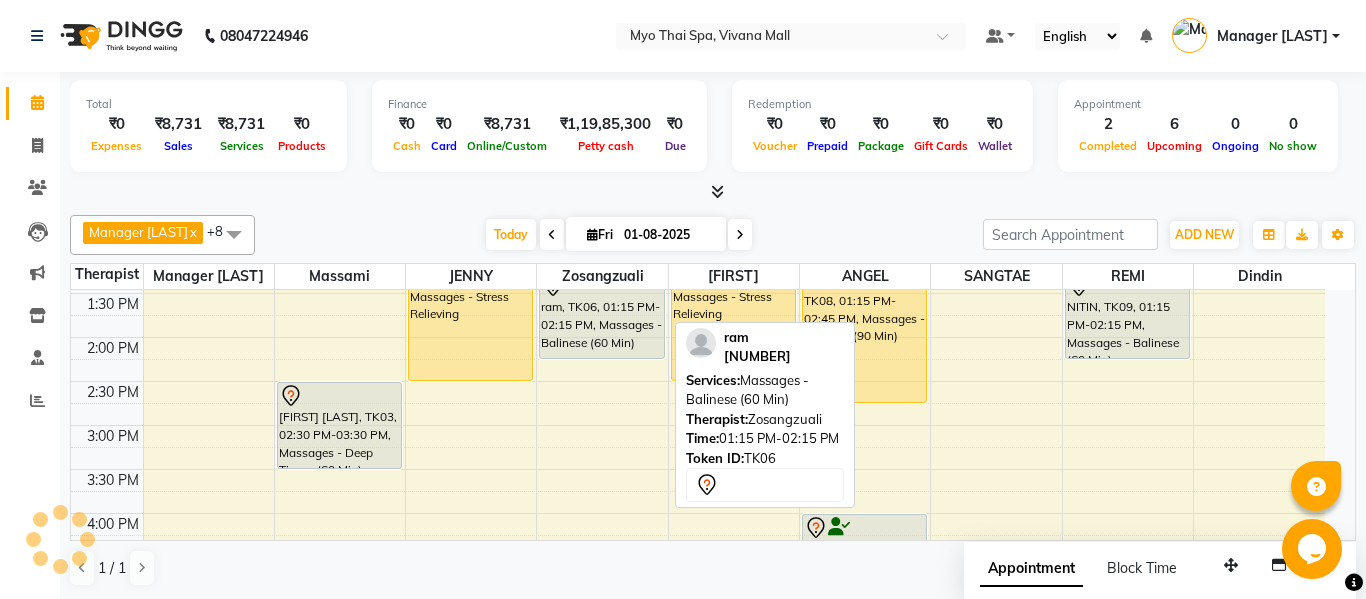 select on "7" 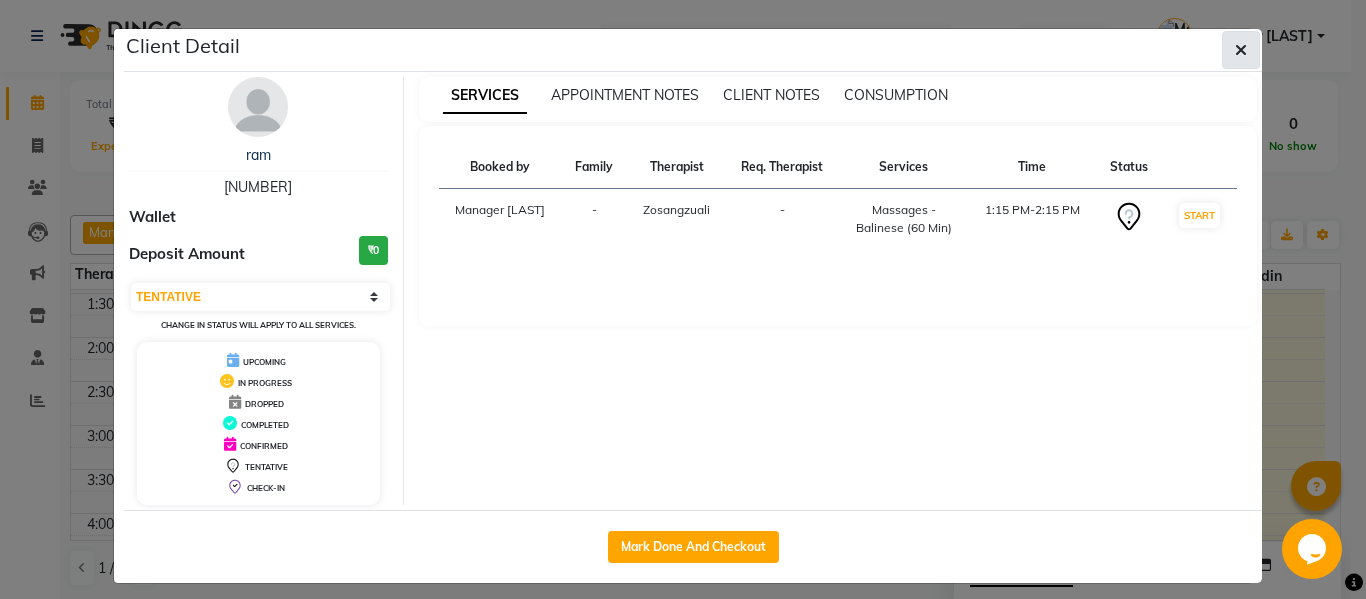 click 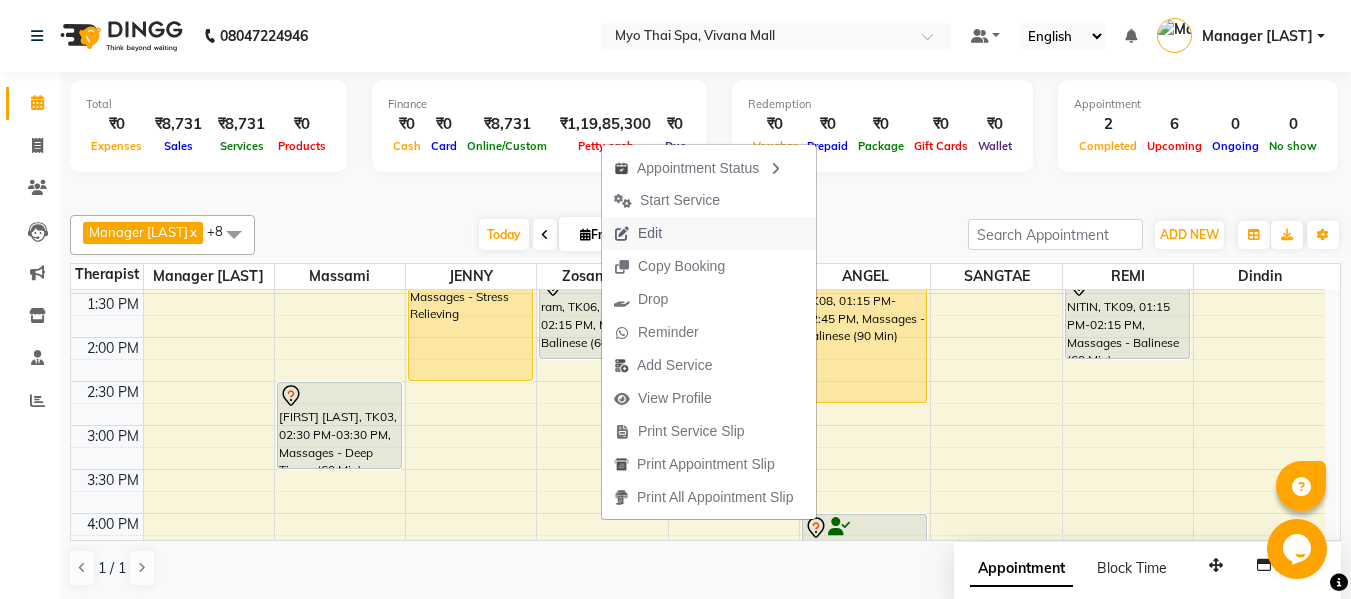 click on "Edit" at bounding box center (638, 233) 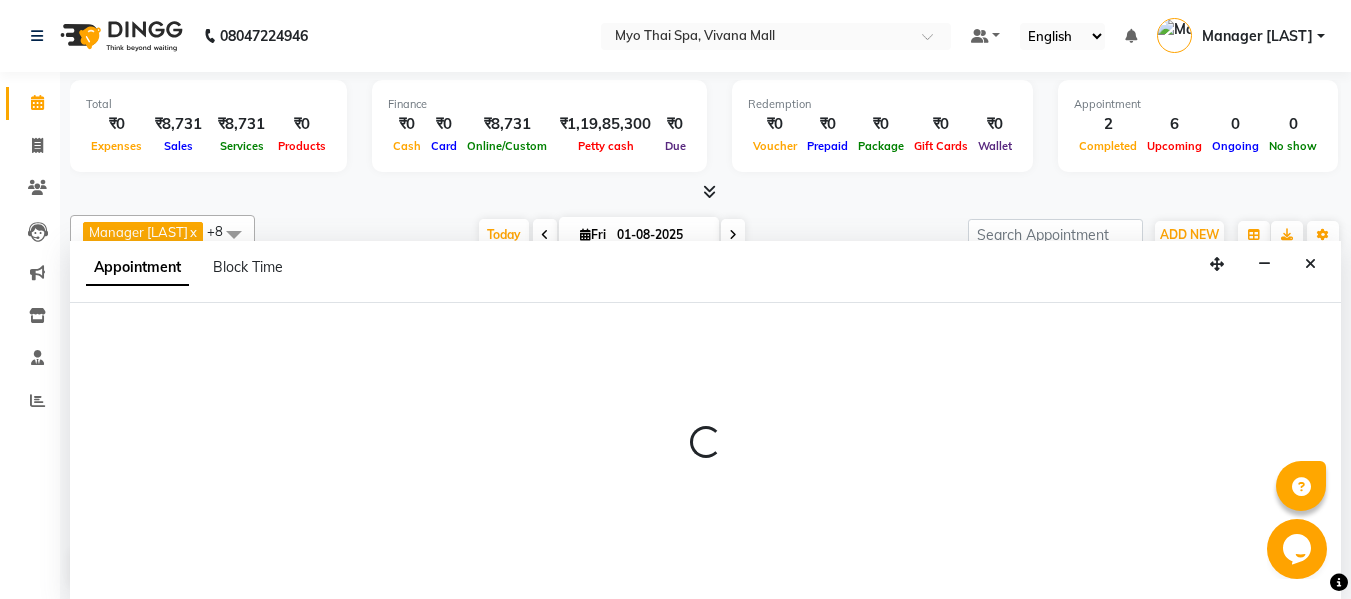 scroll, scrollTop: 1, scrollLeft: 0, axis: vertical 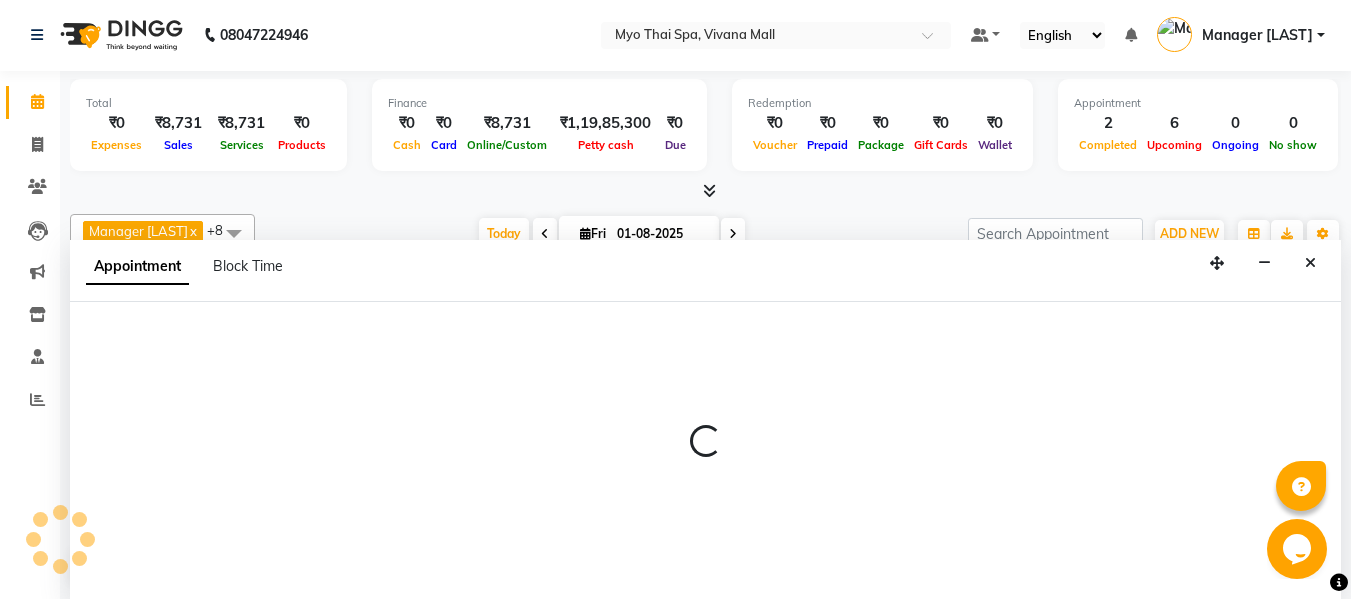 select on "tentative" 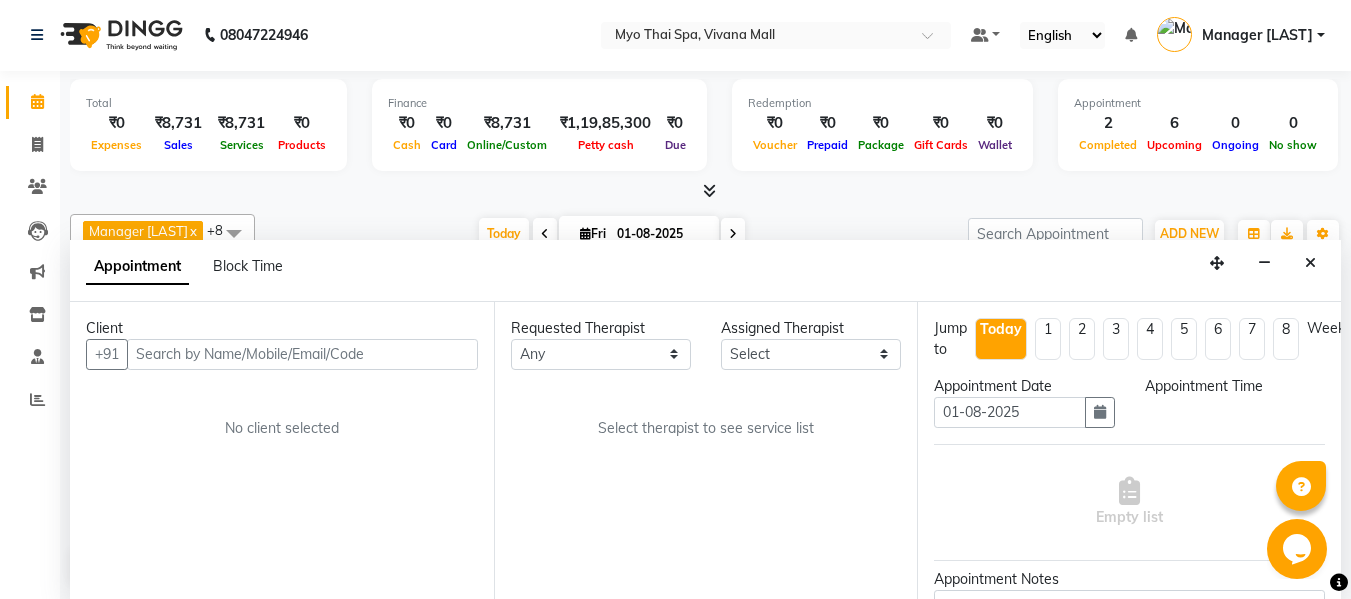 scroll, scrollTop: 0, scrollLeft: 0, axis: both 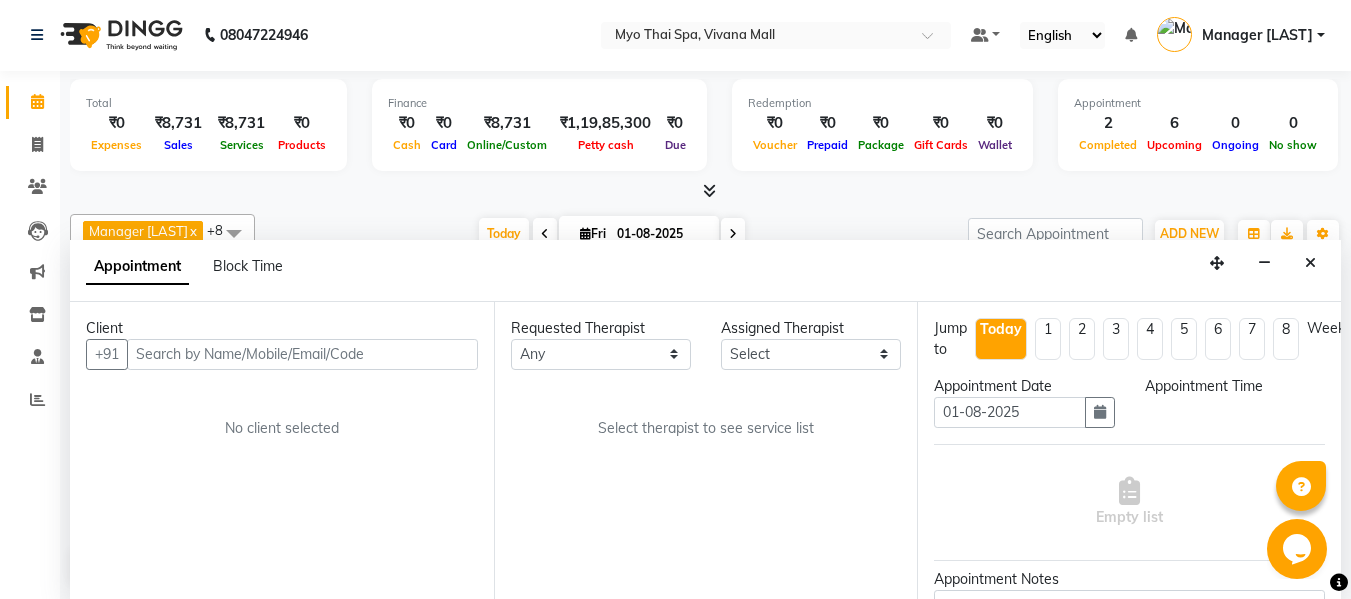 select on "35780" 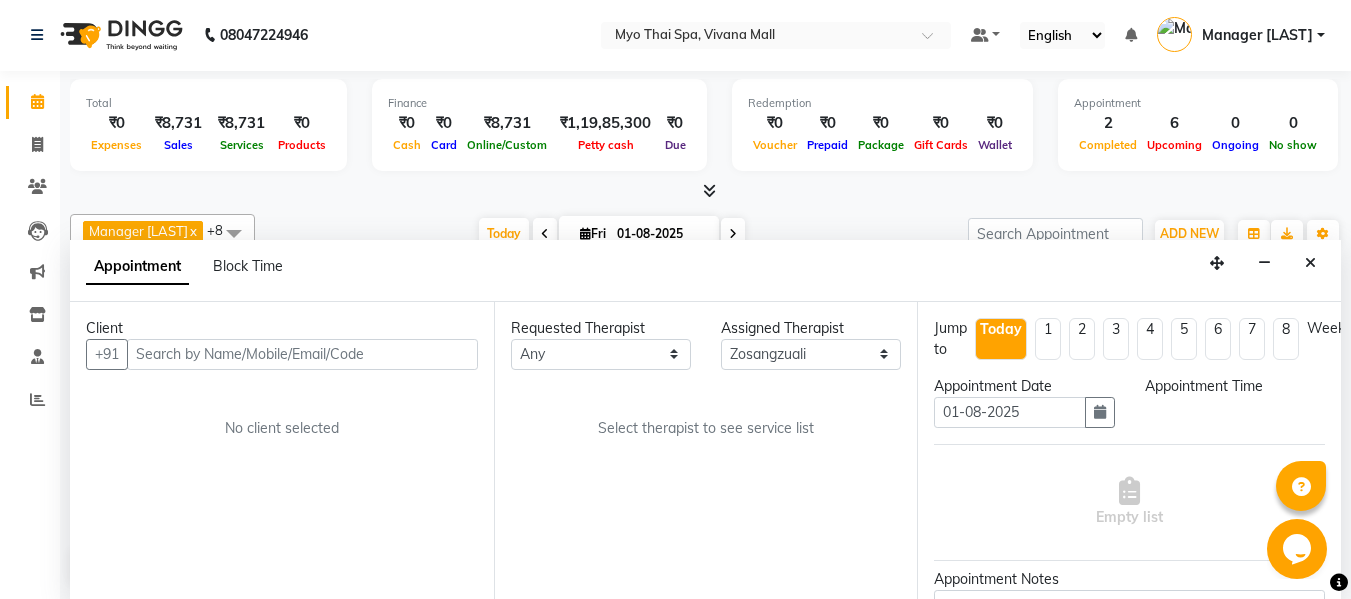 select on "795" 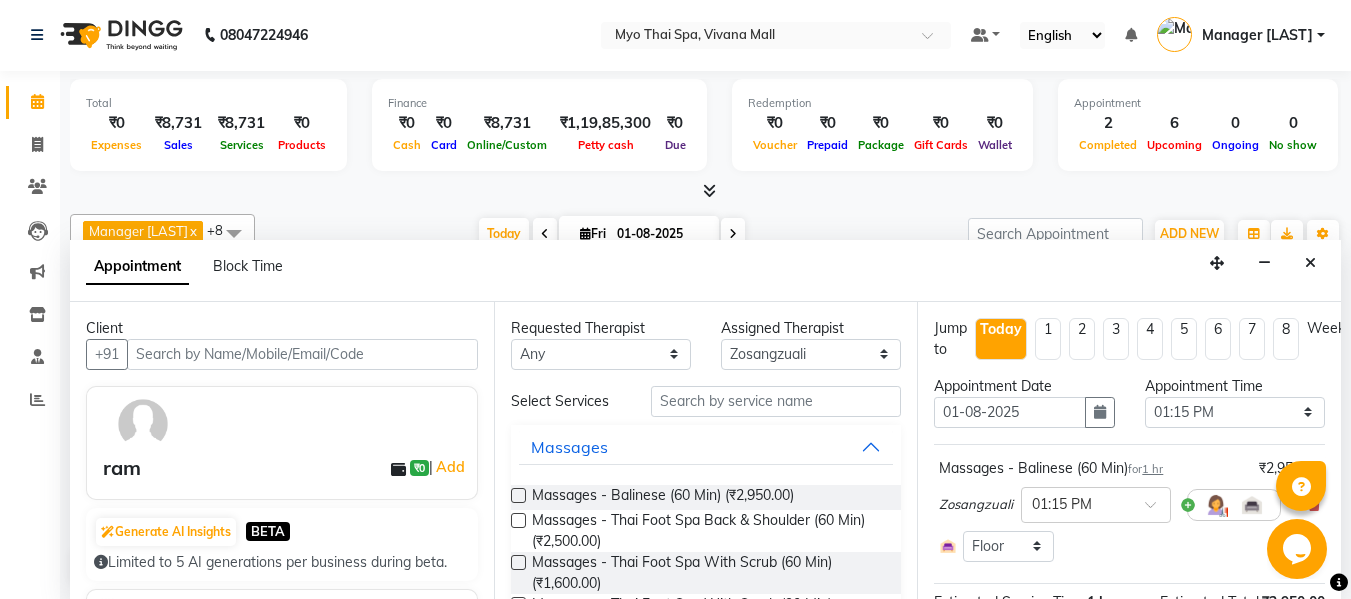 scroll, scrollTop: 441, scrollLeft: 0, axis: vertical 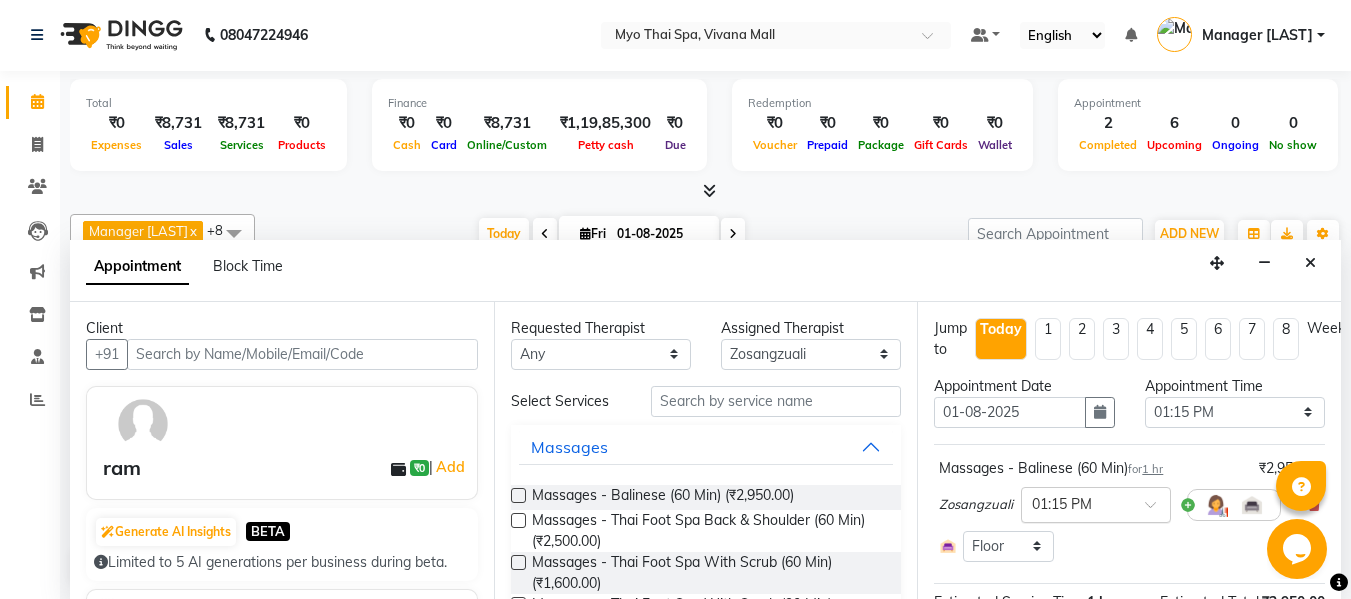 click at bounding box center (1076, 503) 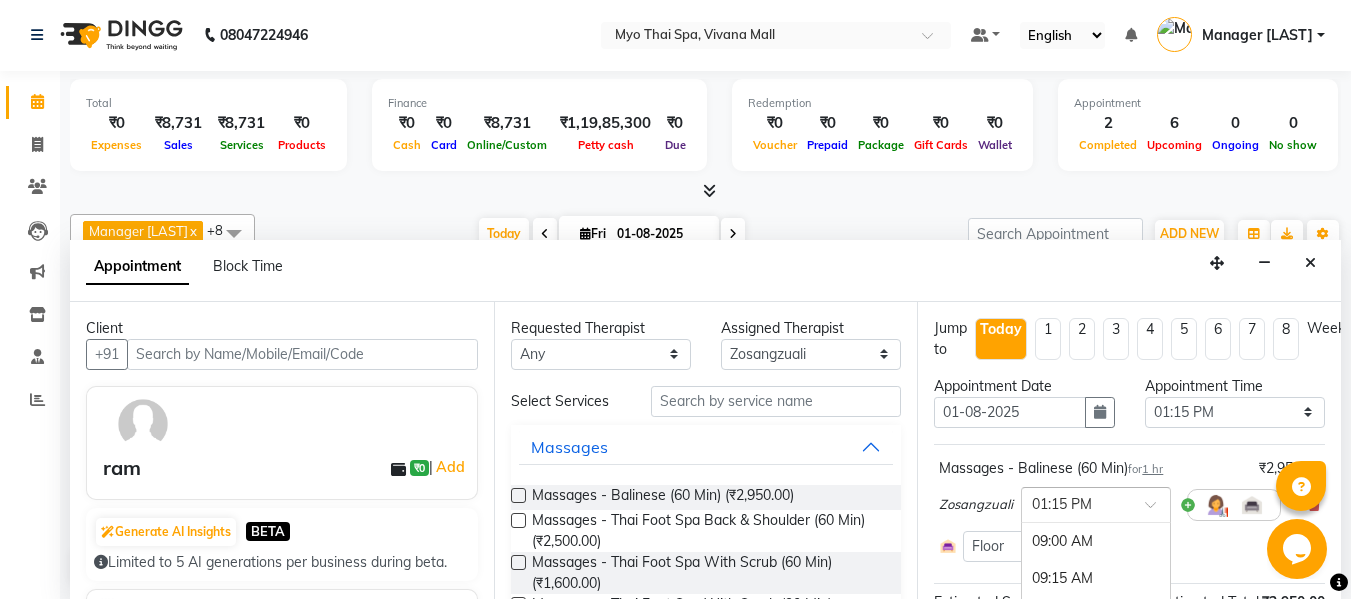 scroll, scrollTop: 629, scrollLeft: 0, axis: vertical 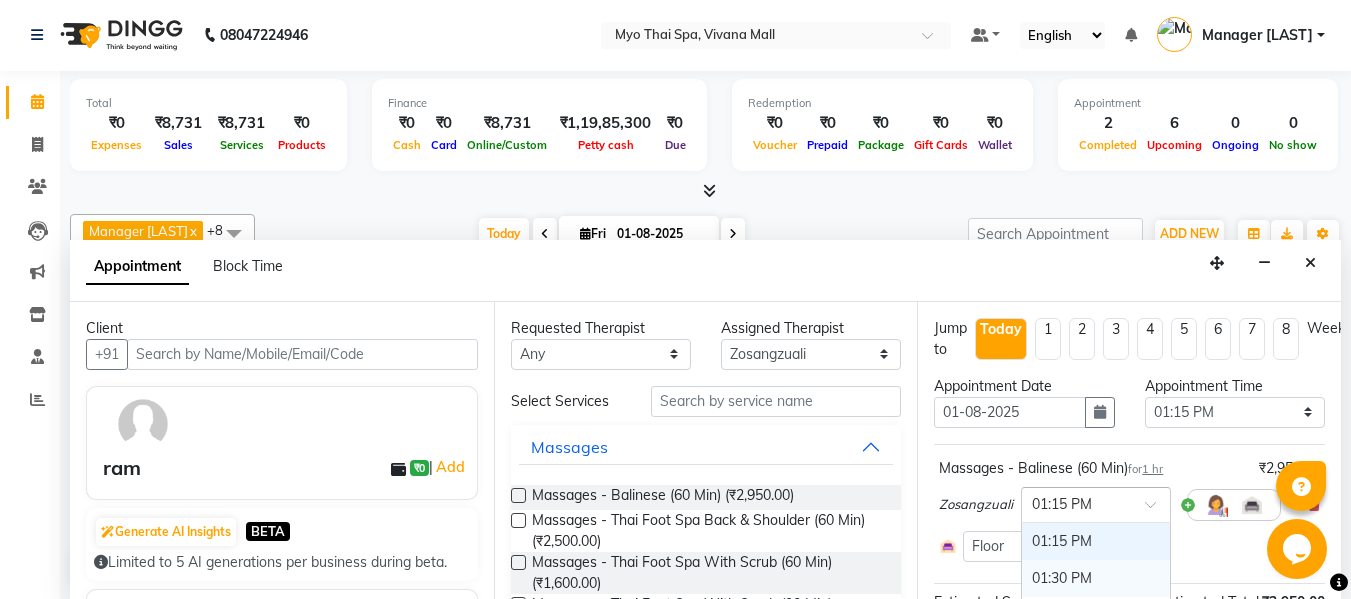 click on "01:30 PM" at bounding box center [1096, 578] 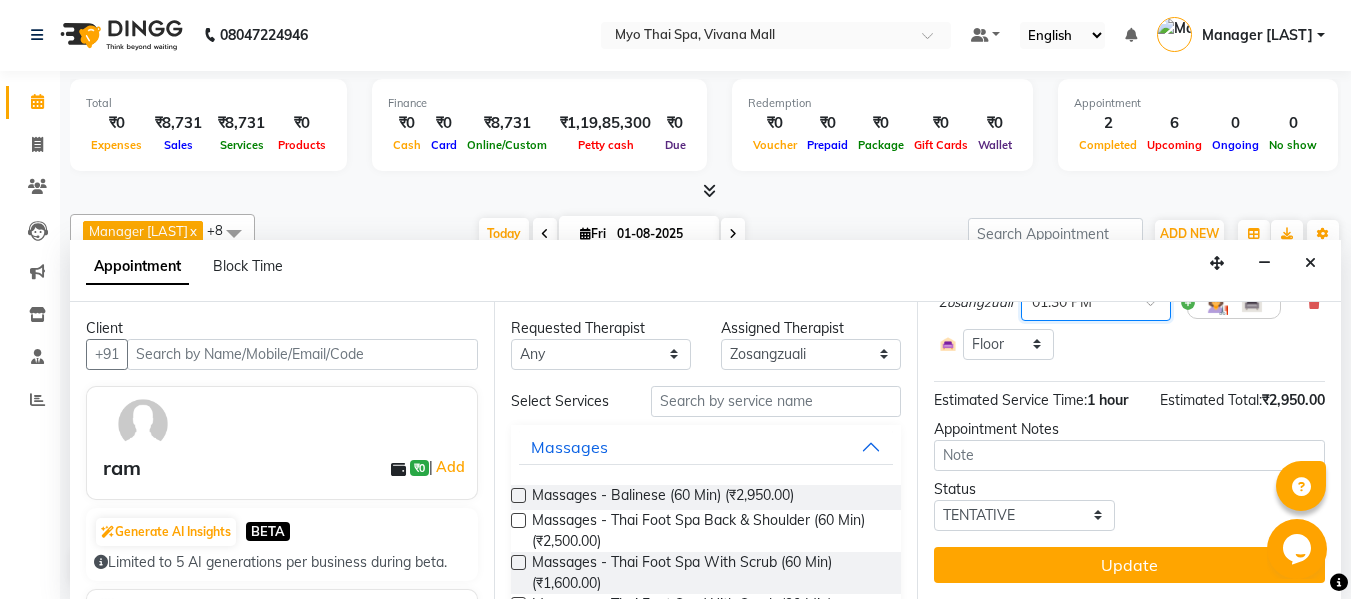 scroll, scrollTop: 217, scrollLeft: 0, axis: vertical 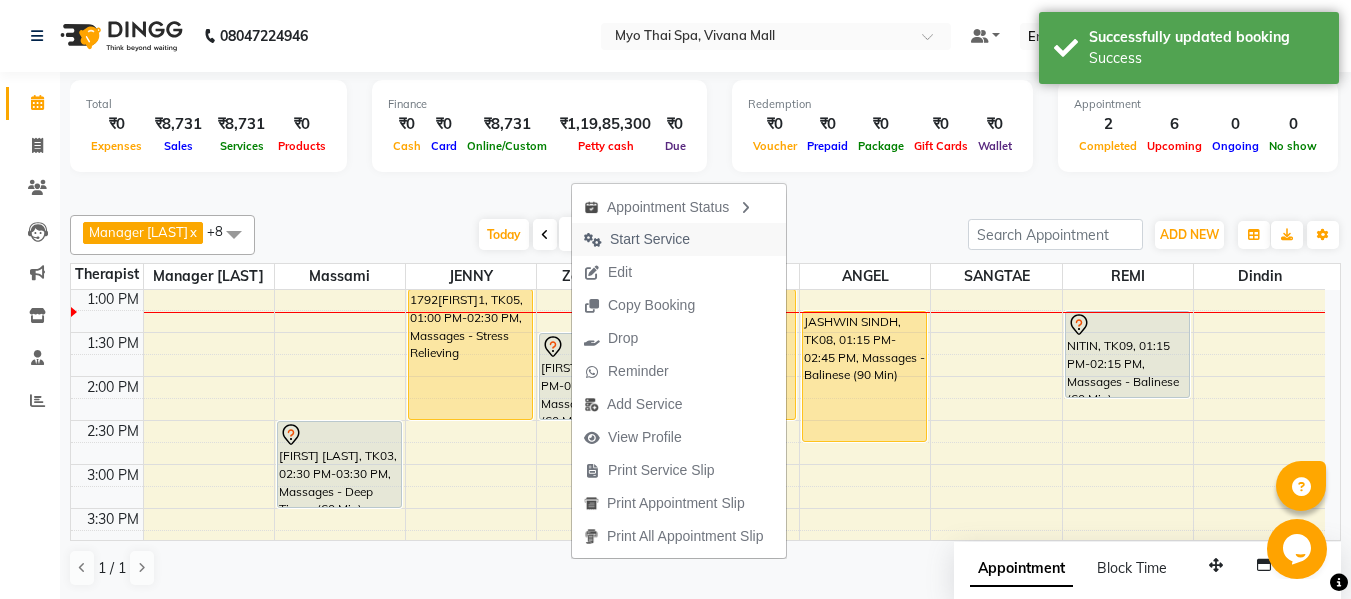 click on "Start Service" at bounding box center (650, 239) 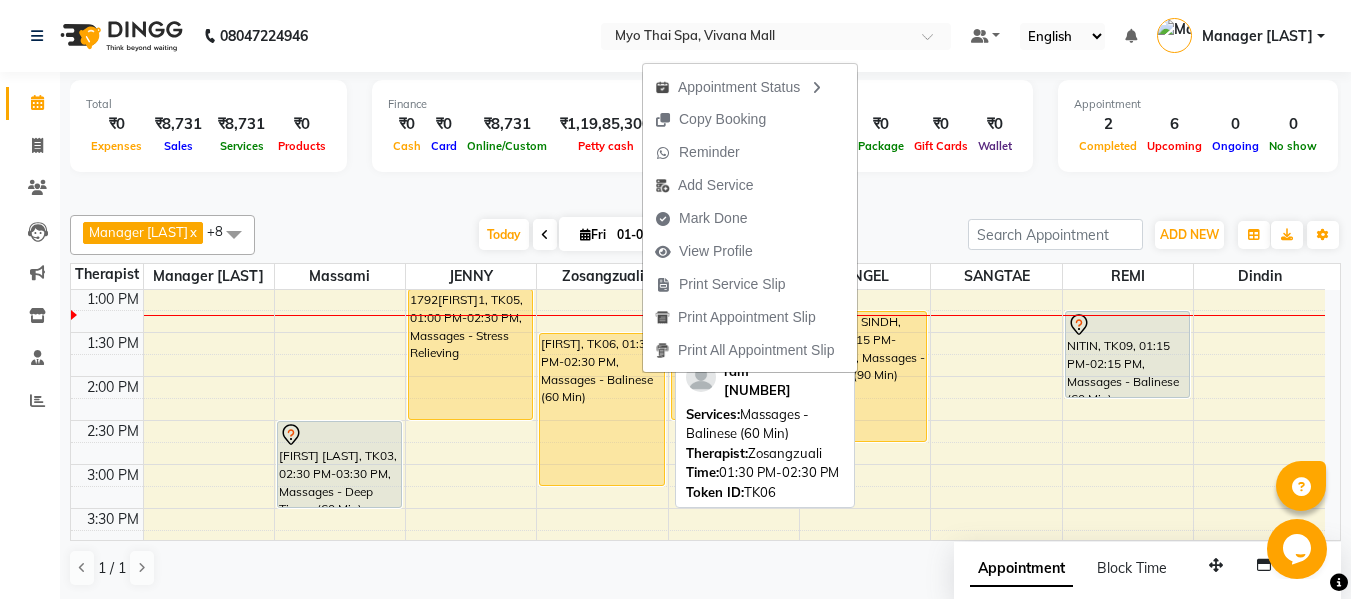 drag, startPoint x: 619, startPoint y: 435, endPoint x: 618, endPoint y: 488, distance: 53.009434 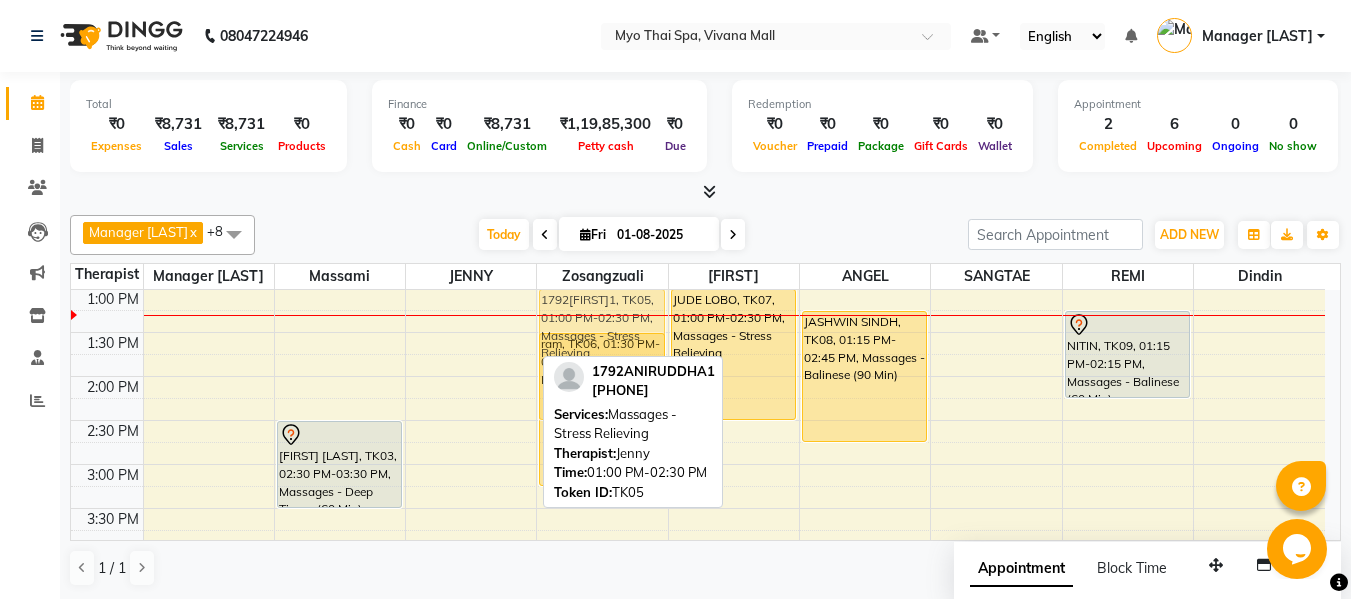drag, startPoint x: 468, startPoint y: 380, endPoint x: 583, endPoint y: 379, distance: 115.00435 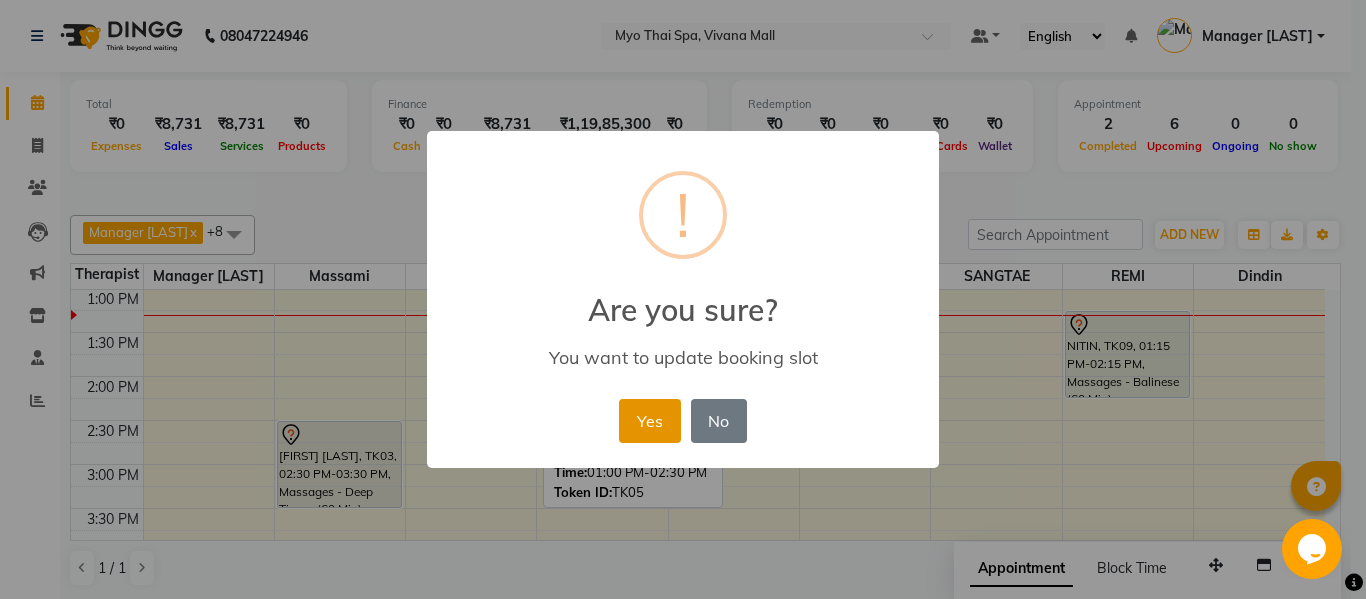 click on "Yes" at bounding box center [649, 421] 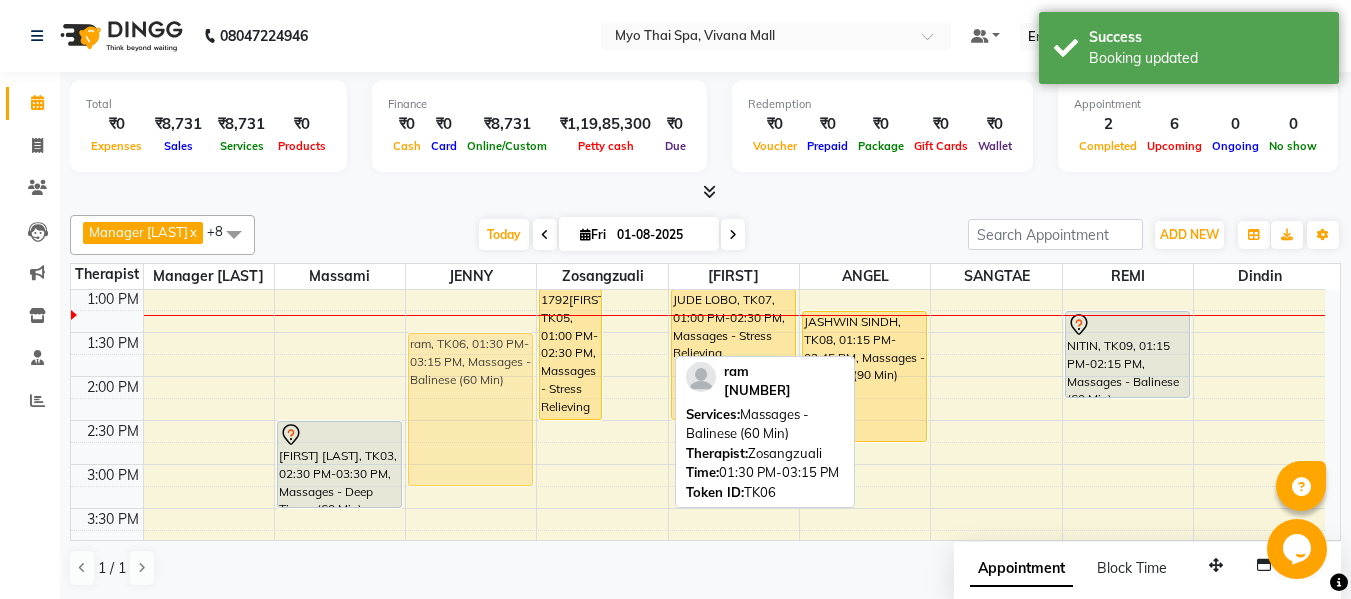 drag, startPoint x: 627, startPoint y: 386, endPoint x: 484, endPoint y: 387, distance: 143.0035 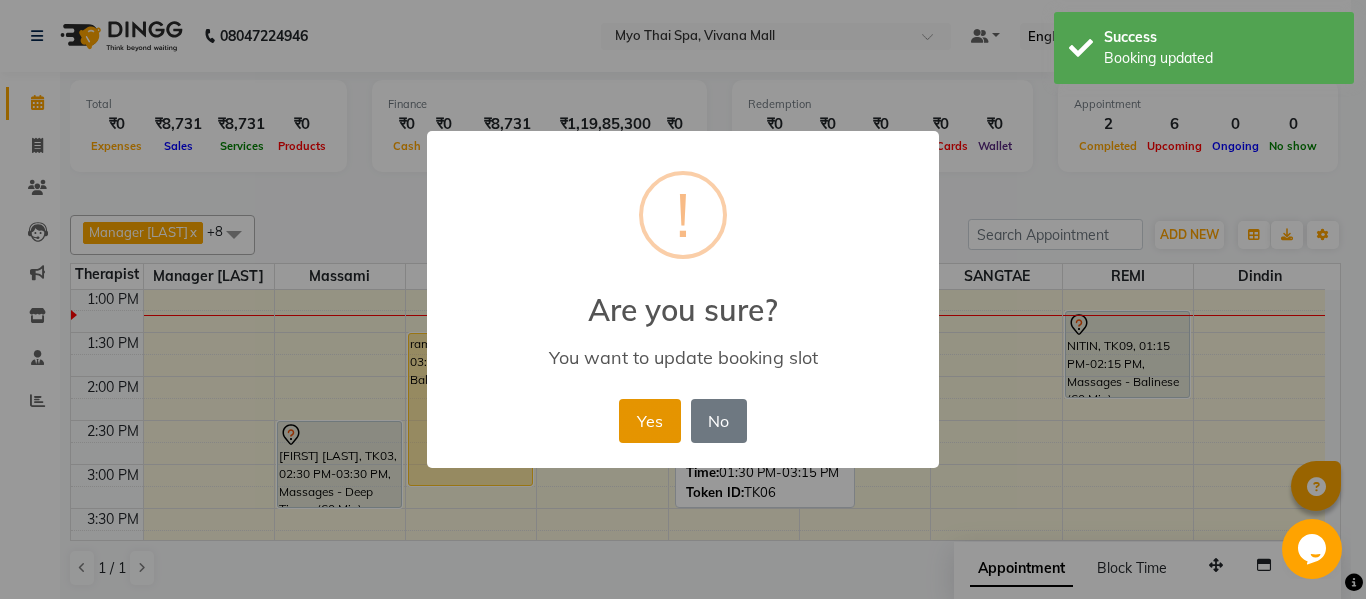 click on "Yes" at bounding box center [649, 421] 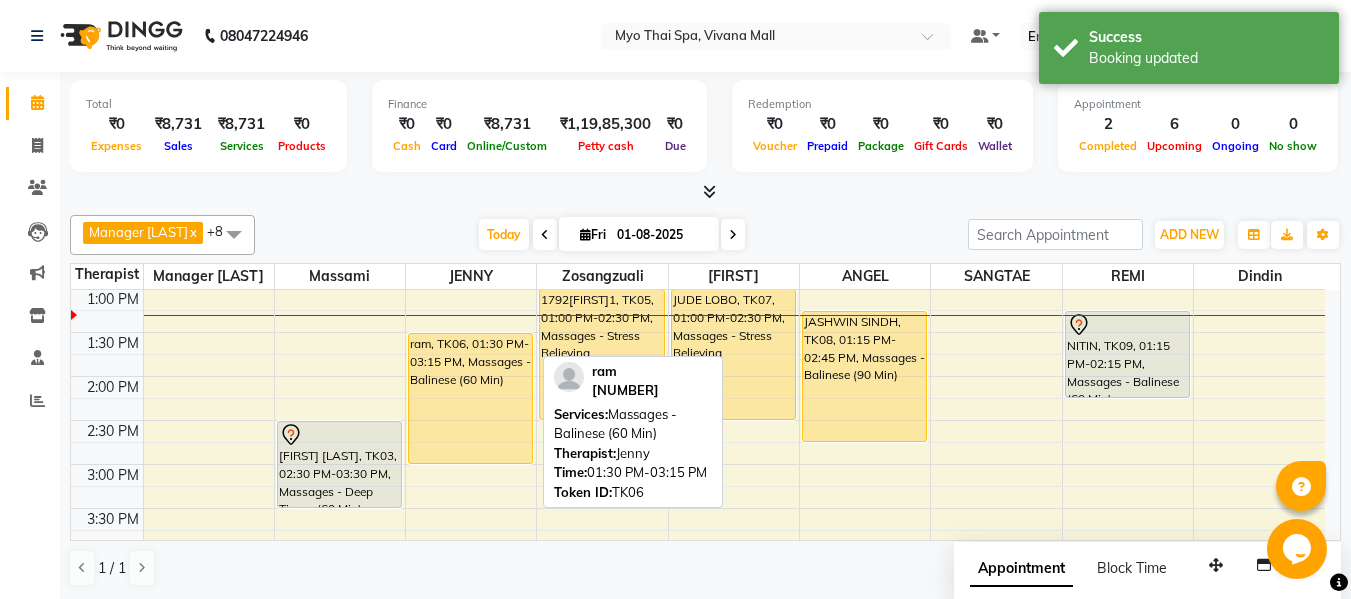 drag, startPoint x: 488, startPoint y: 507, endPoint x: 485, endPoint y: 476, distance: 31.144823 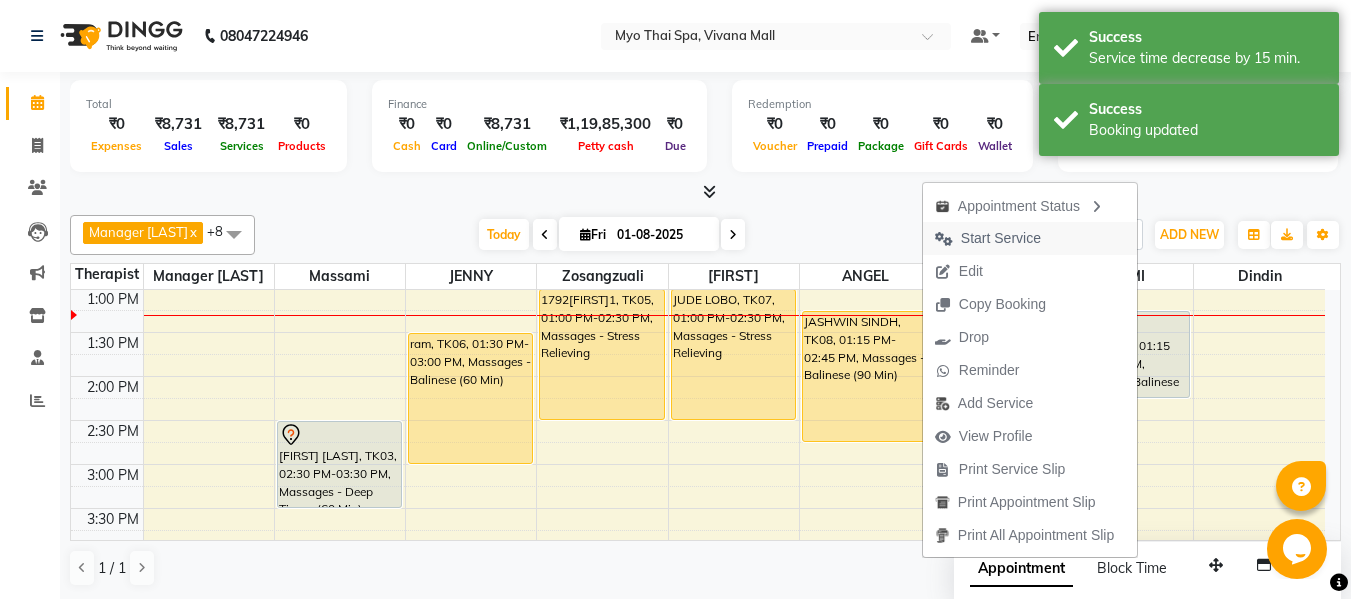 click on "Start Service" at bounding box center (1001, 238) 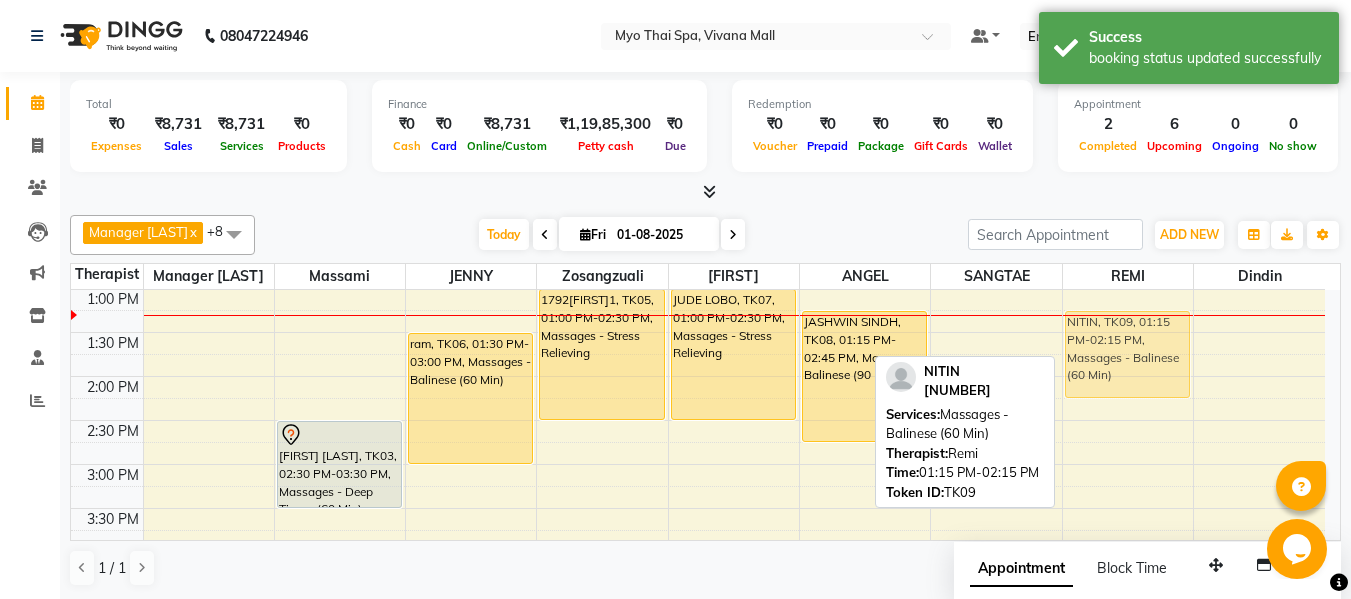 click on "[FIRST], TK09, 01:15 PM-02:15 PM, Massages - Balinese (60 Min) [FIRST], TK09, 01:15 PM-02:15 PM, Massages - Balinese (60 Min)" at bounding box center (1128, 508) 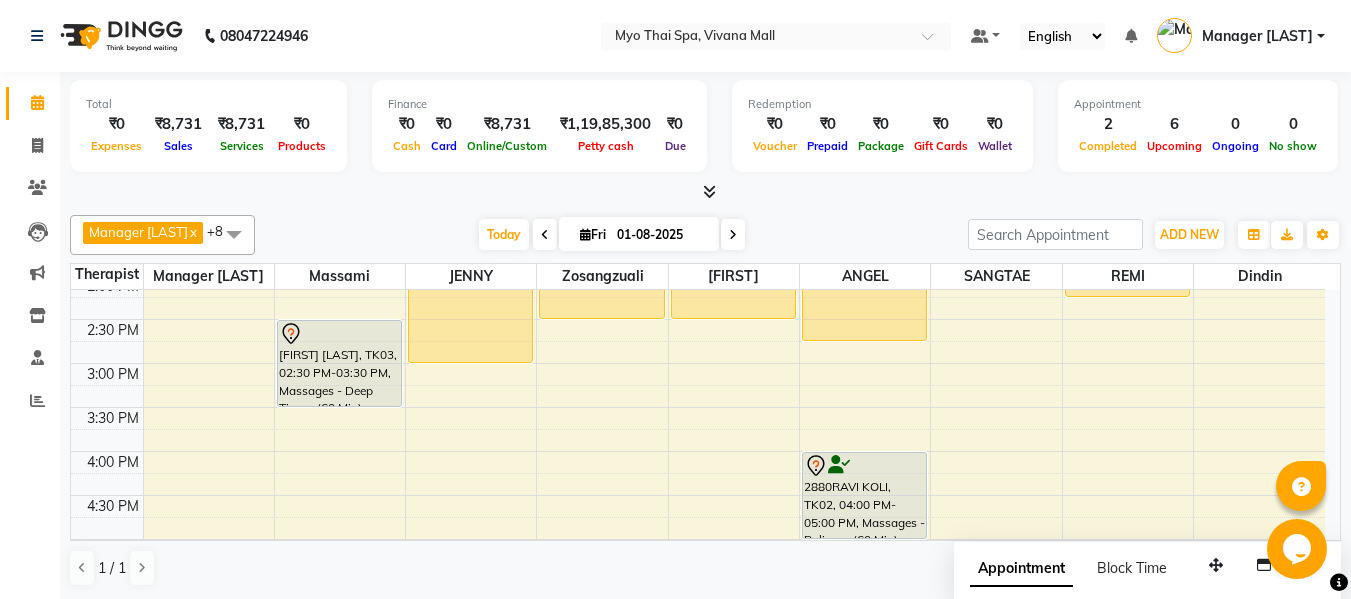 scroll, scrollTop: 541, scrollLeft: 0, axis: vertical 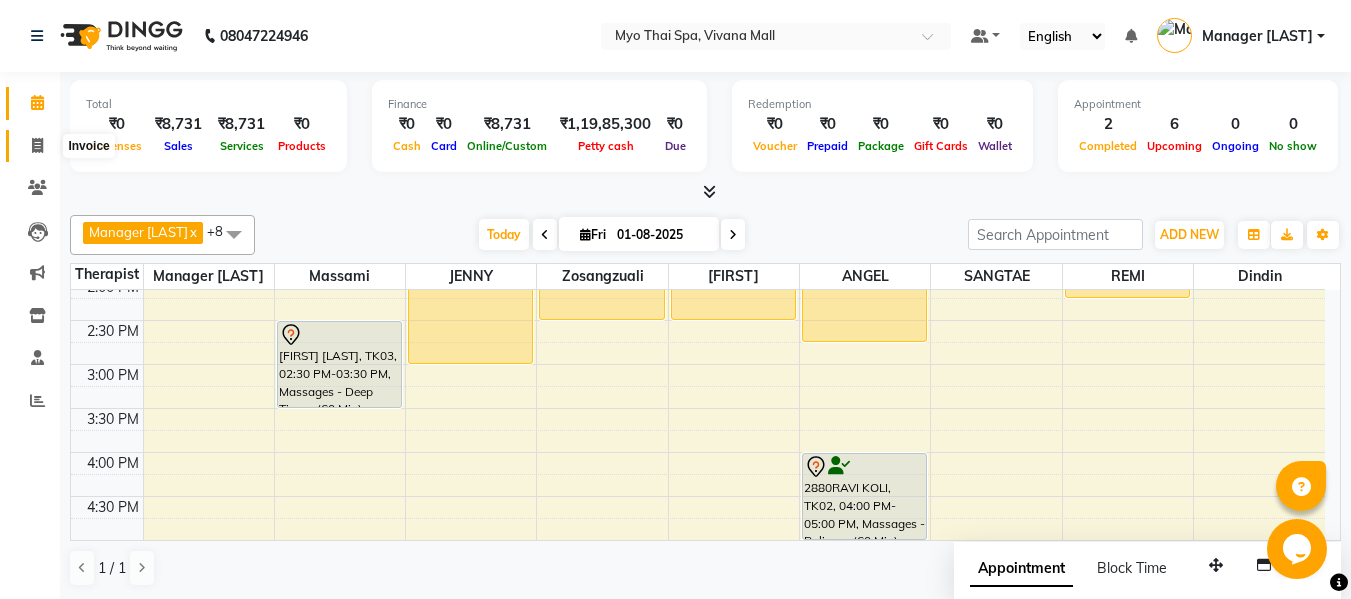 click 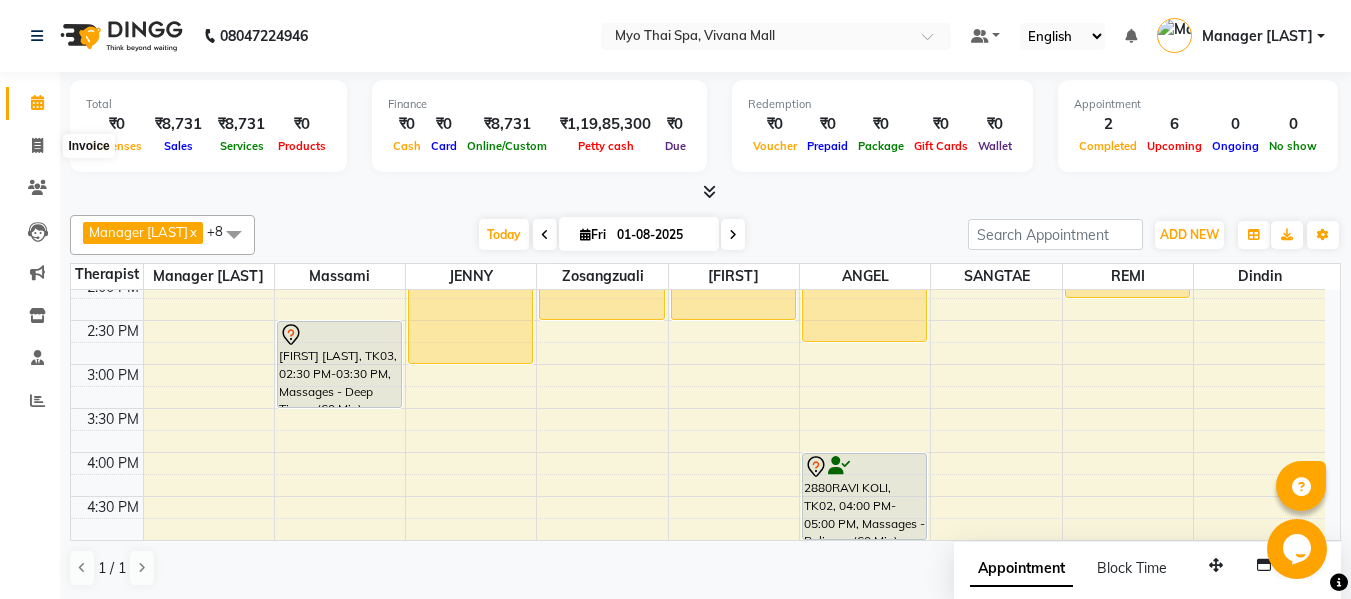 select on "service" 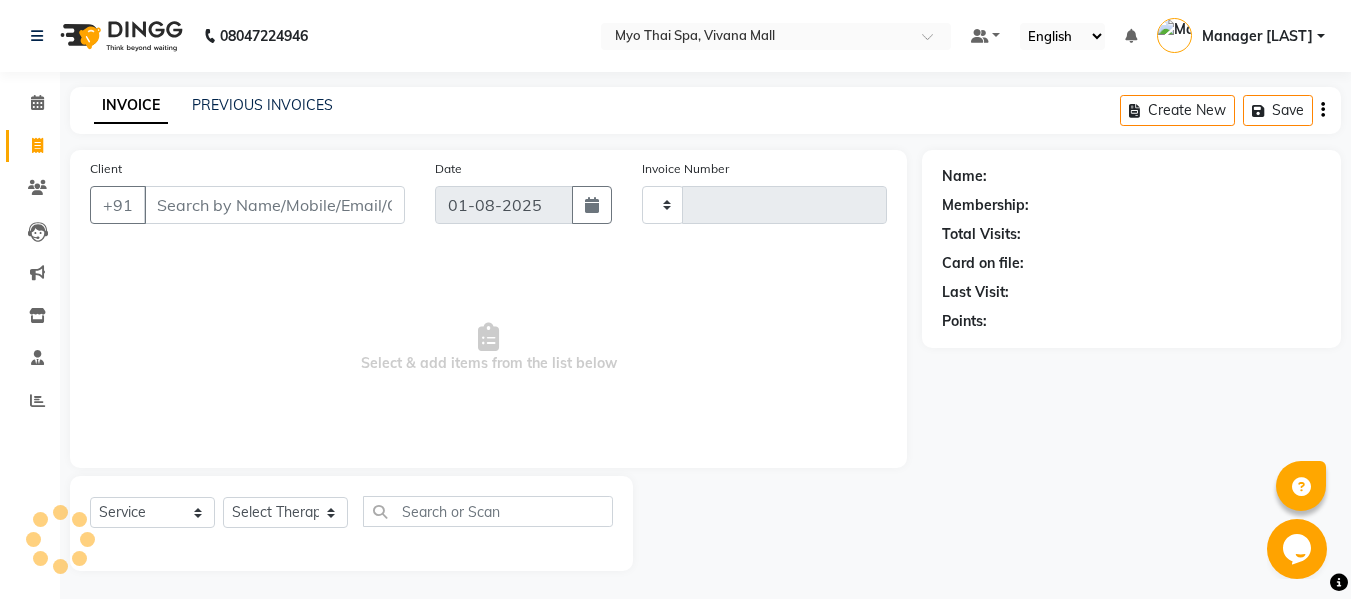type on "2867" 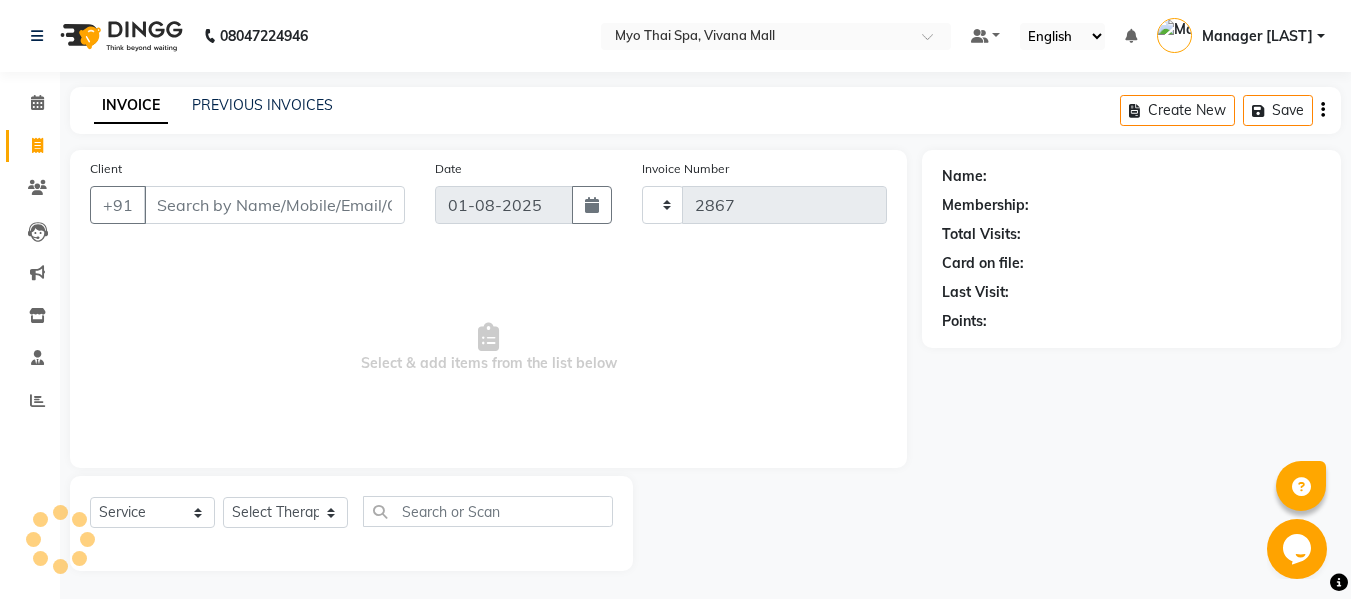 select on "3908" 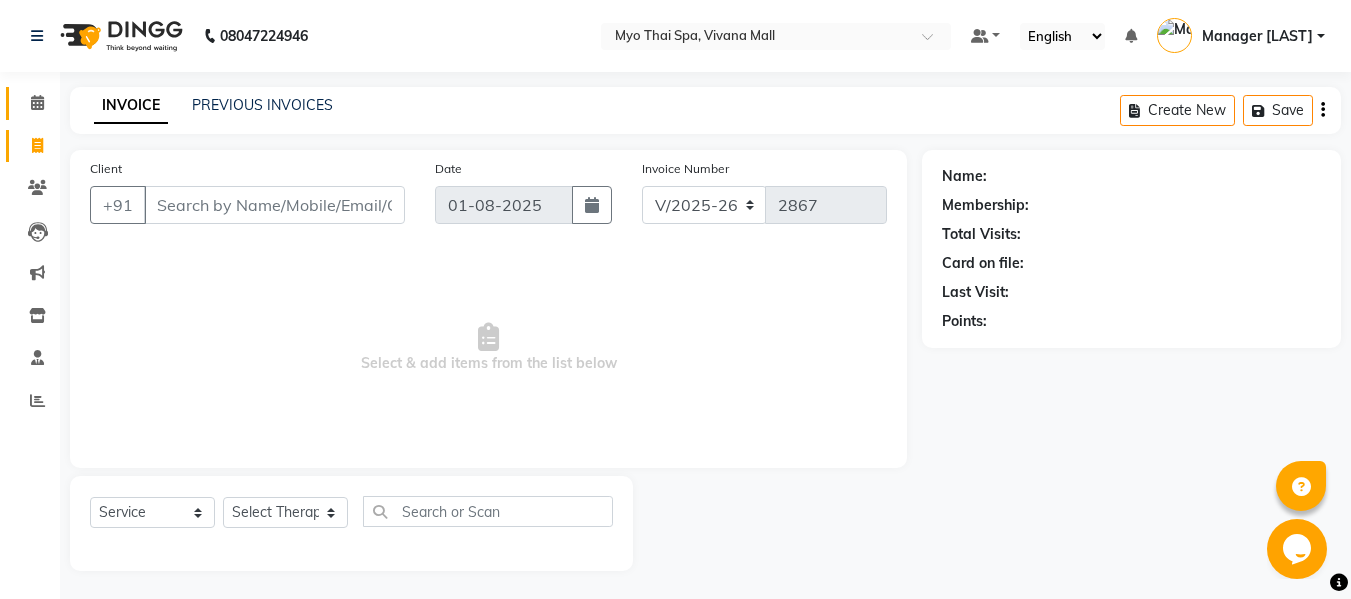 click on "Calendar" 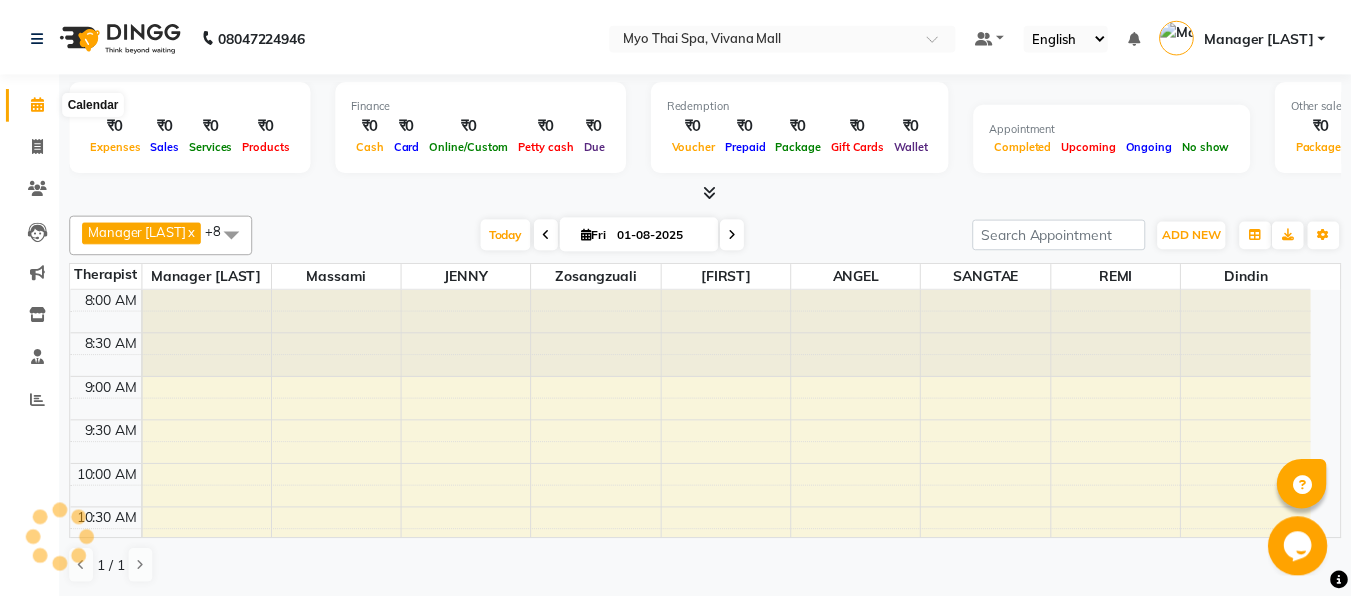 scroll, scrollTop: 0, scrollLeft: 0, axis: both 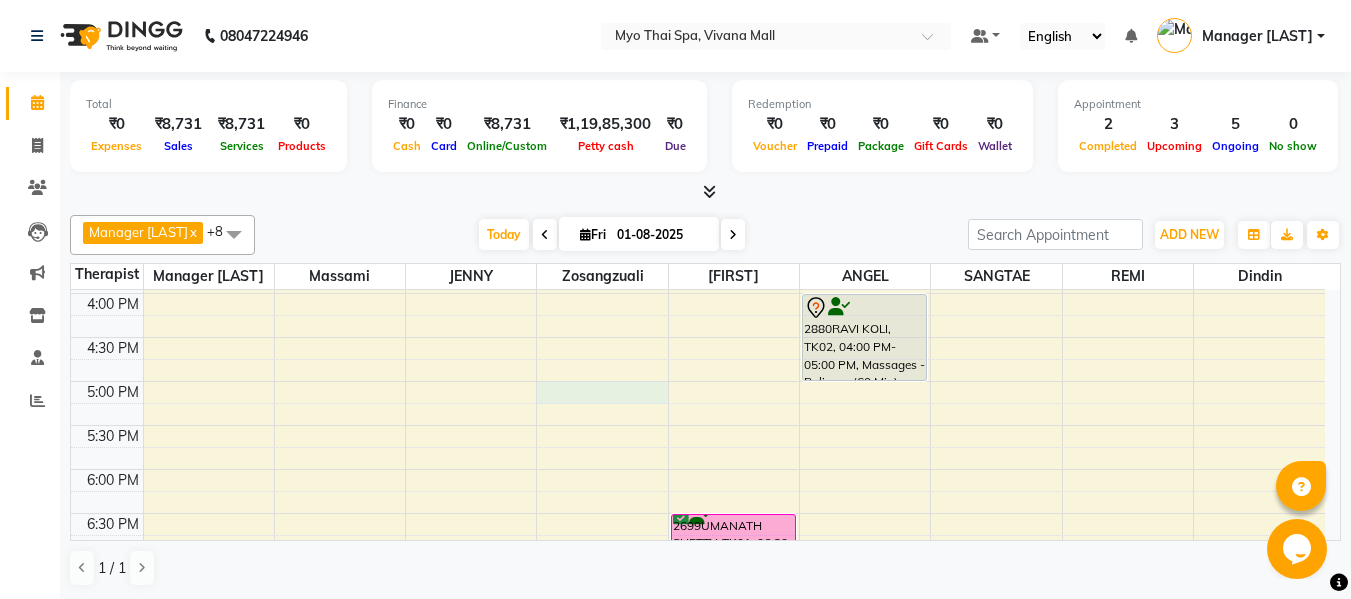 click on "SAGAGR, TK04, 11:15 AM-12:45 PM, Massages - Myo Signature Spa (90 Min)     SAGAGR, TK04, 11:15 AM-12:45 PM, Massages - Spa Of The Month  (₹3999)             tanuja swamy 2935, TK03, 02:30 PM-03:30 PM, Massages - Deep Tissue (60 Min)    ram, TK06, 01:30 PM-03:00 PM, Massages - Balinese (60 Min)    1792ANIRUDDHA1, TK05, 01:00 PM-02:30 PM, Massages - Stress Relieving    JUDE LOBO, TK07, 01:00 PM-02:30 PM, Massages - Stress Relieving     2699UMANATH SHETTY, TK01, 06:30 PM-08:00 PM, Massages - Deep Tissue (90 Min)    JASHWIN SINDH, TK08, 01:15 PM-02:45 PM, Massages - Balinese (90 Min)             2880RAVI KOLI, TK02, 04:00 PM-05:00 PM, Massages - Balinese (60 Min)    NITIN, TK09, 01:15 PM-02:15 PM, Massages - Balinese (60 Min)" at bounding box center (698, 249) 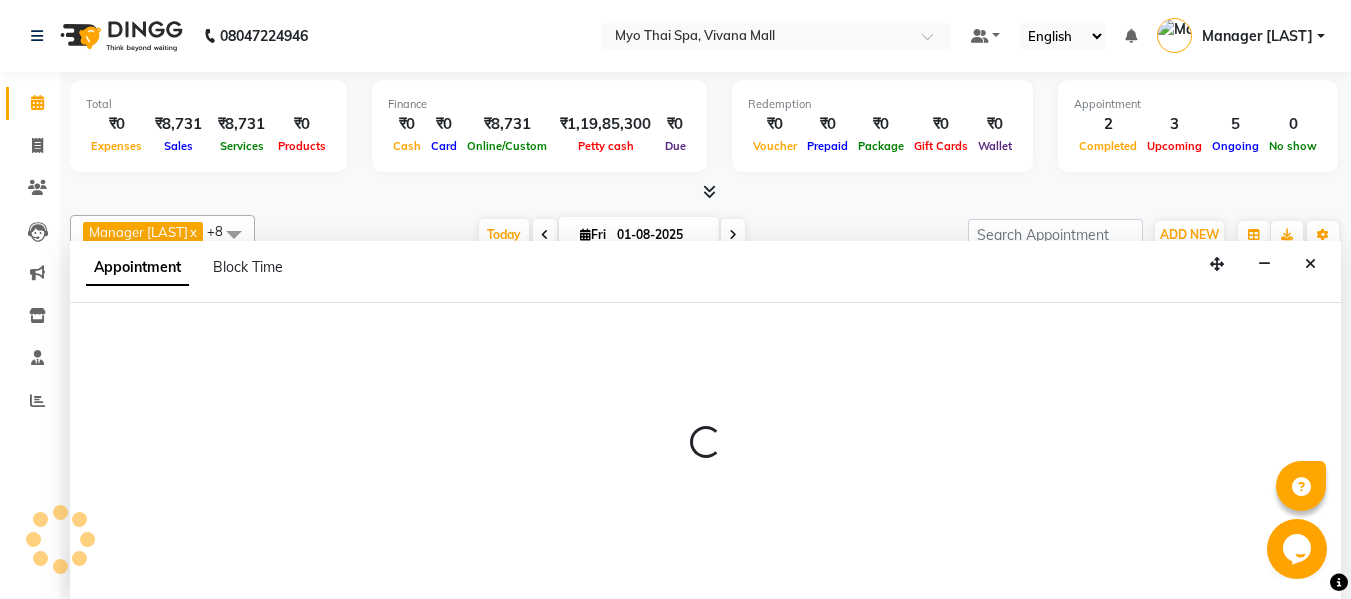 scroll, scrollTop: 1, scrollLeft: 0, axis: vertical 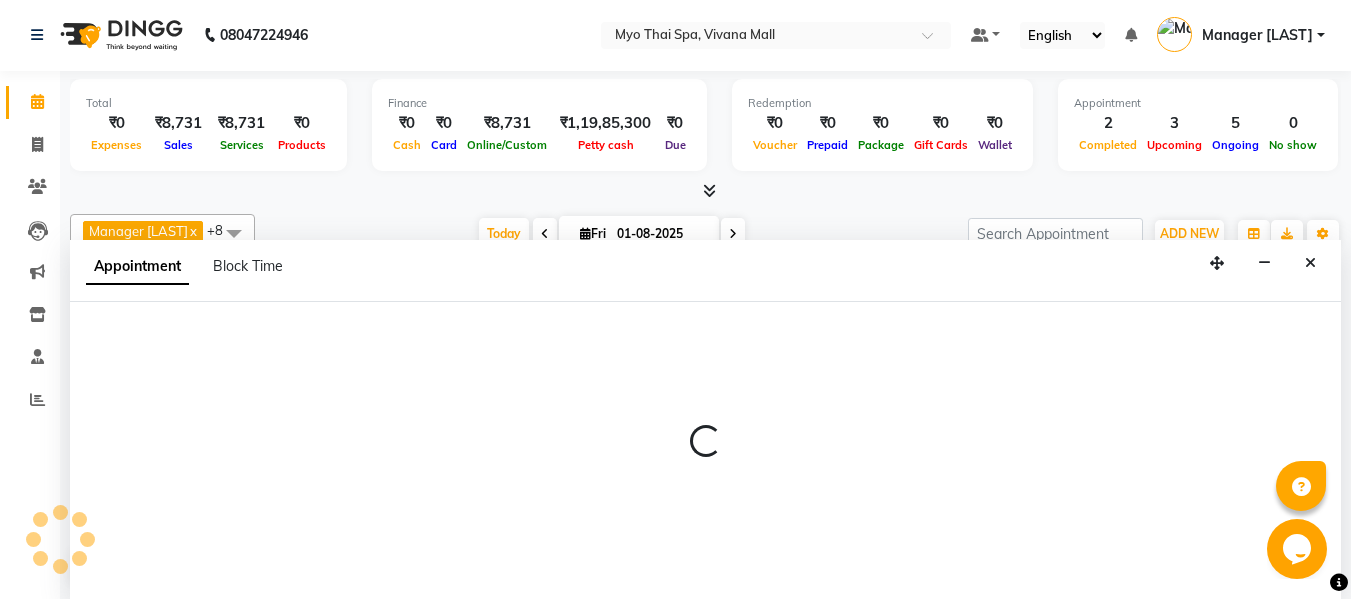 select on "35780" 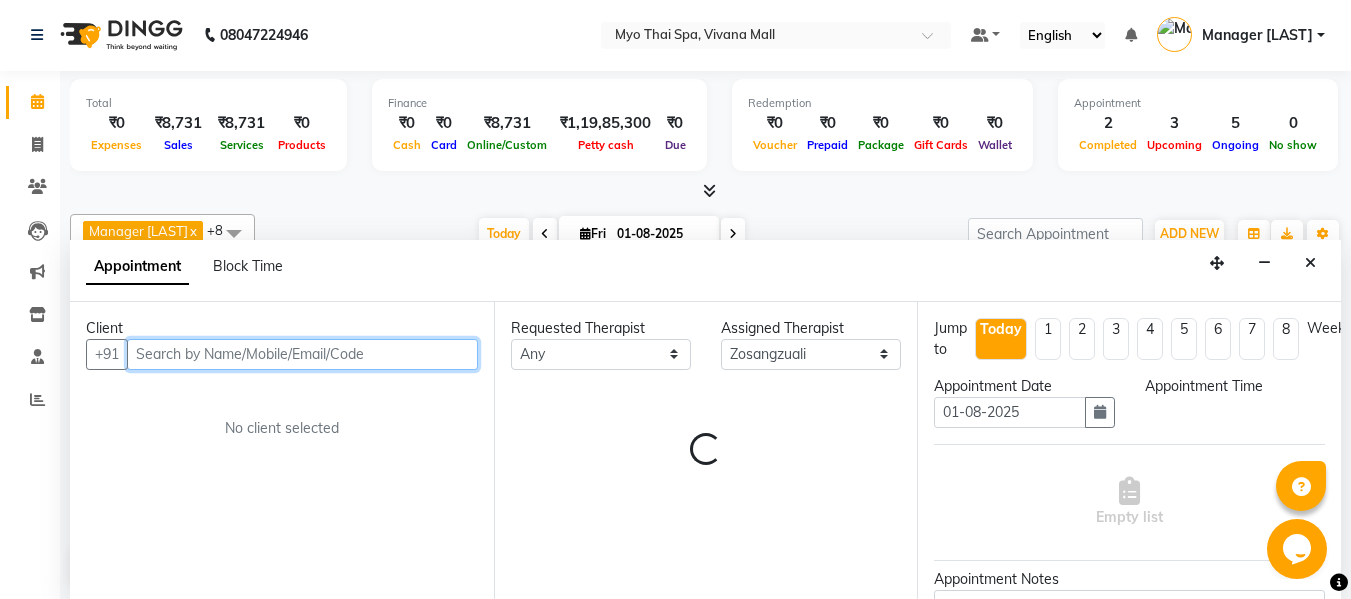 select on "1020" 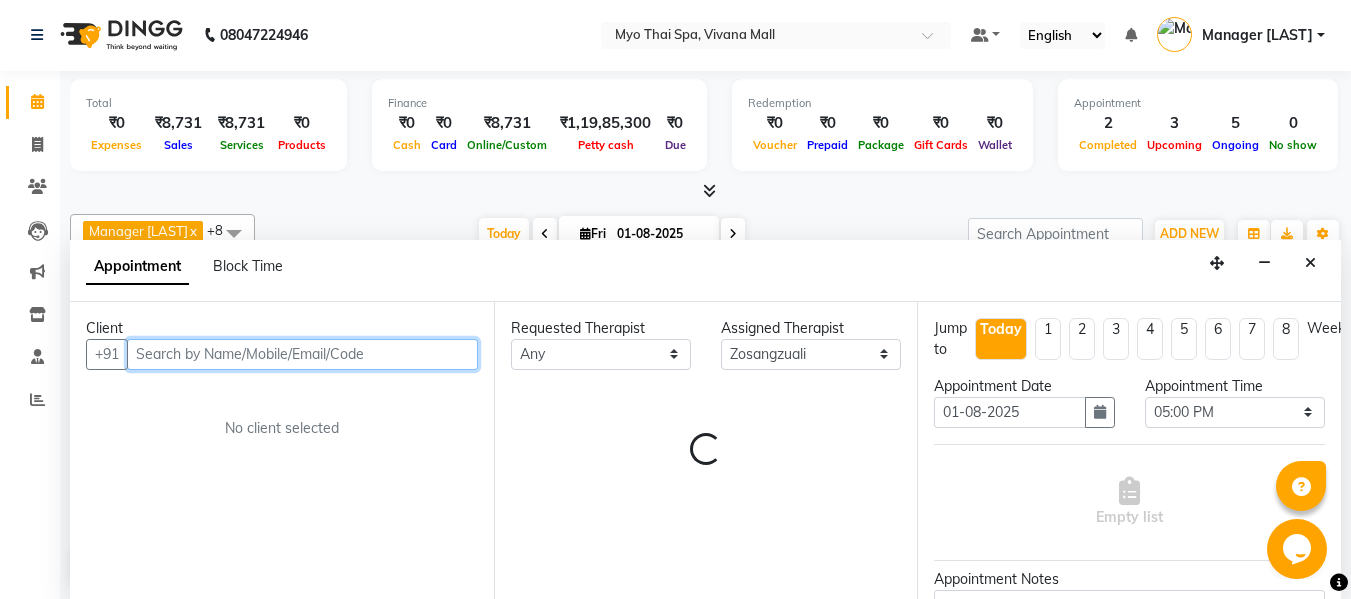 click at bounding box center [302, 354] 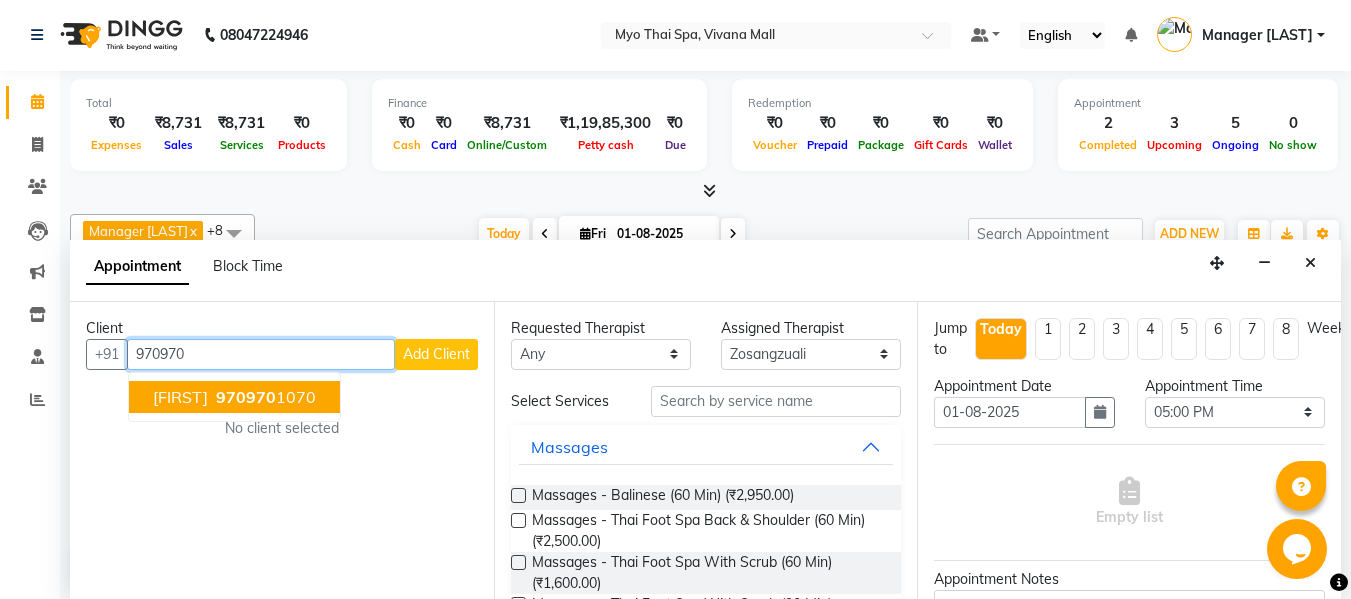 click on "[PHONE]" at bounding box center (264, 397) 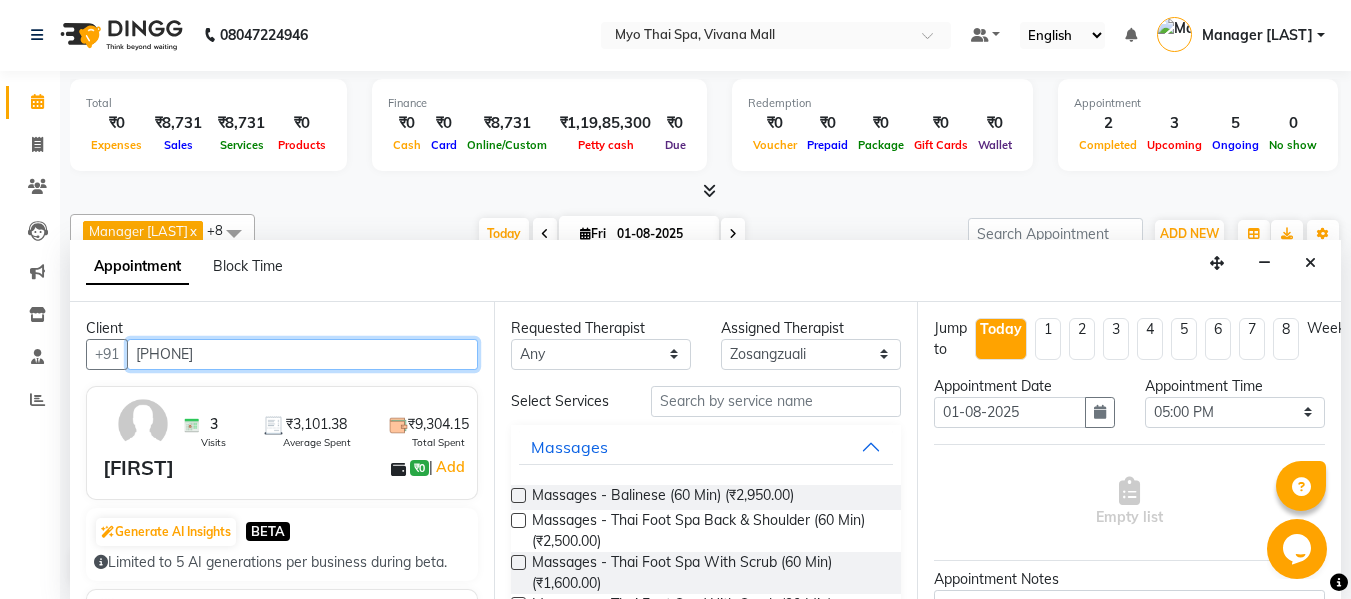type on "[PHONE]" 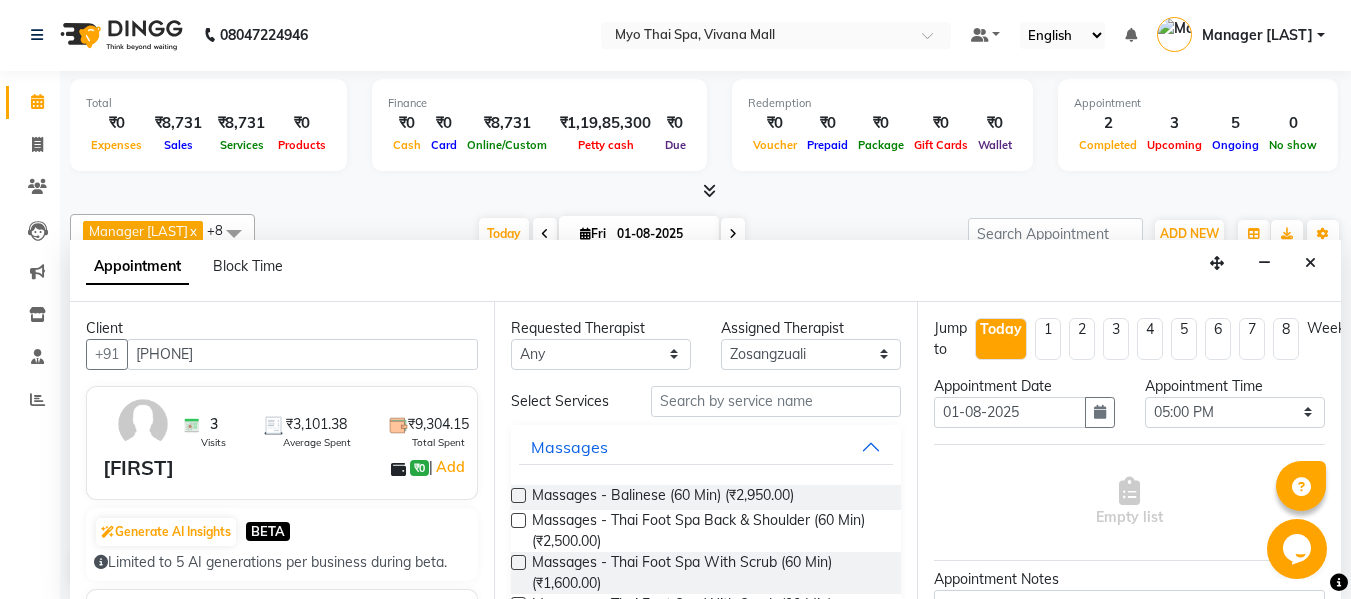 click at bounding box center [518, 495] 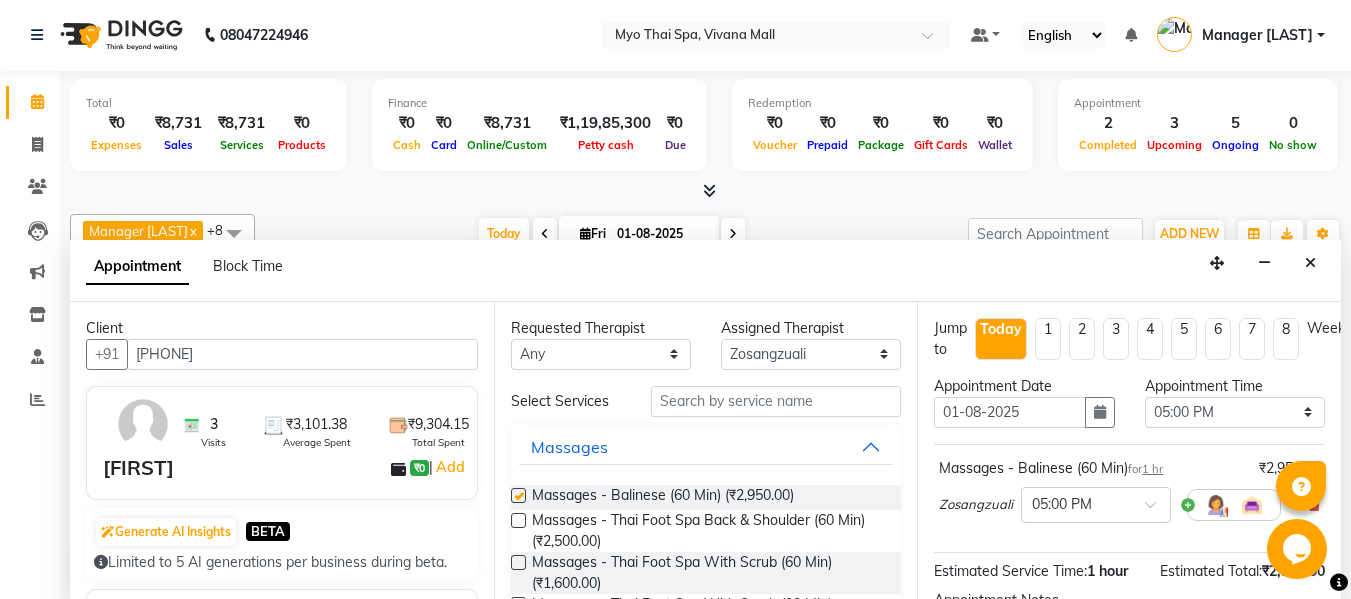 checkbox on "false" 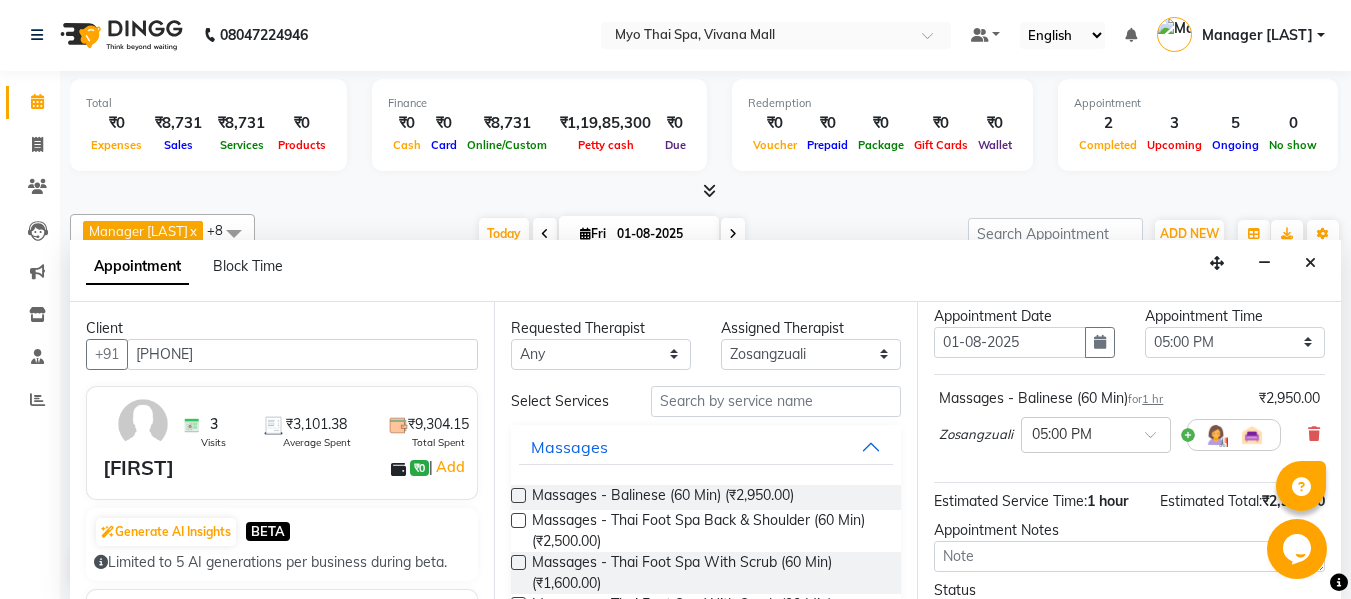 scroll, scrollTop: 44, scrollLeft: 0, axis: vertical 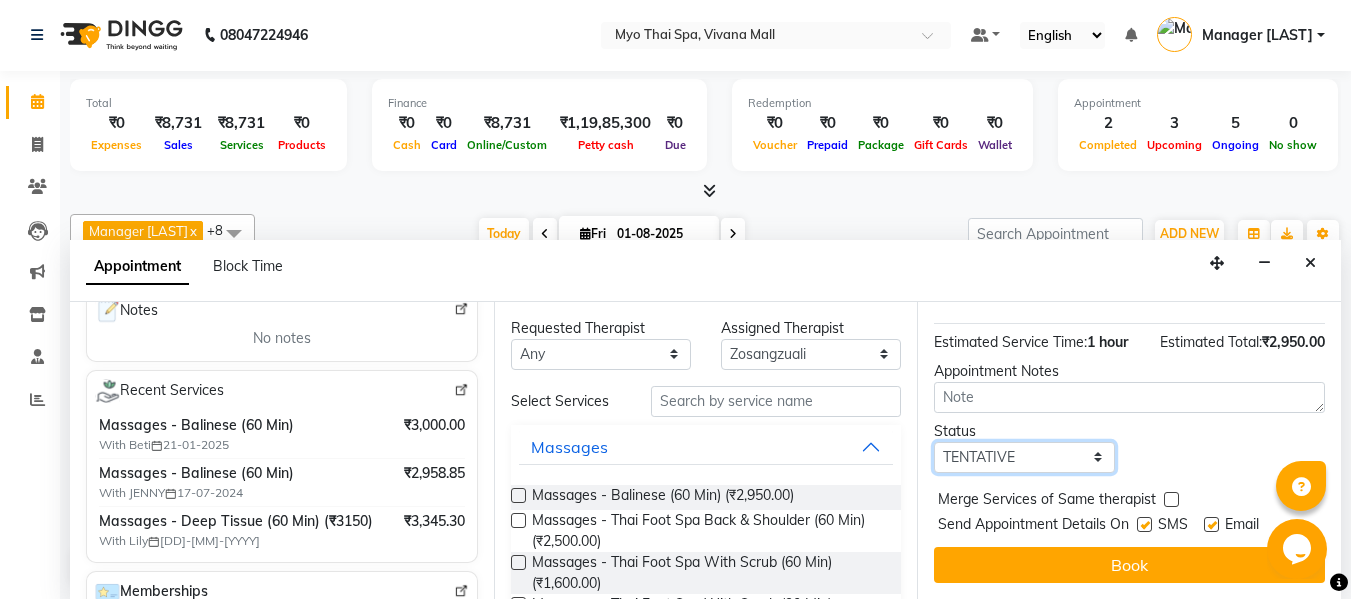 drag, startPoint x: 1034, startPoint y: 443, endPoint x: 1032, endPoint y: 456, distance: 13.152946 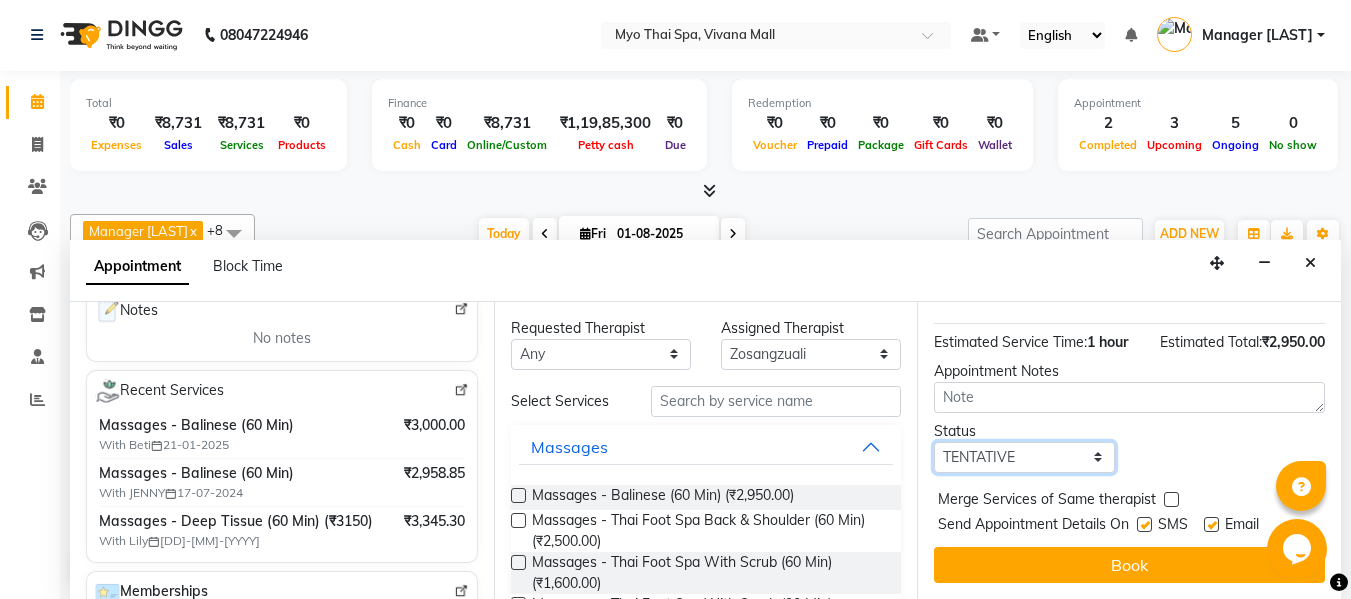 click on "Select TENTATIVE CONFIRM CHECK-IN UPCOMING" at bounding box center (1024, 457) 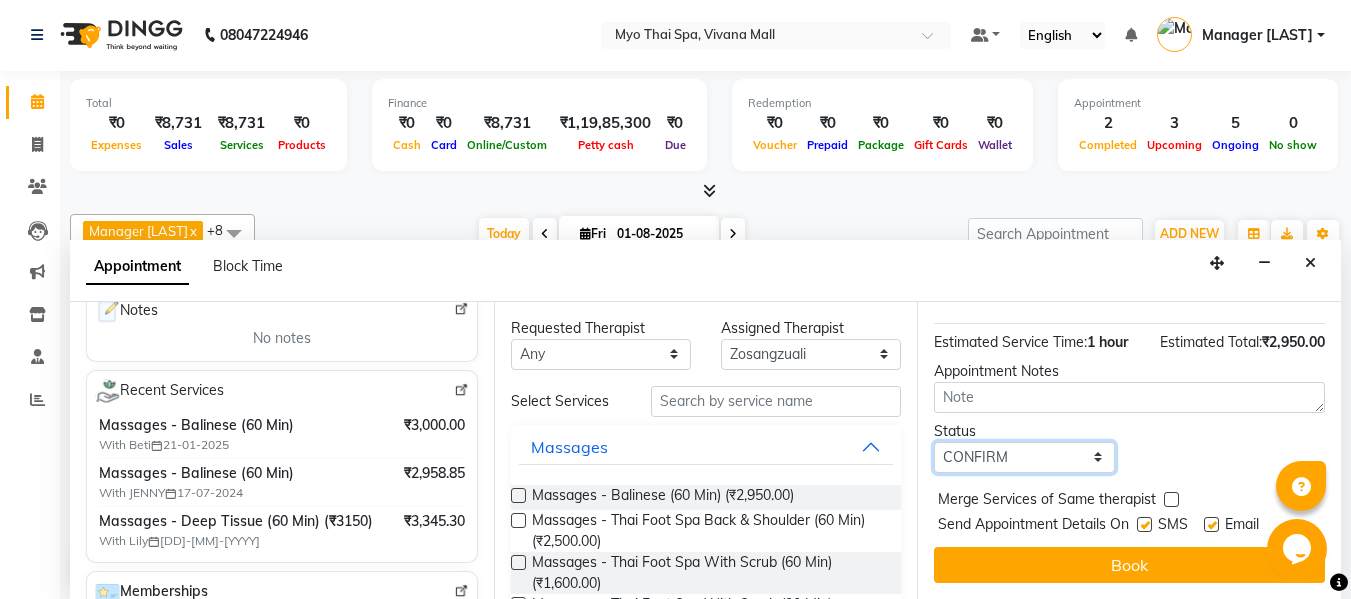 click on "Select TENTATIVE CONFIRM CHECK-IN UPCOMING" at bounding box center [1024, 457] 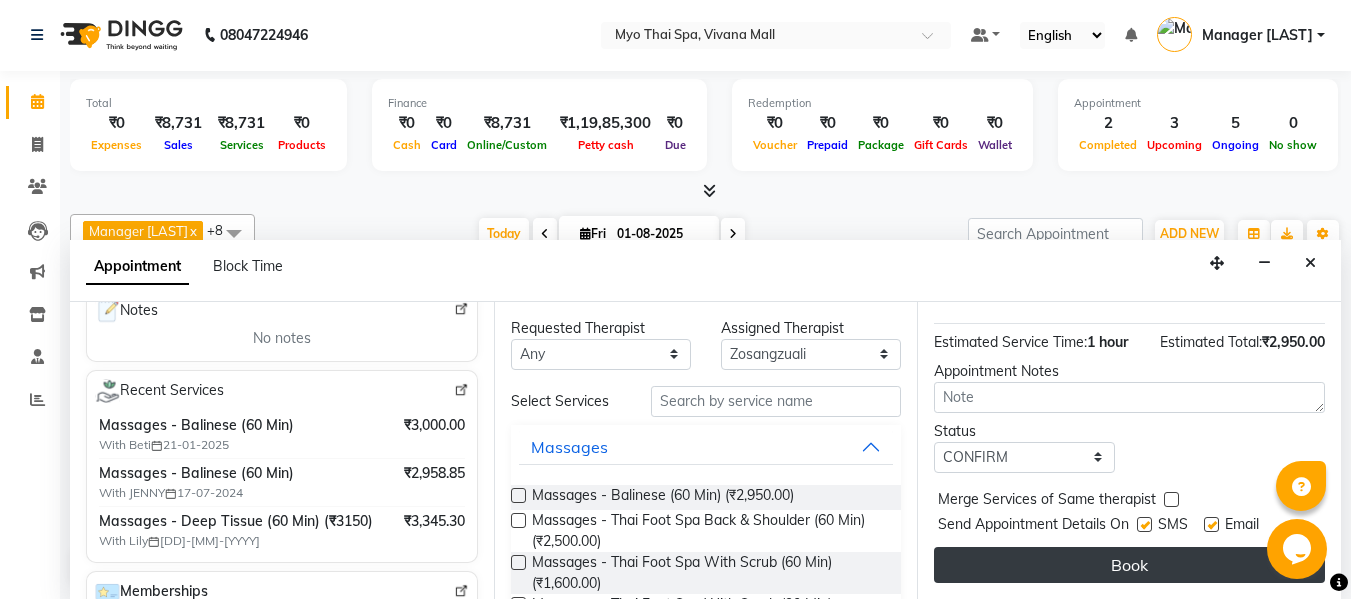 click on "Book" at bounding box center [1129, 565] 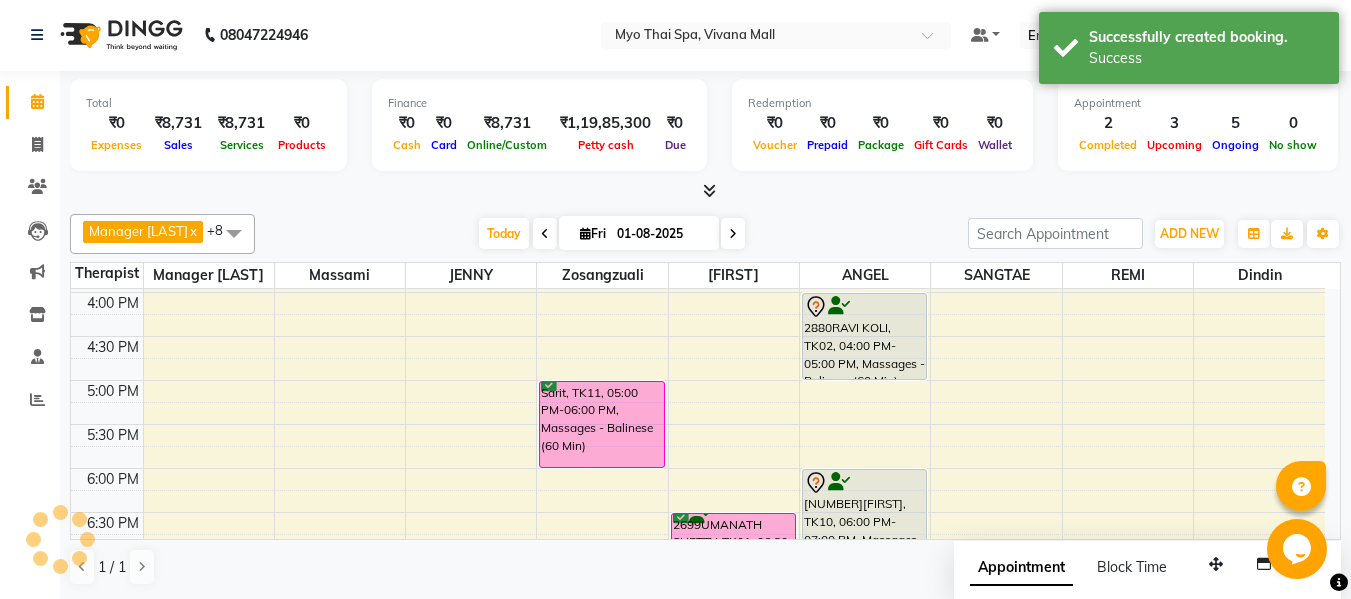 scroll, scrollTop: 0, scrollLeft: 0, axis: both 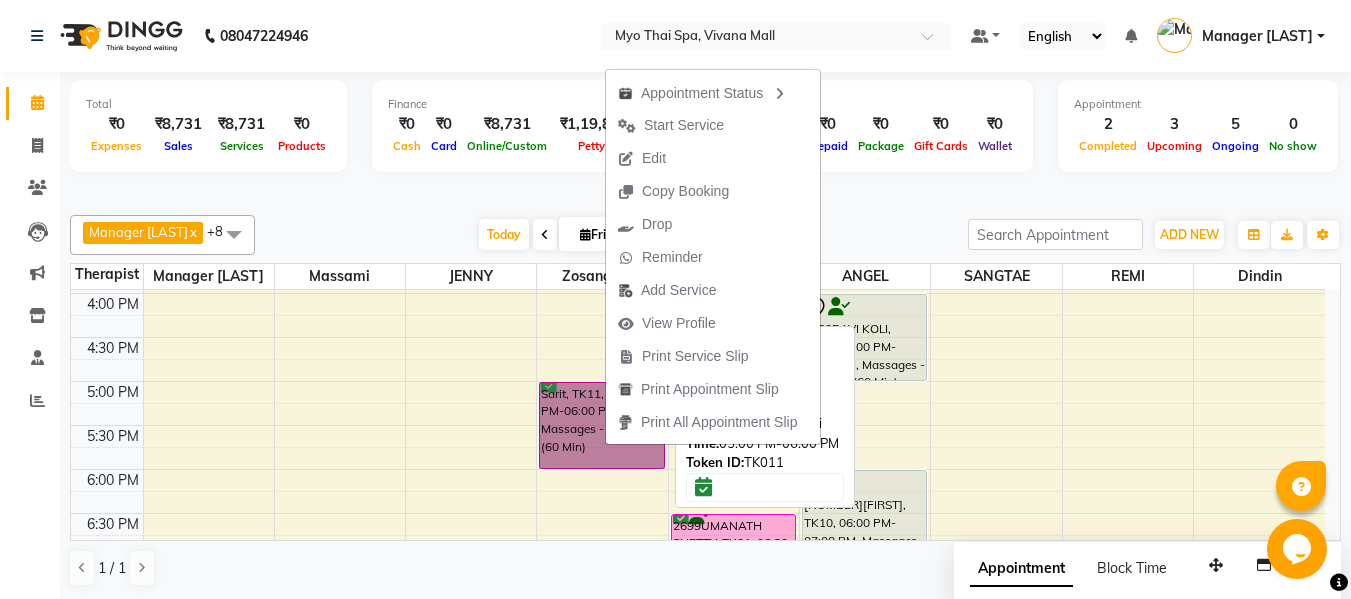 click on "Sarit, TK11, 05:00 PM-06:00 PM, Massages - Balinese (60 Min)" at bounding box center (601, 425) 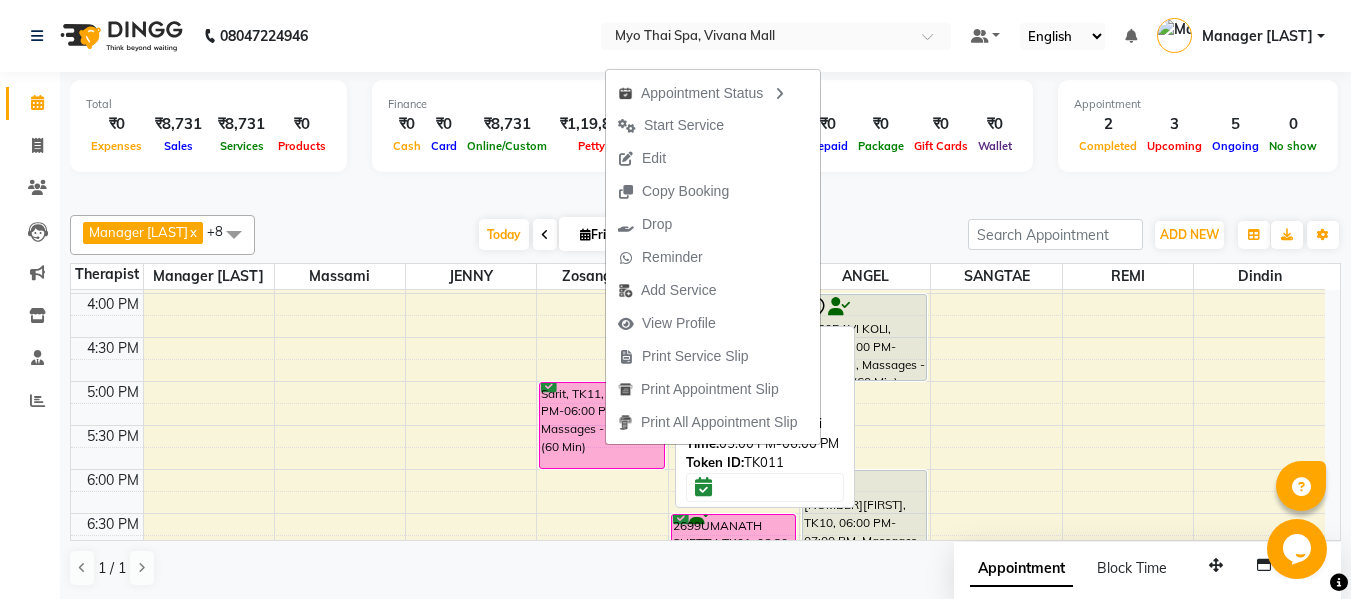 select on "6" 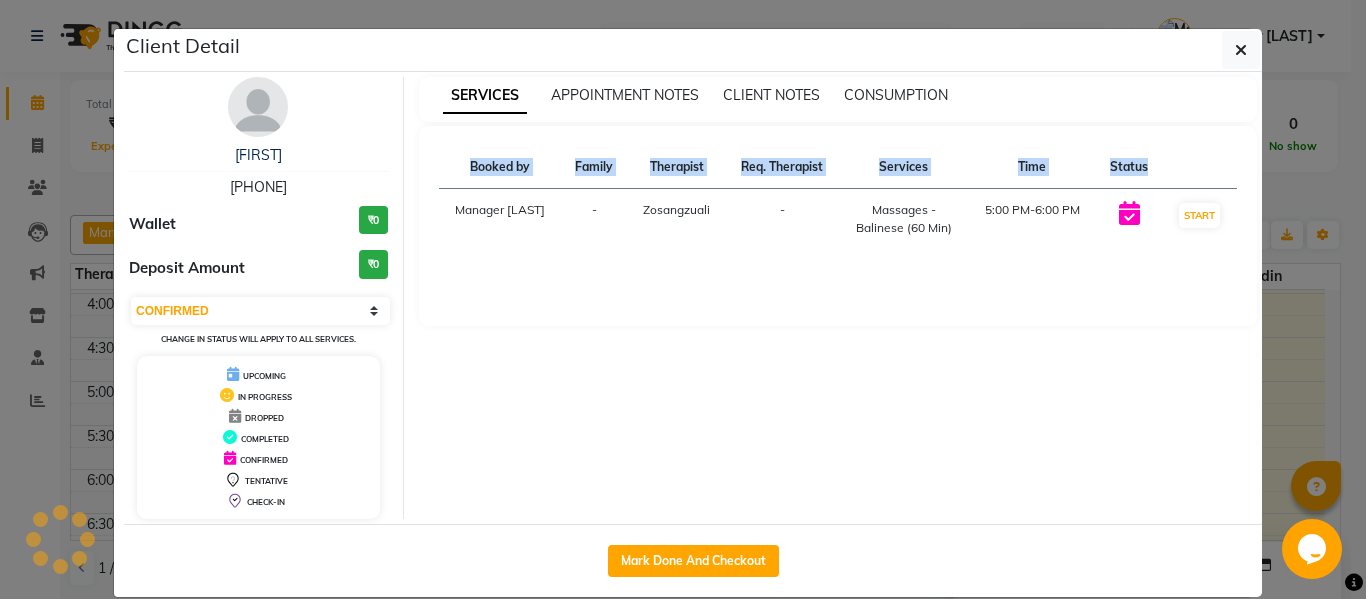 click on "Client Detail  Sarit    [PHONE] Wallet ₹0 Deposit Amount  ₹0  Select IN SERVICE CONFIRMED TENTATIVE CHECK IN MARK DONE DROPPED UPCOMING Change in status will apply to all services. UPCOMING IN PROGRESS DROPPED COMPLETED CONFIRMED TENTATIVE CHECK-IN SERVICES APPOINTMENT NOTES CLIENT NOTES CONSUMPTION Booked by Family Therapist Req. Therapist Services Time Status  Manager Afreen  - Zosangzuali -  Massages - Balinese (60 Min)   5:00 PM-6:00 PM   START   Mark Done And Checkout" 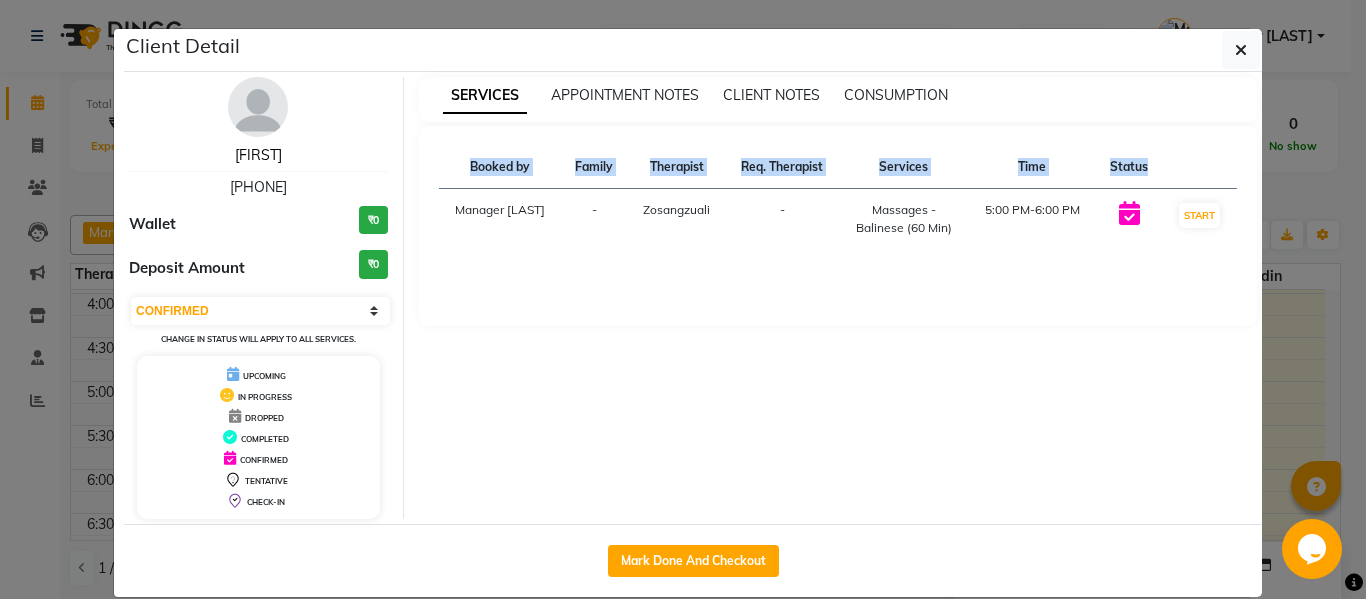 click on "[FIRST]" at bounding box center [258, 155] 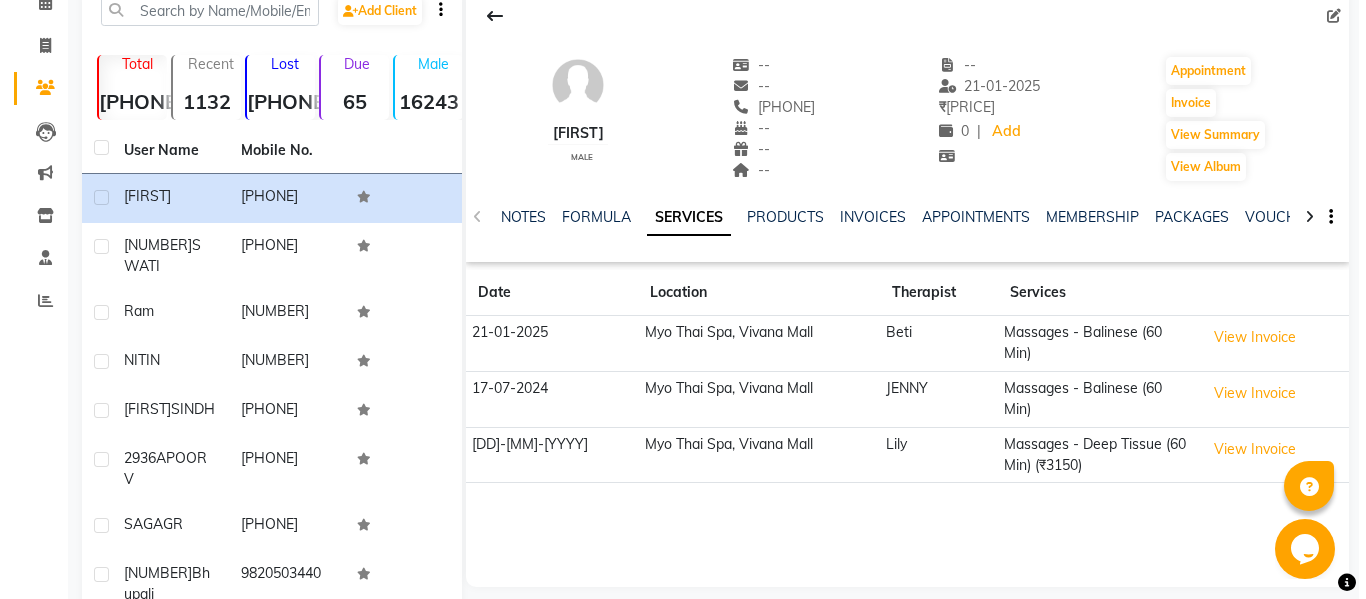scroll, scrollTop: 0, scrollLeft: 0, axis: both 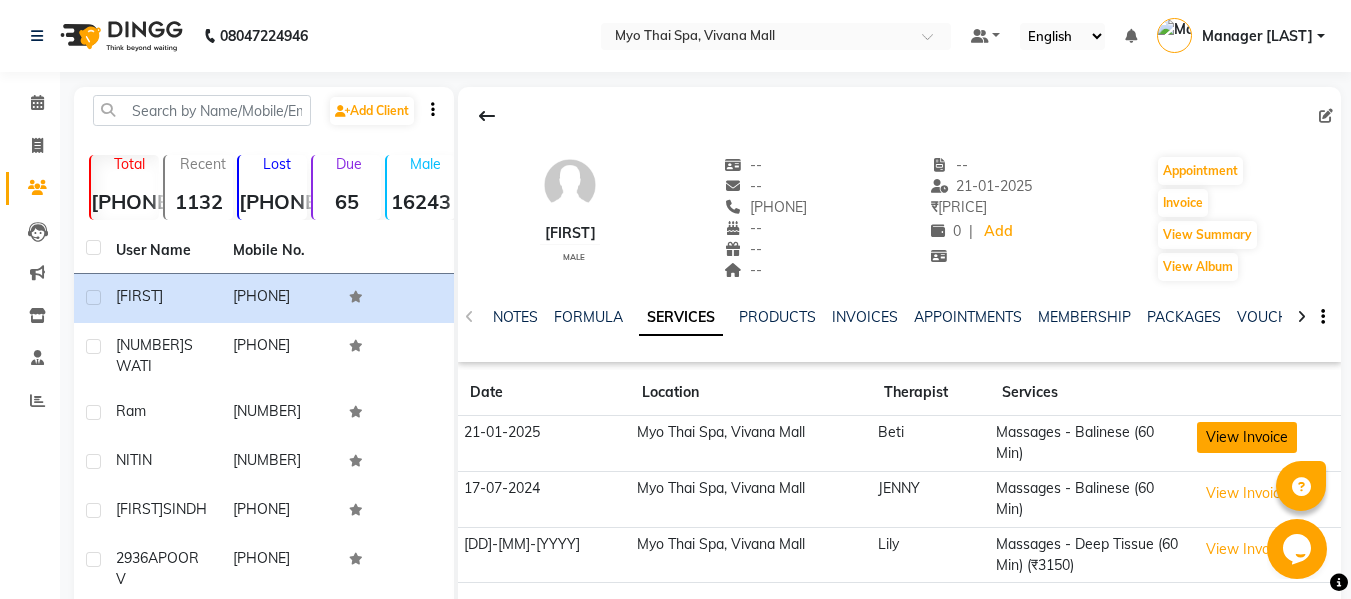 click on "View Invoice" 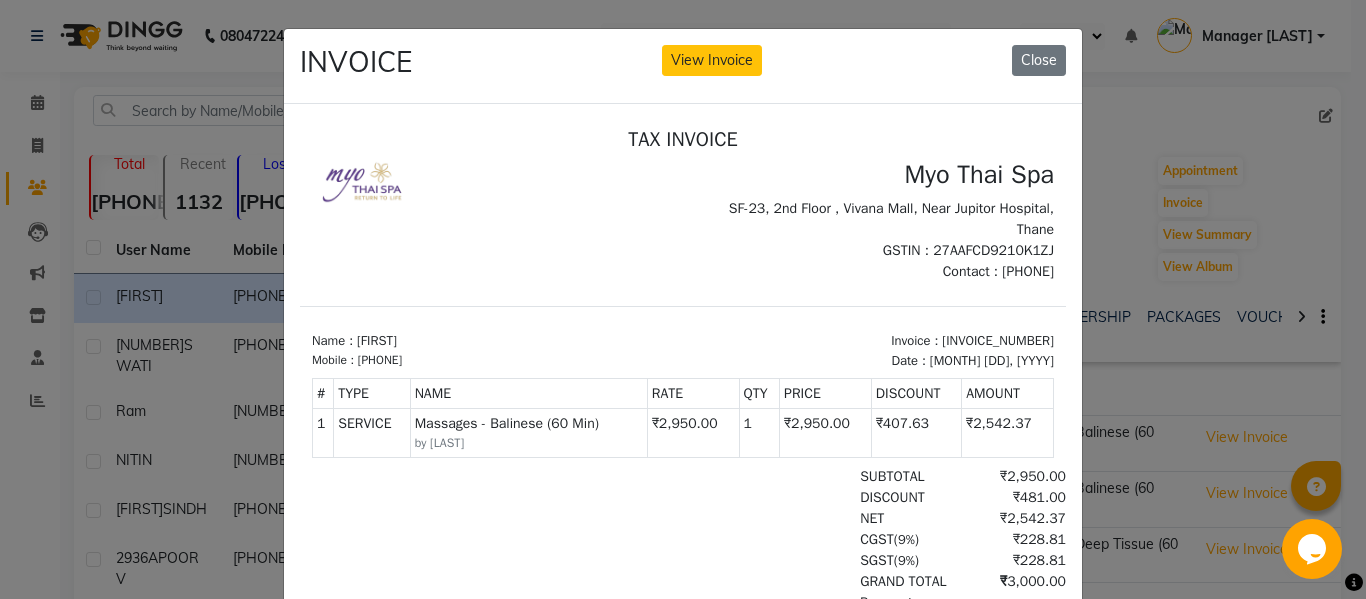 scroll, scrollTop: 16, scrollLeft: 0, axis: vertical 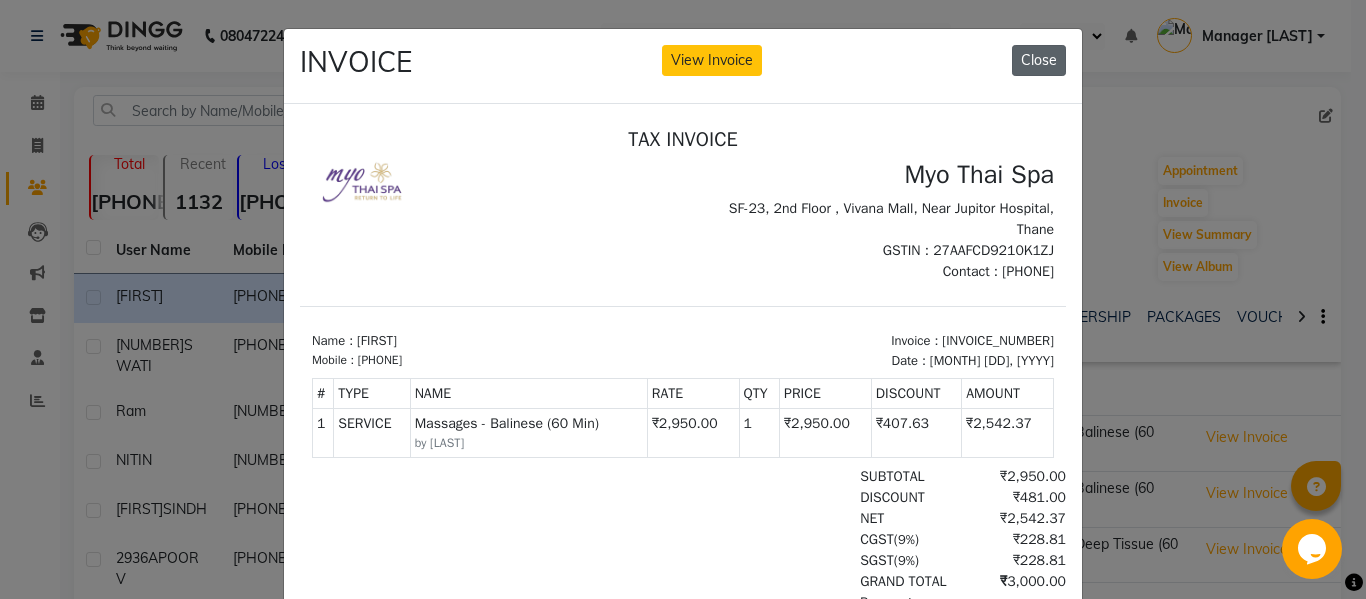 click on "Close" 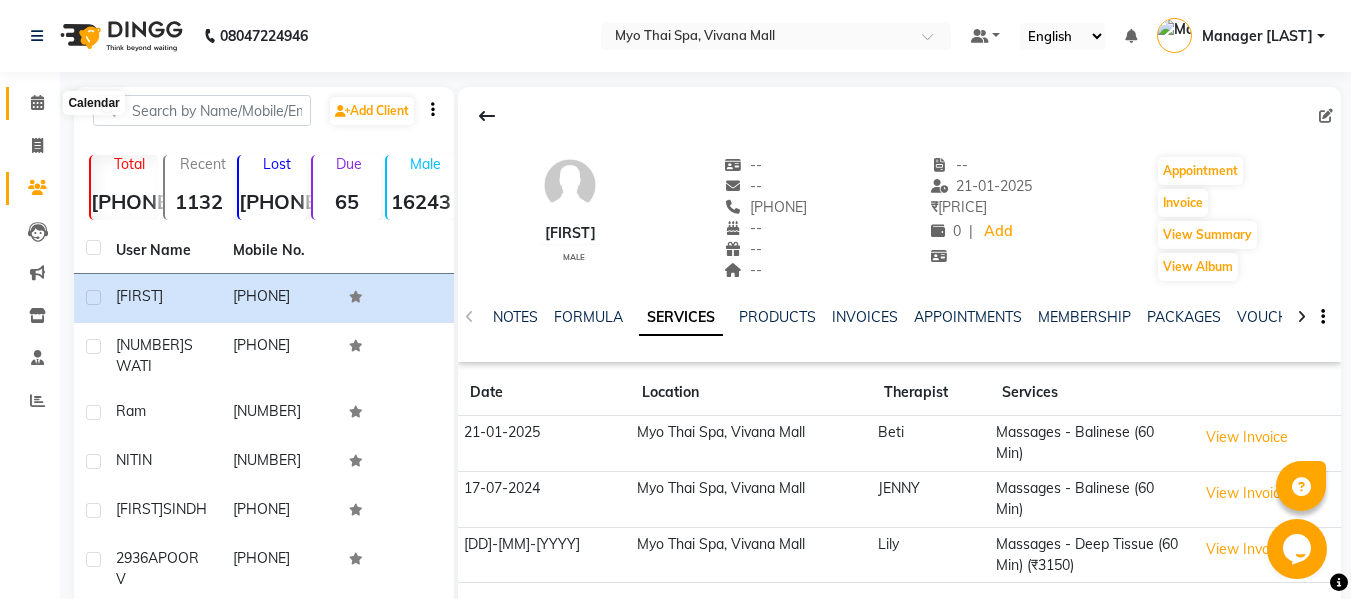 click 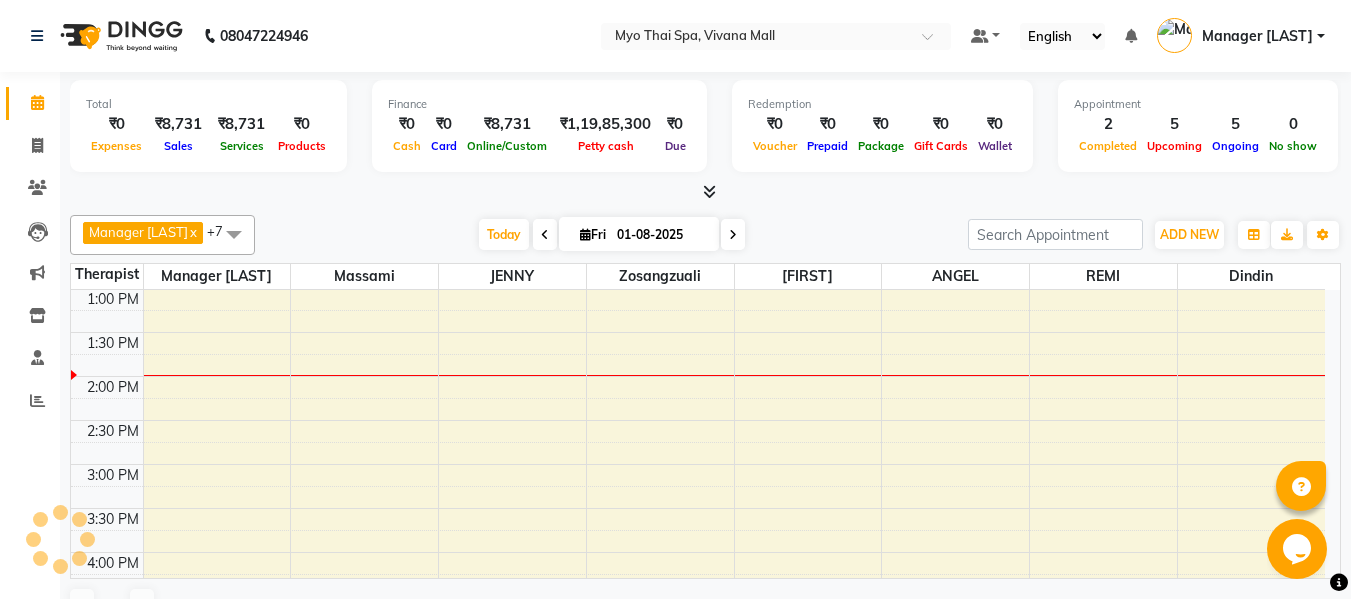 scroll, scrollTop: 0, scrollLeft: 0, axis: both 